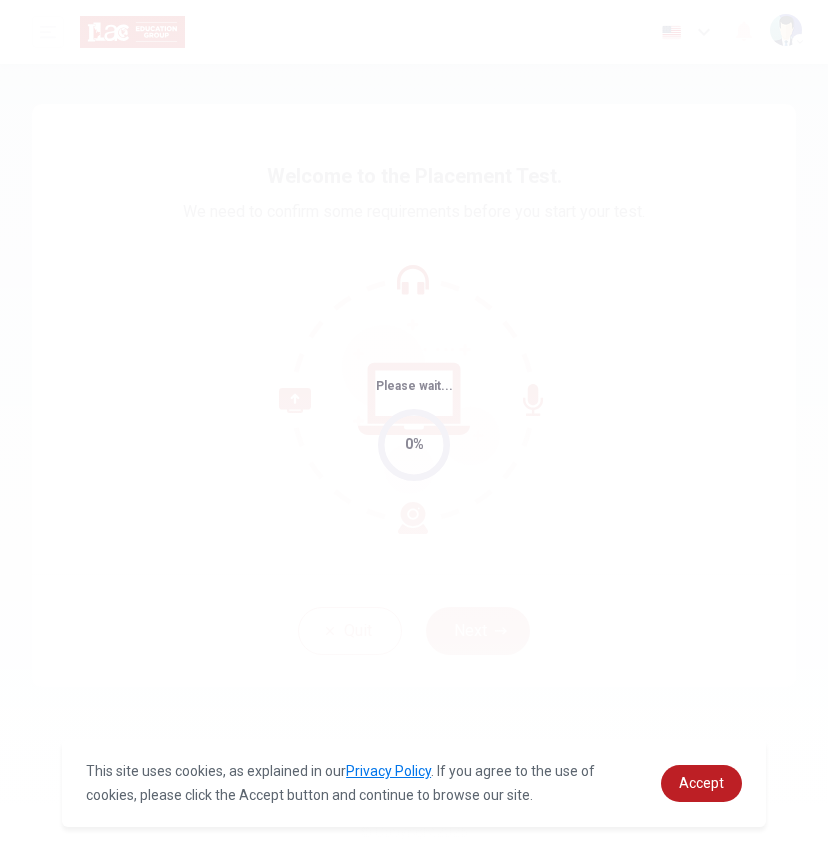 scroll, scrollTop: 0, scrollLeft: 0, axis: both 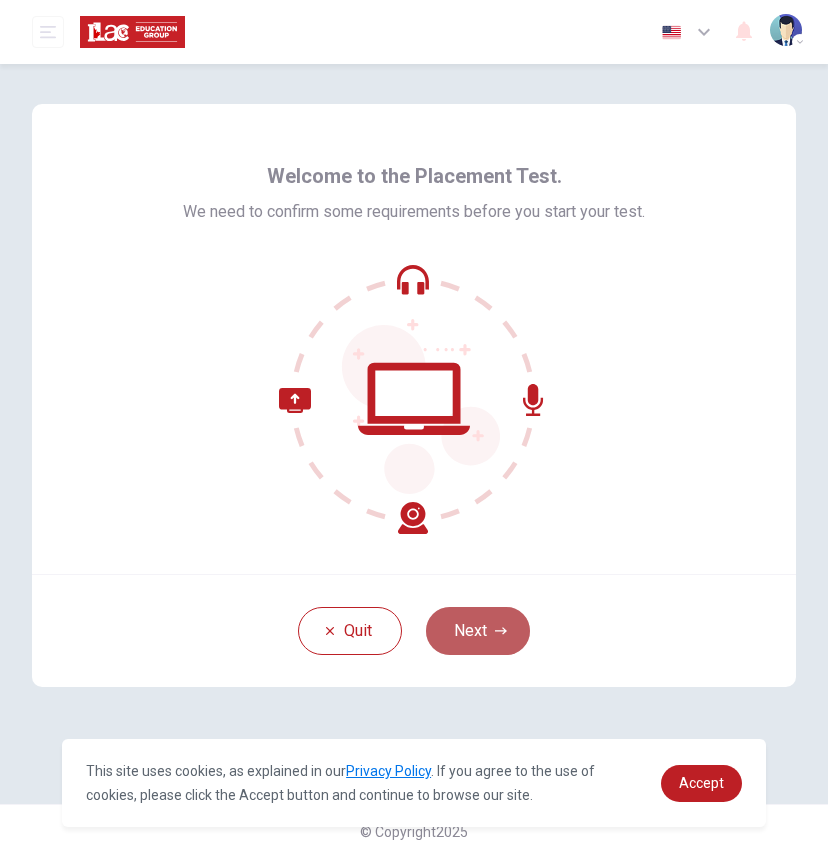 click on "Next" at bounding box center [478, 631] 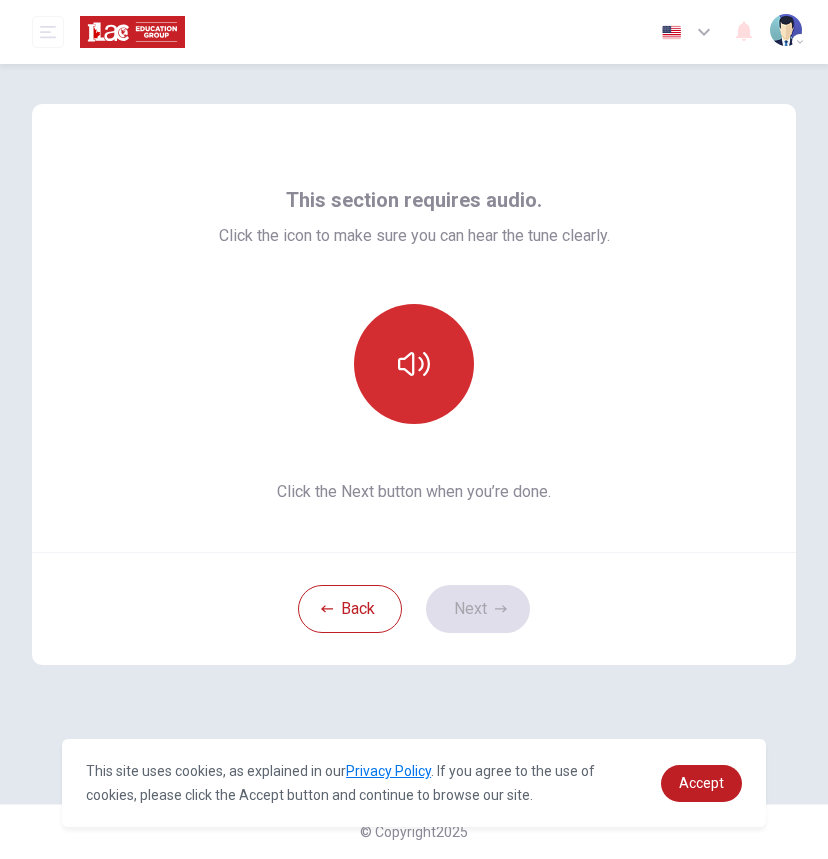 click at bounding box center [414, 364] 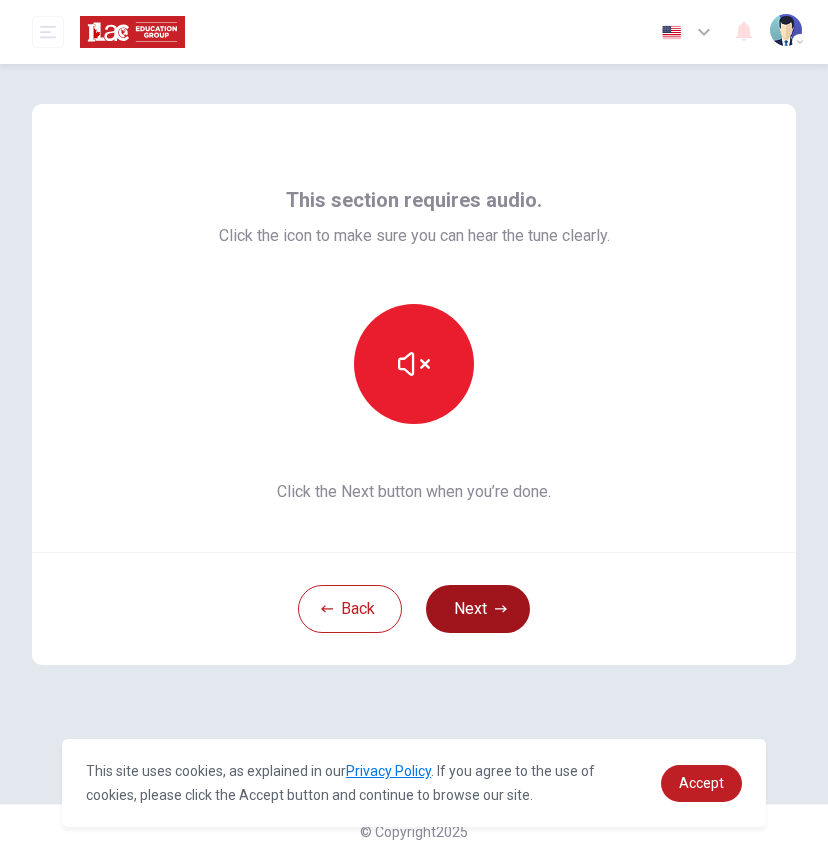 click on "Next" at bounding box center [478, 609] 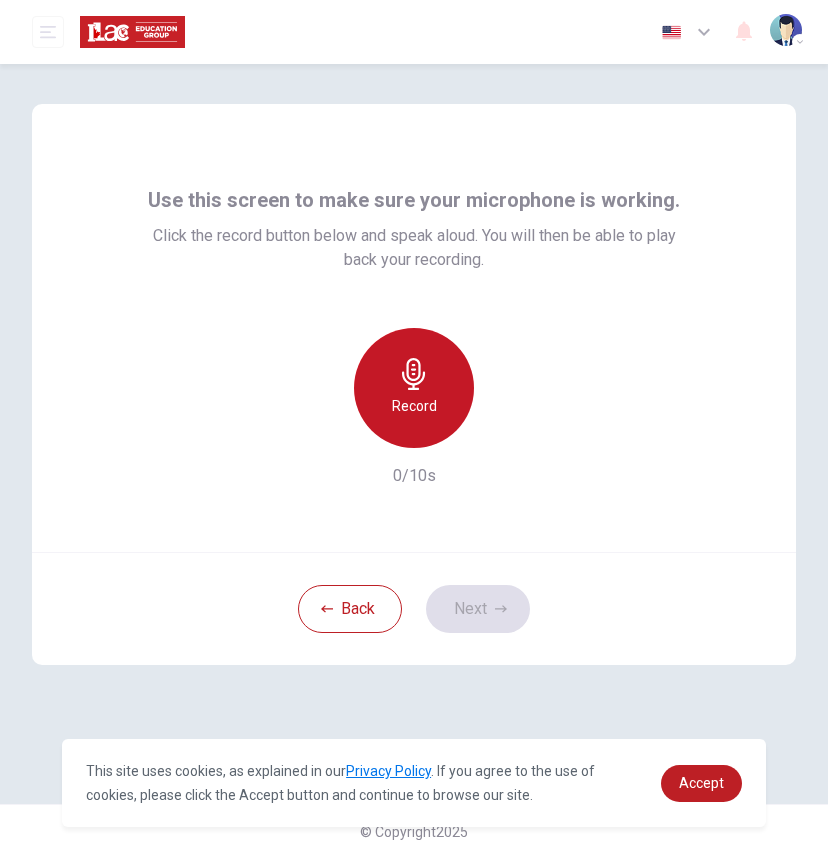click on "Record" at bounding box center [414, 388] 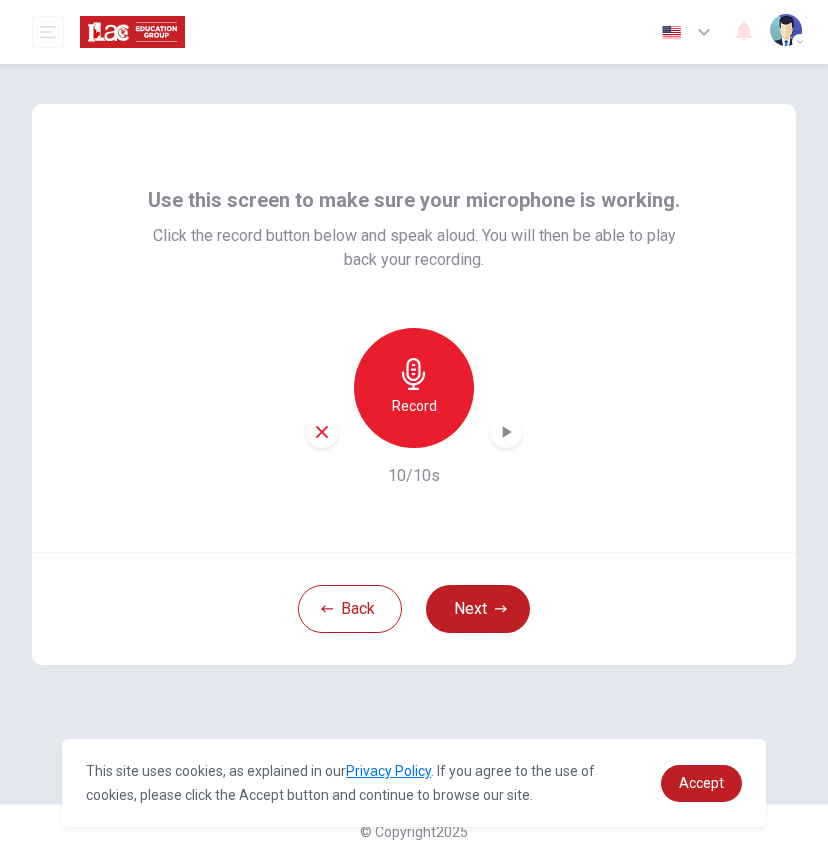 click 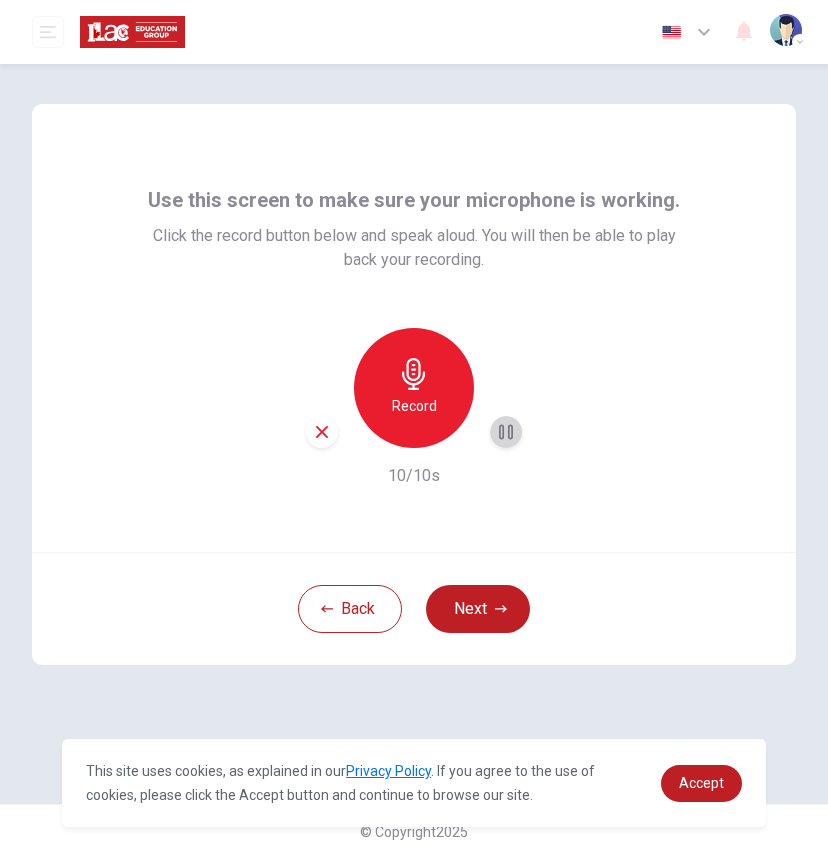 click 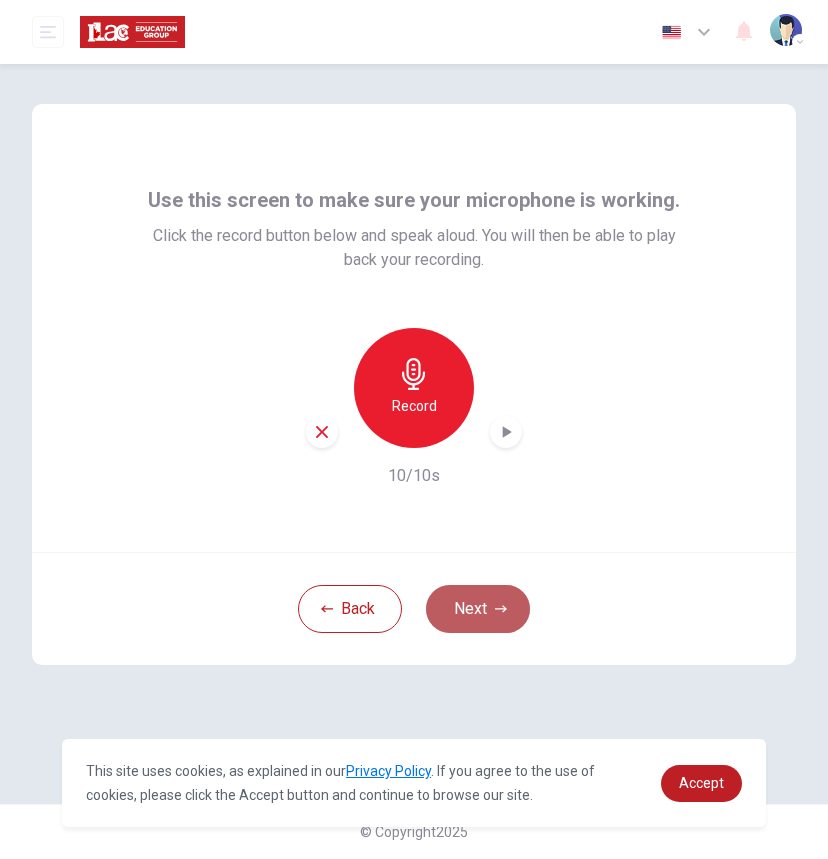 click on "Next" at bounding box center (478, 609) 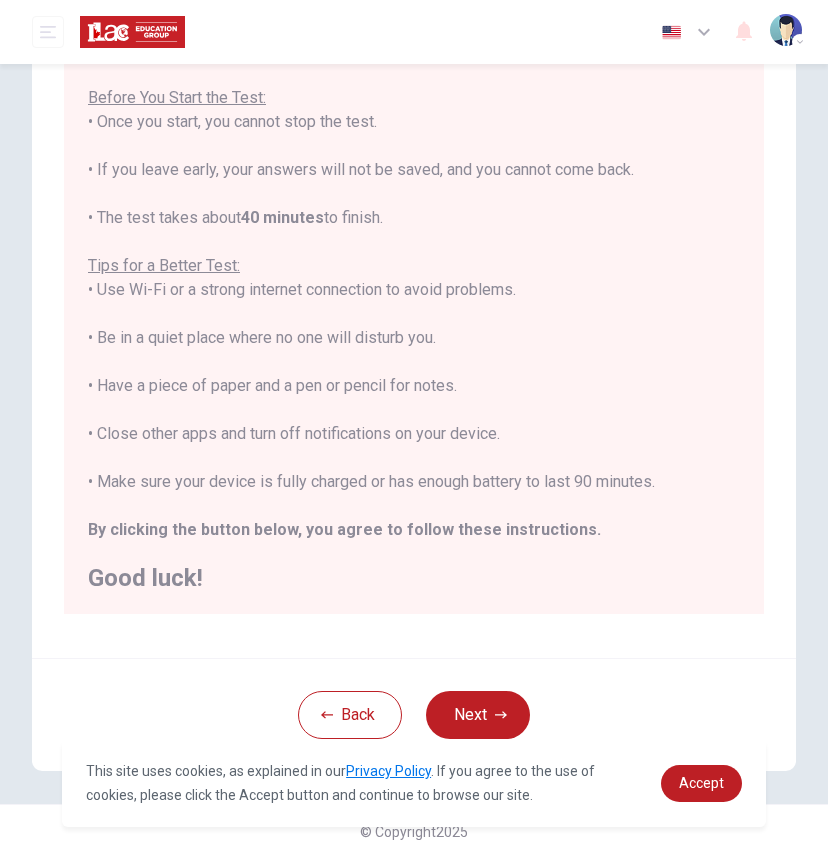 scroll, scrollTop: 202, scrollLeft: 0, axis: vertical 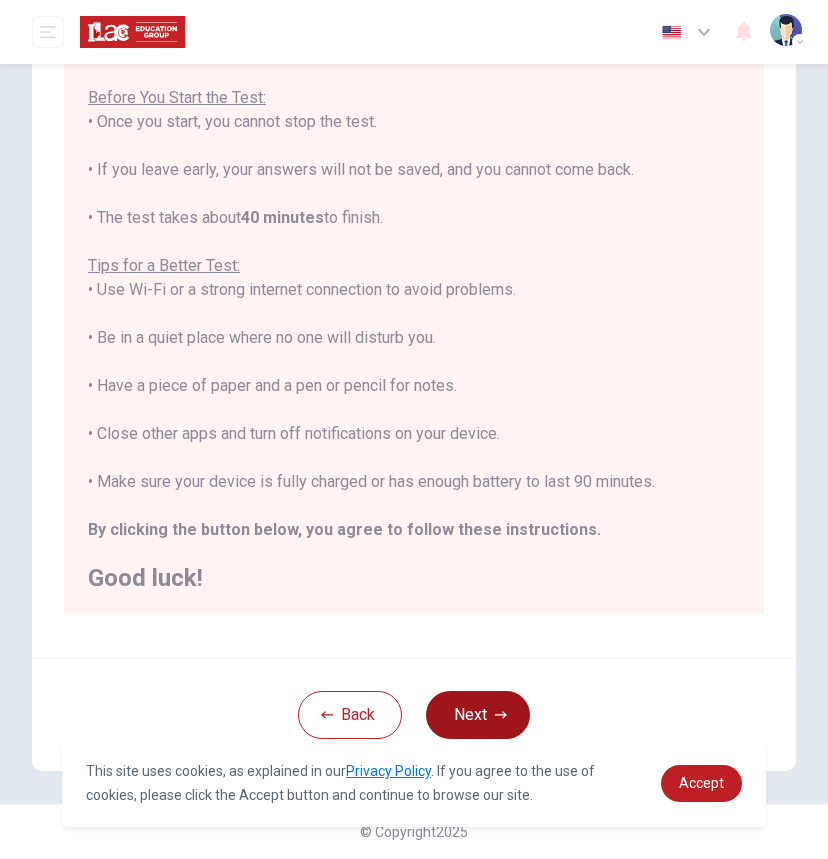 click on "Next" at bounding box center (478, 715) 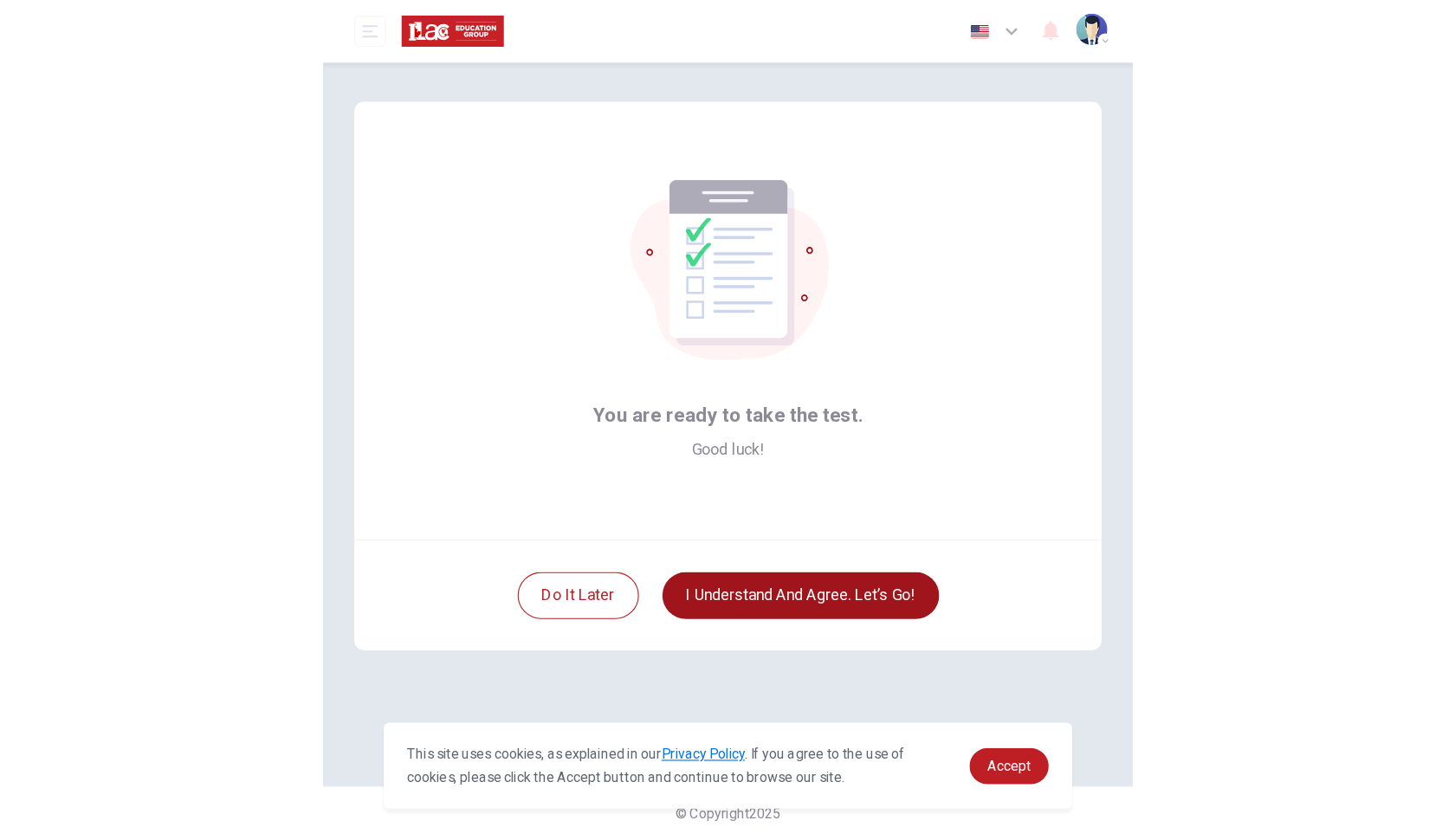 scroll, scrollTop: 0, scrollLeft: 0, axis: both 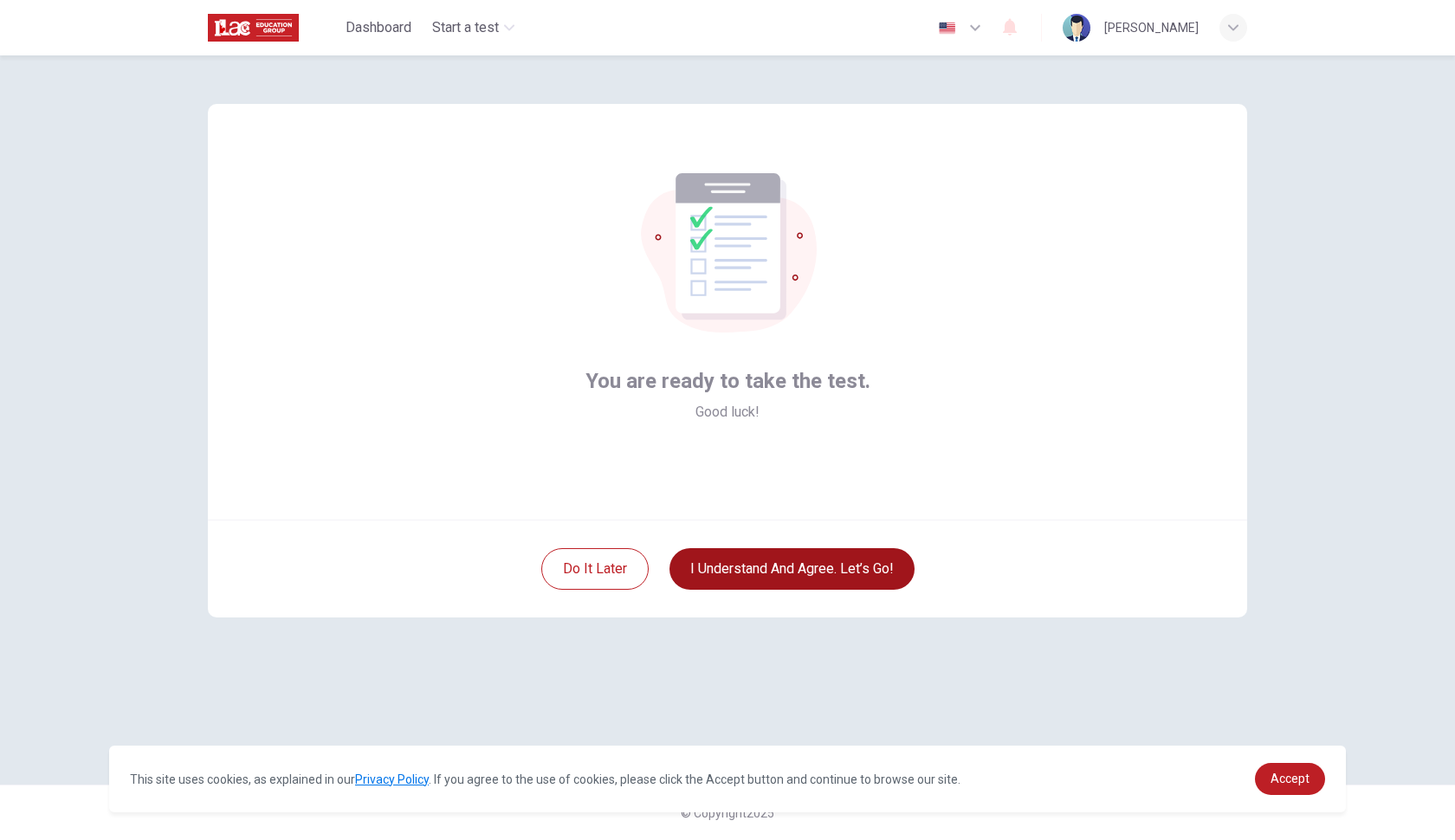 click on "I understand and agree. Let’s go!" at bounding box center (792, 569) 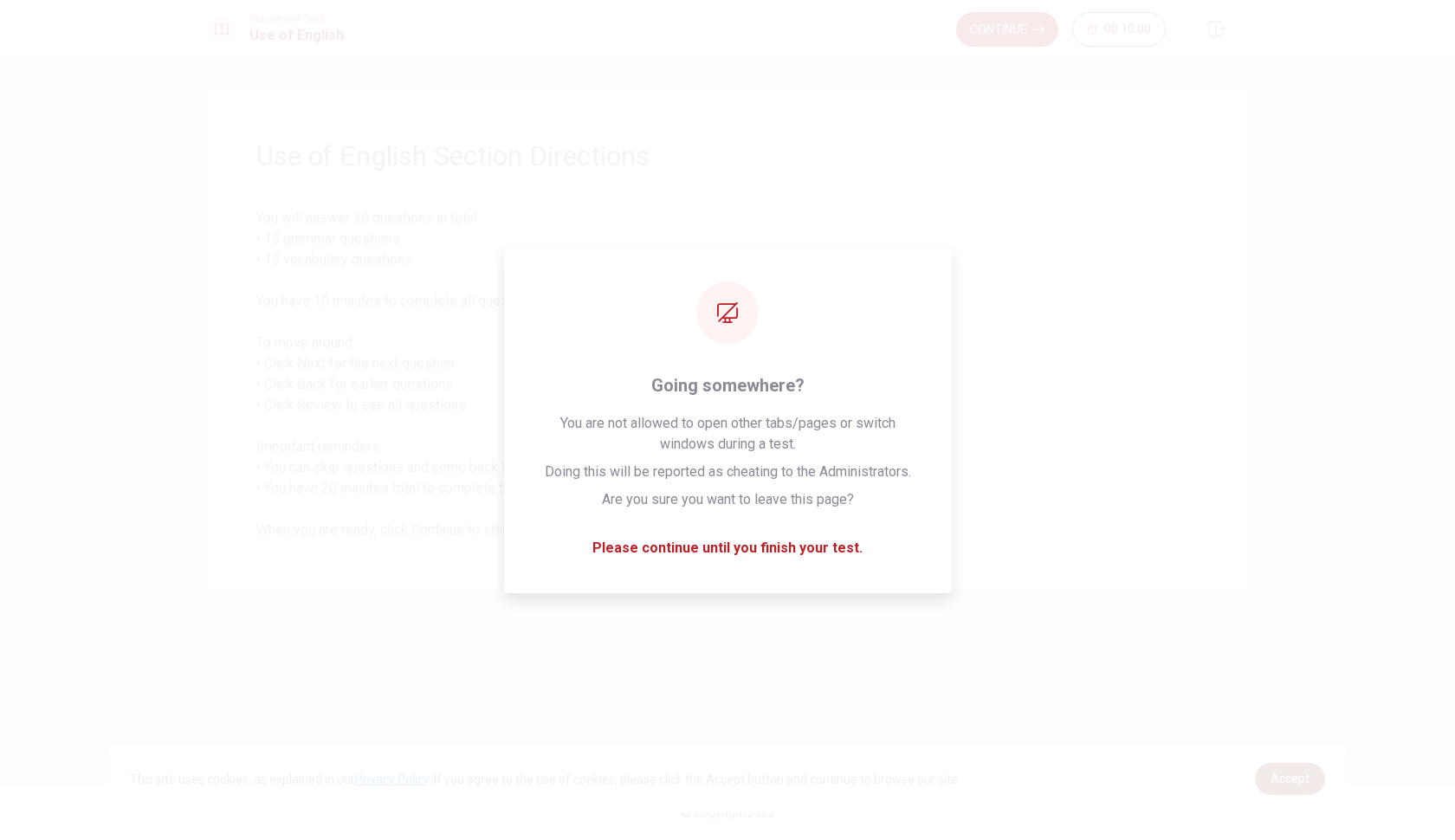 click on "Accept" at bounding box center (1290, 779) 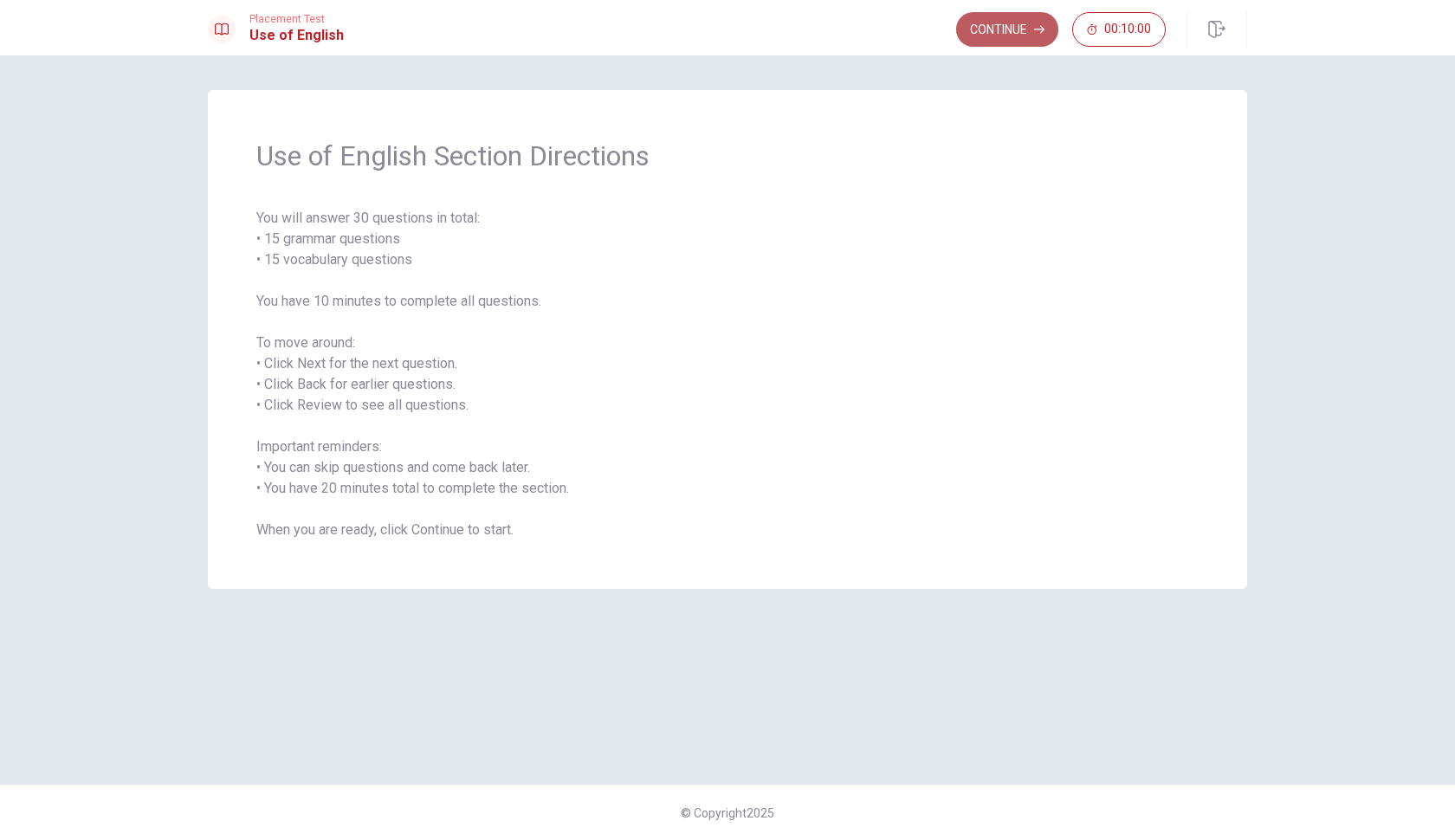 click on "Continue" at bounding box center [1007, 29] 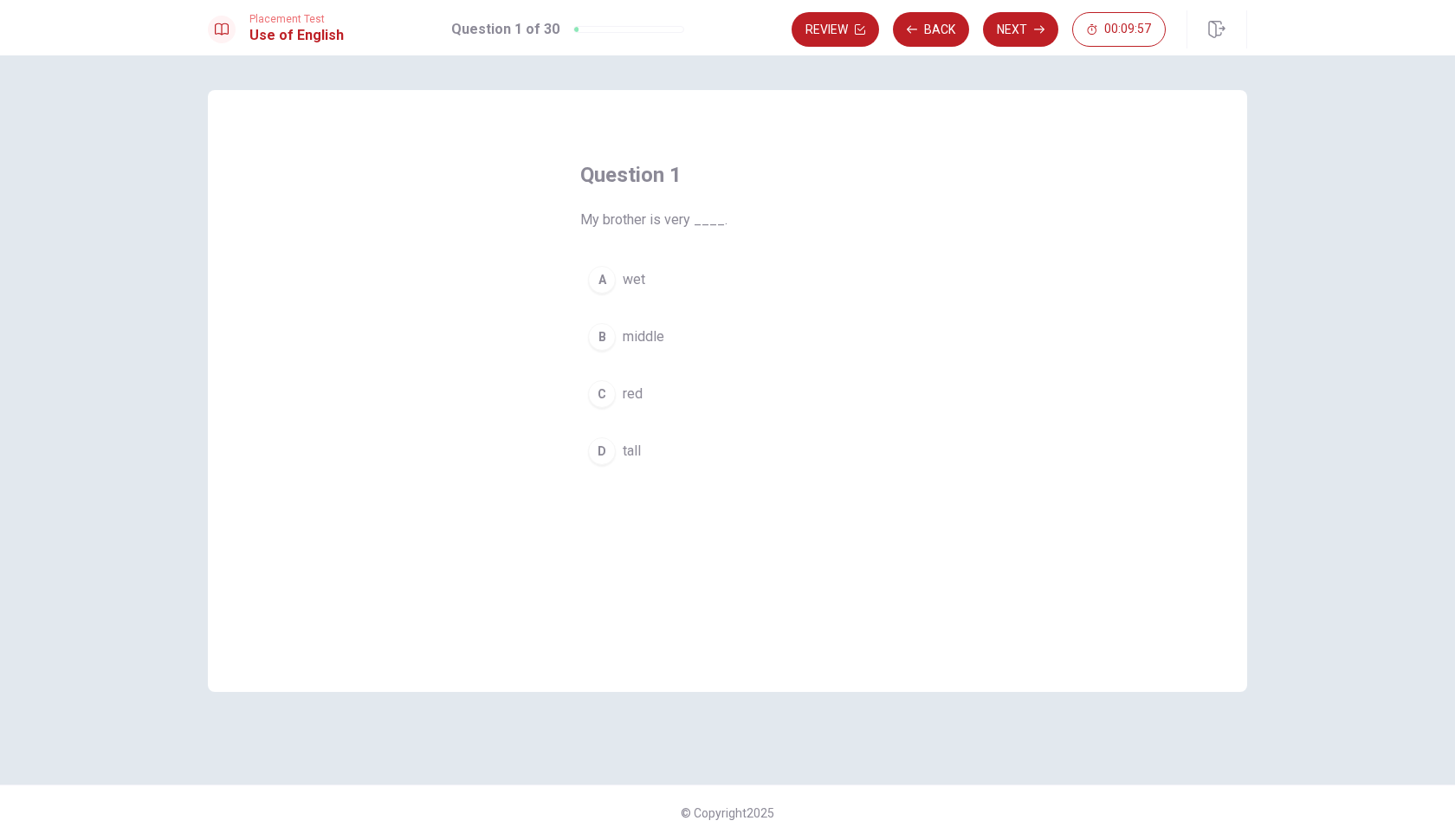 click on "D" at bounding box center [602, 451] 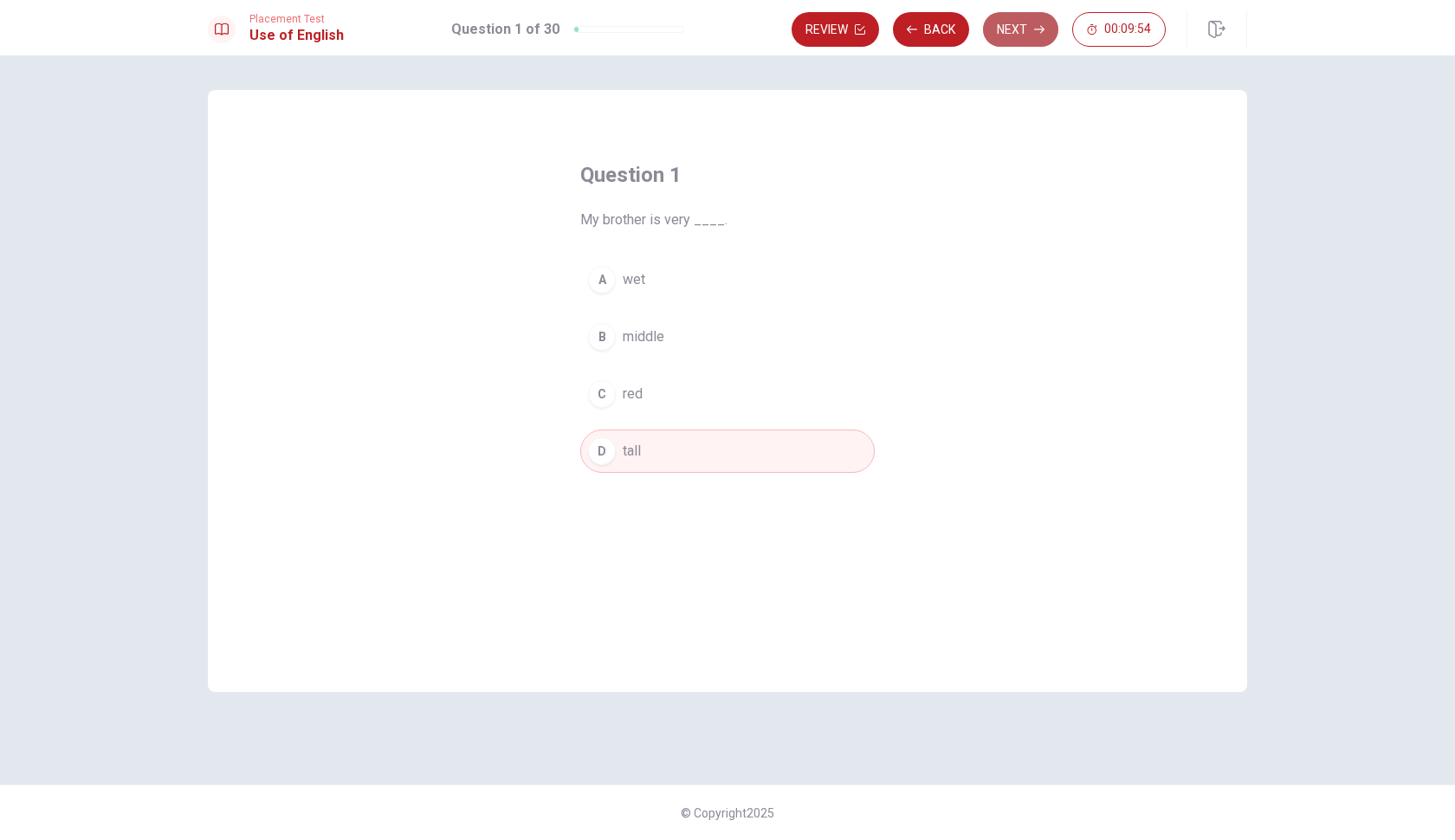 click on "Next" at bounding box center (1020, 29) 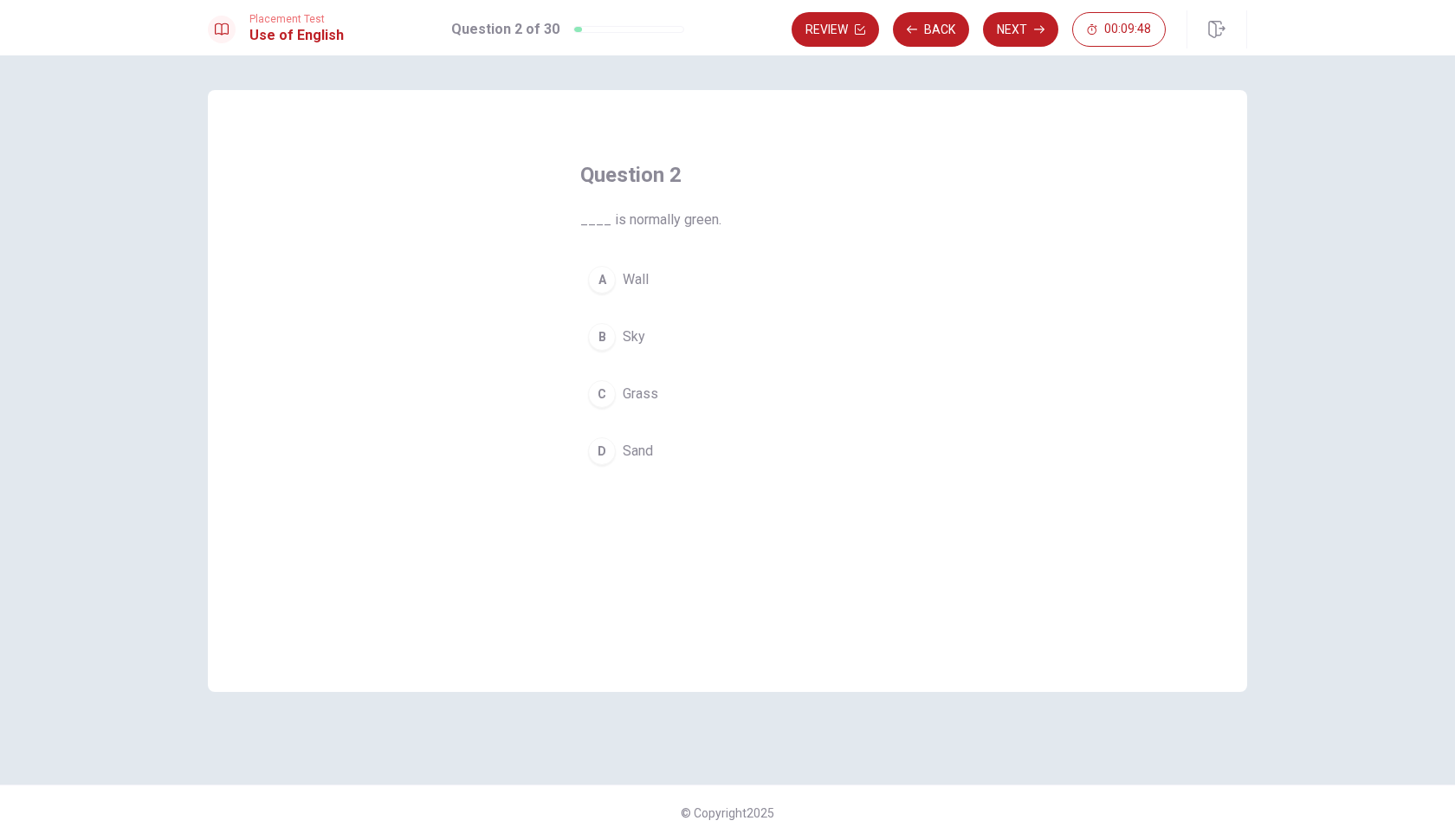 click on "C" at bounding box center [602, 394] 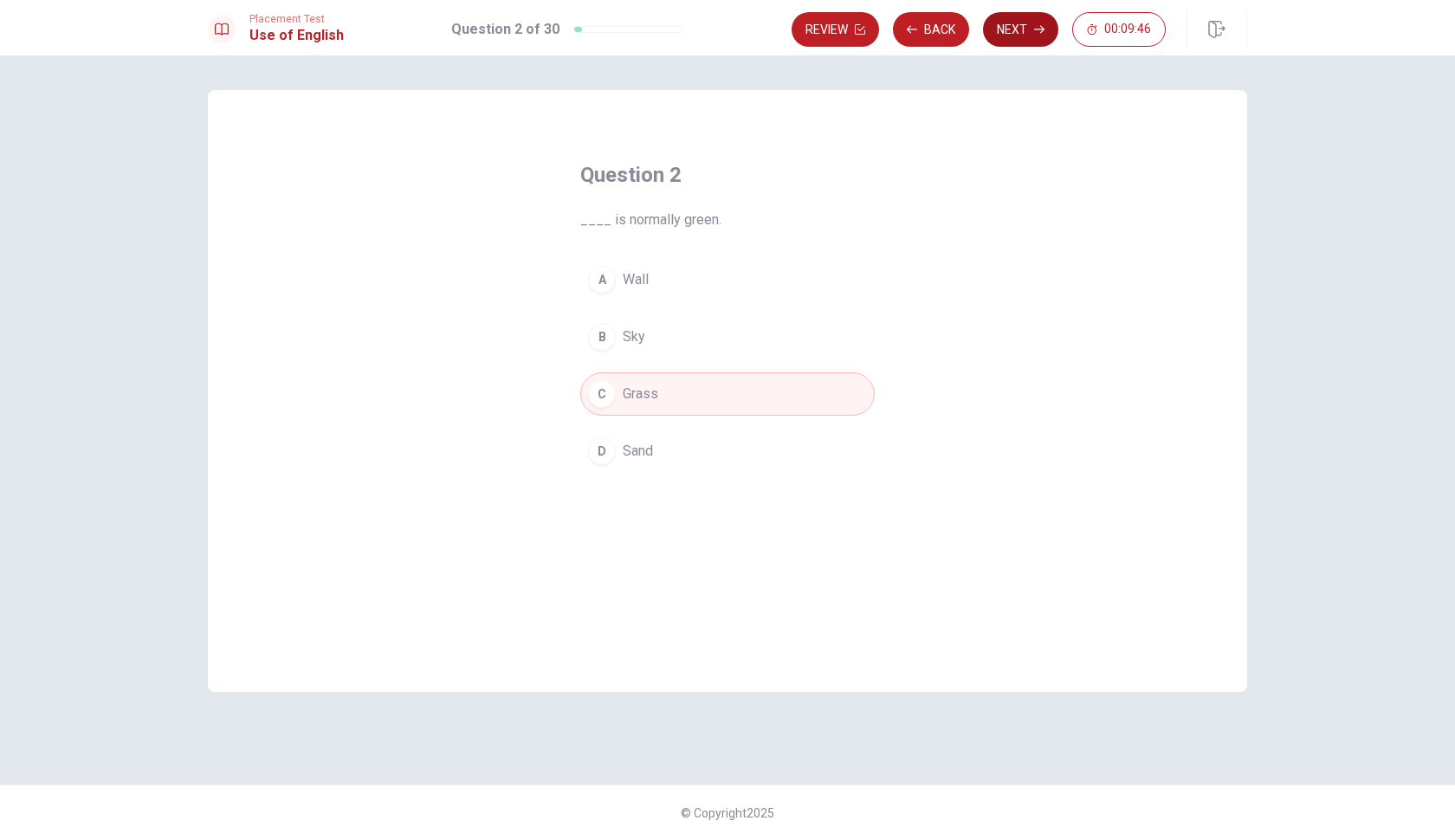 click on "Next" at bounding box center (1020, 29) 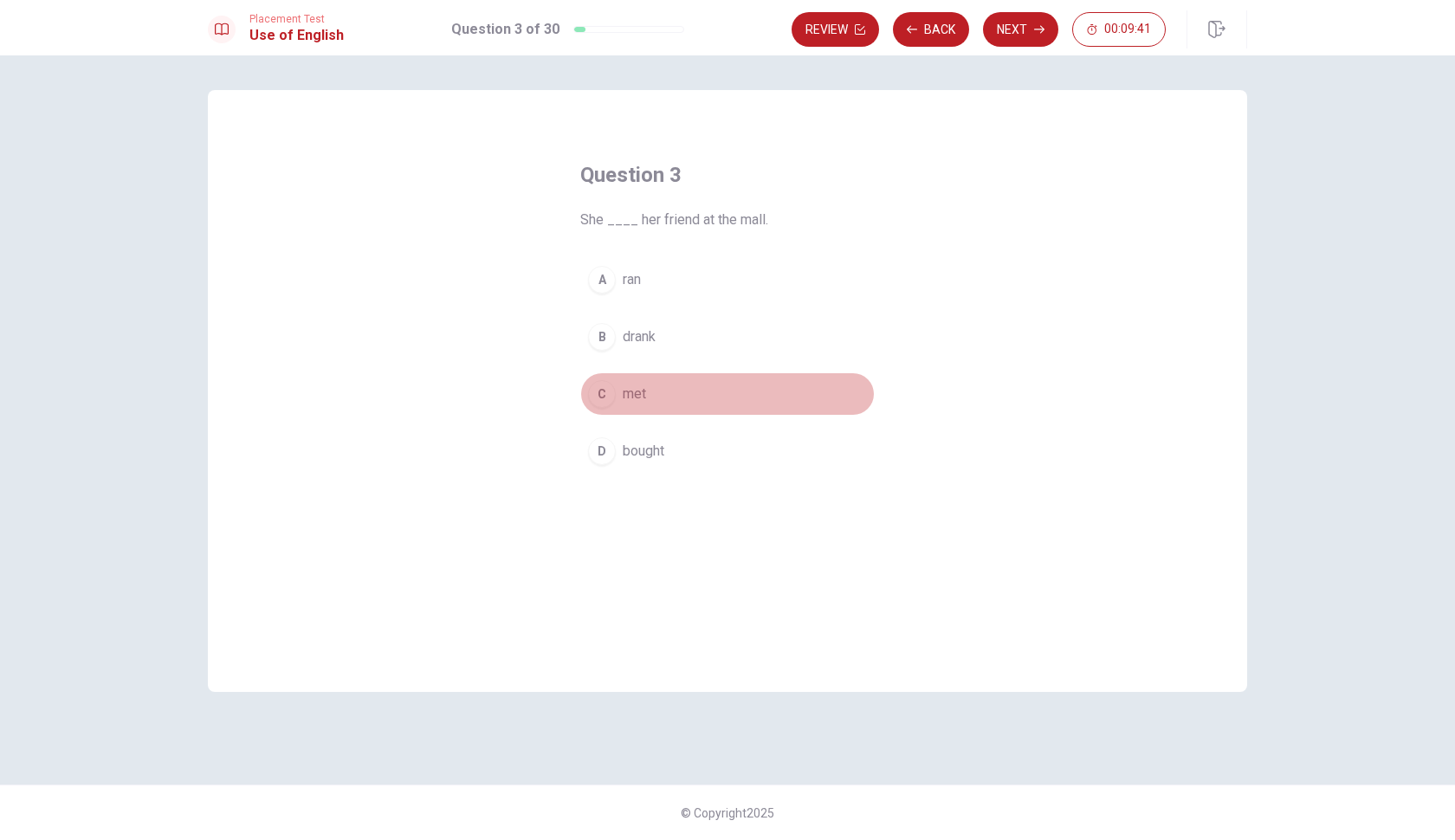 click on "C" at bounding box center [602, 394] 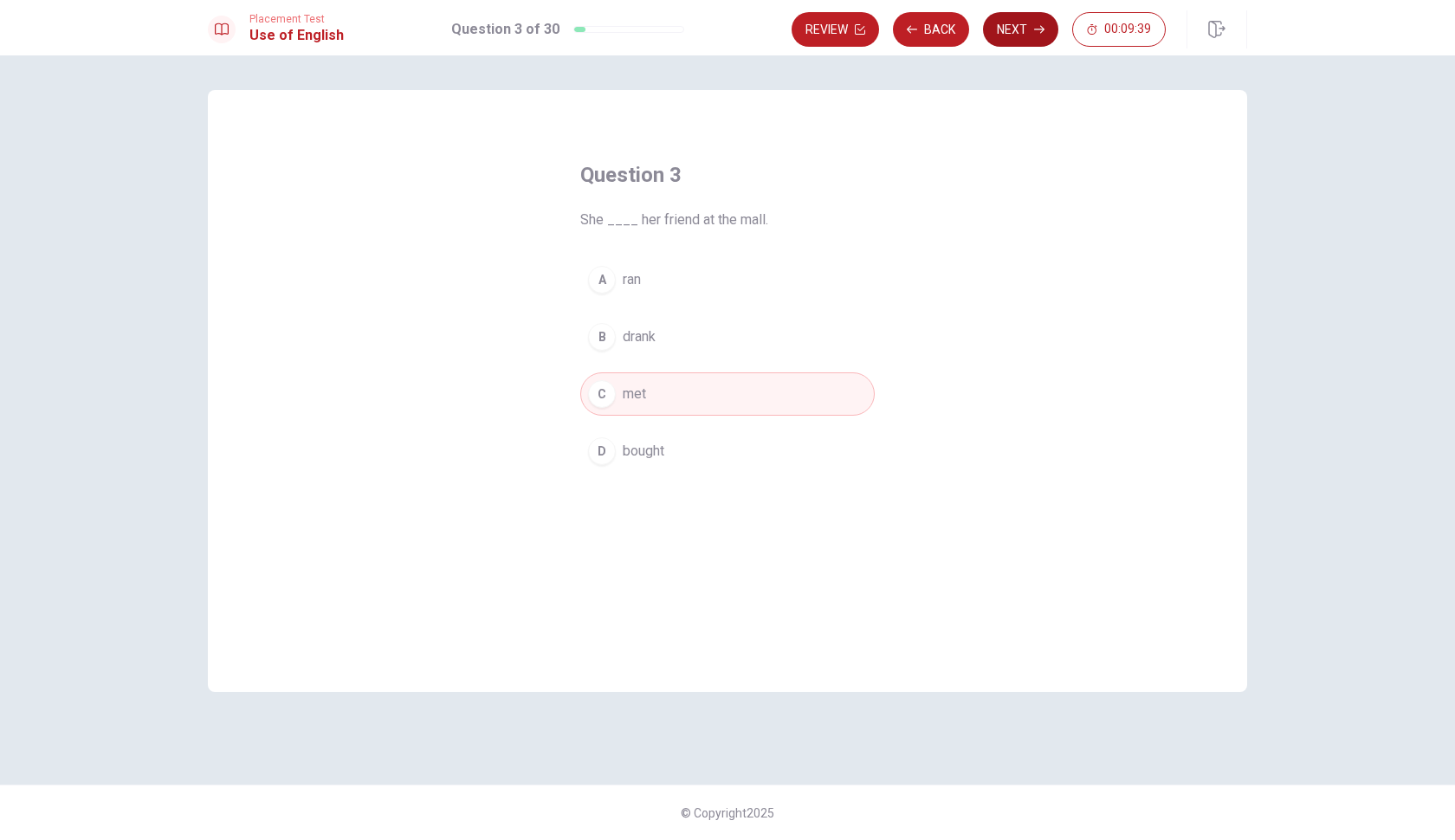 click on "Next" at bounding box center [1020, 29] 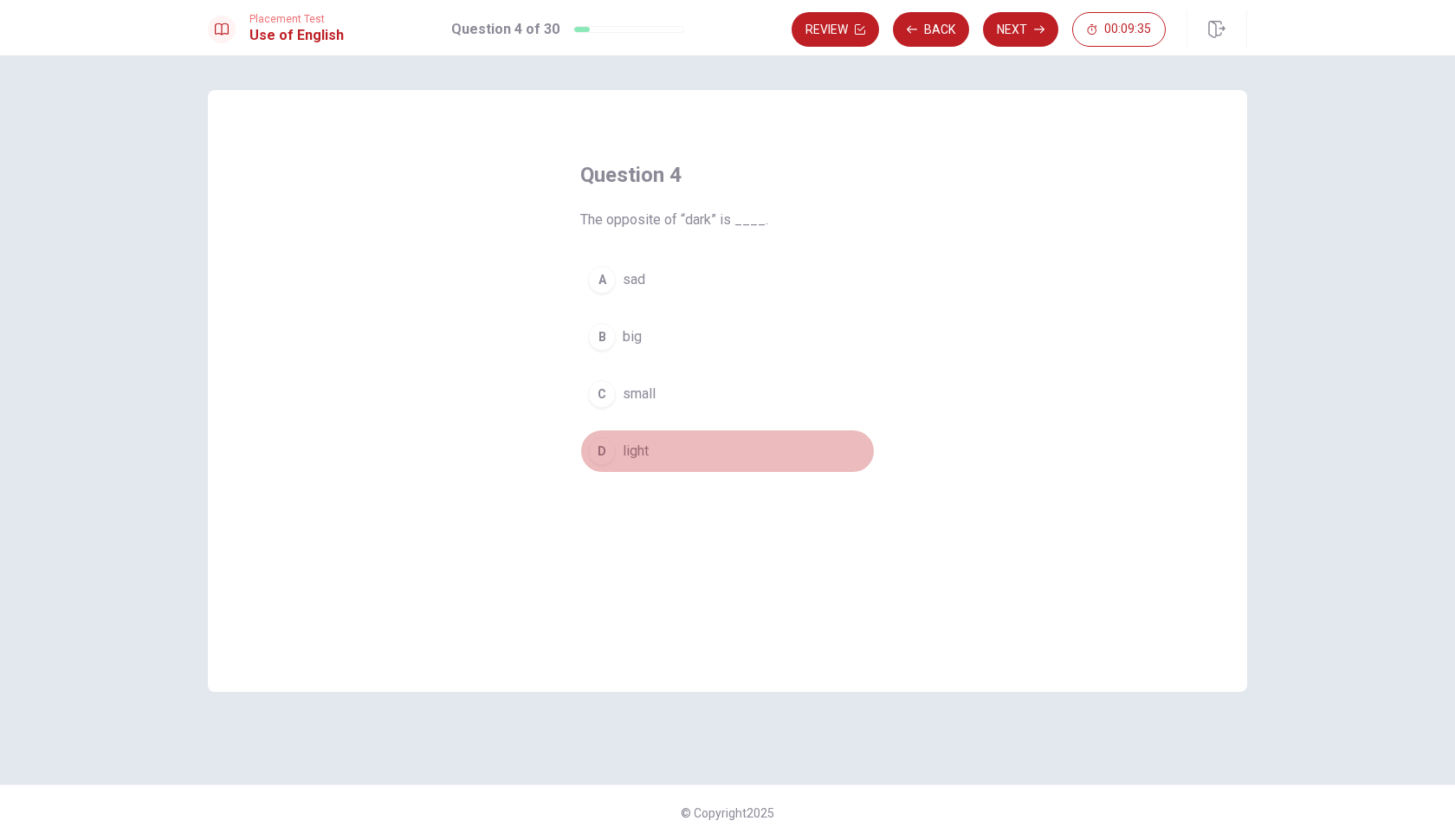 click on "D" at bounding box center [602, 451] 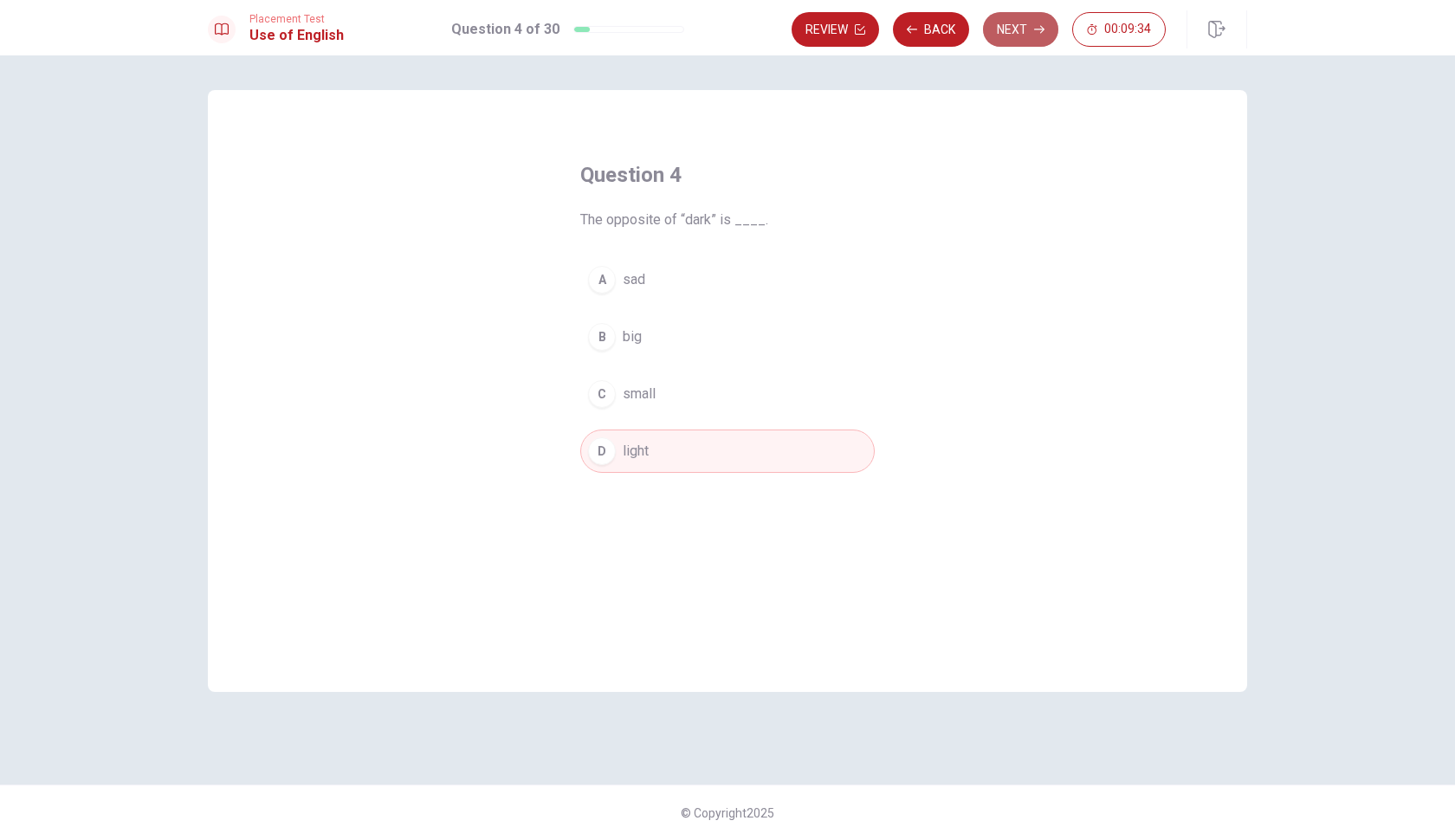 click on "Next" at bounding box center (1020, 29) 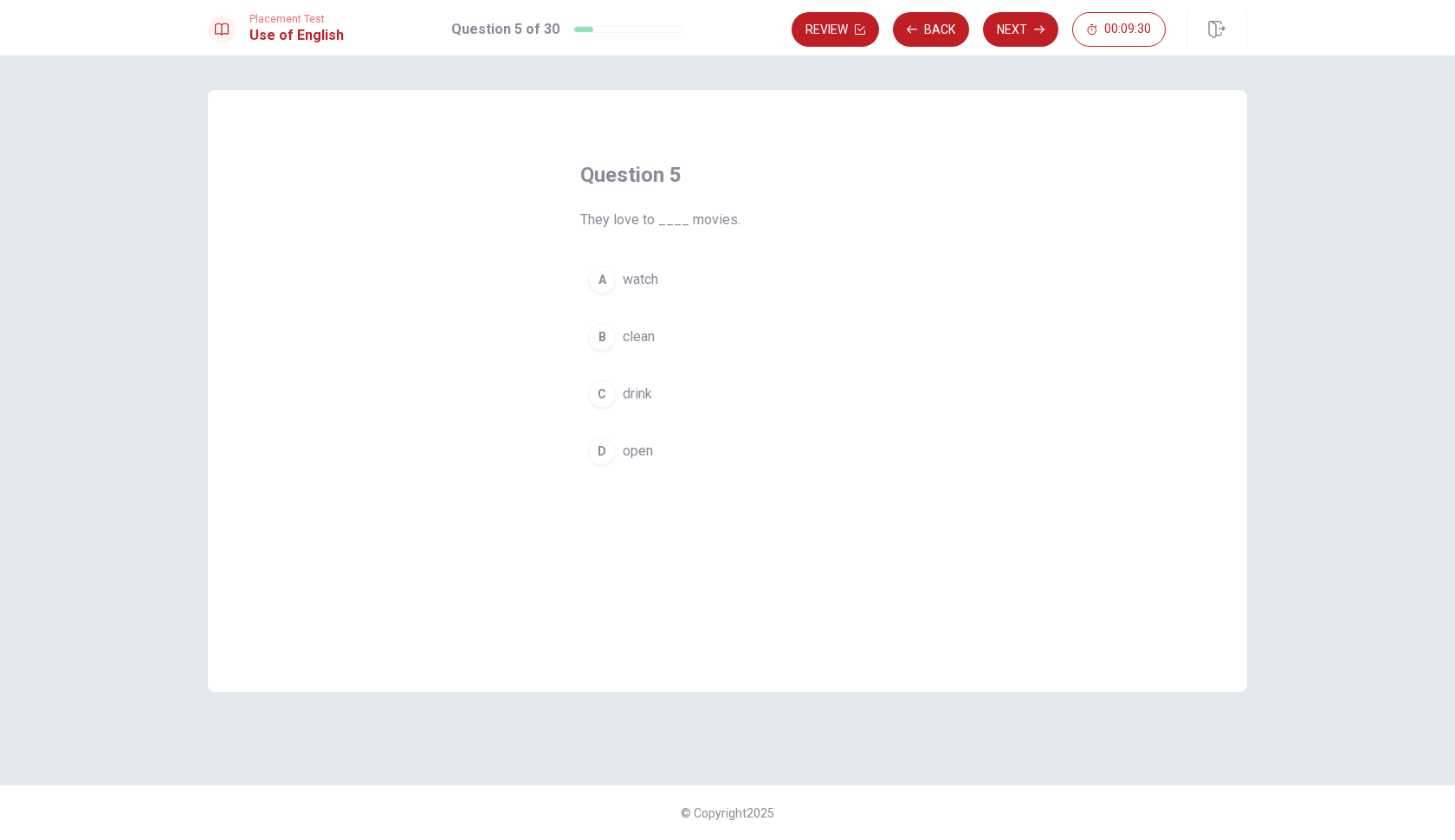 click on "A" at bounding box center (602, 280) 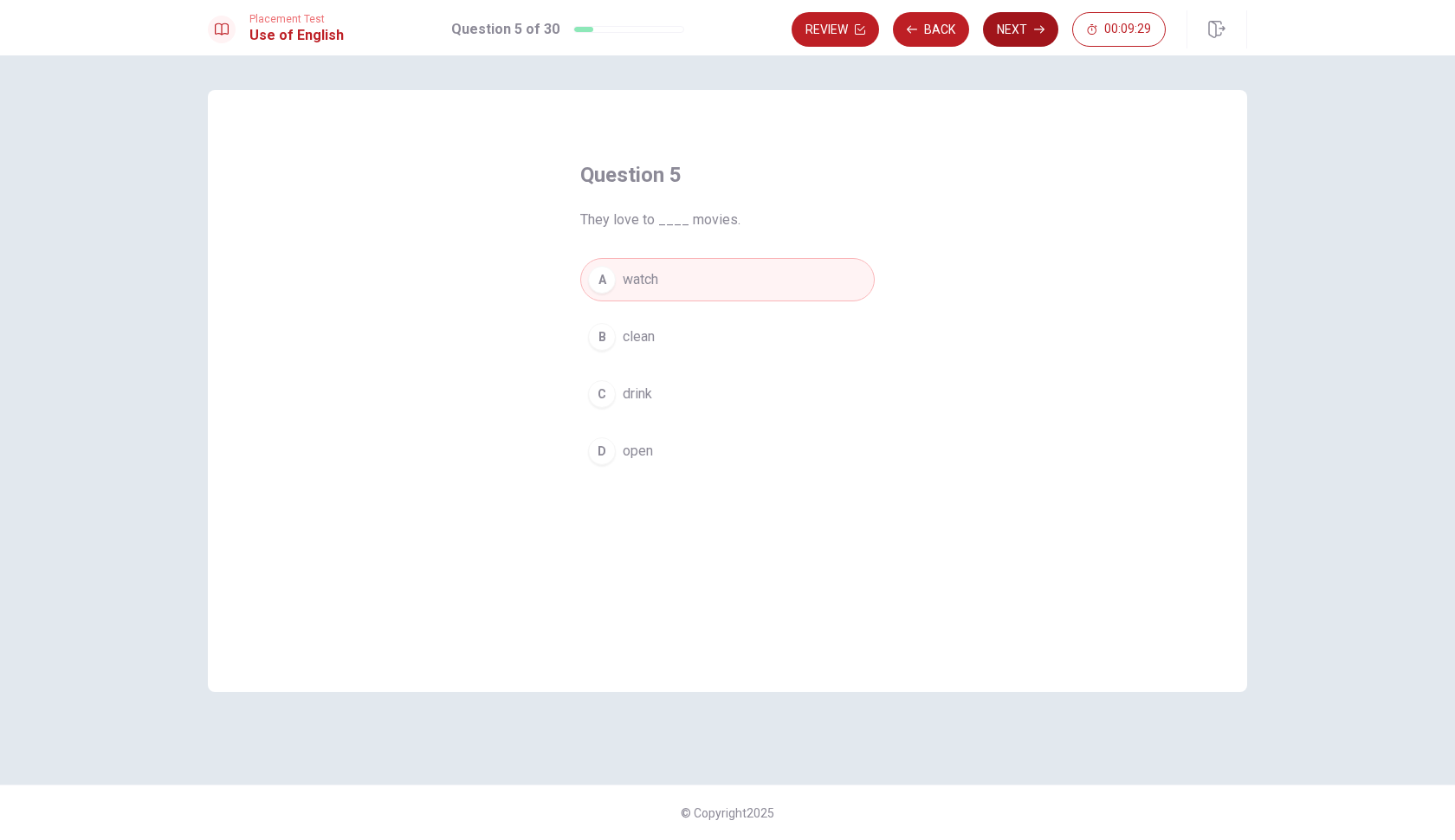 click on "Next" at bounding box center [1020, 29] 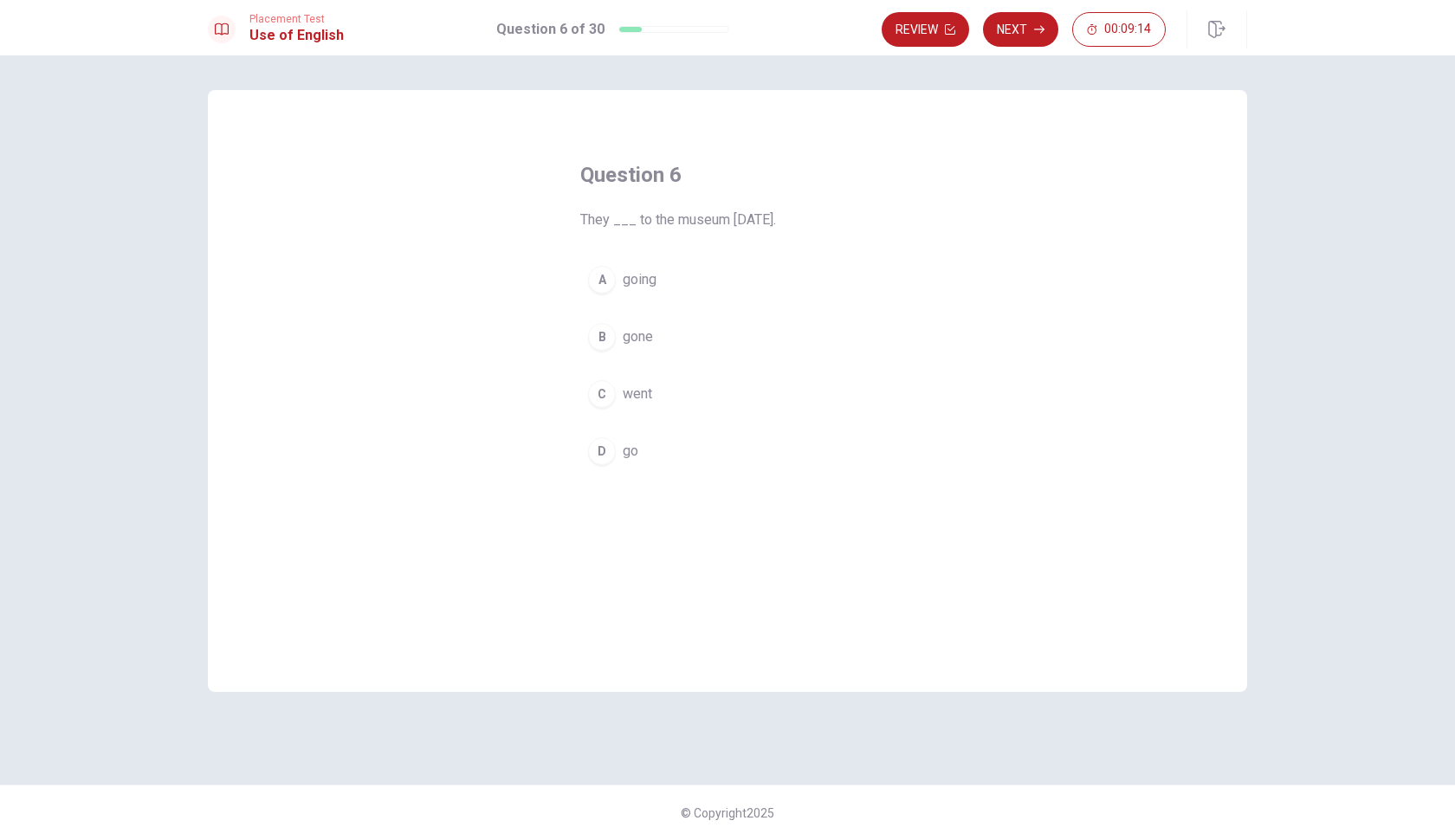 click on "B" at bounding box center [602, 337] 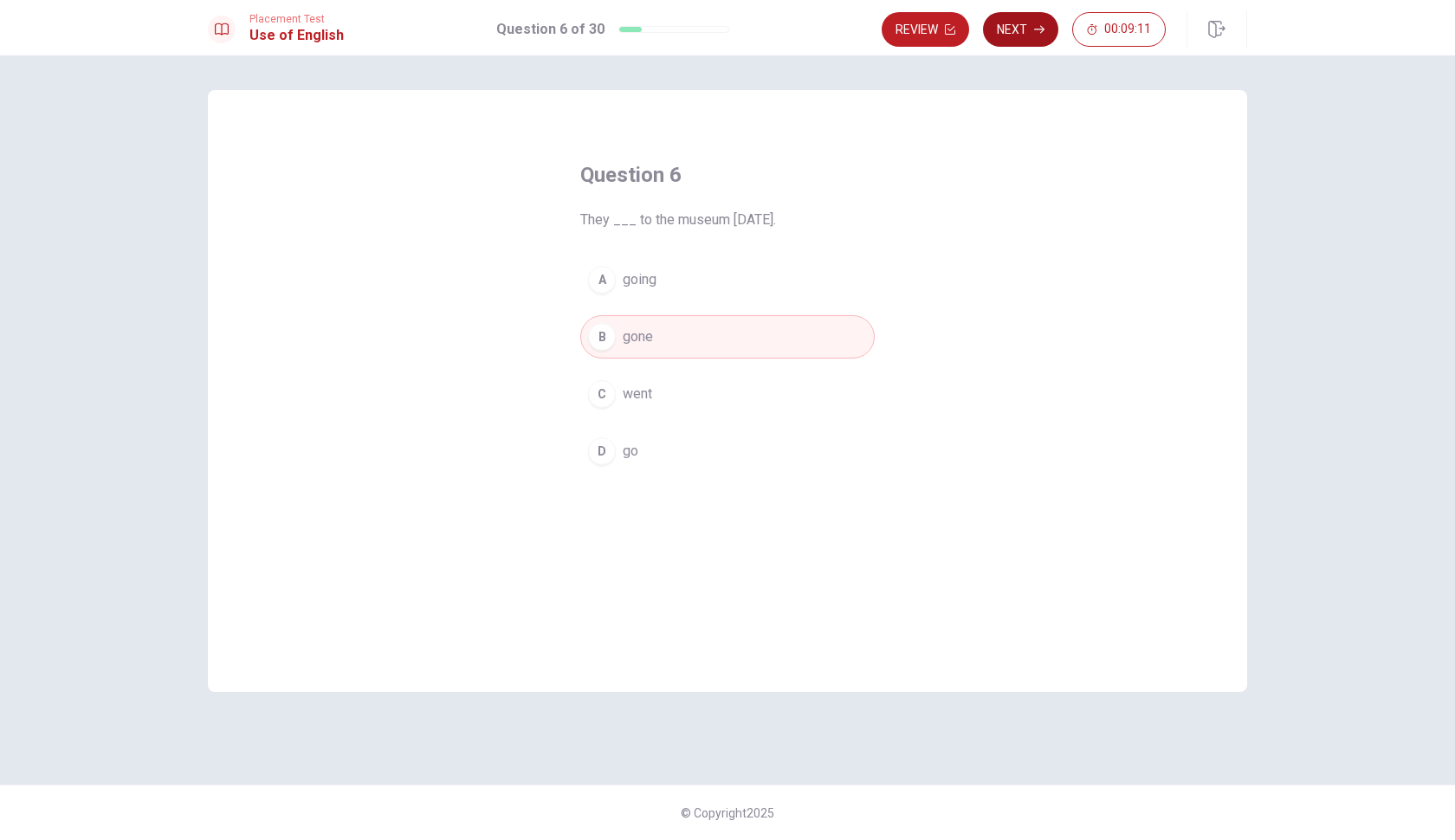 click on "Next" at bounding box center [1020, 29] 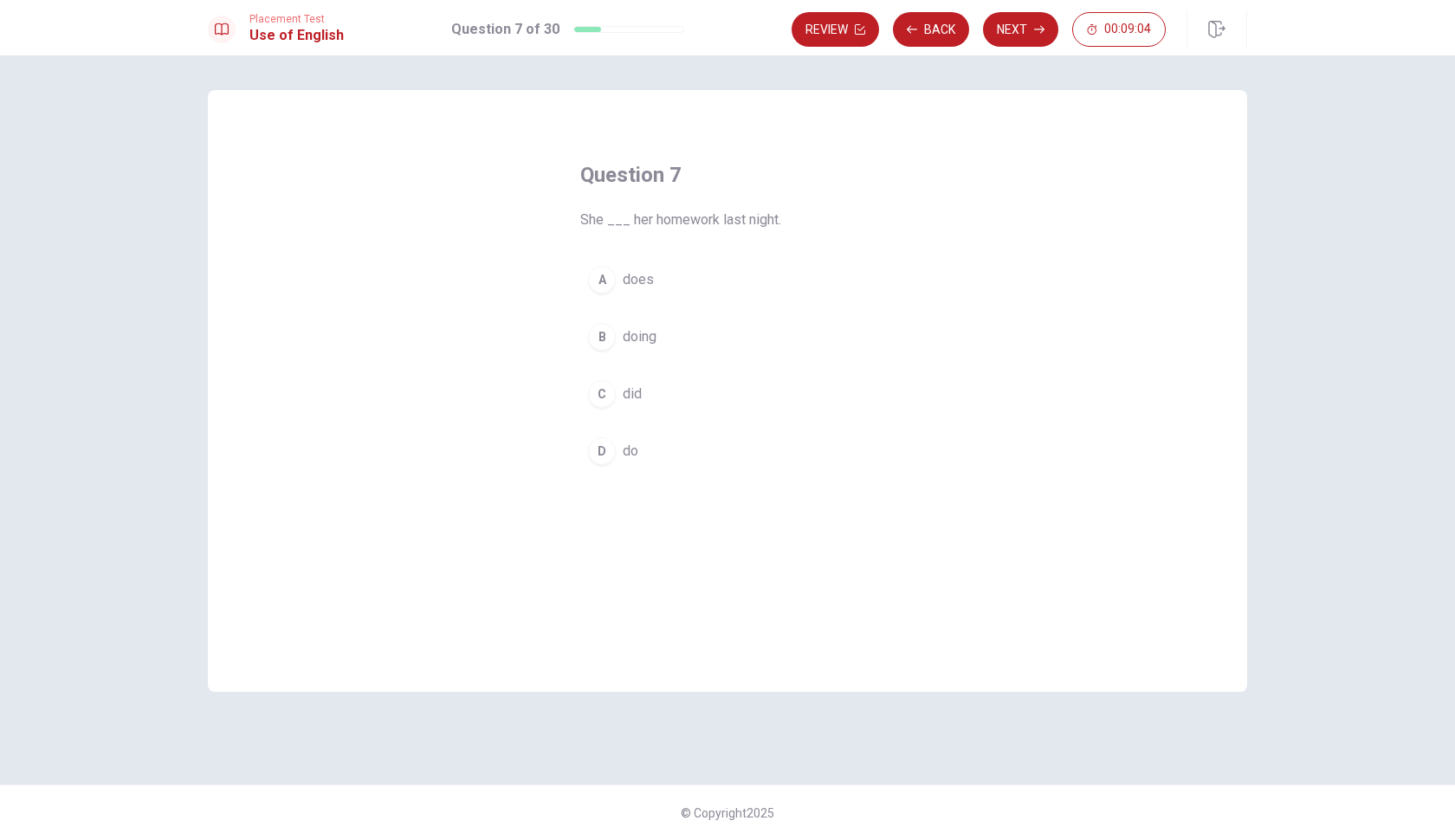 click on "A" at bounding box center [602, 280] 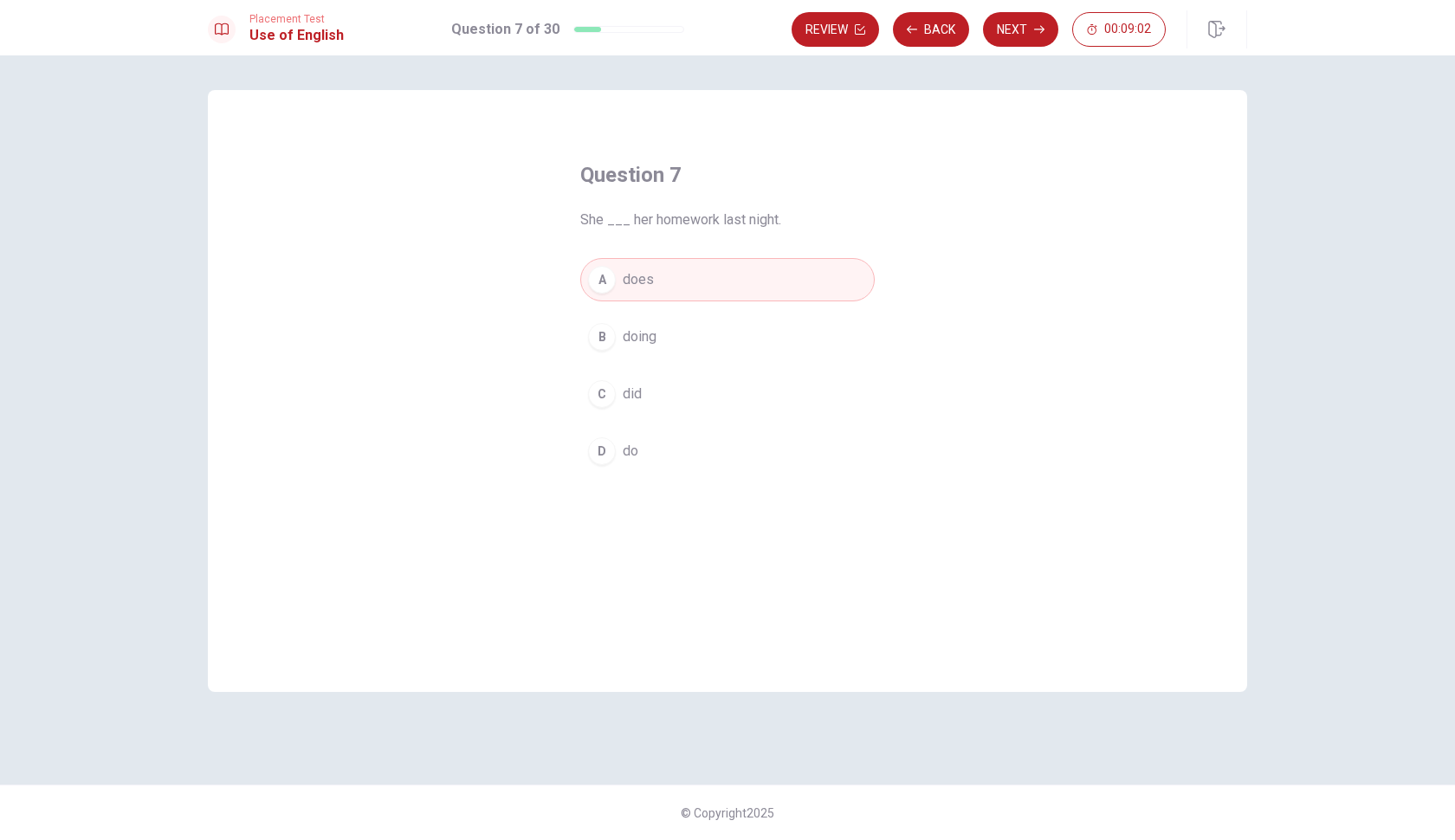 click on "C" at bounding box center [602, 394] 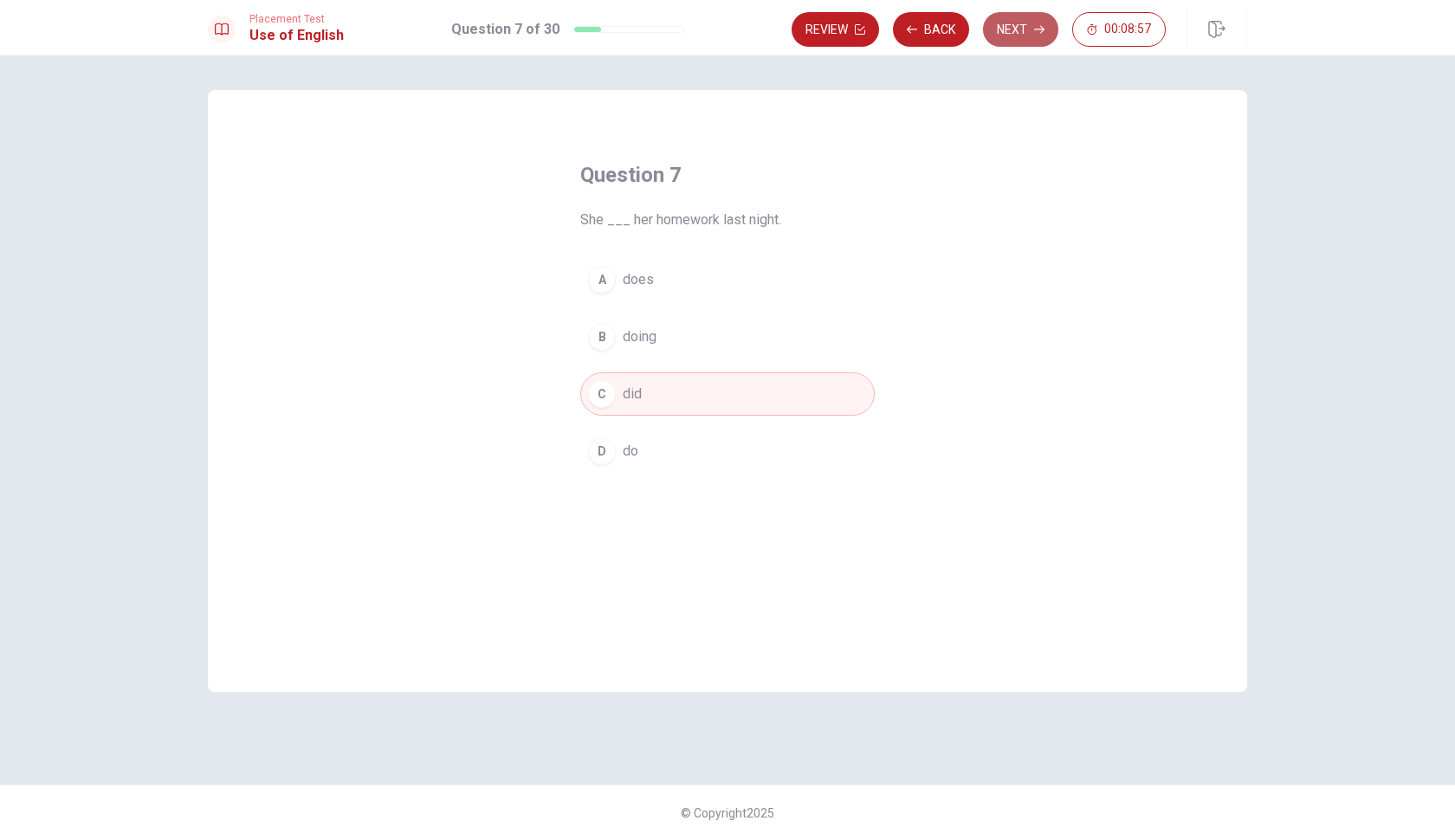 click on "Next" at bounding box center [1020, 29] 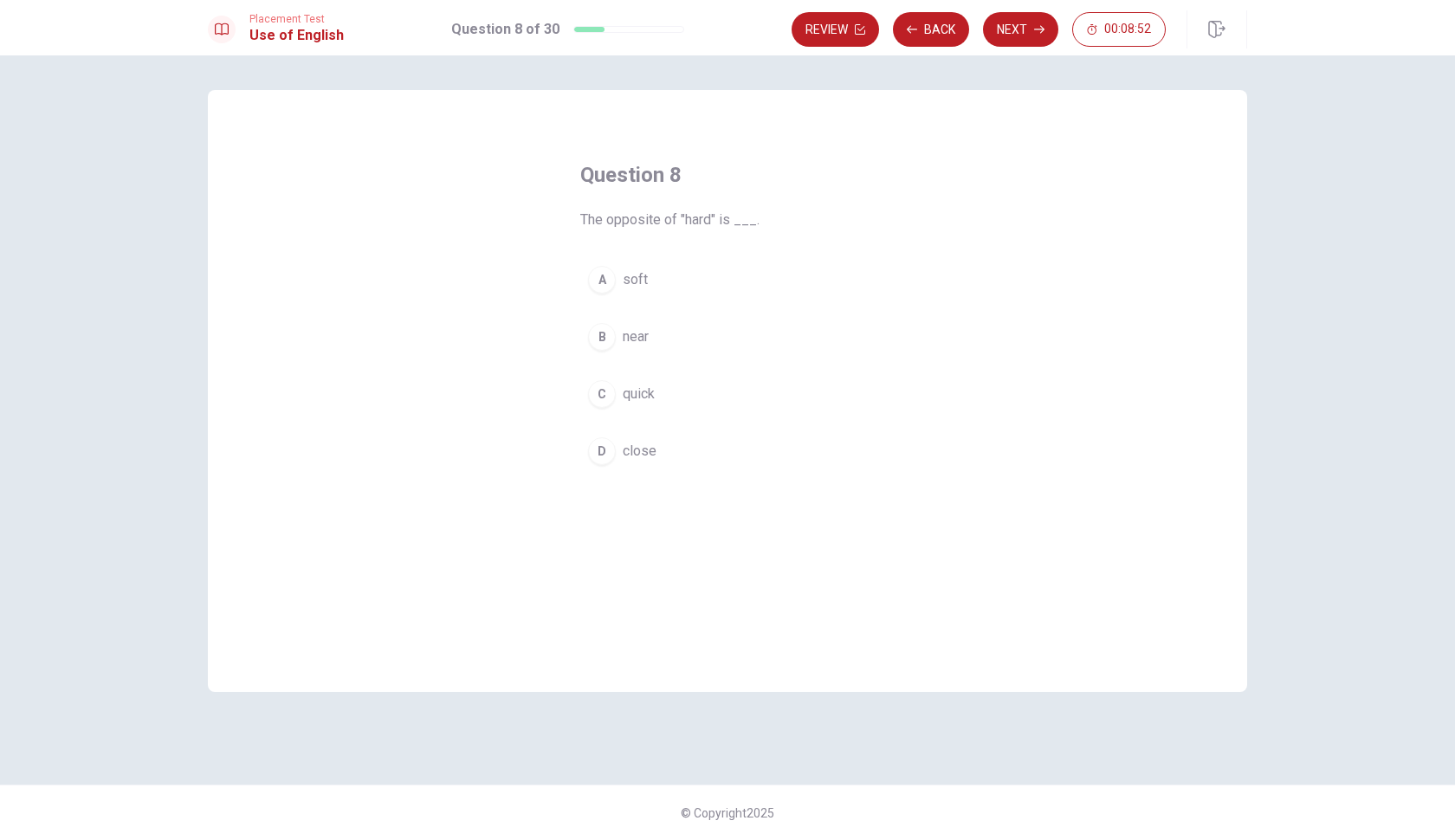 click on "A" at bounding box center (602, 280) 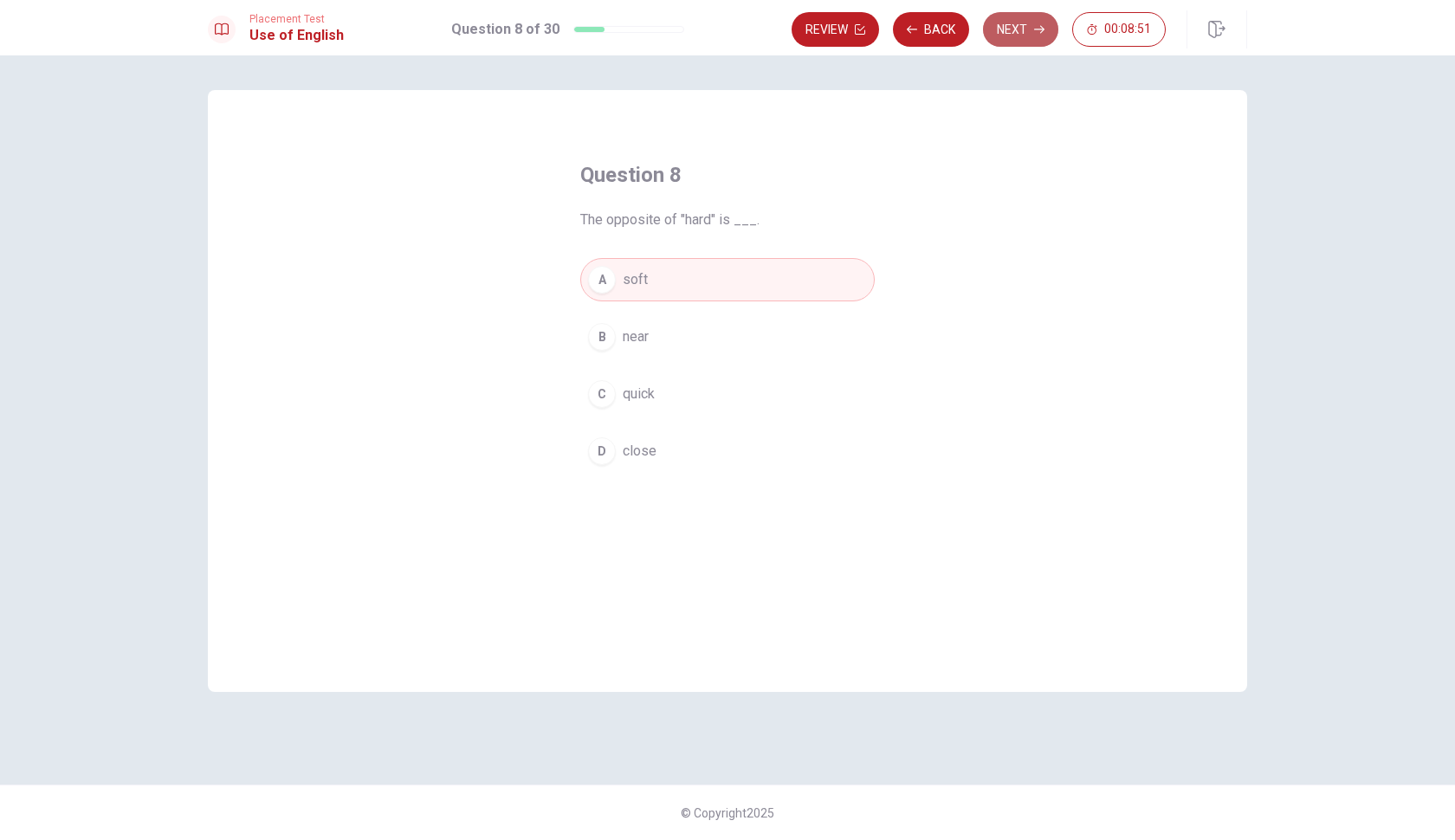 click on "Next" at bounding box center (1020, 29) 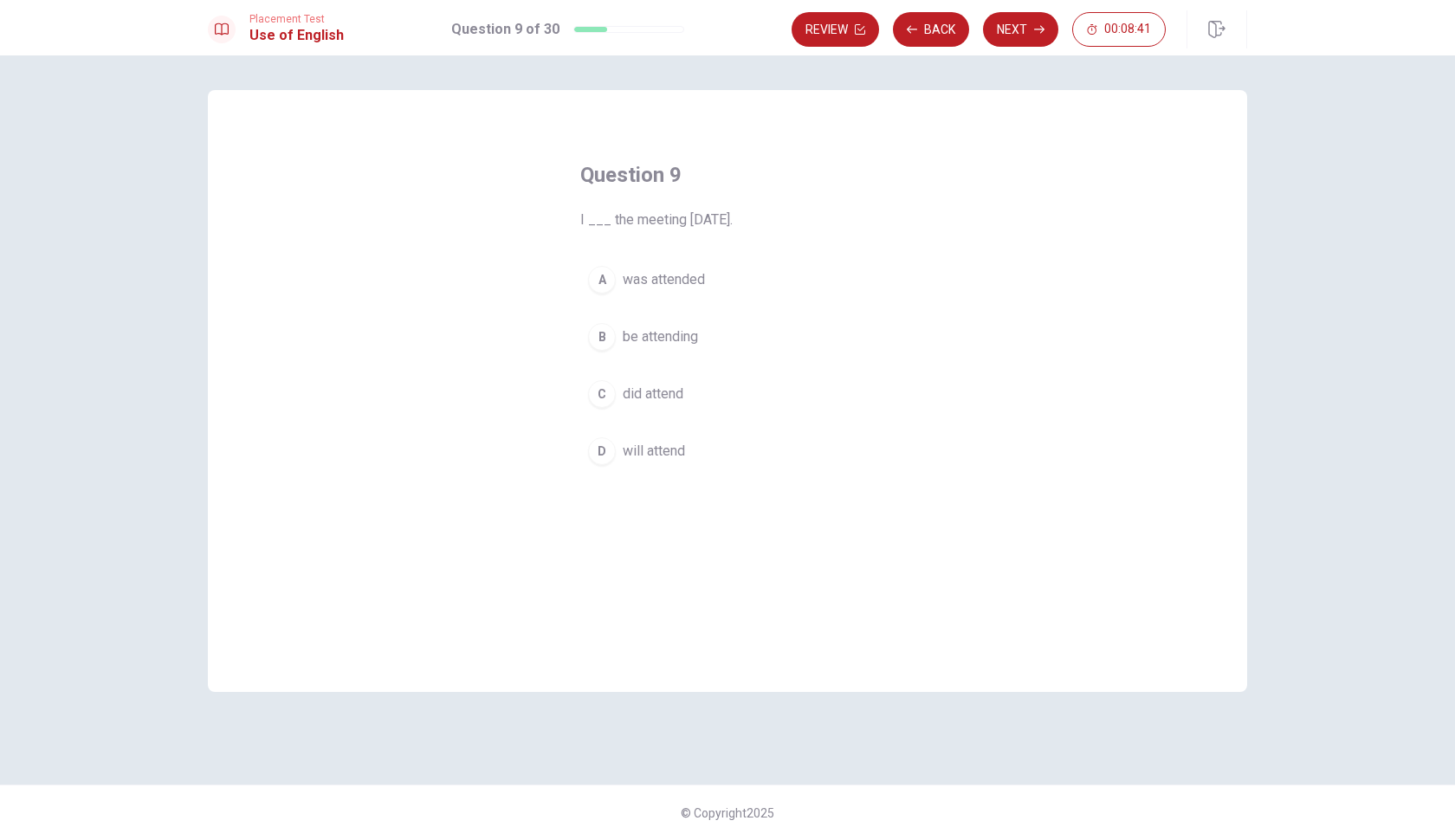 click on "D" at bounding box center [602, 451] 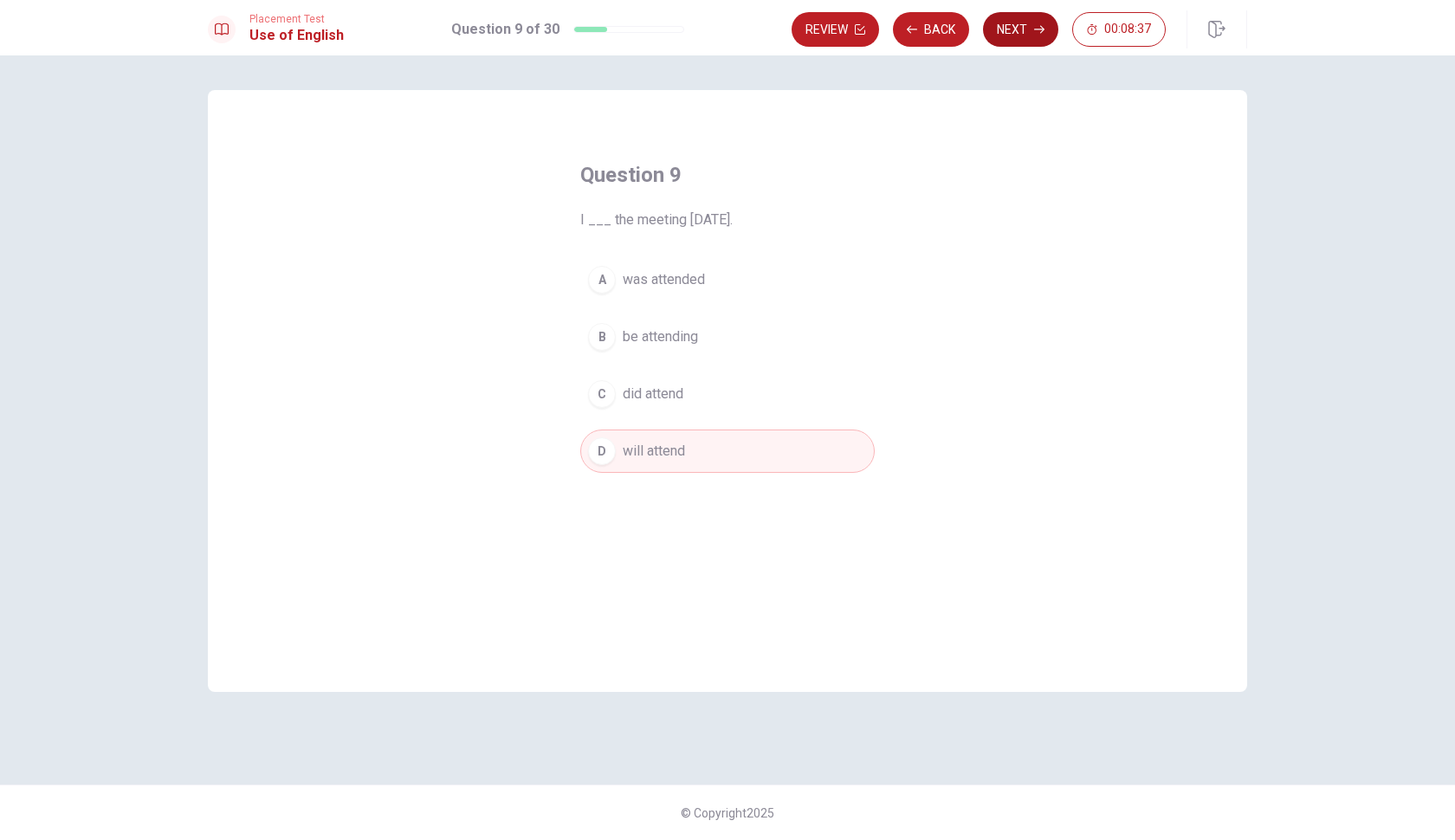 click on "Next" at bounding box center [1020, 29] 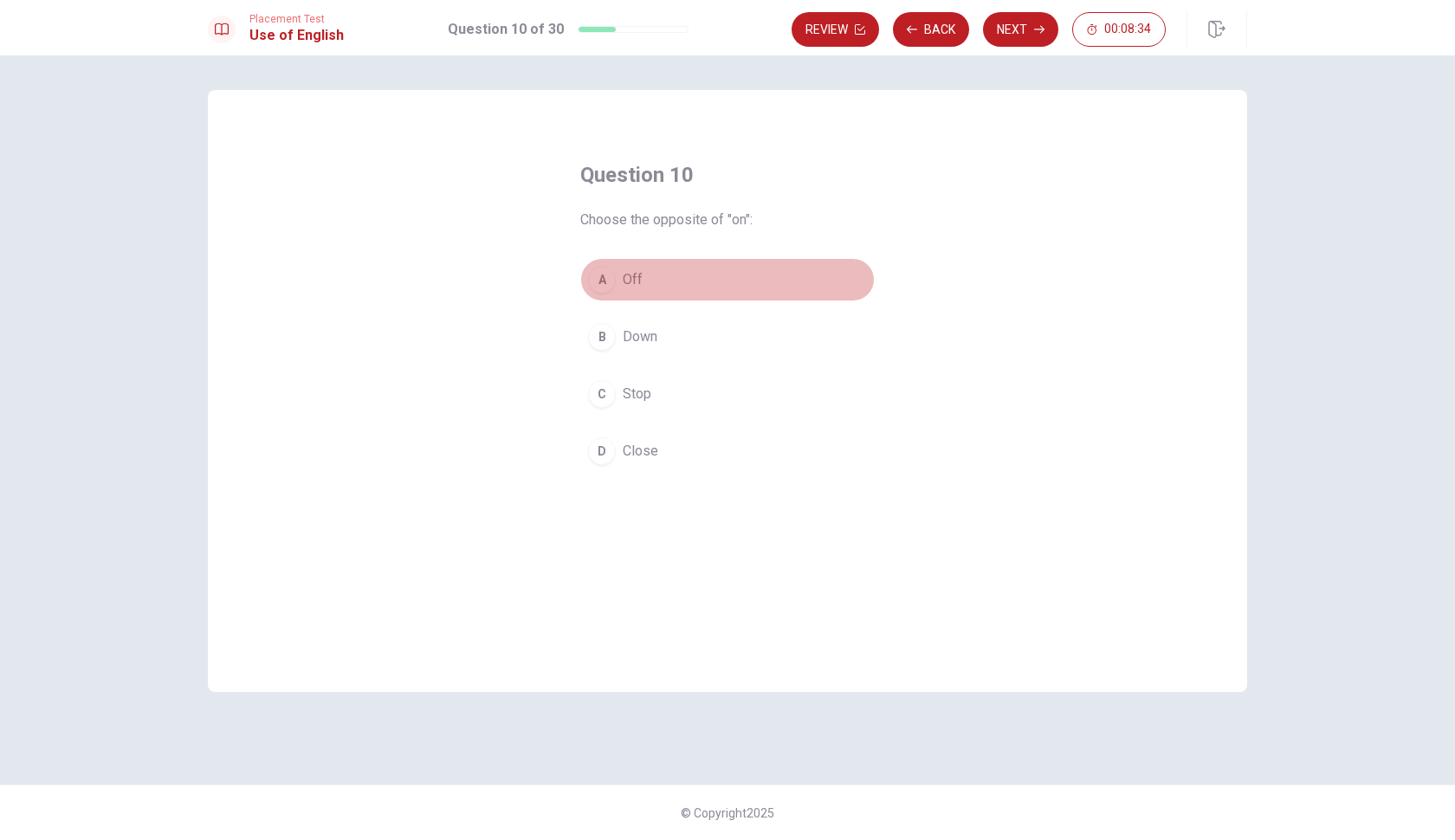 click on "A" at bounding box center [602, 280] 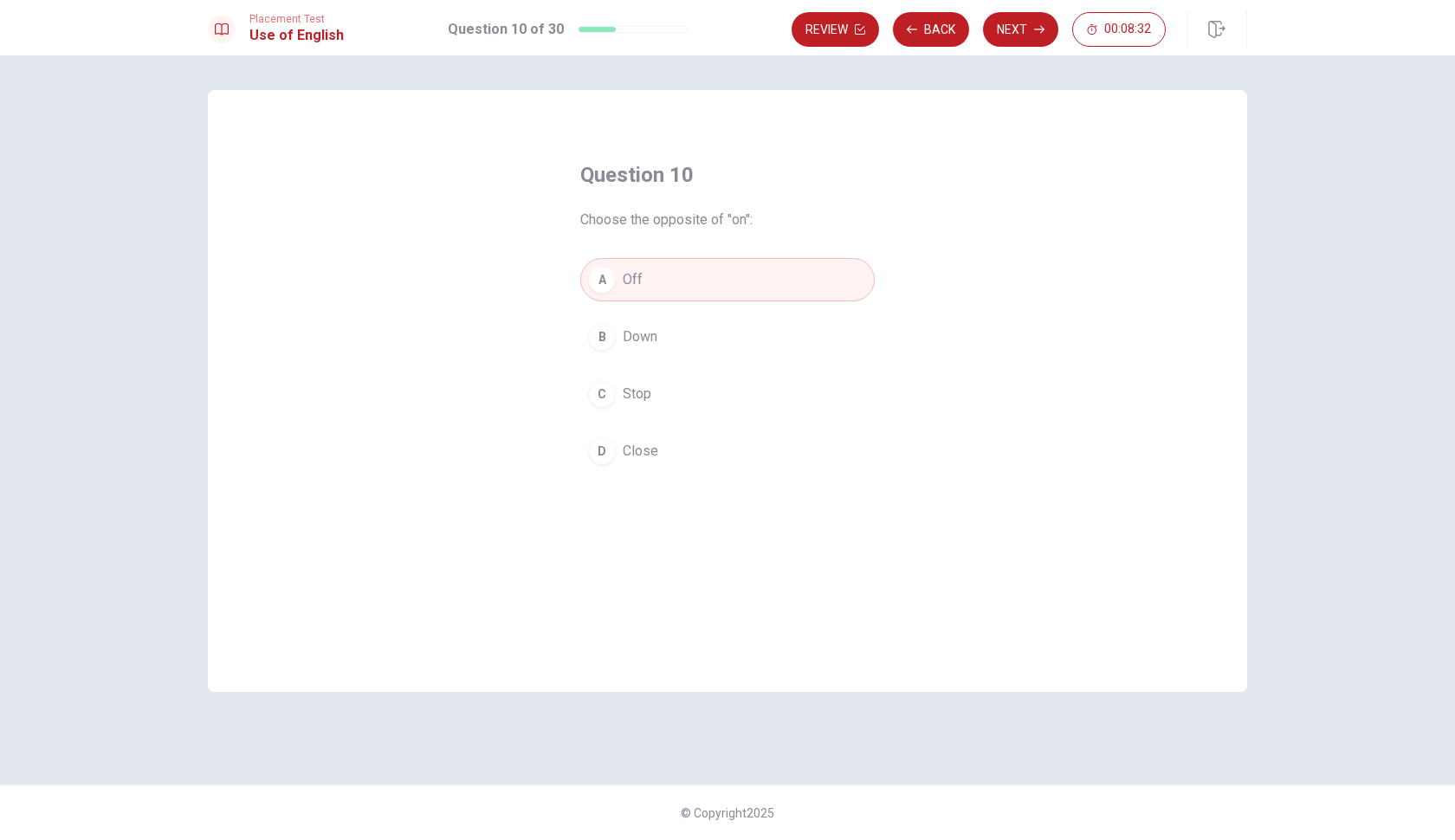 click on "Question 10 Choose the opposite of "on": A Off
B Down
C Stop
D Close © Copyright  2025" at bounding box center (728, 448) 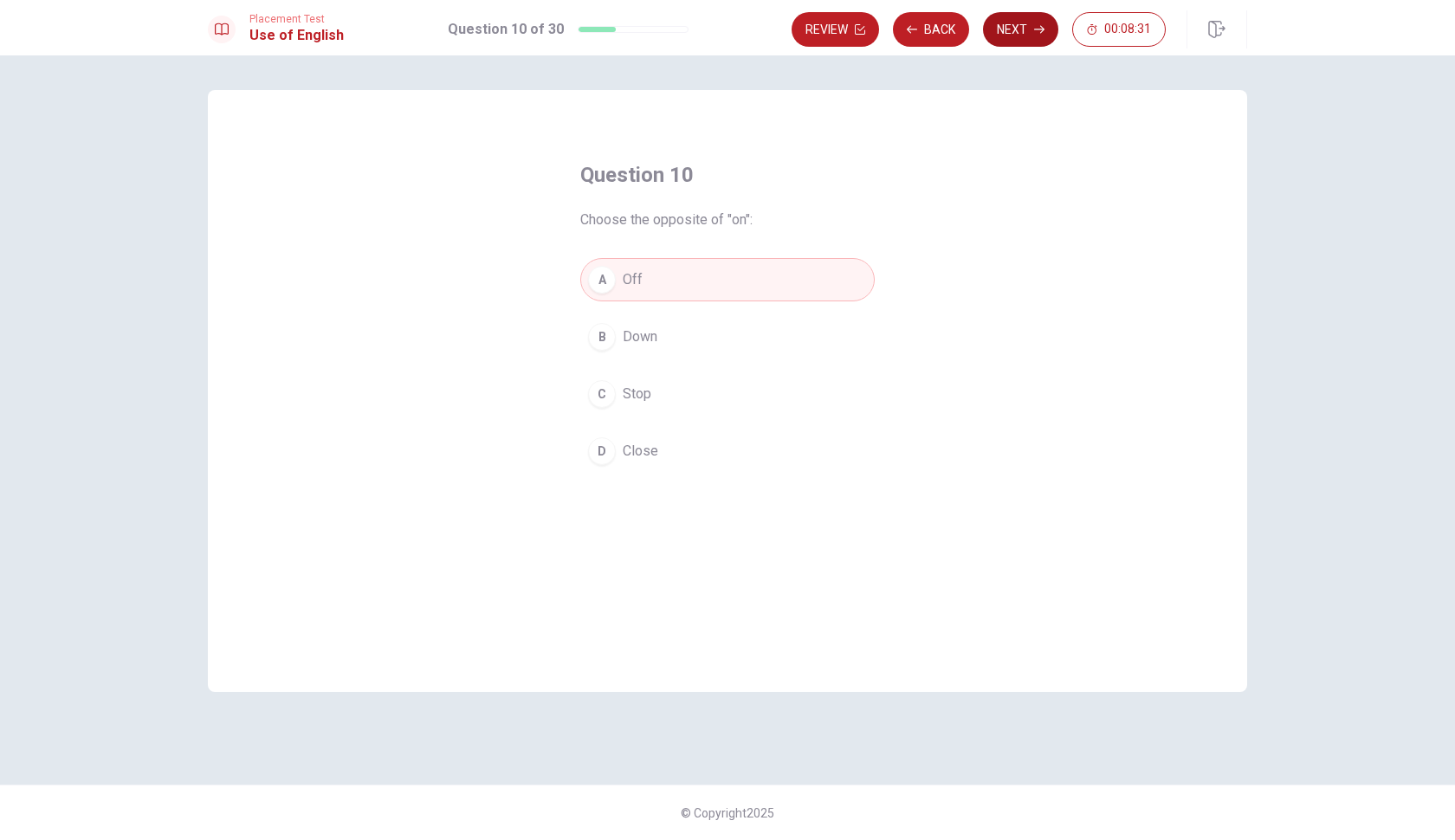 click on "Next" at bounding box center [1020, 29] 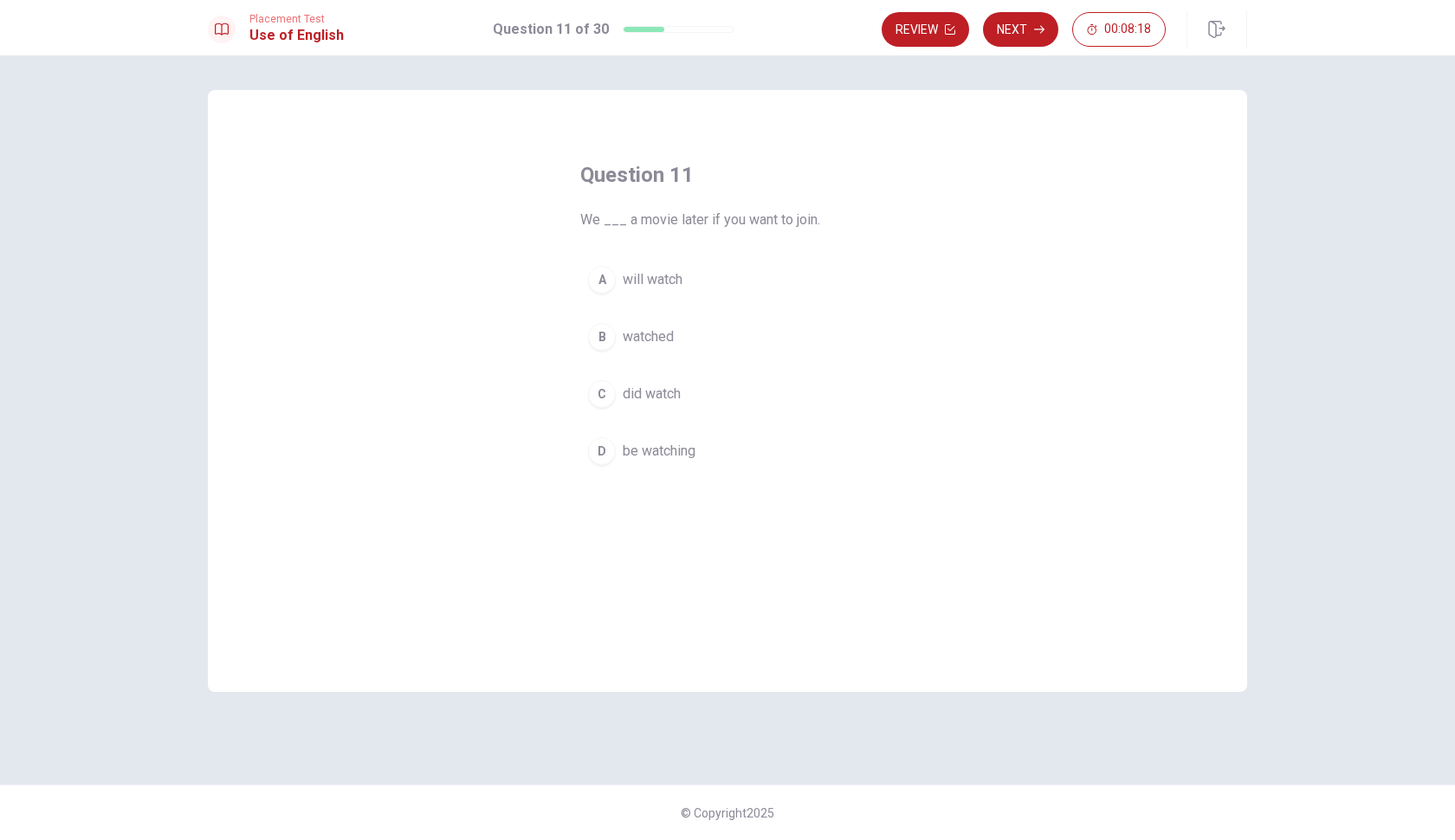 click on "A" at bounding box center [602, 280] 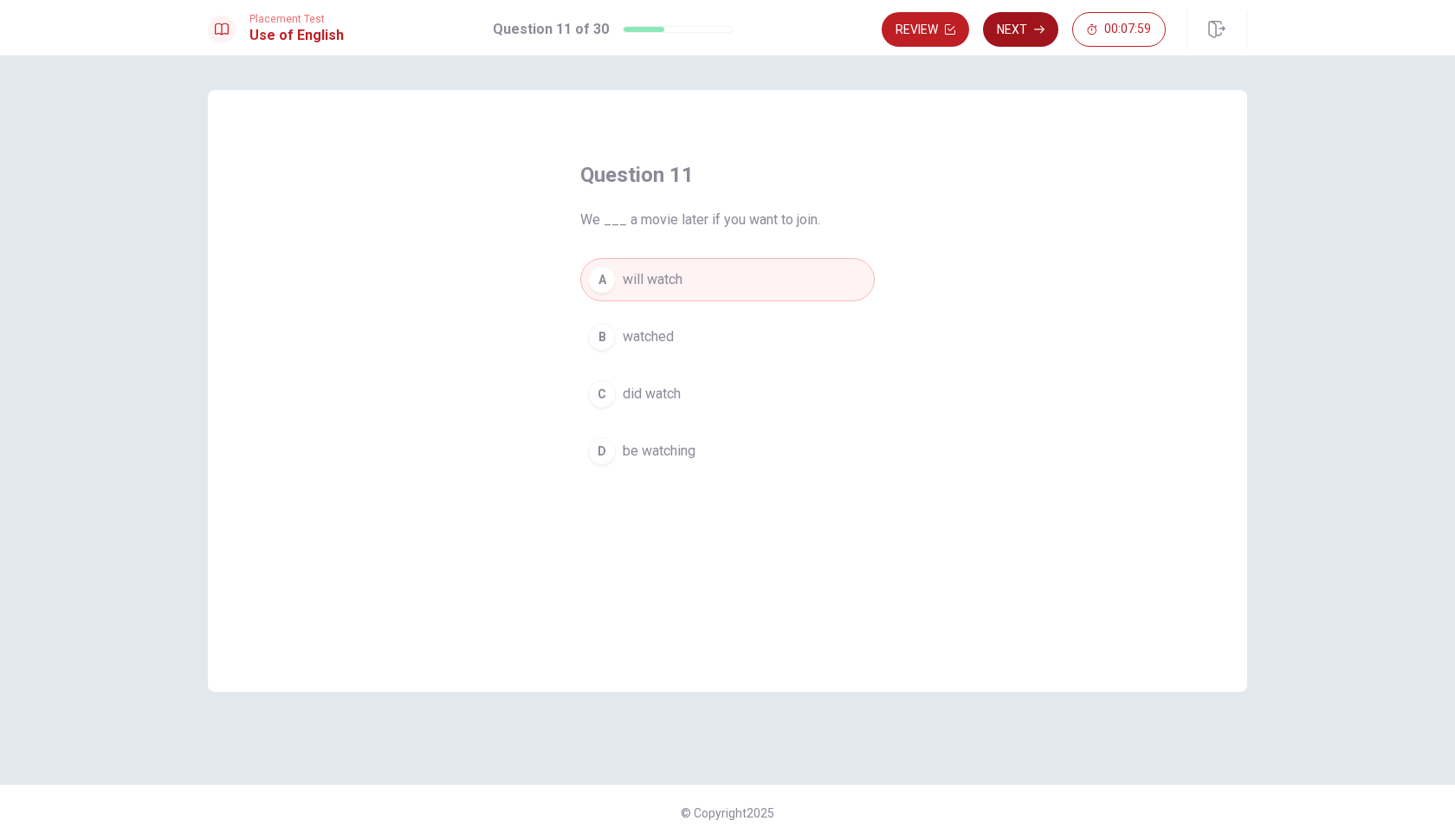 click 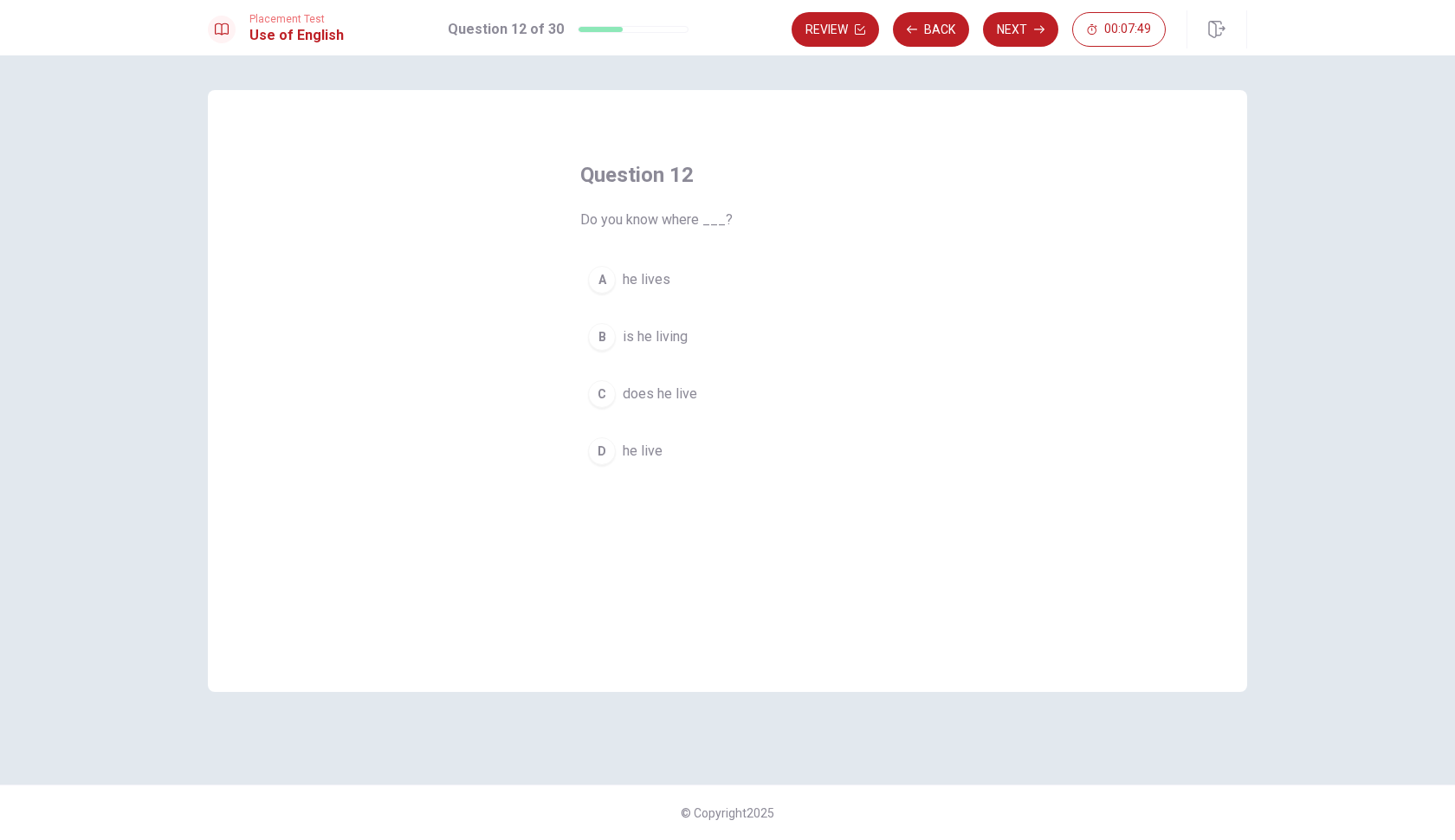 click on "A" at bounding box center [602, 280] 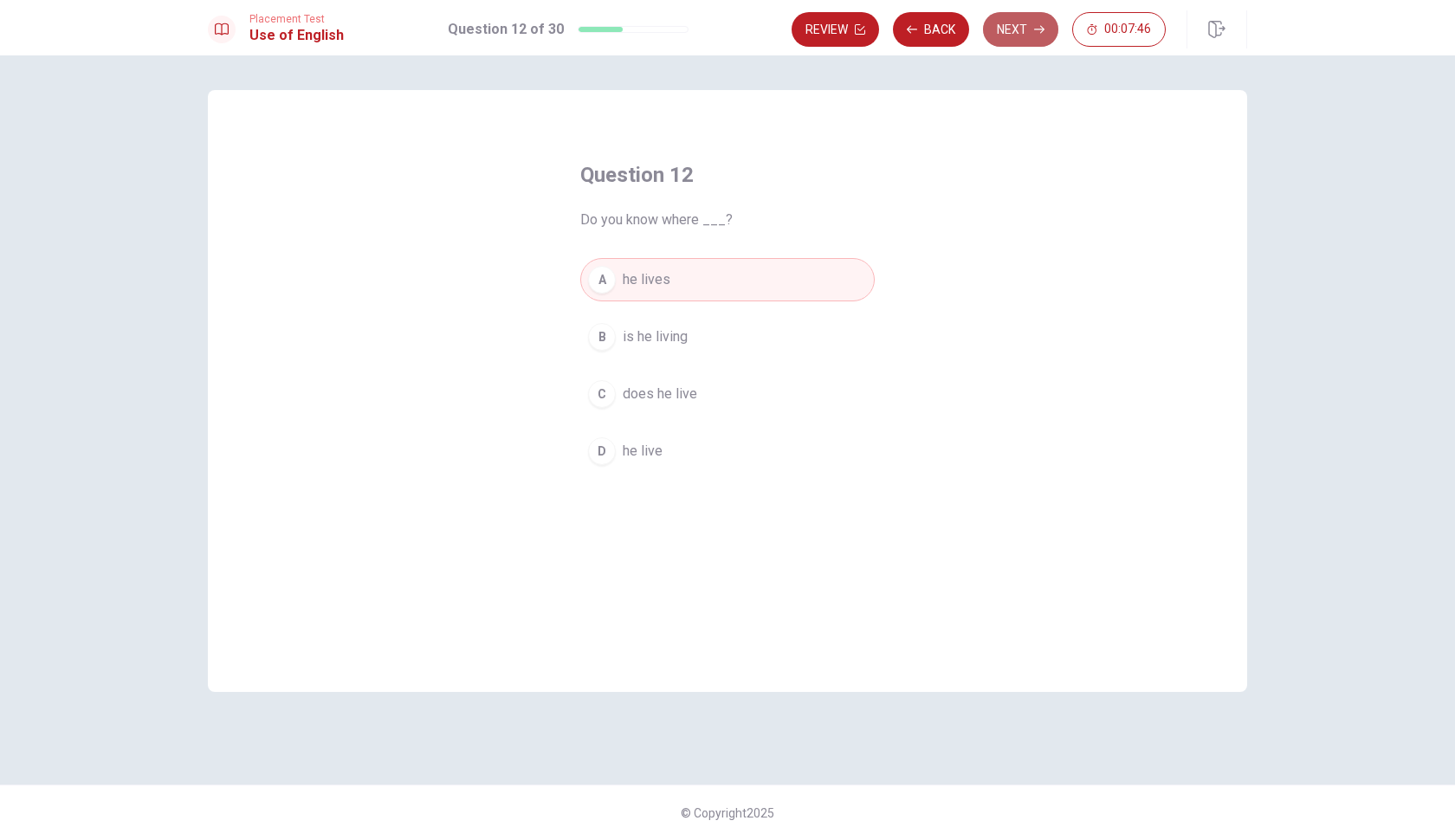 click on "Next" at bounding box center (1020, 29) 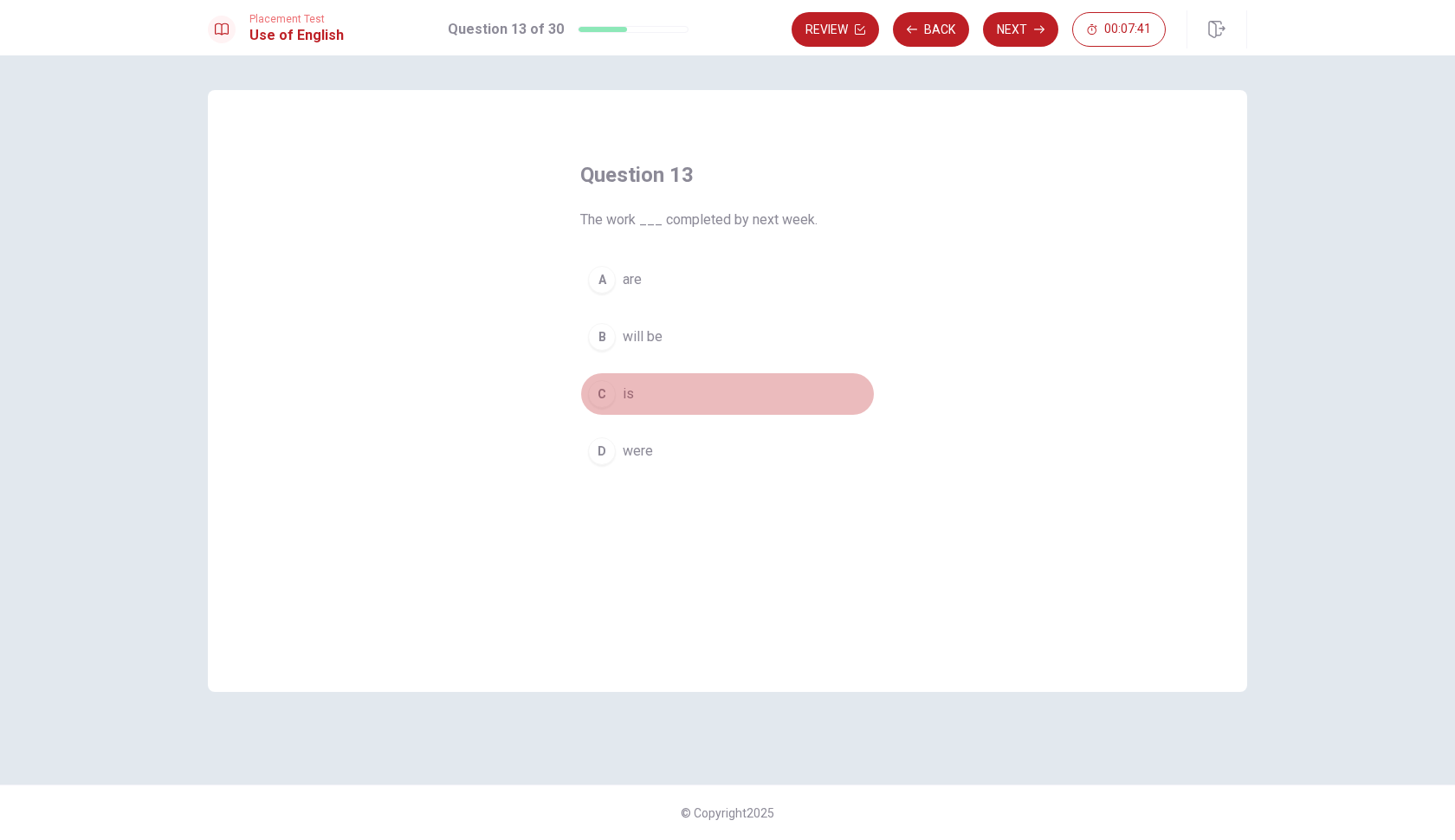 click on "C" at bounding box center (602, 394) 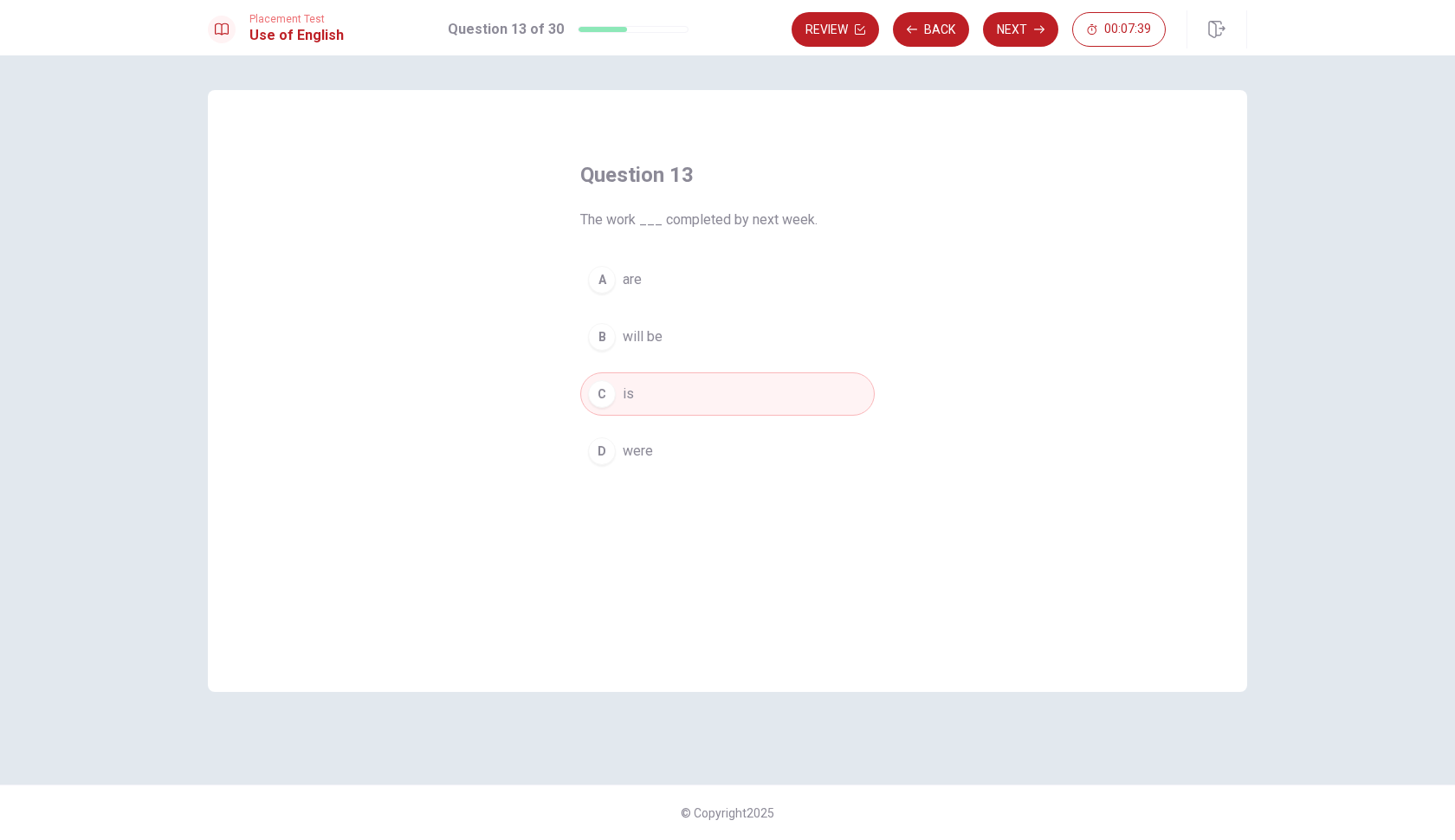 click on "D" at bounding box center (602, 451) 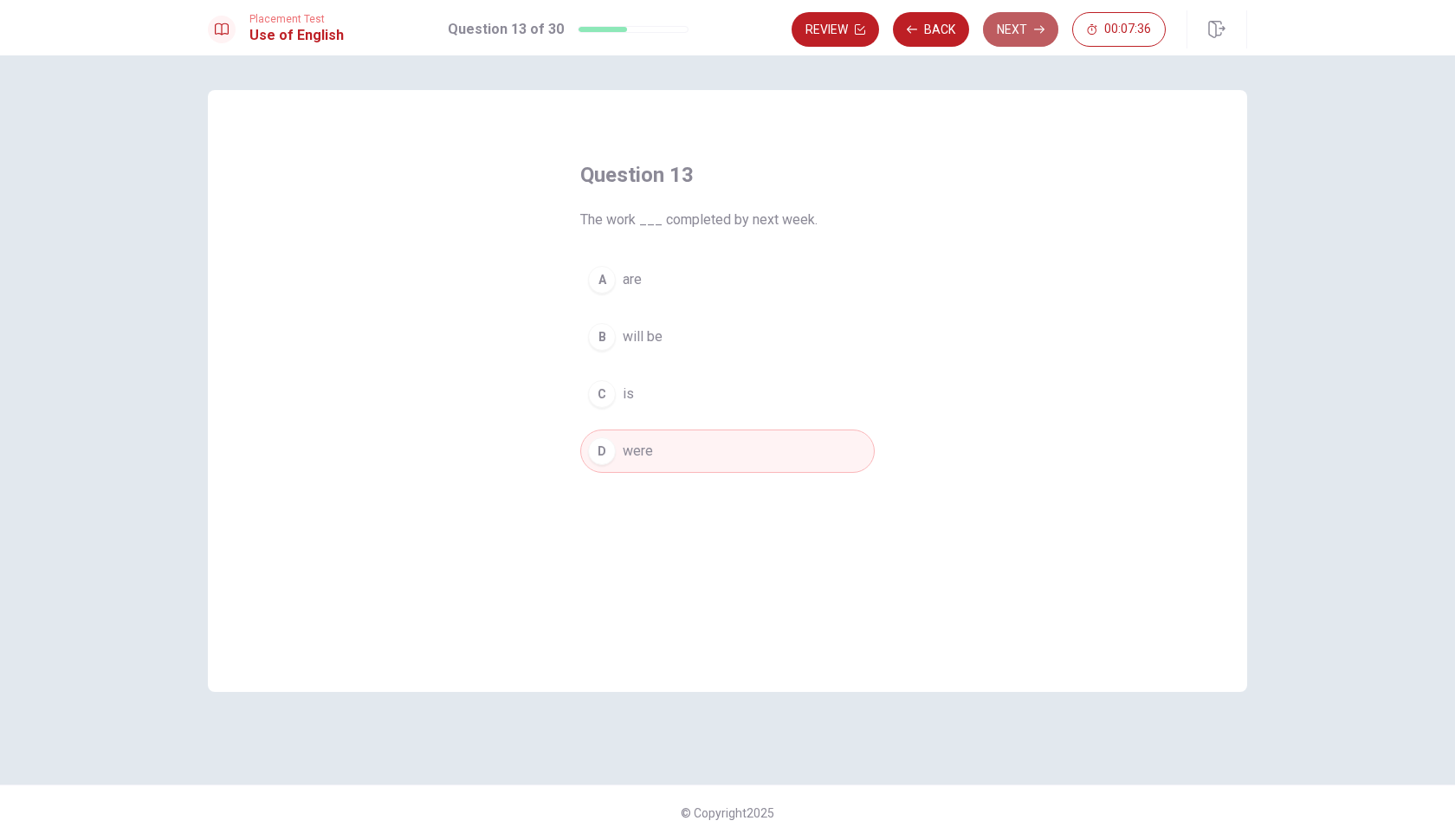 click on "Next" at bounding box center [1020, 29] 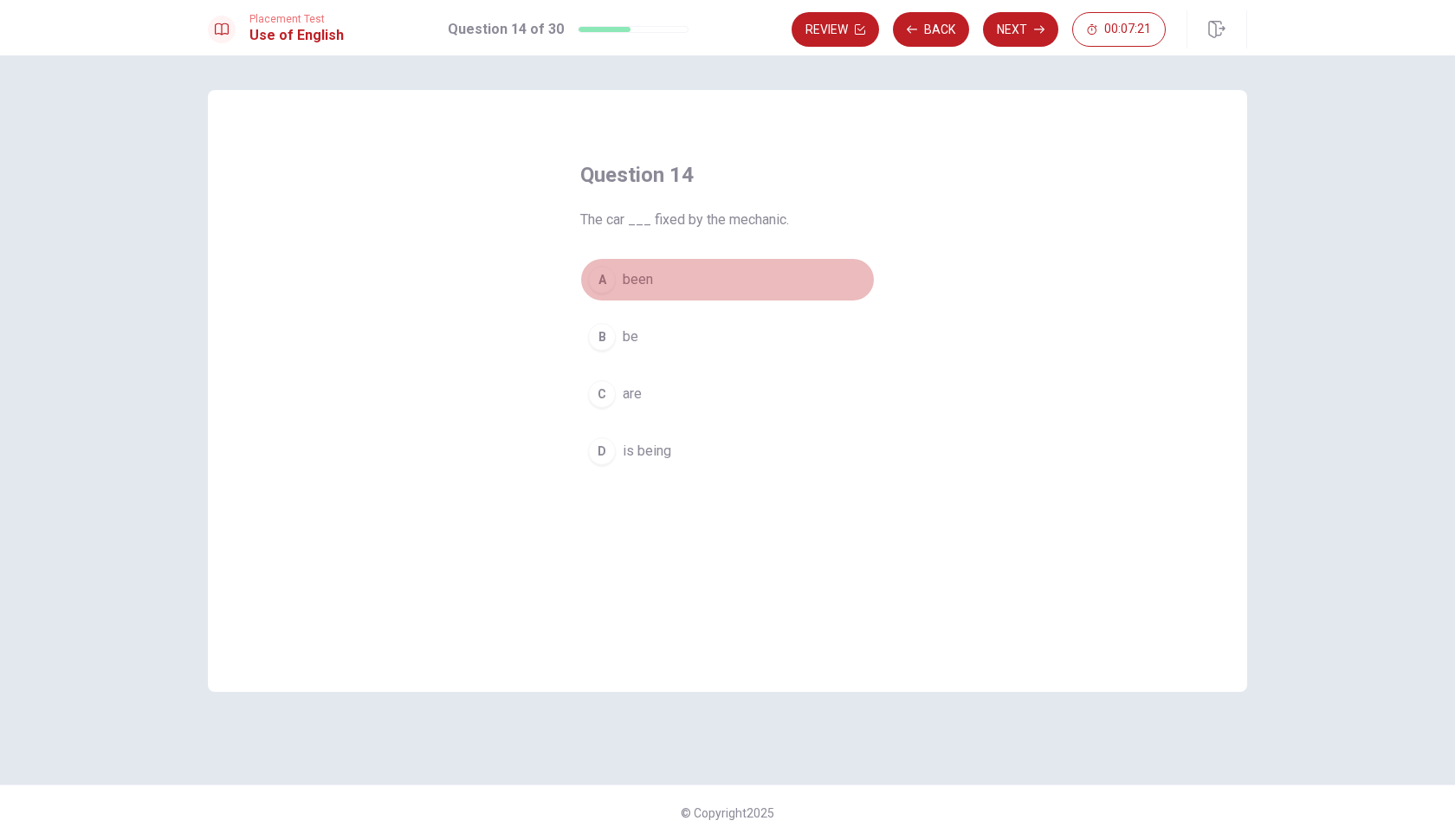 click on "A" at bounding box center (602, 280) 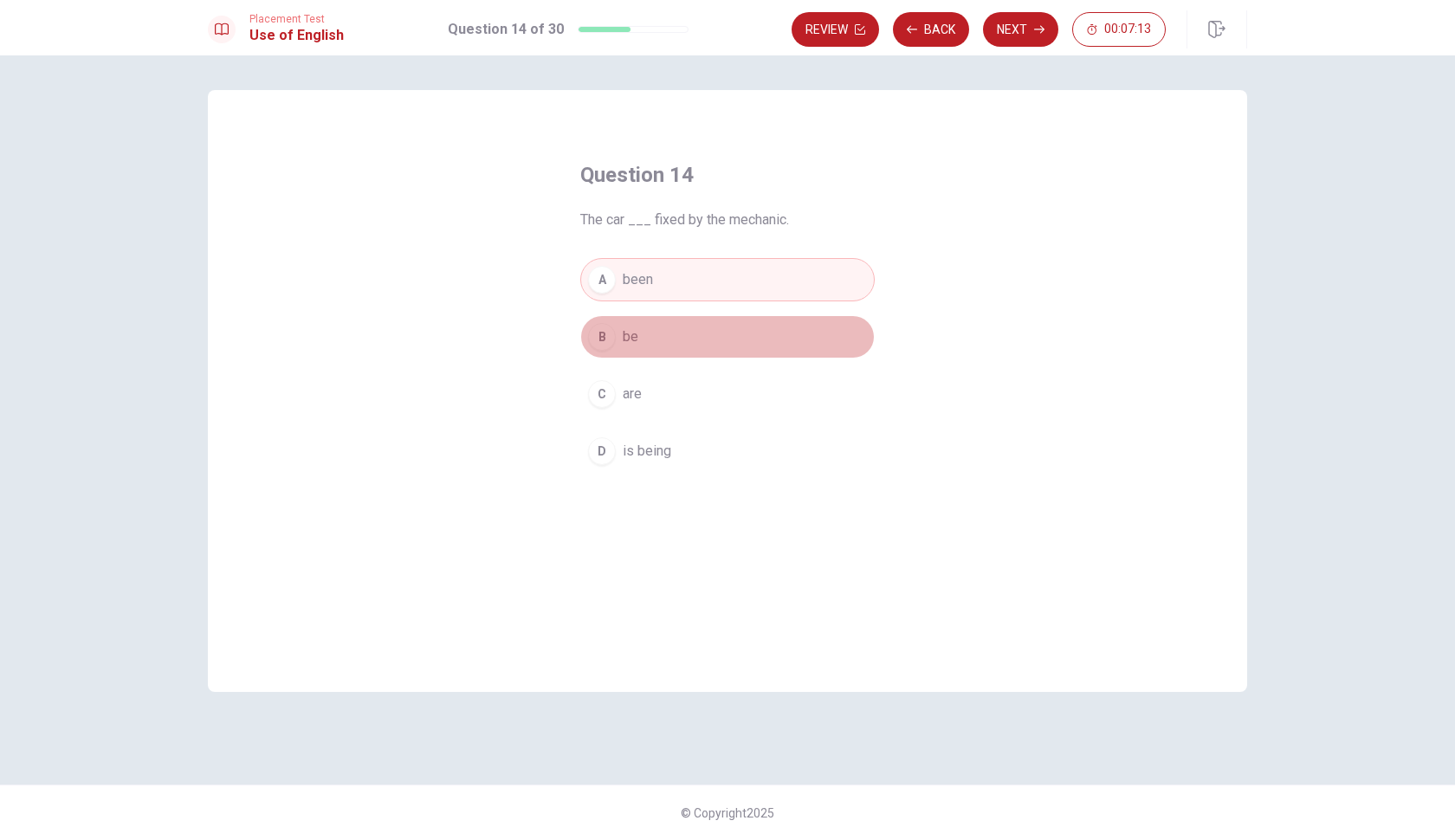 click on "B" at bounding box center [602, 337] 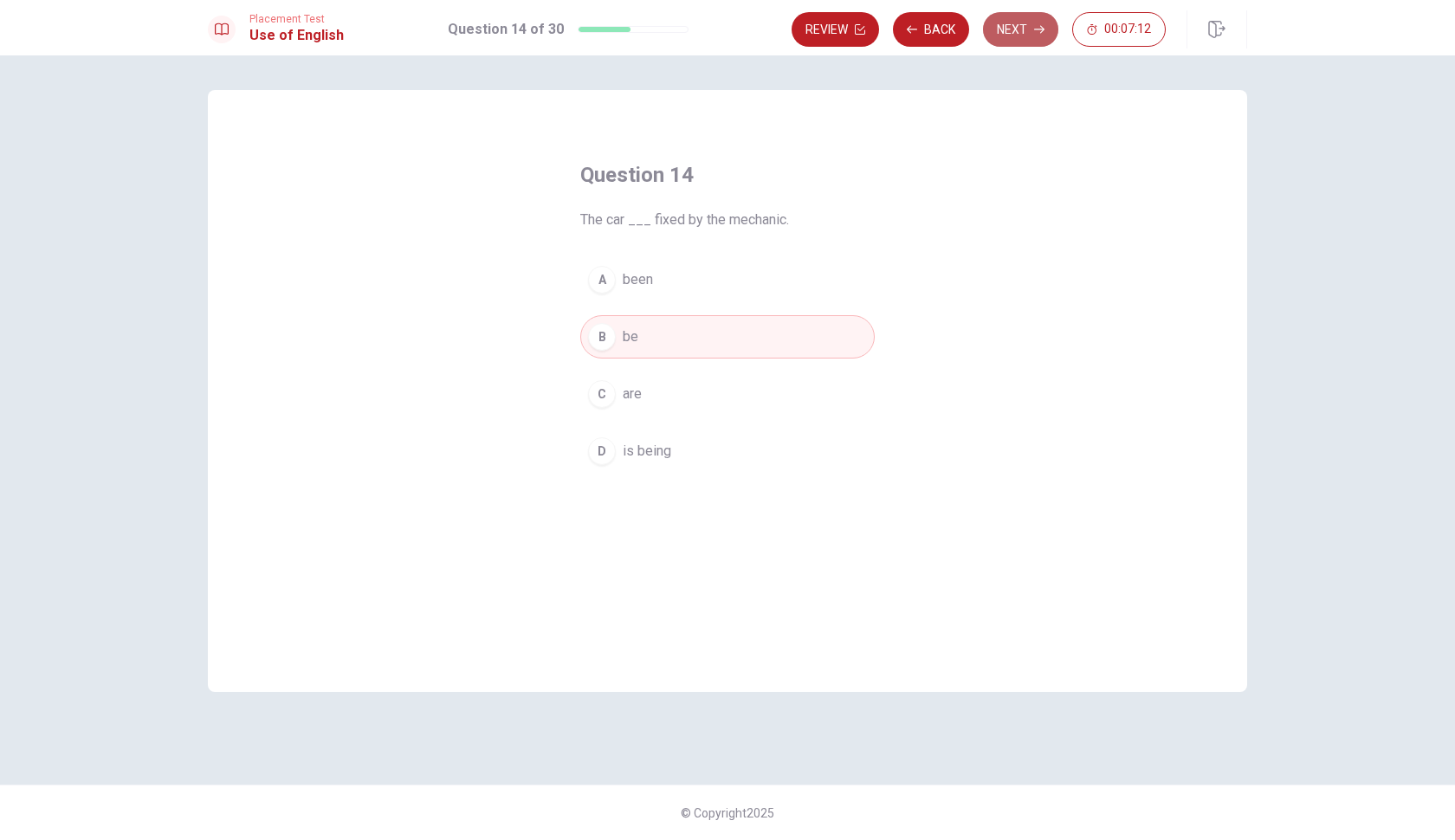 click on "Next" at bounding box center [1020, 29] 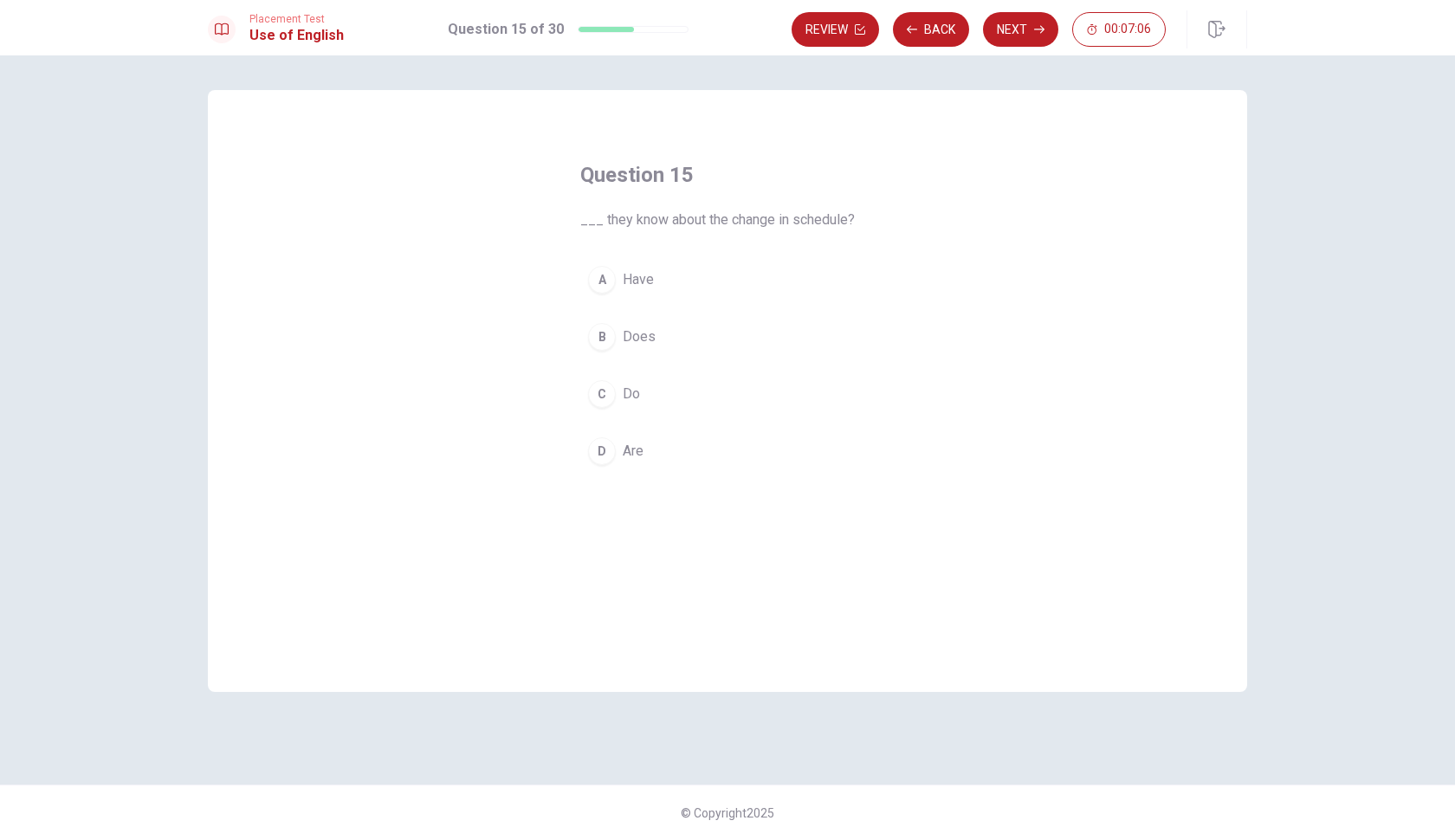 click on "D" at bounding box center [602, 451] 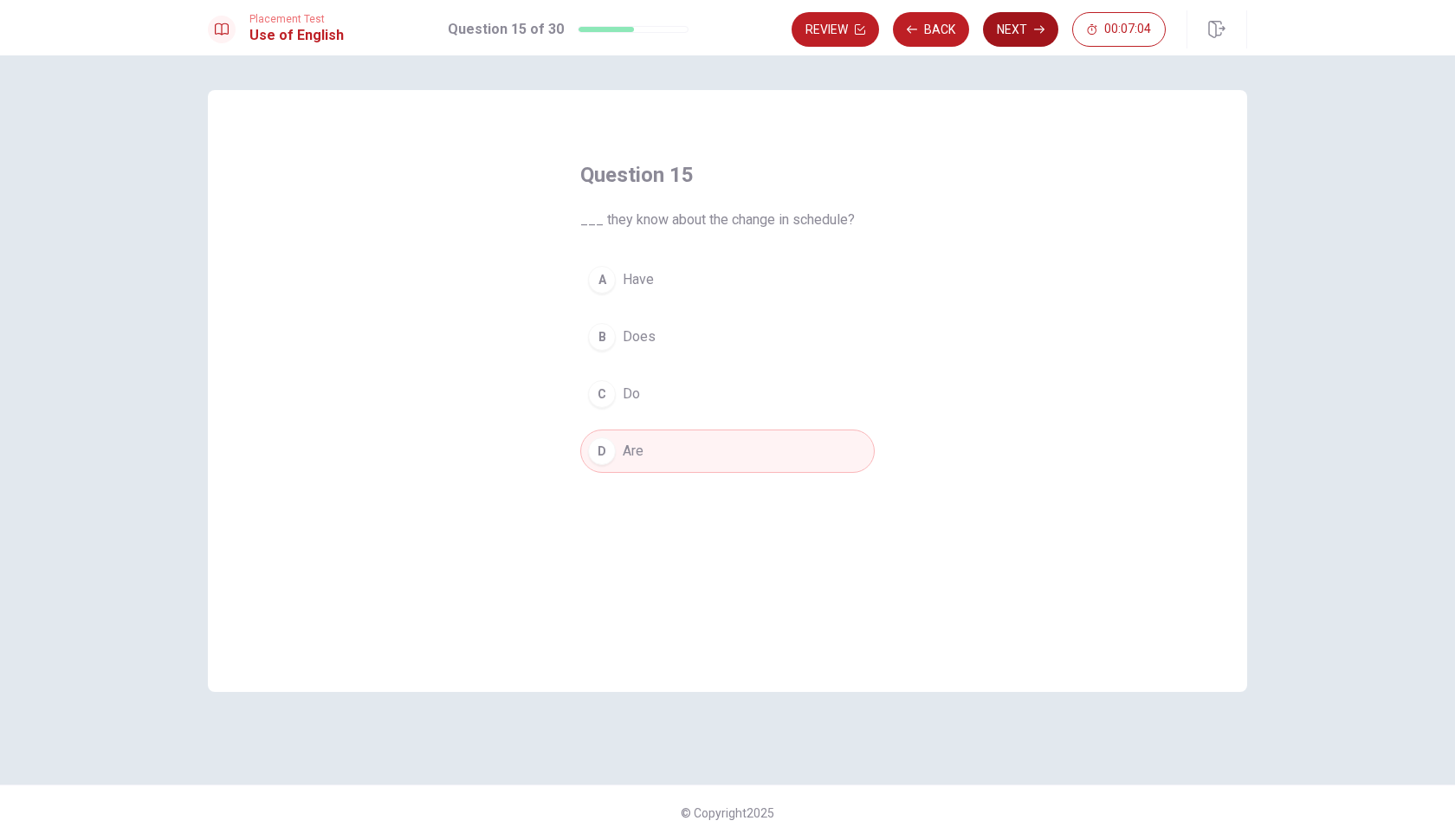 click on "Next" at bounding box center (1020, 29) 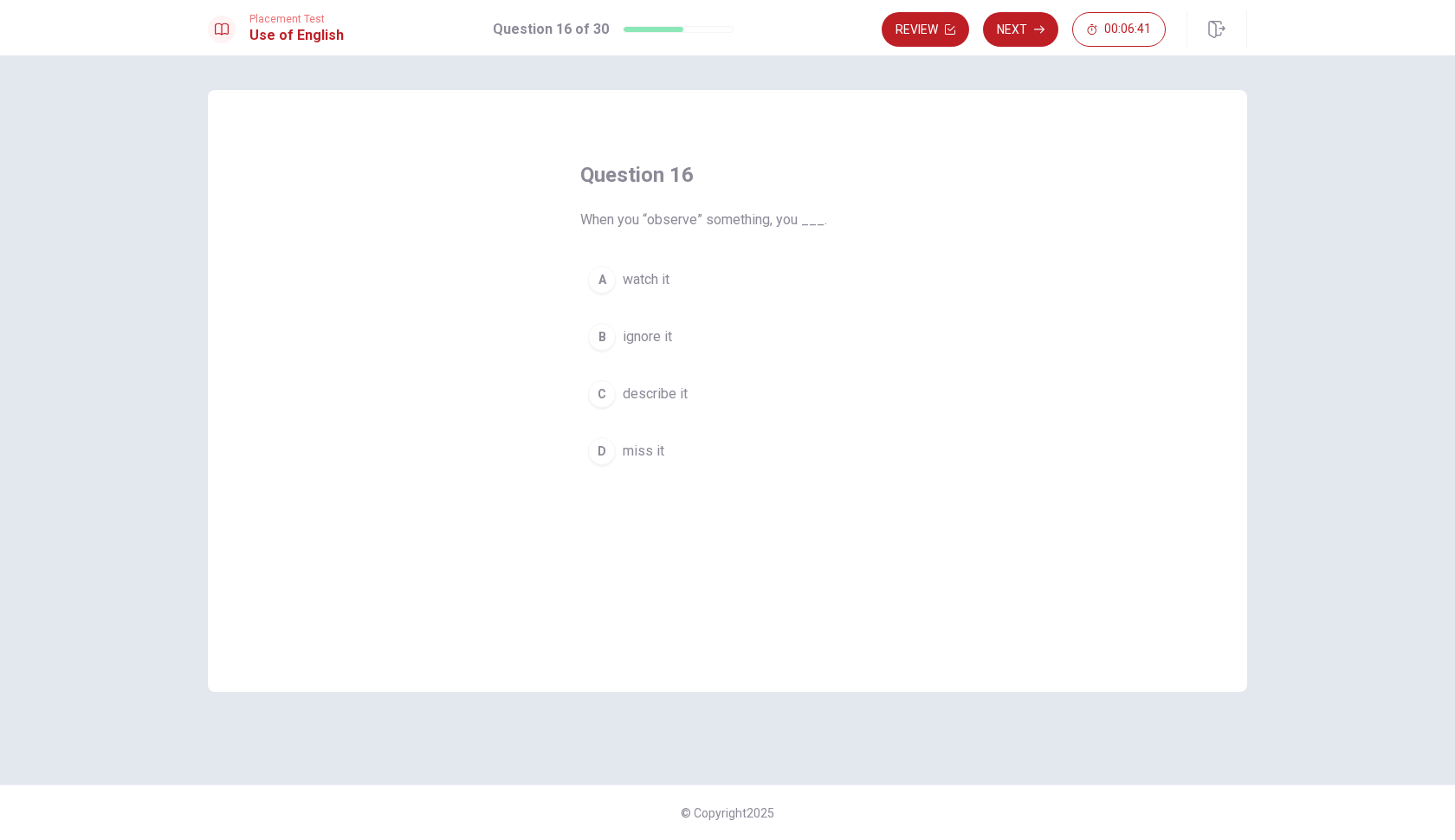 click on "C" at bounding box center (602, 394) 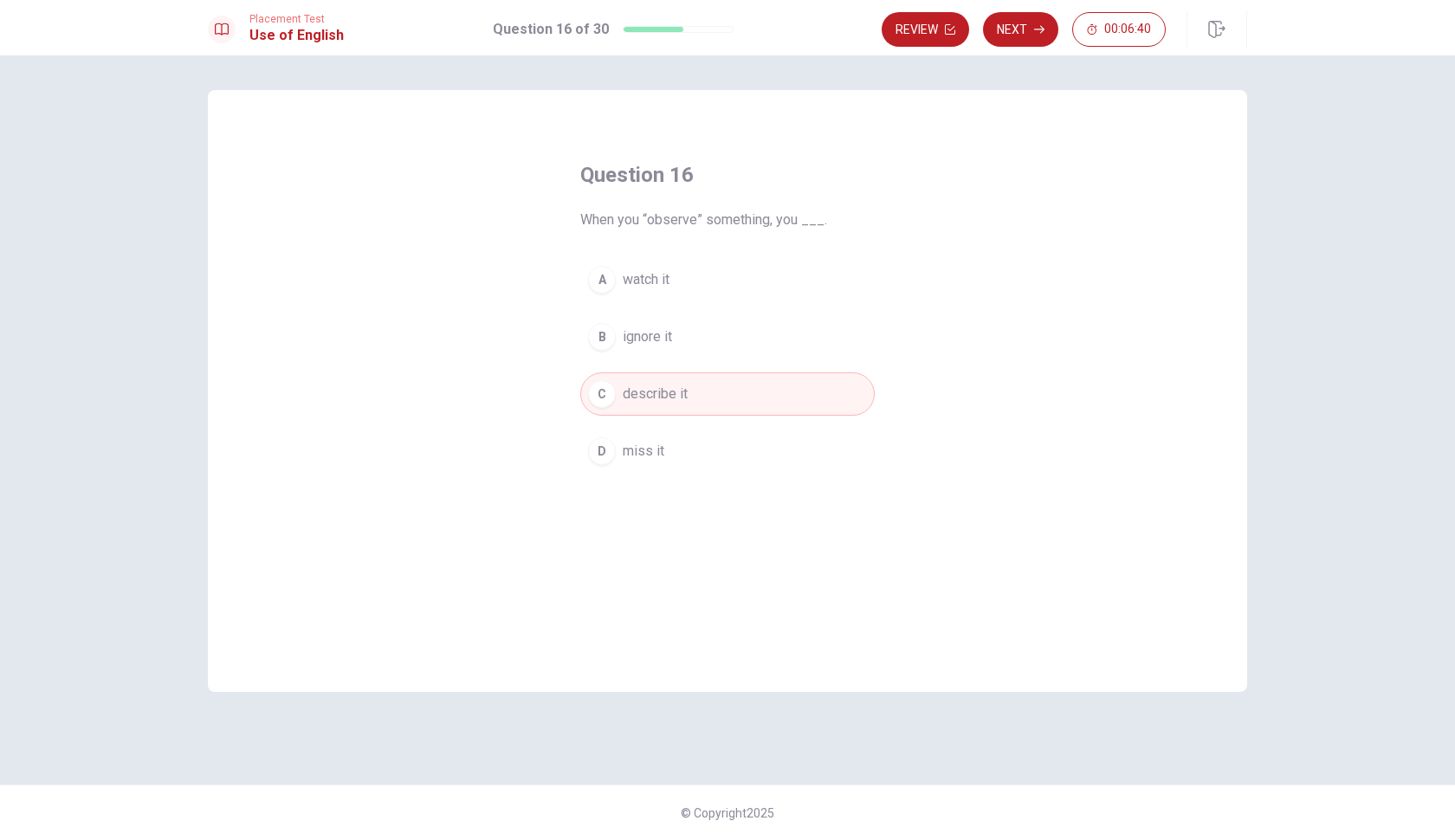 click on "A watch it B ignore it C describe it D miss it" at bounding box center (728, 365) 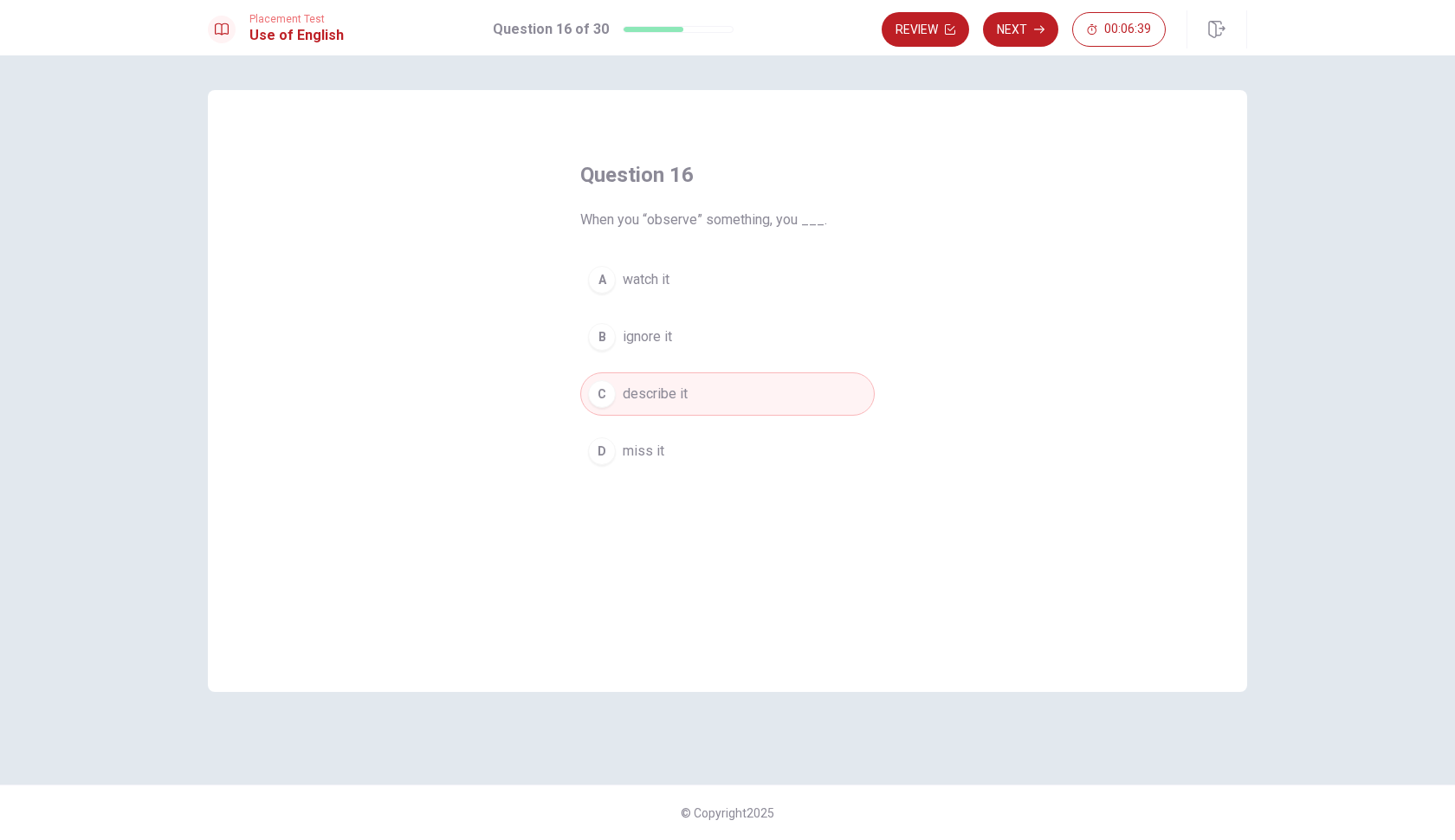 click on "Review Next 00:06:39" at bounding box center [1064, 29] 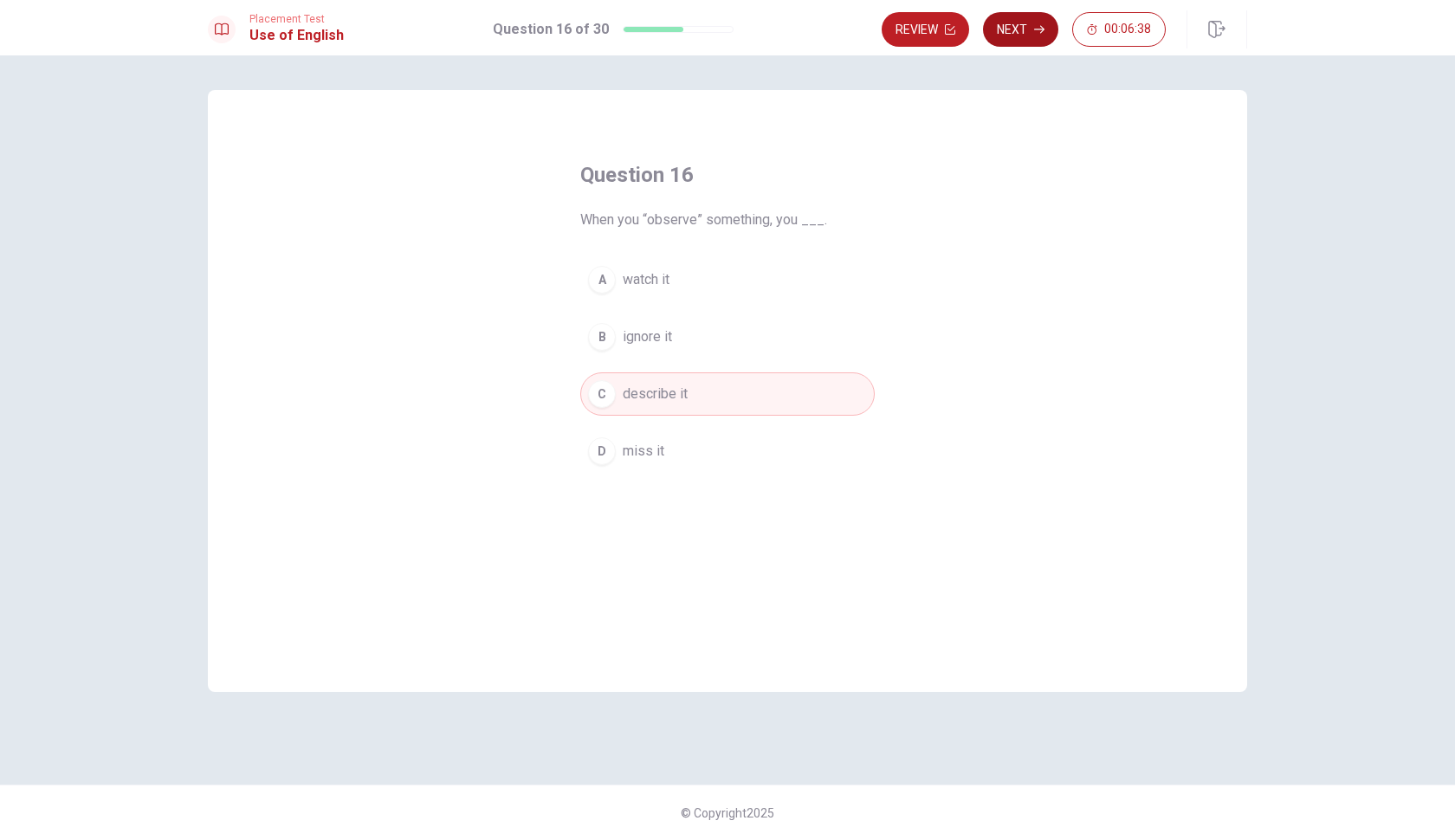 click on "Next" at bounding box center [1020, 29] 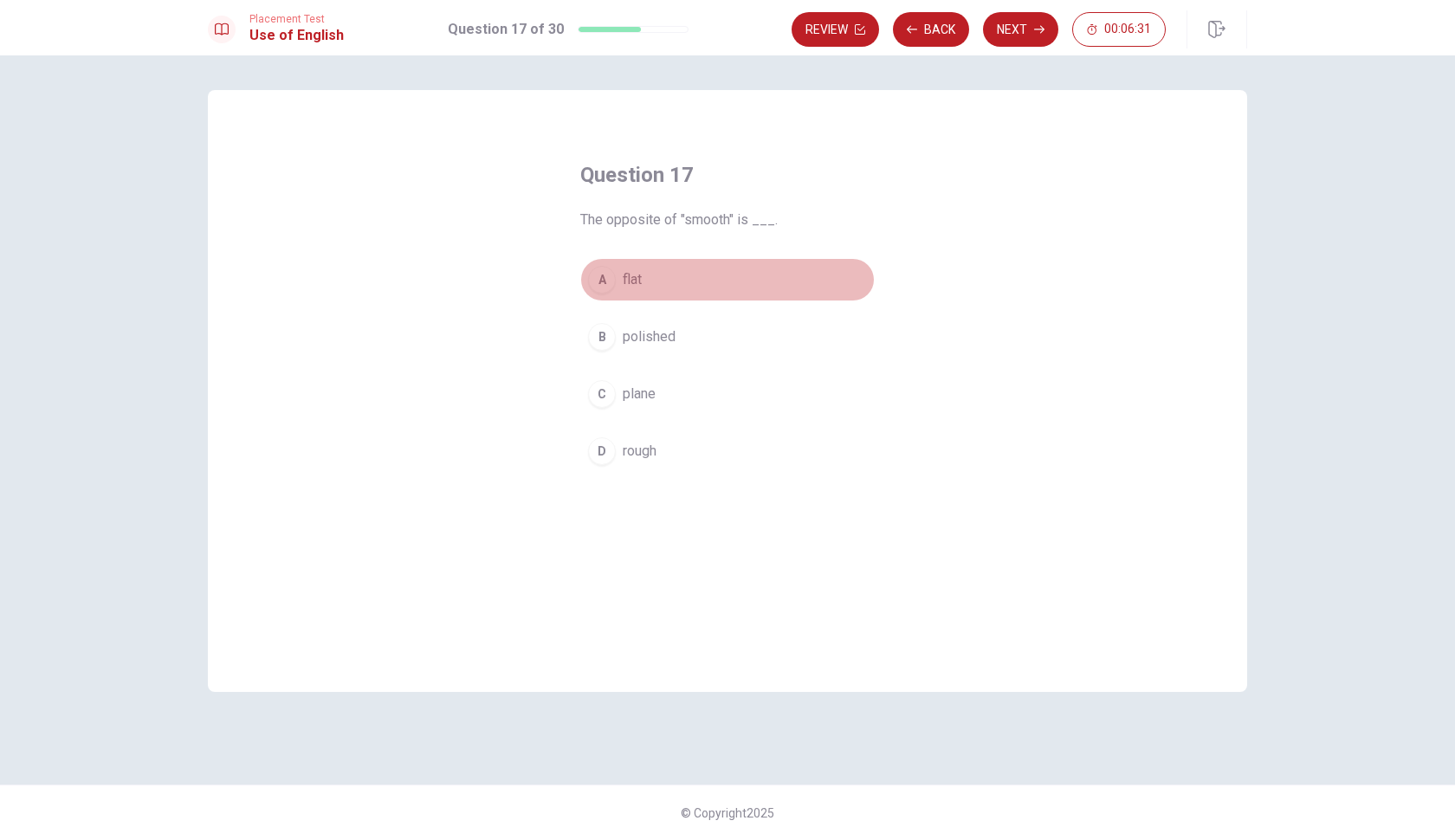 click on "A" at bounding box center (602, 280) 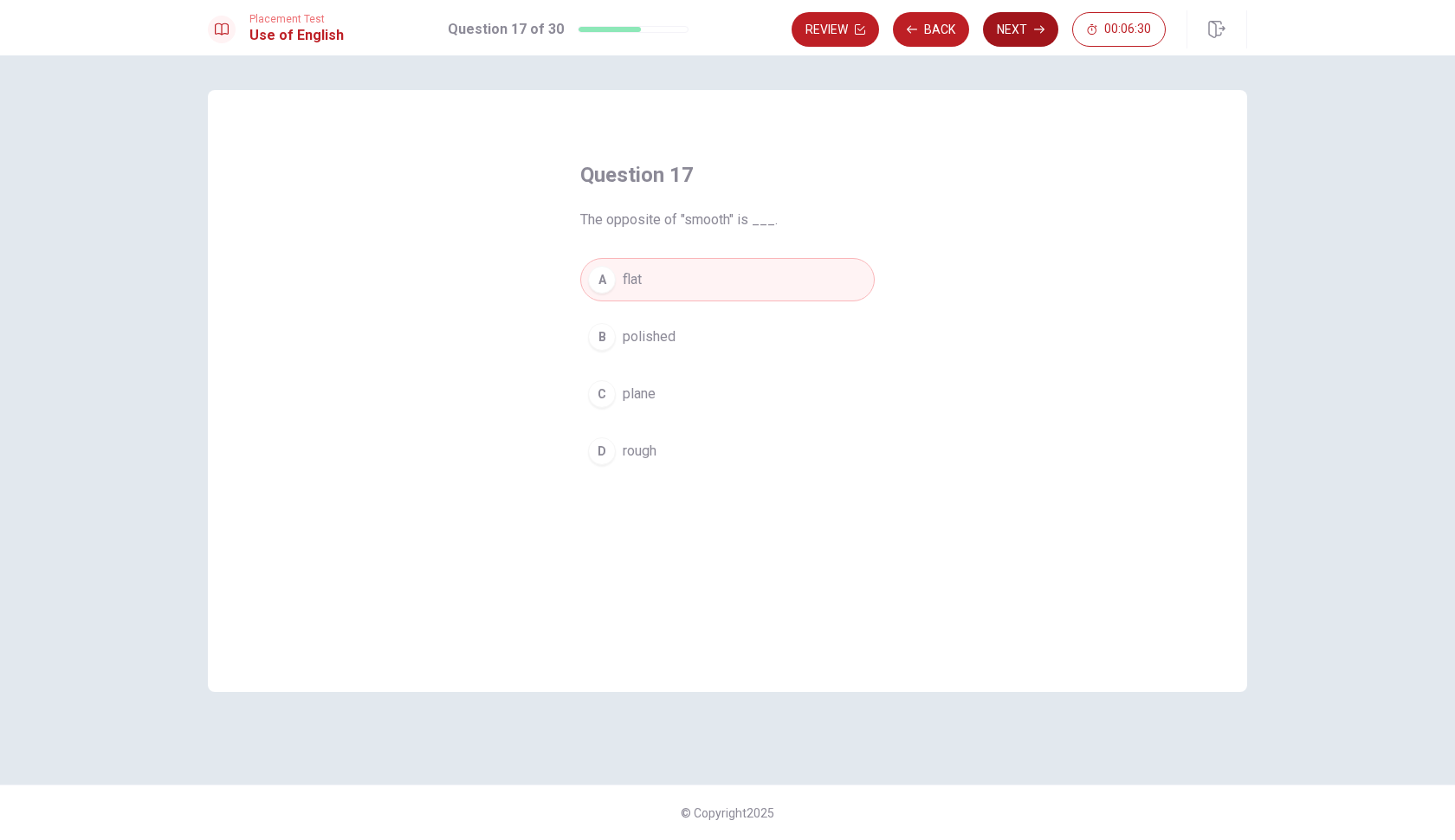 click on "Next" at bounding box center (1020, 29) 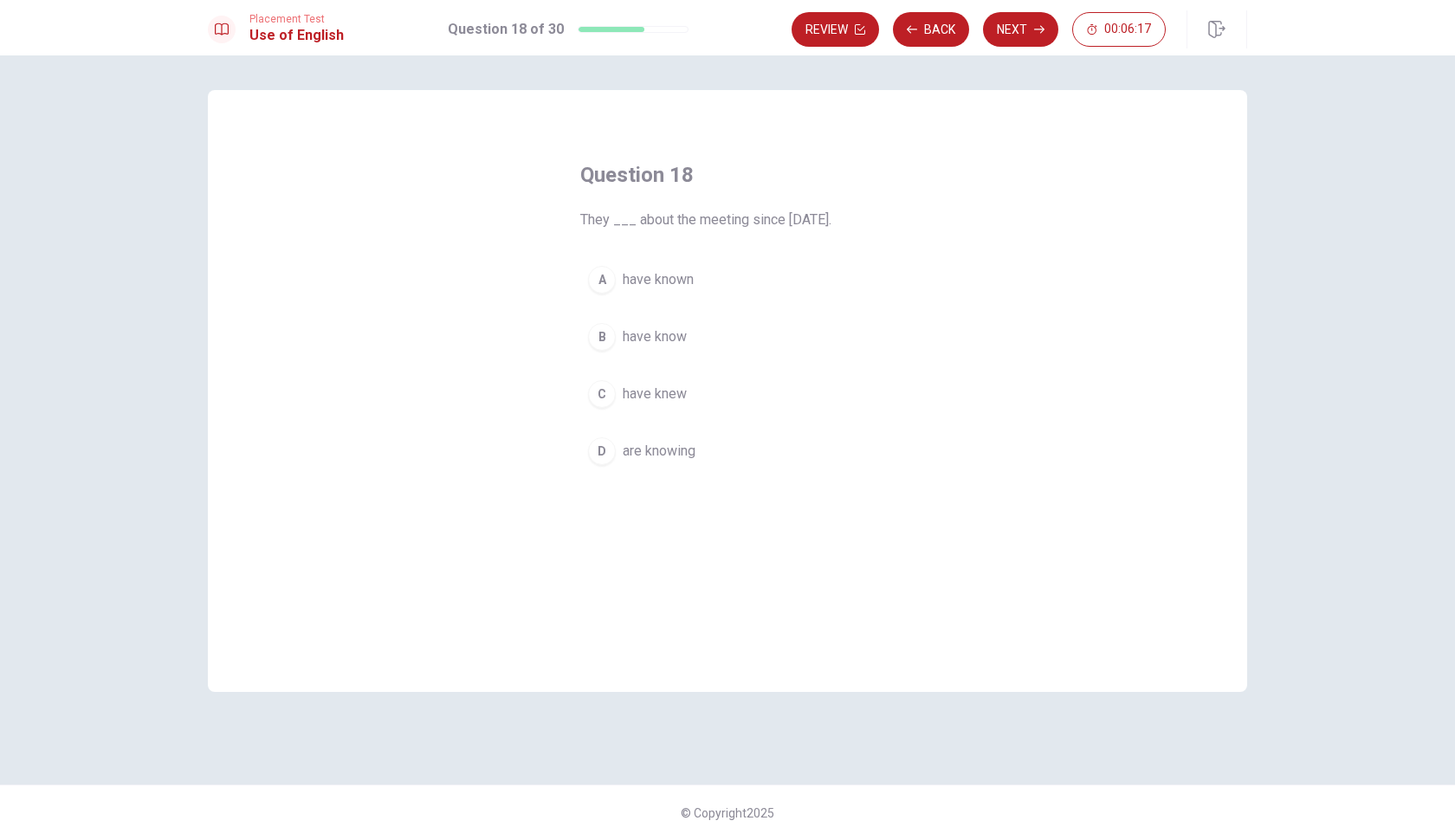 click on "D" at bounding box center [602, 451] 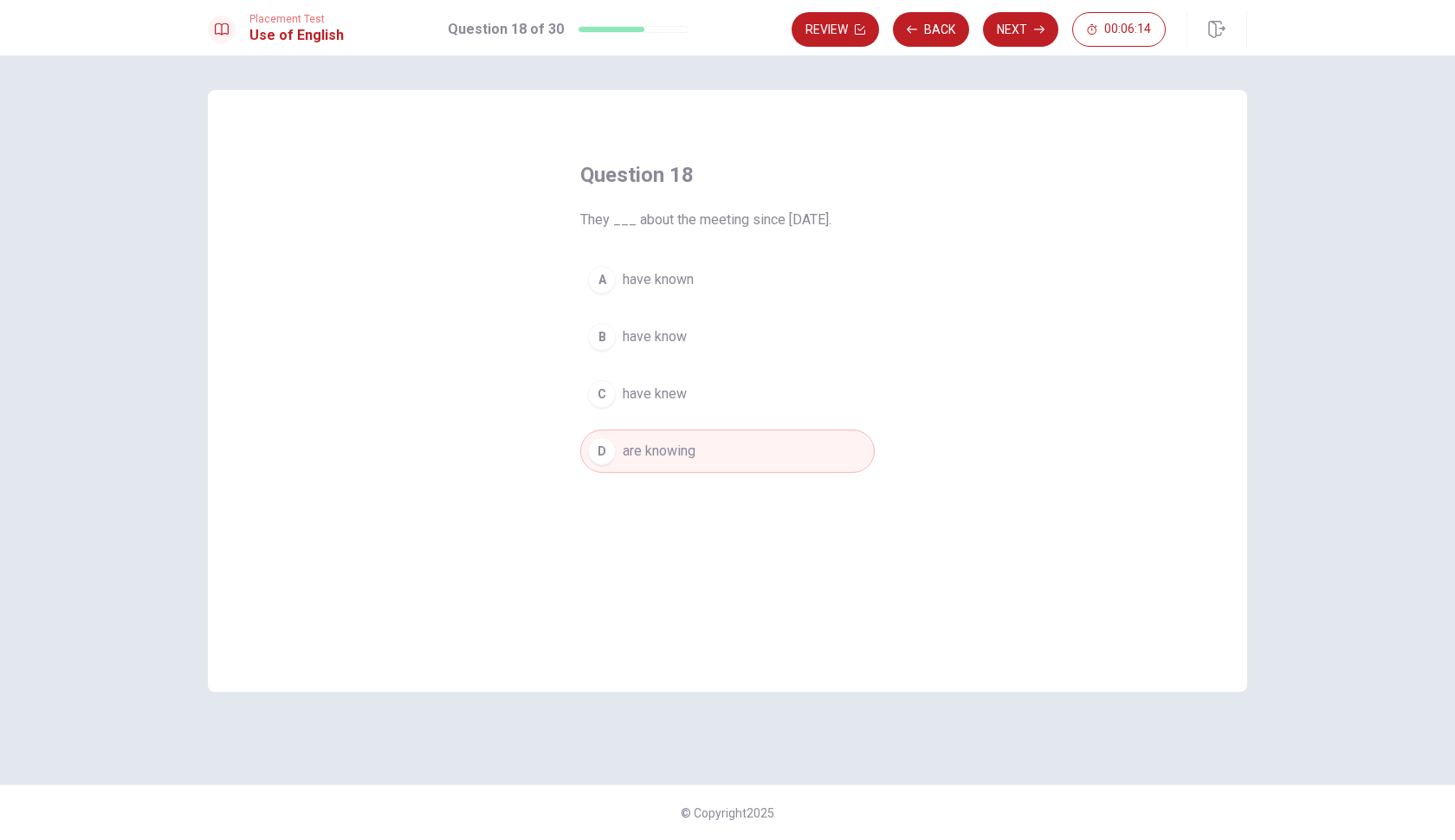 click on "have know" at bounding box center (655, 337) 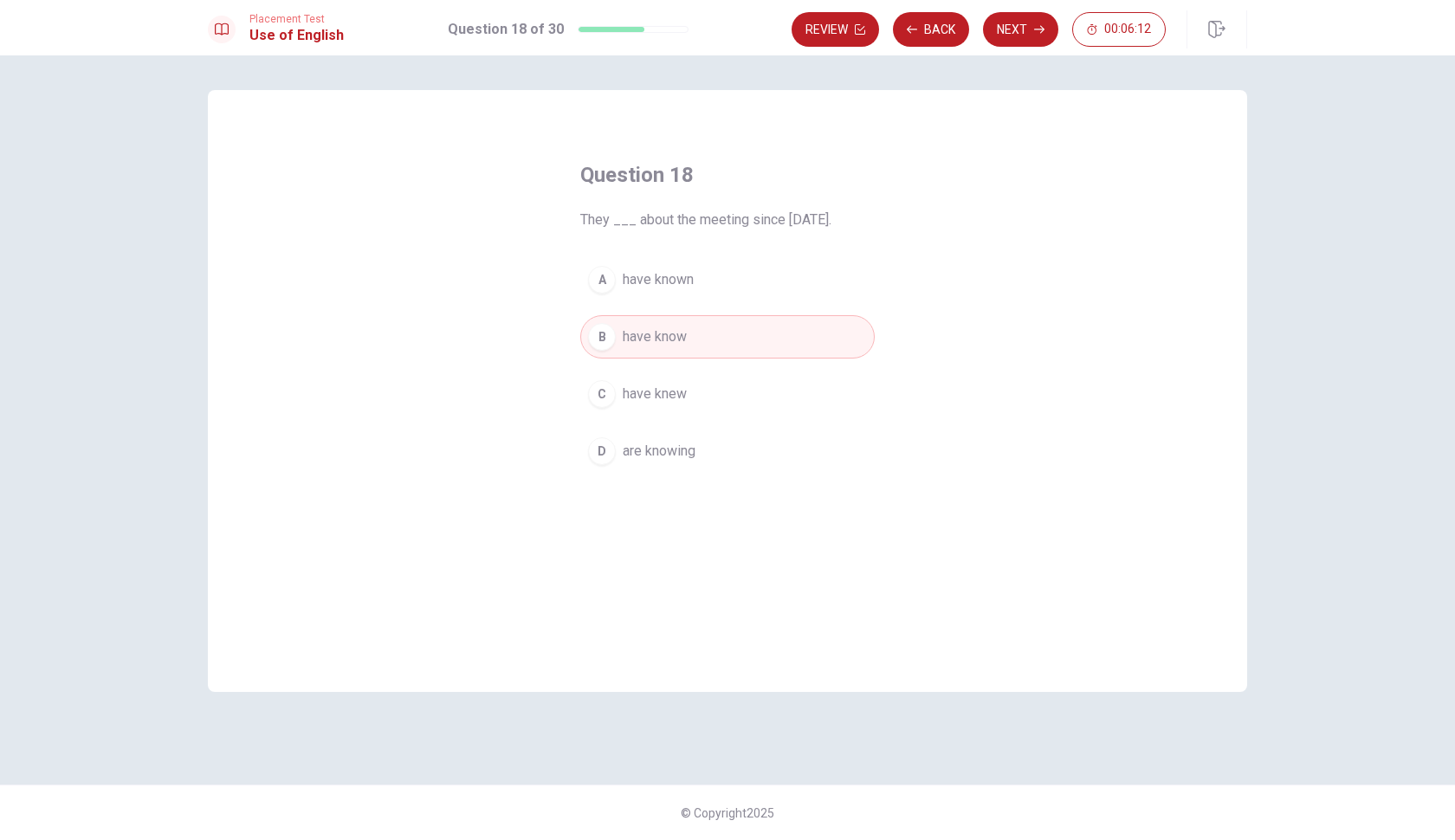 click on "are knowing" at bounding box center (659, 451) 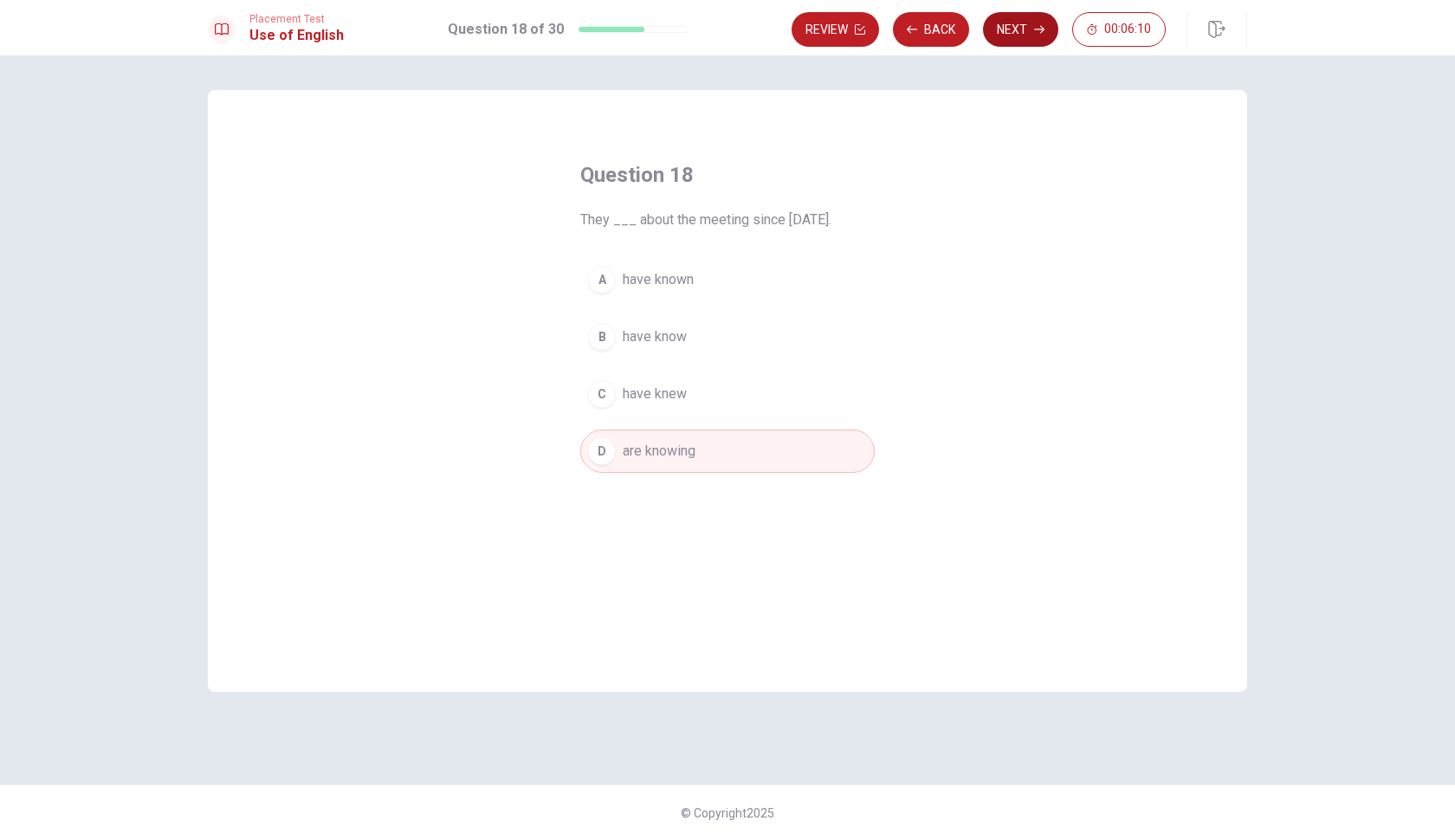 click on "Next" at bounding box center [1020, 29] 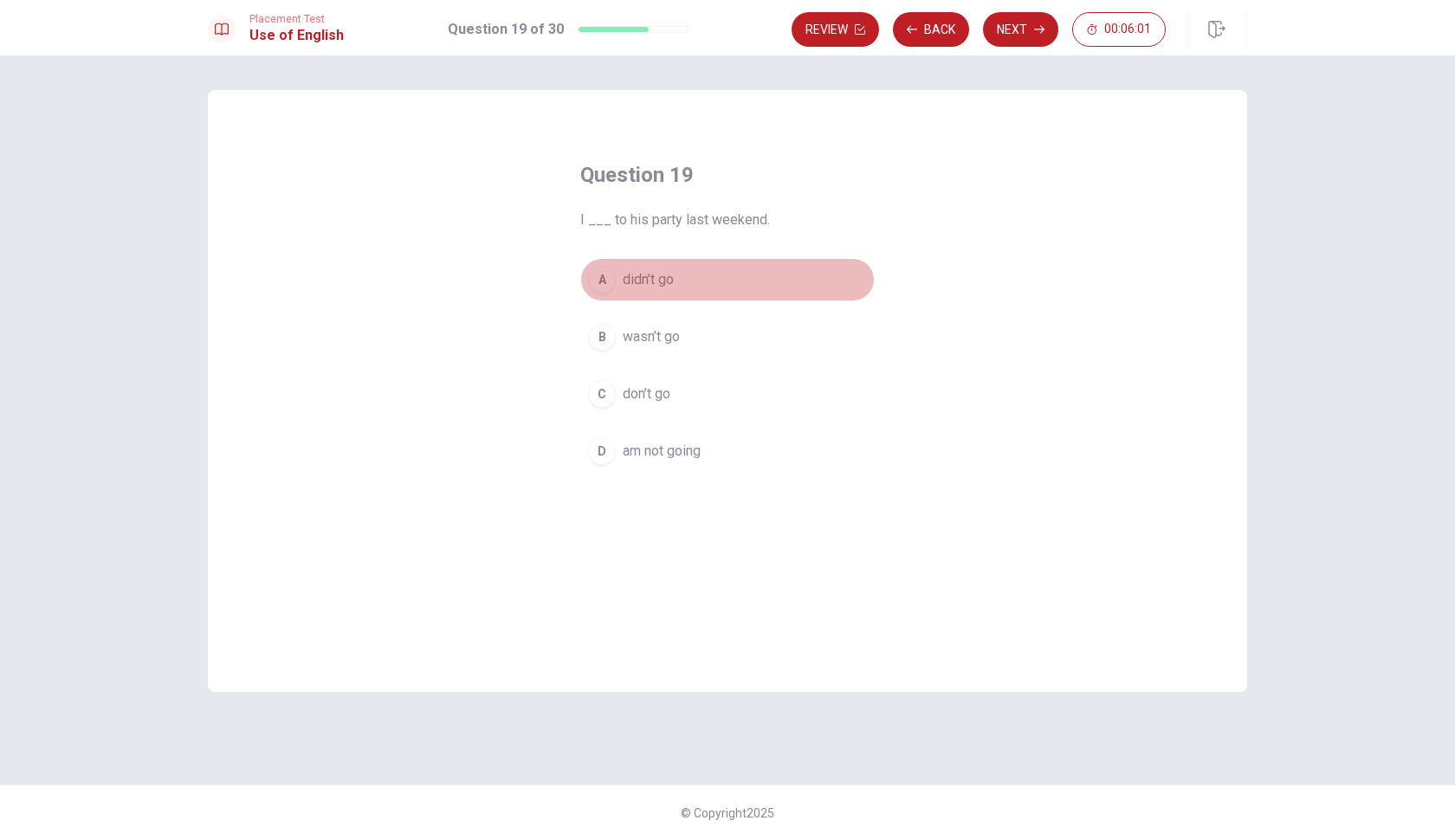 click on "A didn’t go" at bounding box center [728, 280] 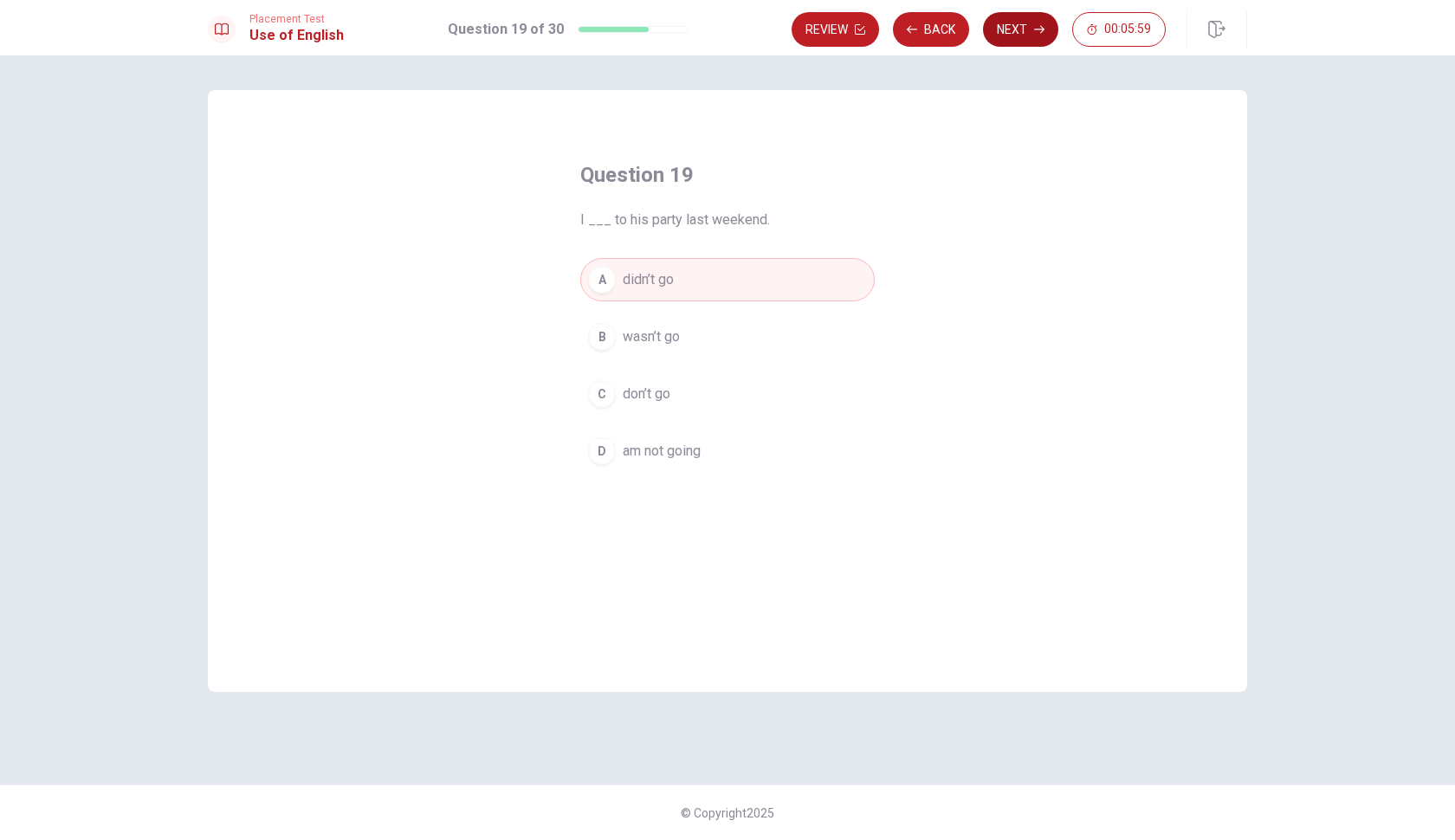 click on "Next" at bounding box center (1020, 29) 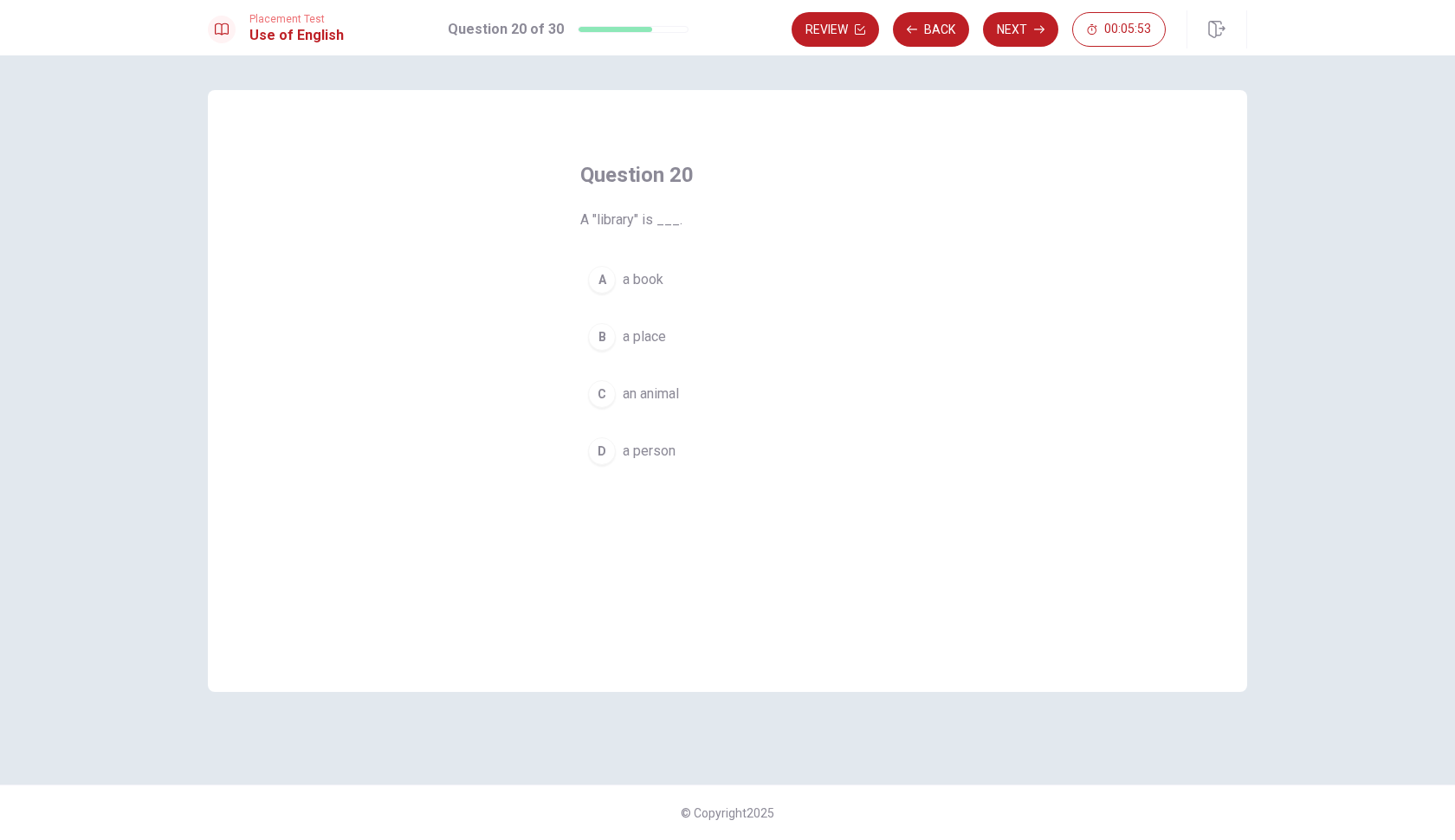 click on "A" at bounding box center (602, 280) 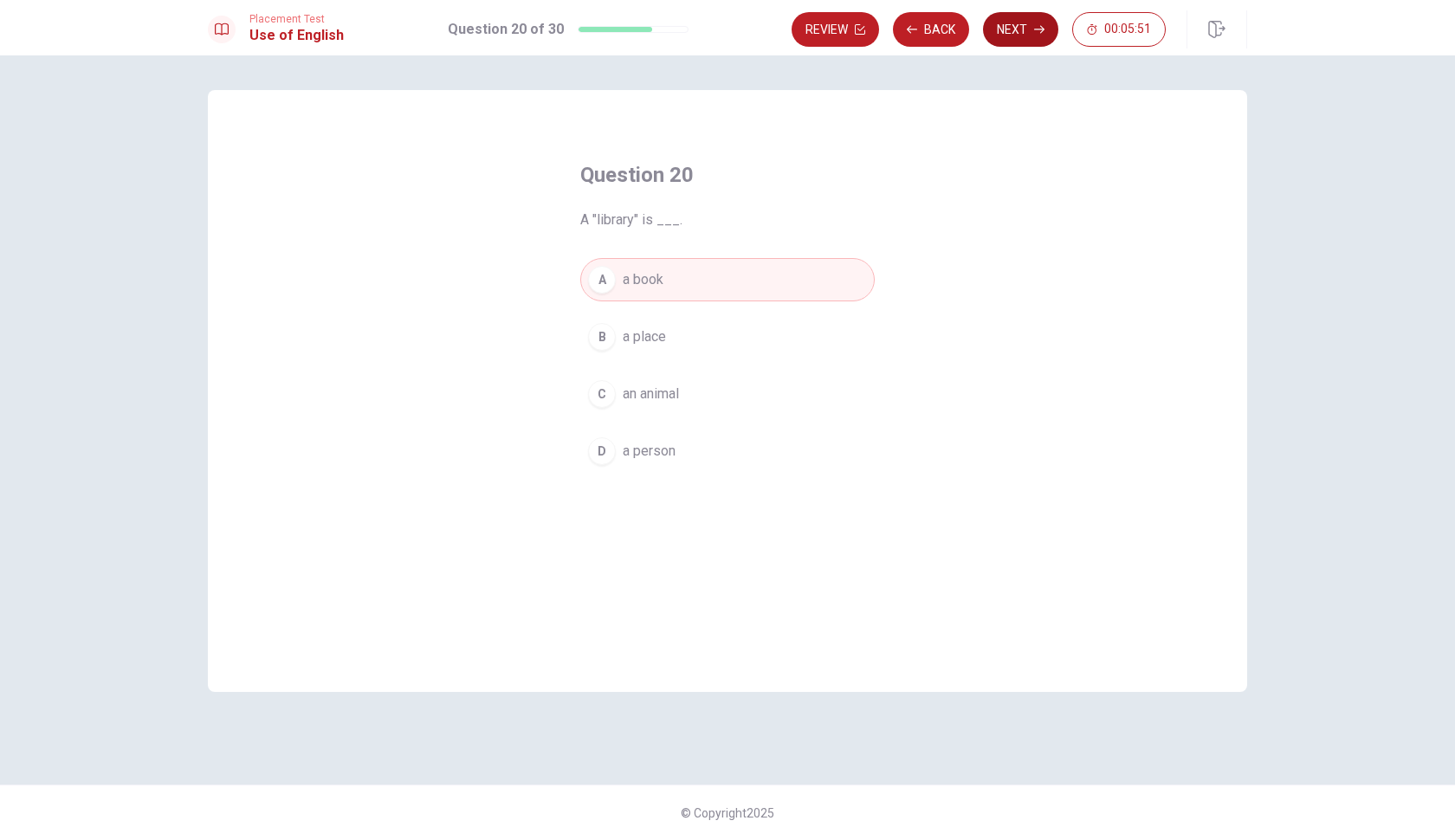 click on "Next" at bounding box center [1020, 29] 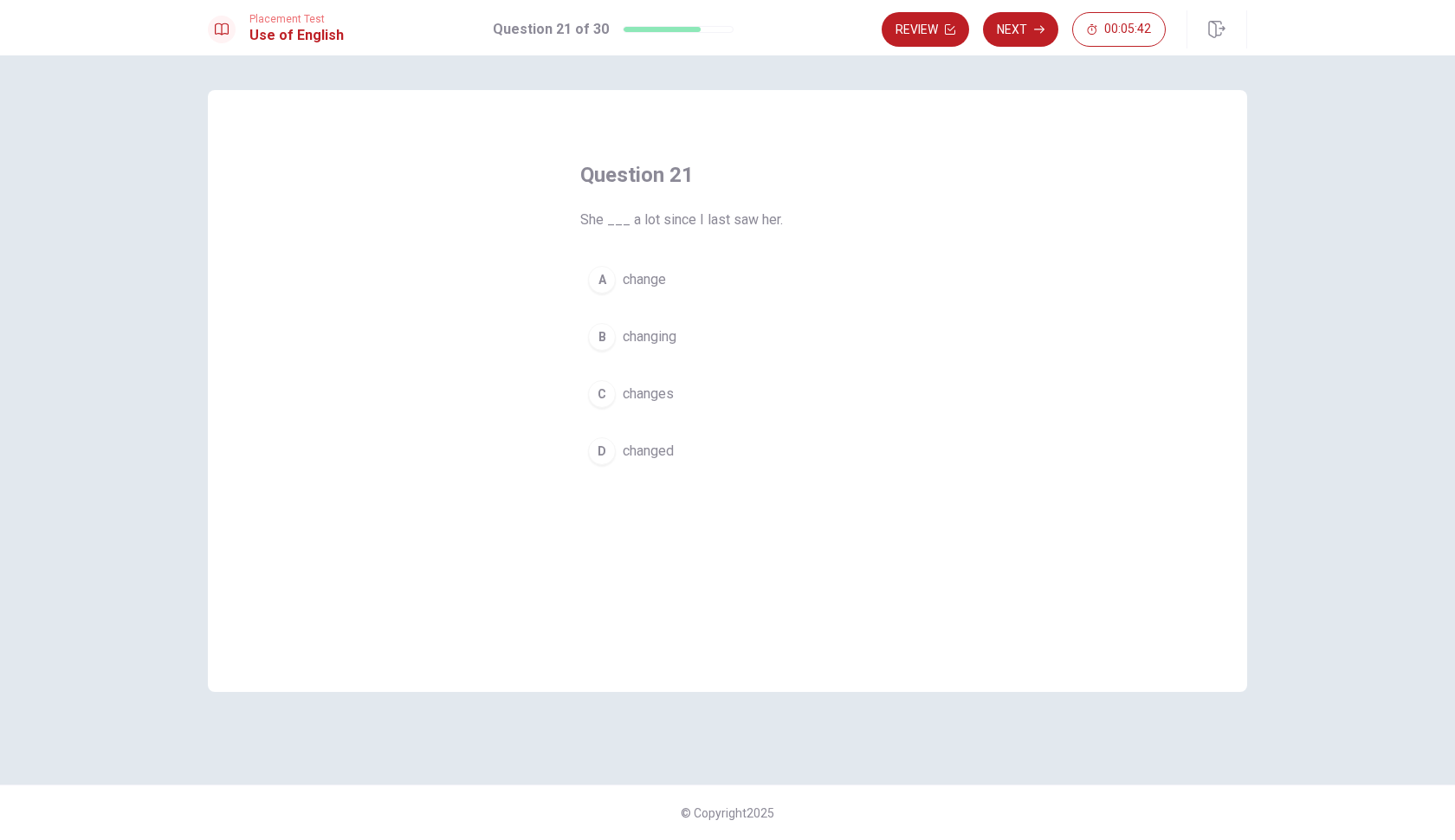 click on "A" at bounding box center (602, 280) 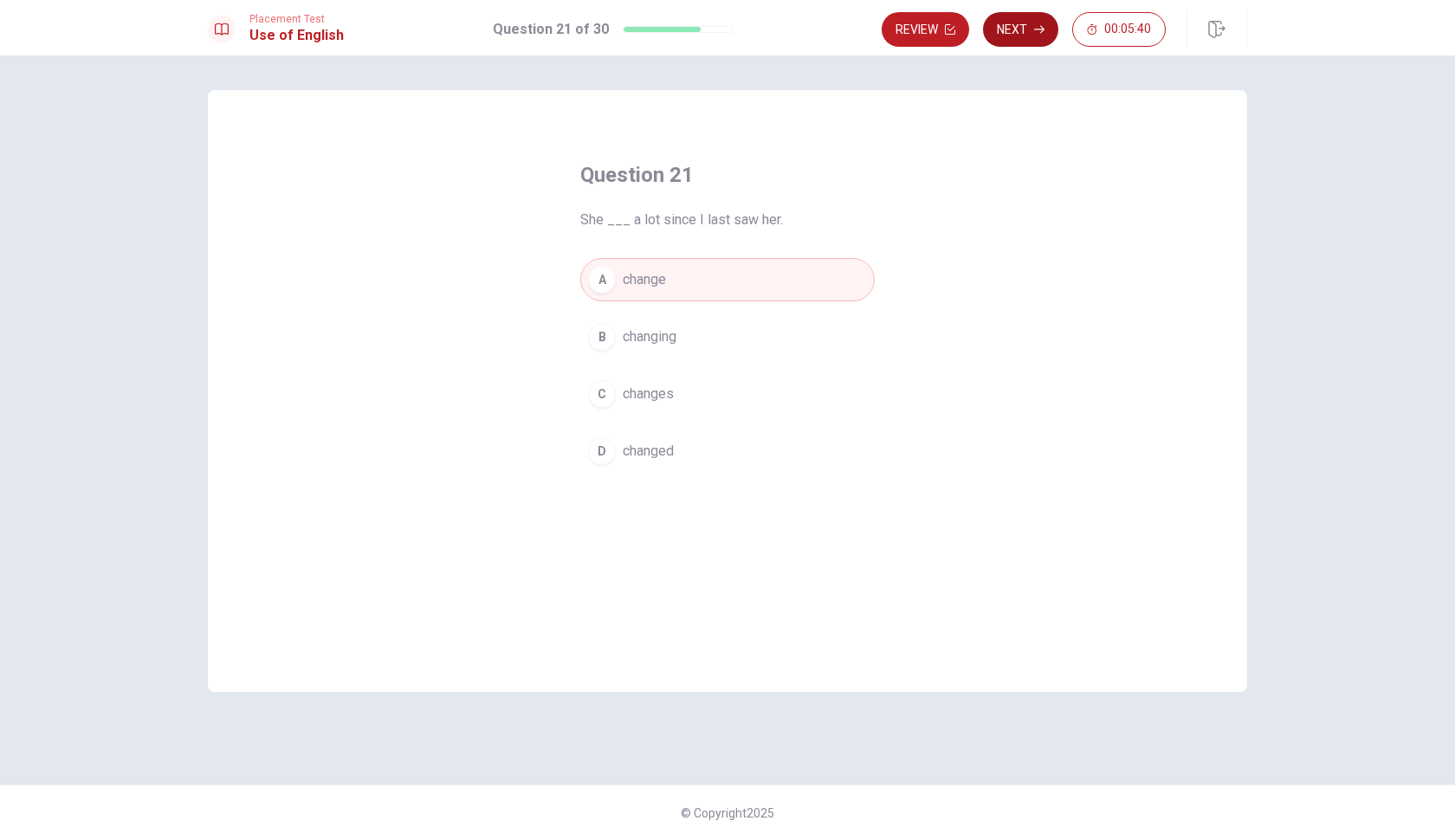 click on "Next" at bounding box center (1020, 29) 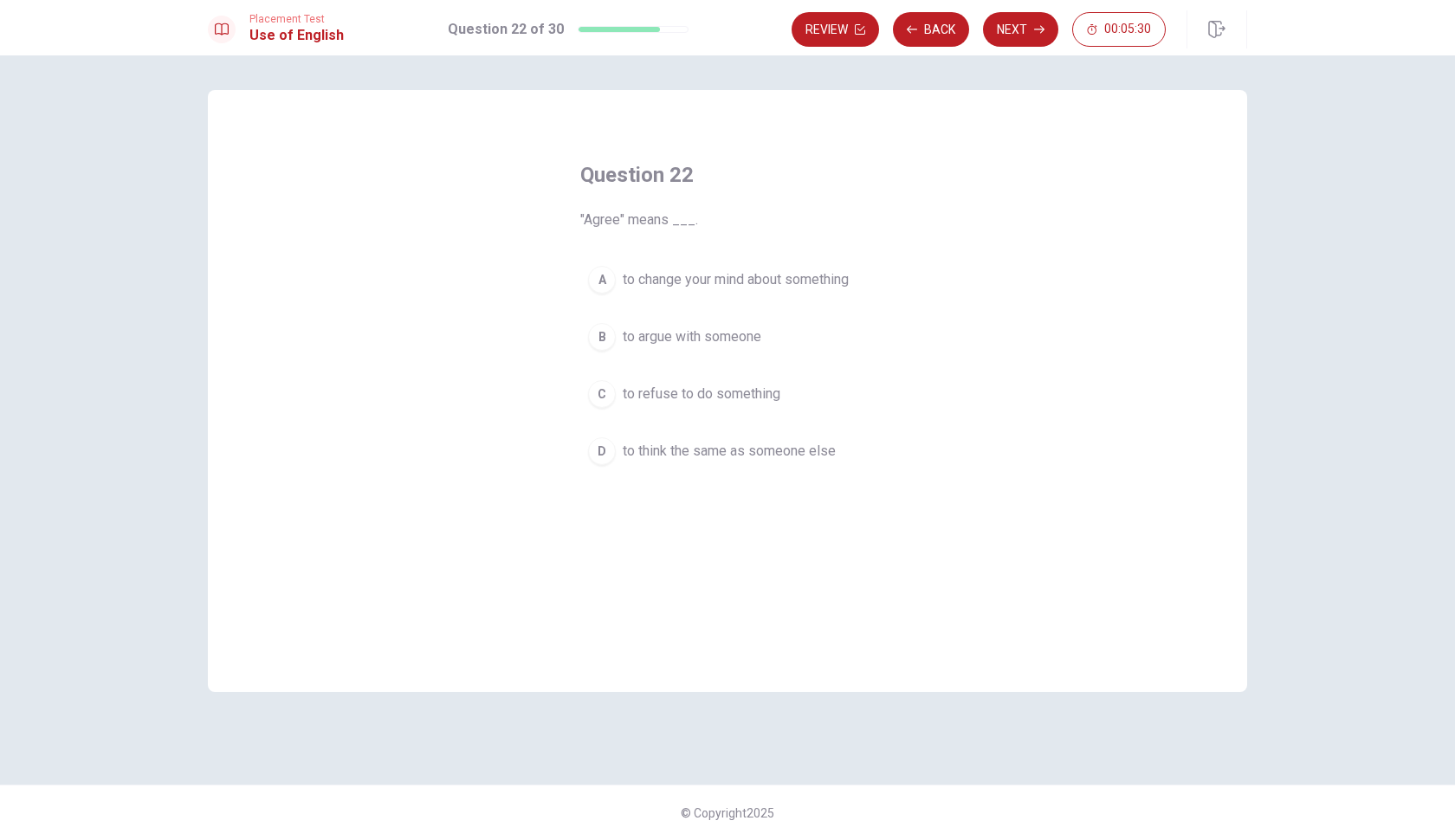 click on "D" at bounding box center (602, 451) 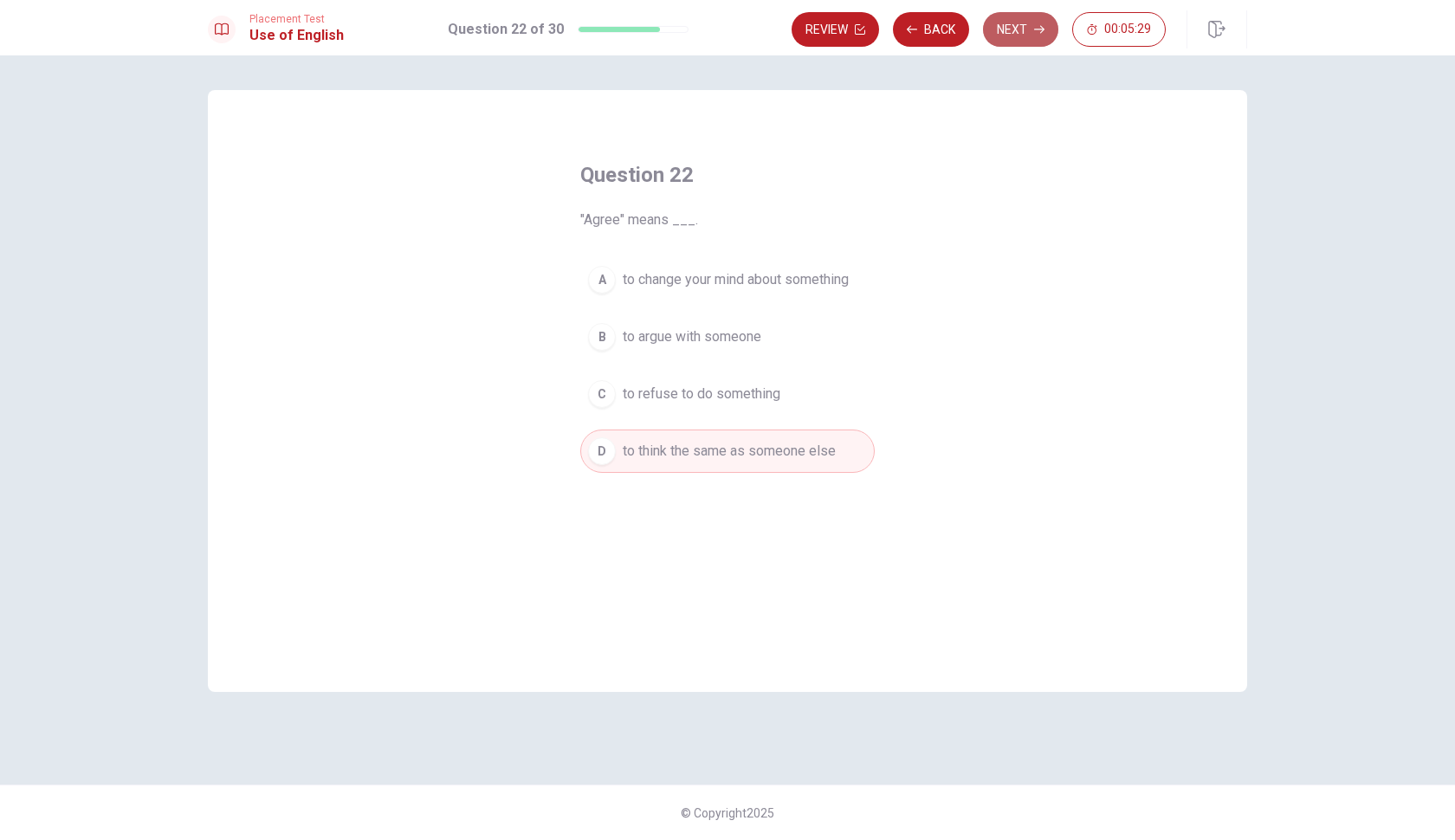 click on "Next" at bounding box center (1020, 29) 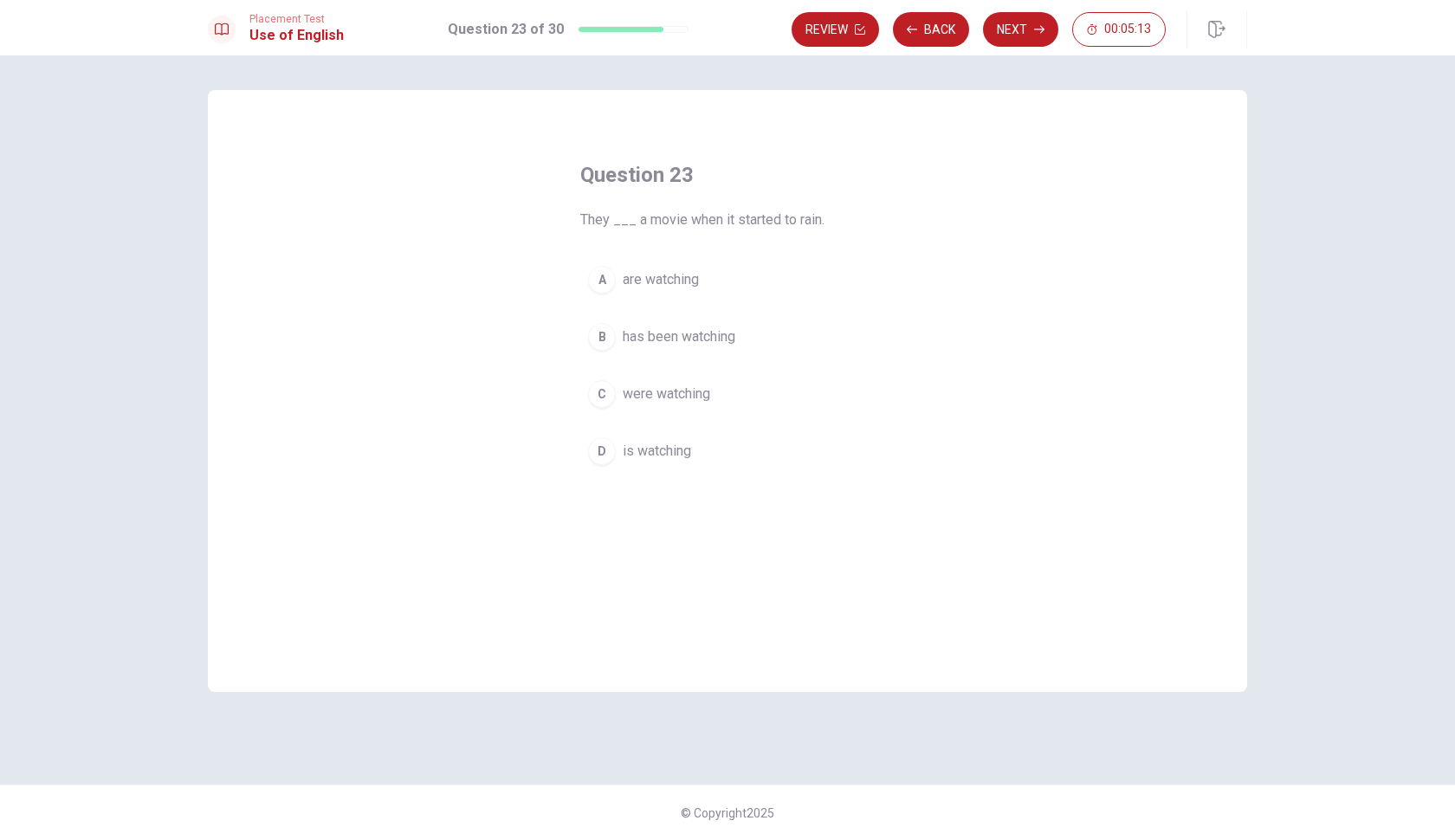 click on "C" at bounding box center [602, 394] 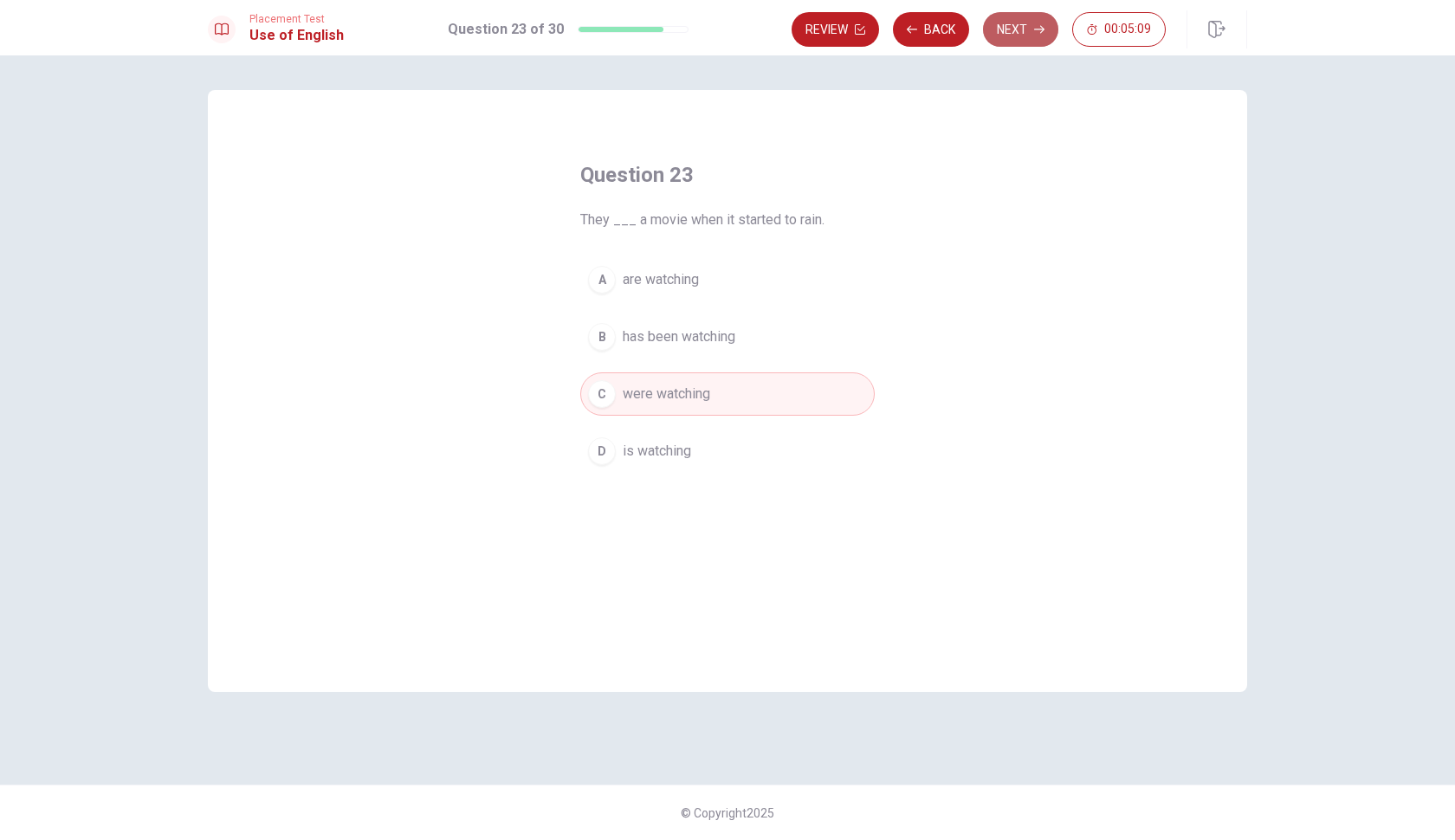 click on "Next" at bounding box center [1020, 29] 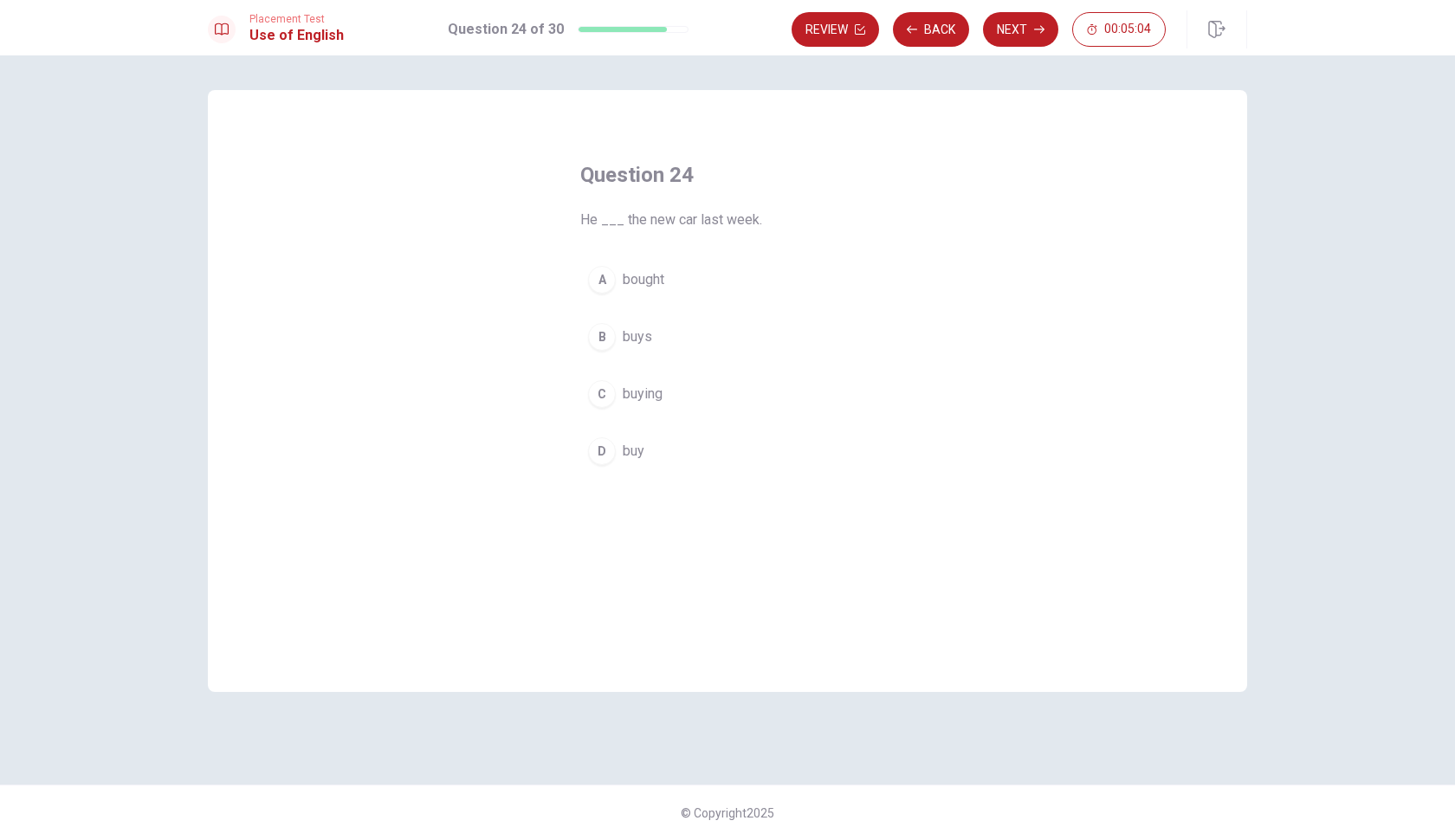 click on "B" at bounding box center [602, 337] 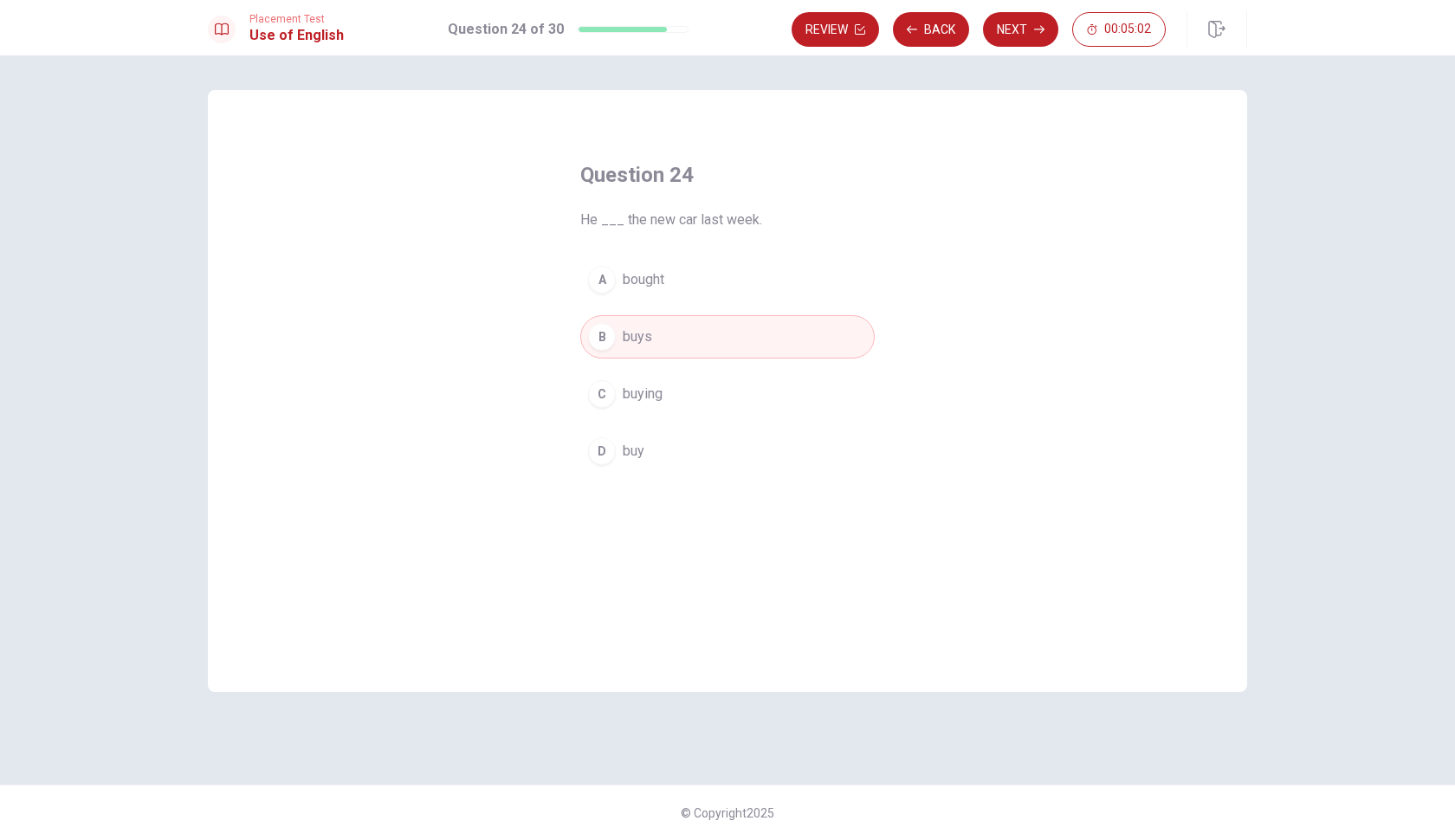 click on "A bought" at bounding box center (728, 280) 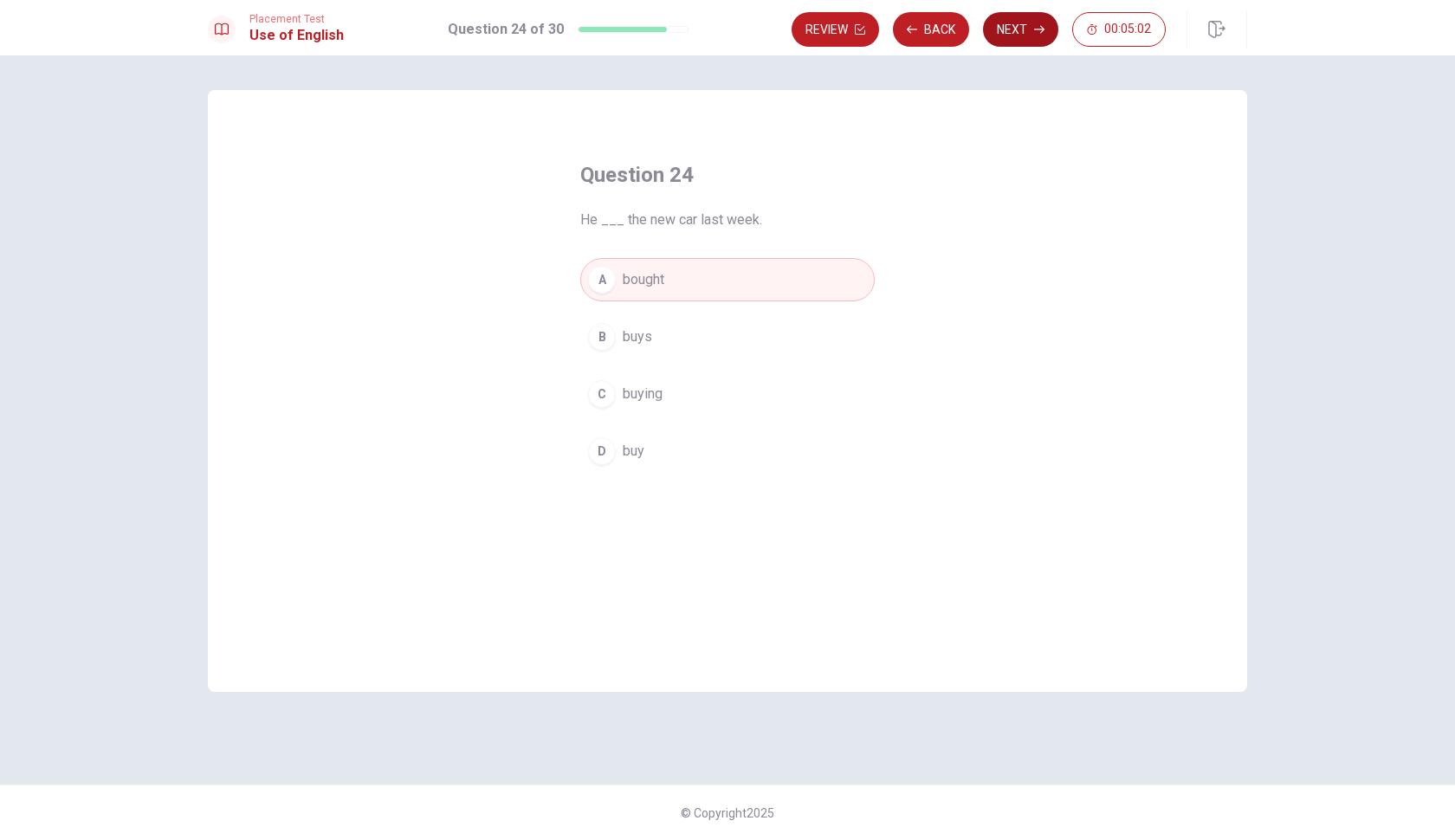 click on "Next" at bounding box center [1020, 29] 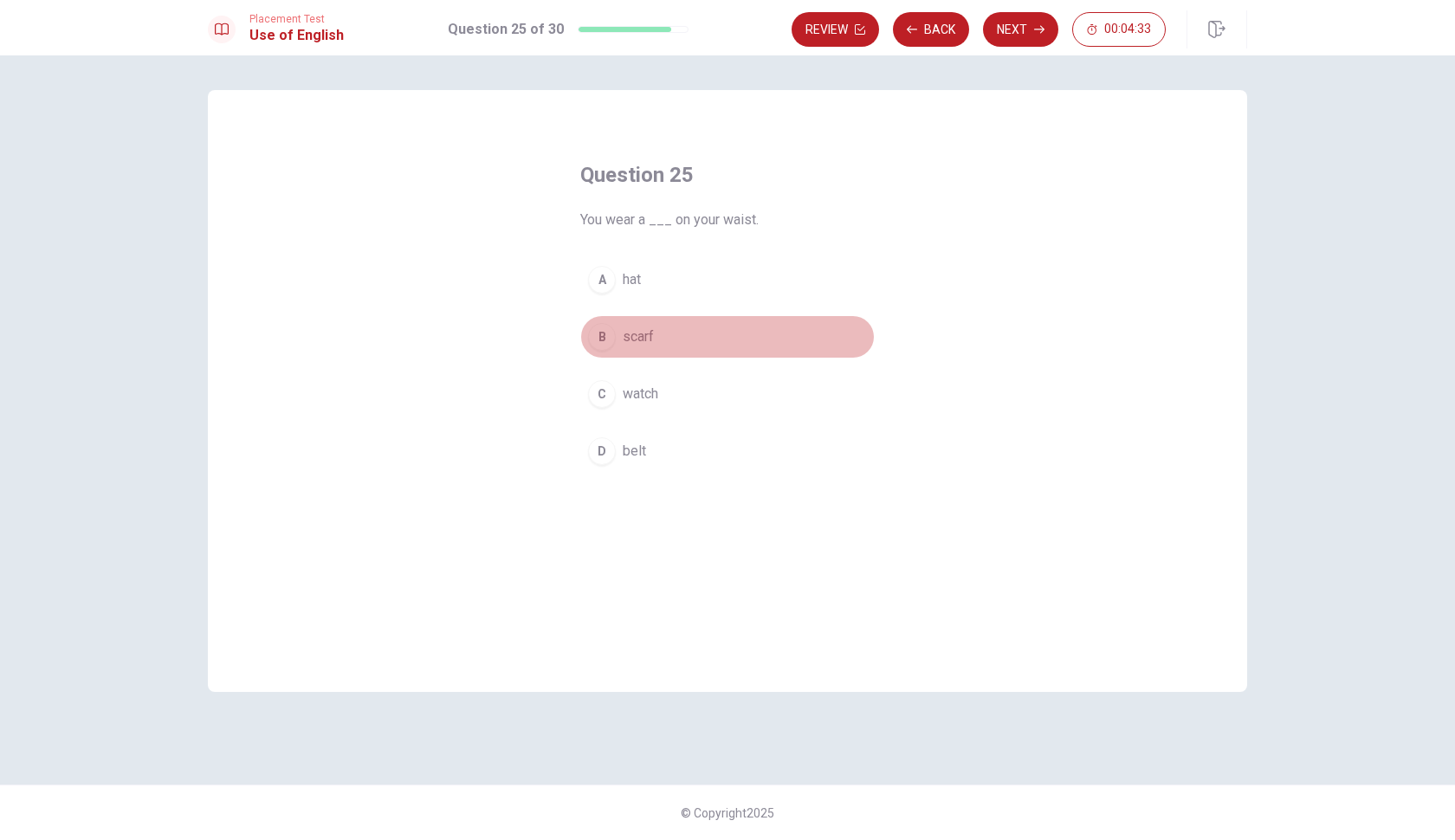 click on "B" at bounding box center [602, 337] 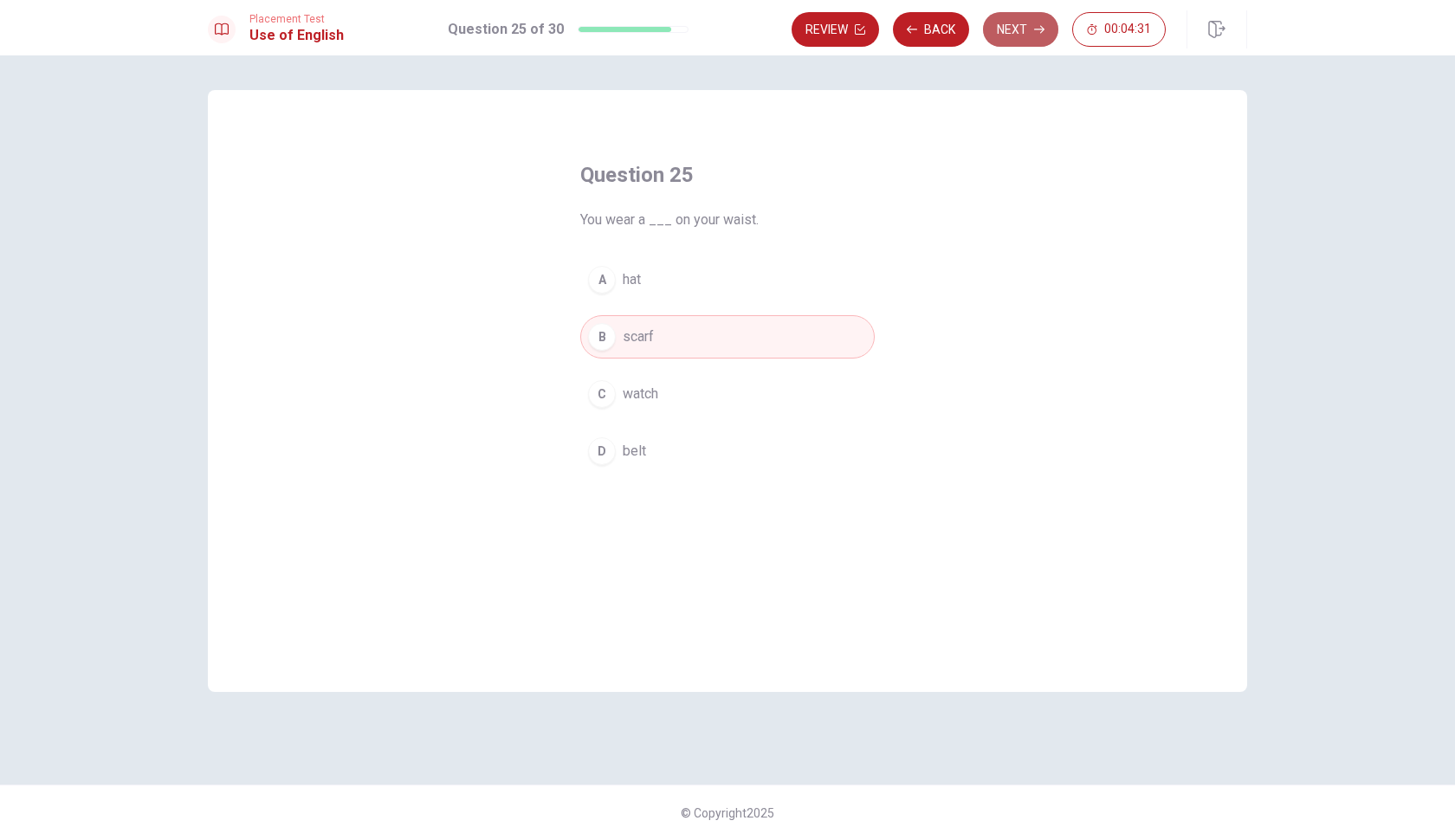 click on "Next" at bounding box center [1020, 29] 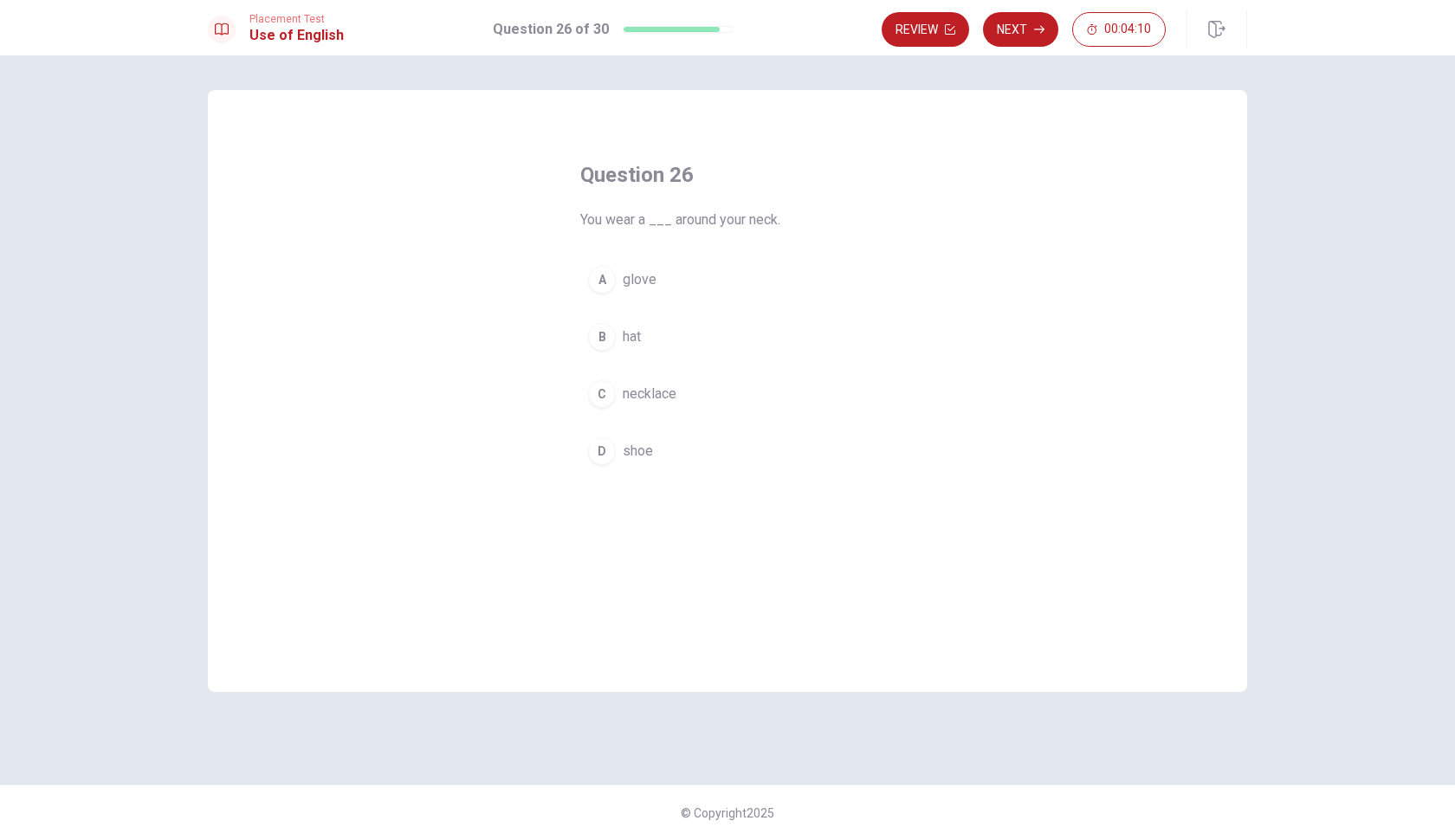 click on "C" at bounding box center [602, 394] 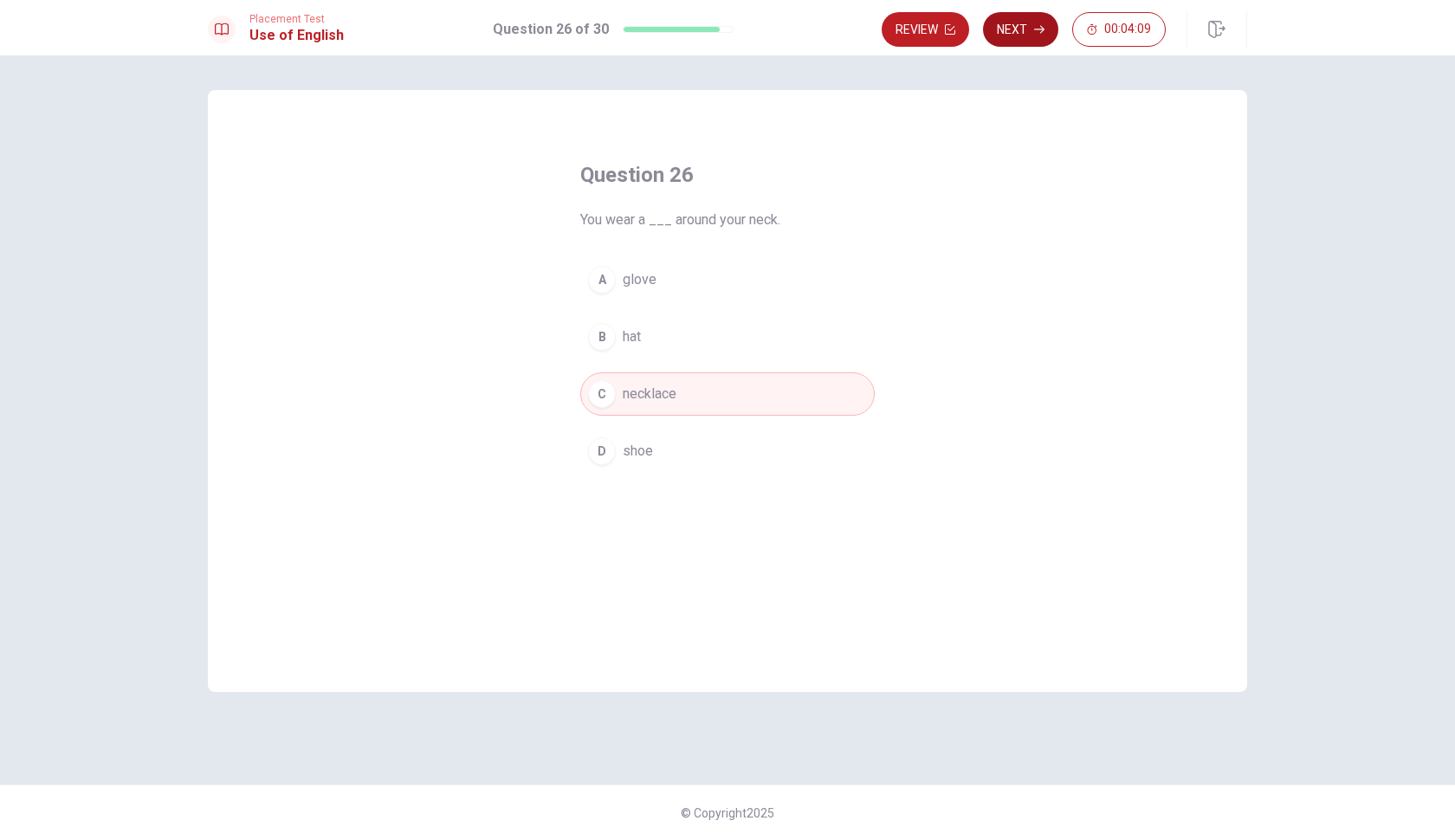 click on "Next" at bounding box center [1020, 29] 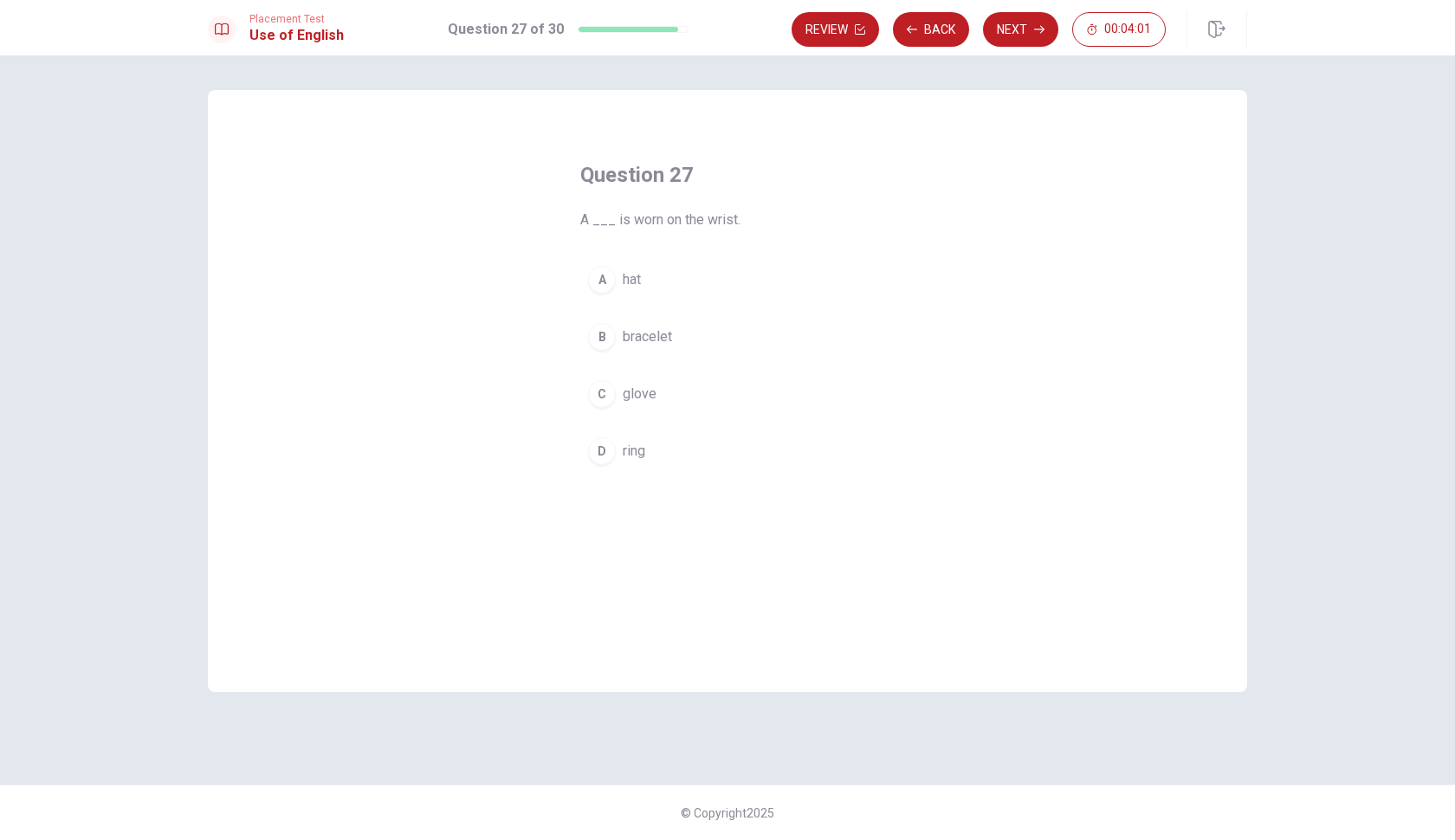 click on "B" at bounding box center (602, 337) 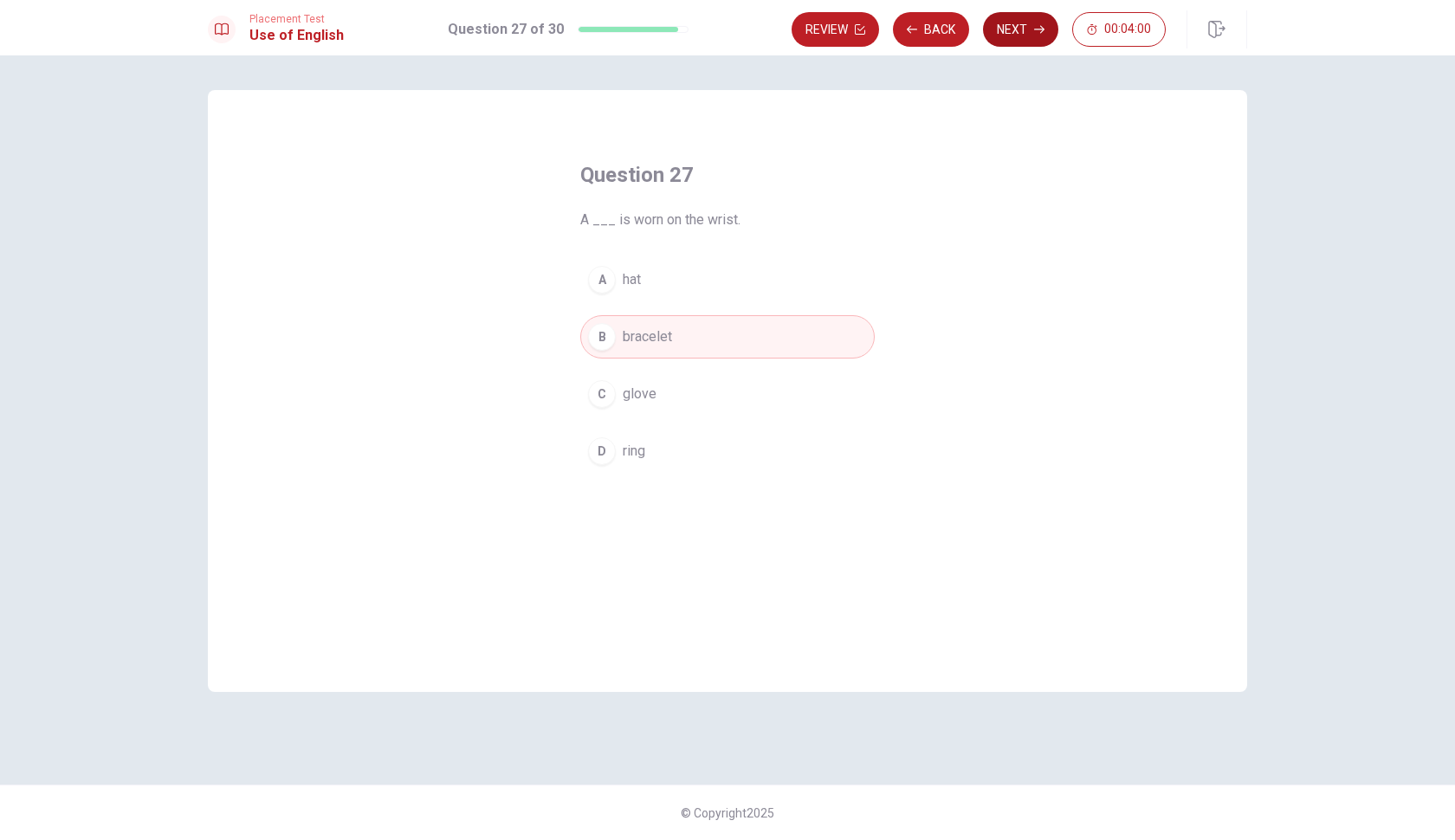 click on "Next" at bounding box center [1020, 29] 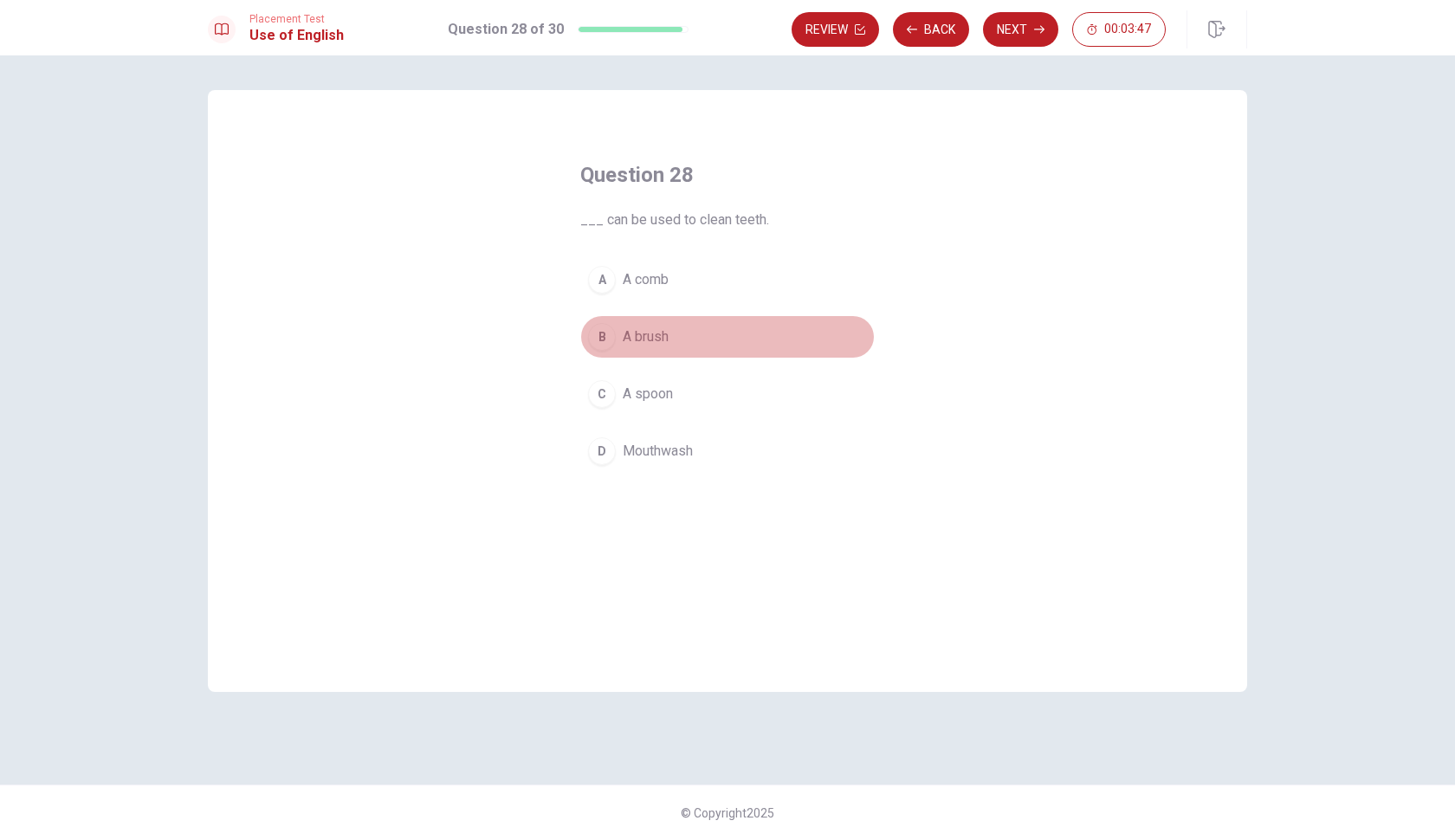 click on "B" at bounding box center [602, 337] 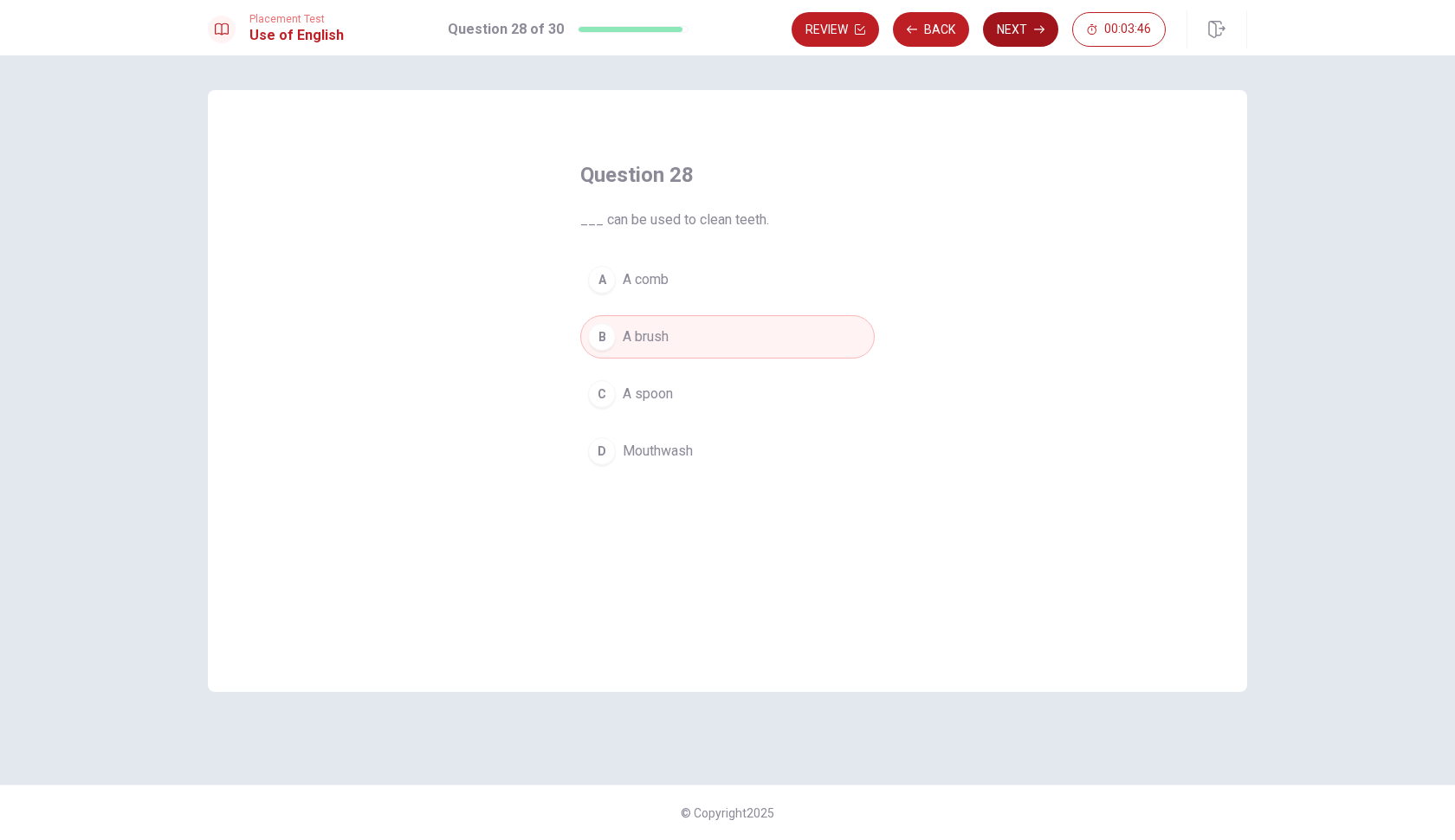 click on "Next" at bounding box center (1020, 29) 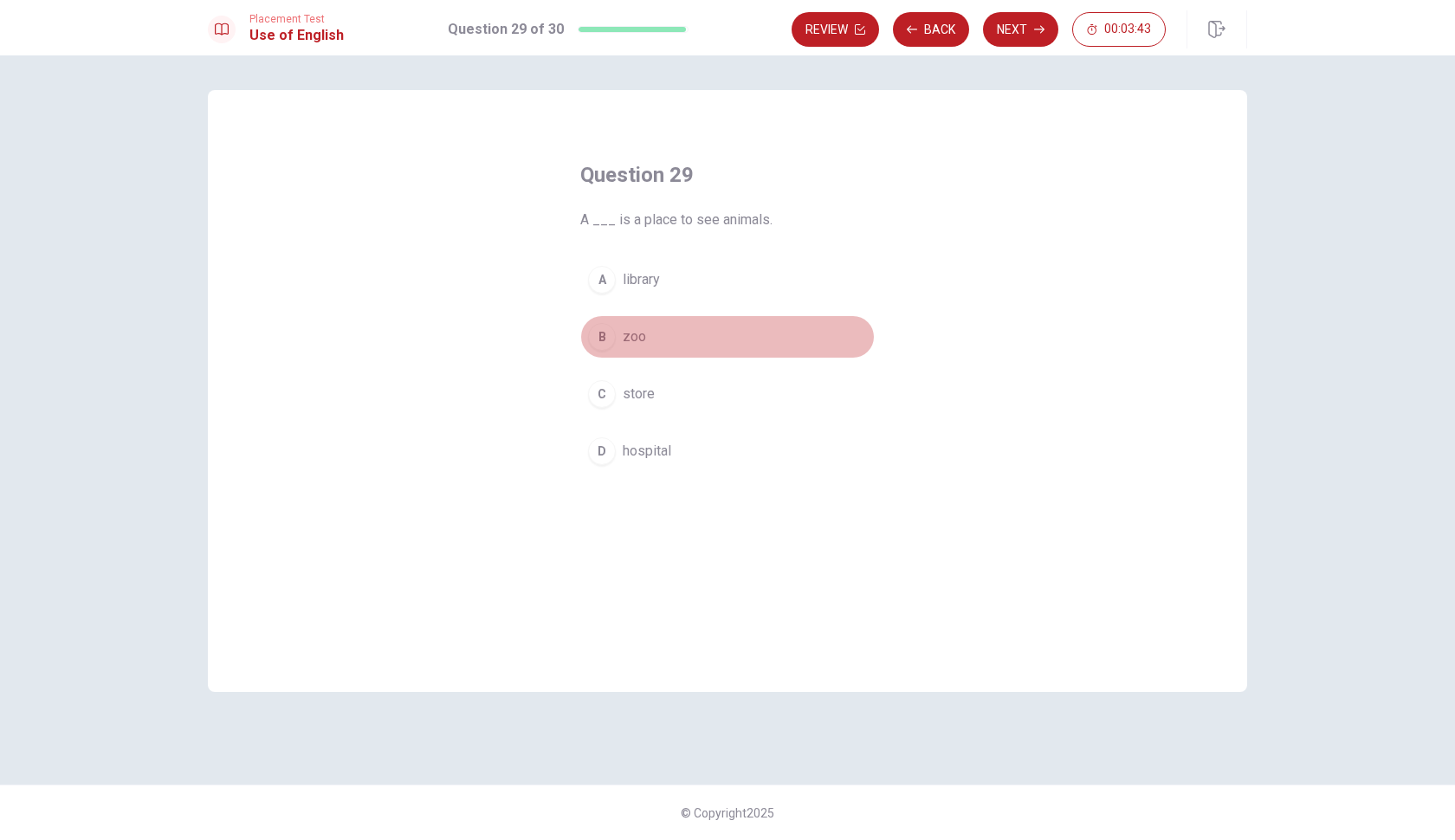 click on "B" at bounding box center (602, 337) 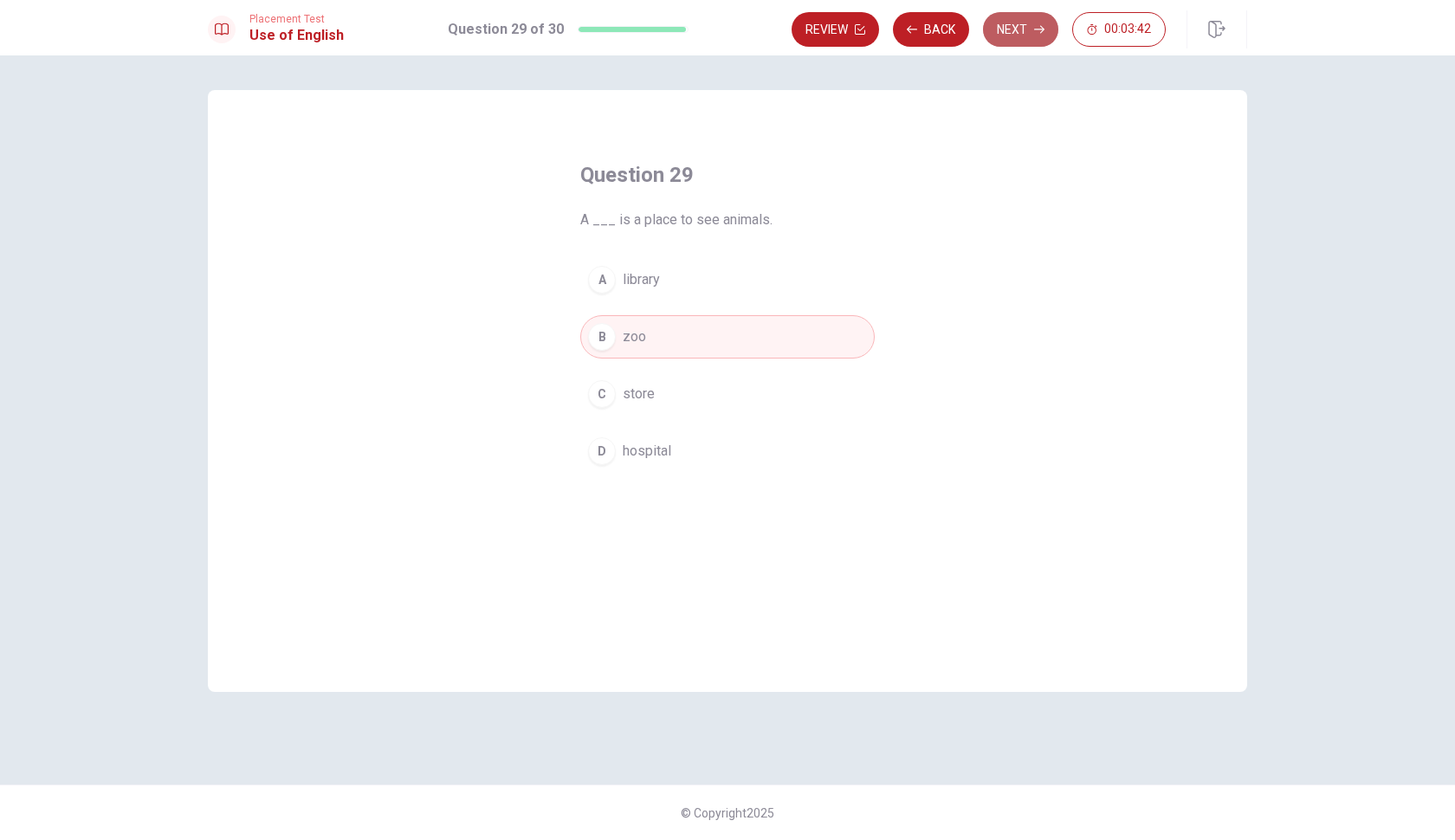 click on "Next" at bounding box center (1020, 29) 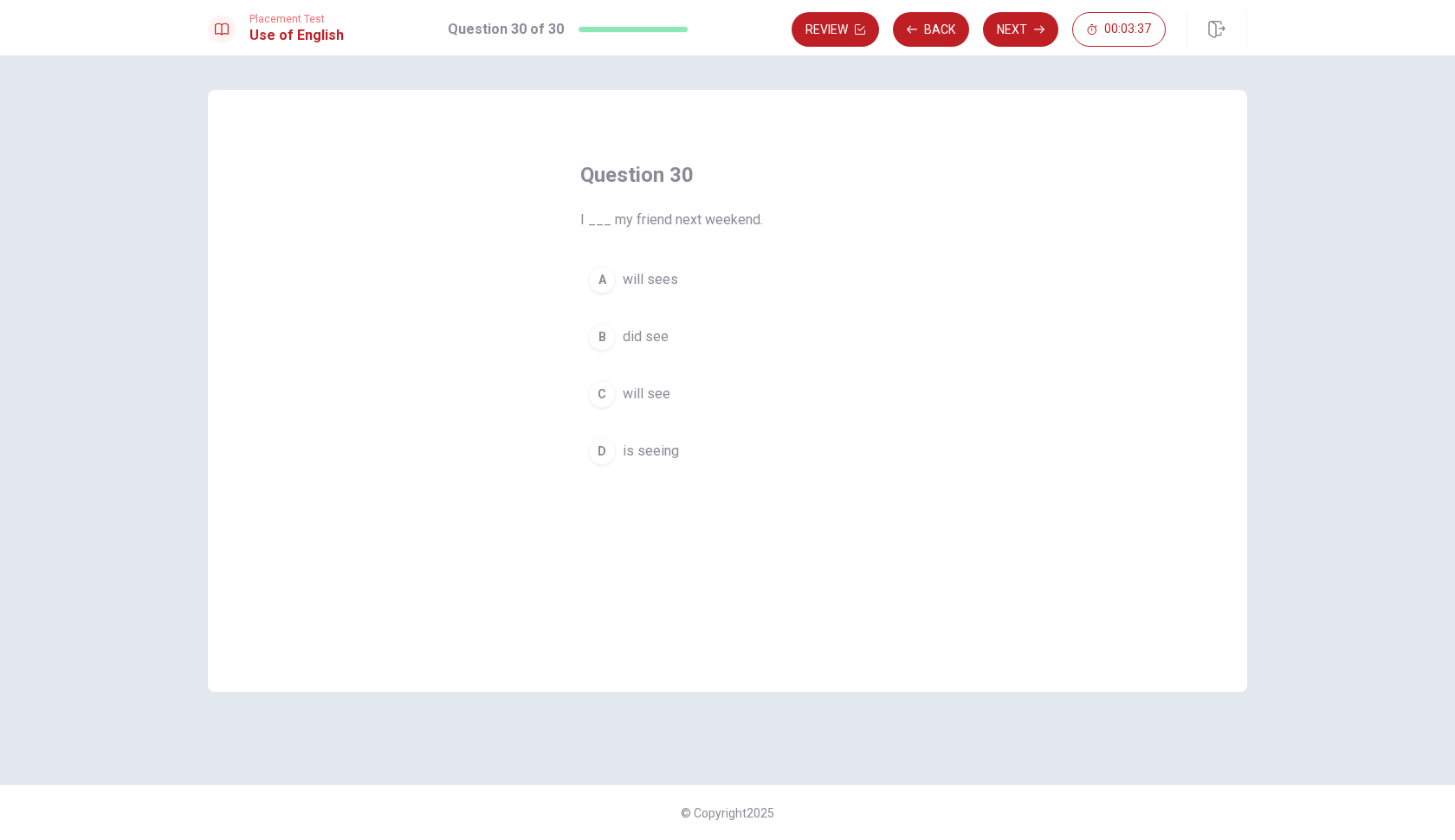 click on "B did see" at bounding box center [728, 337] 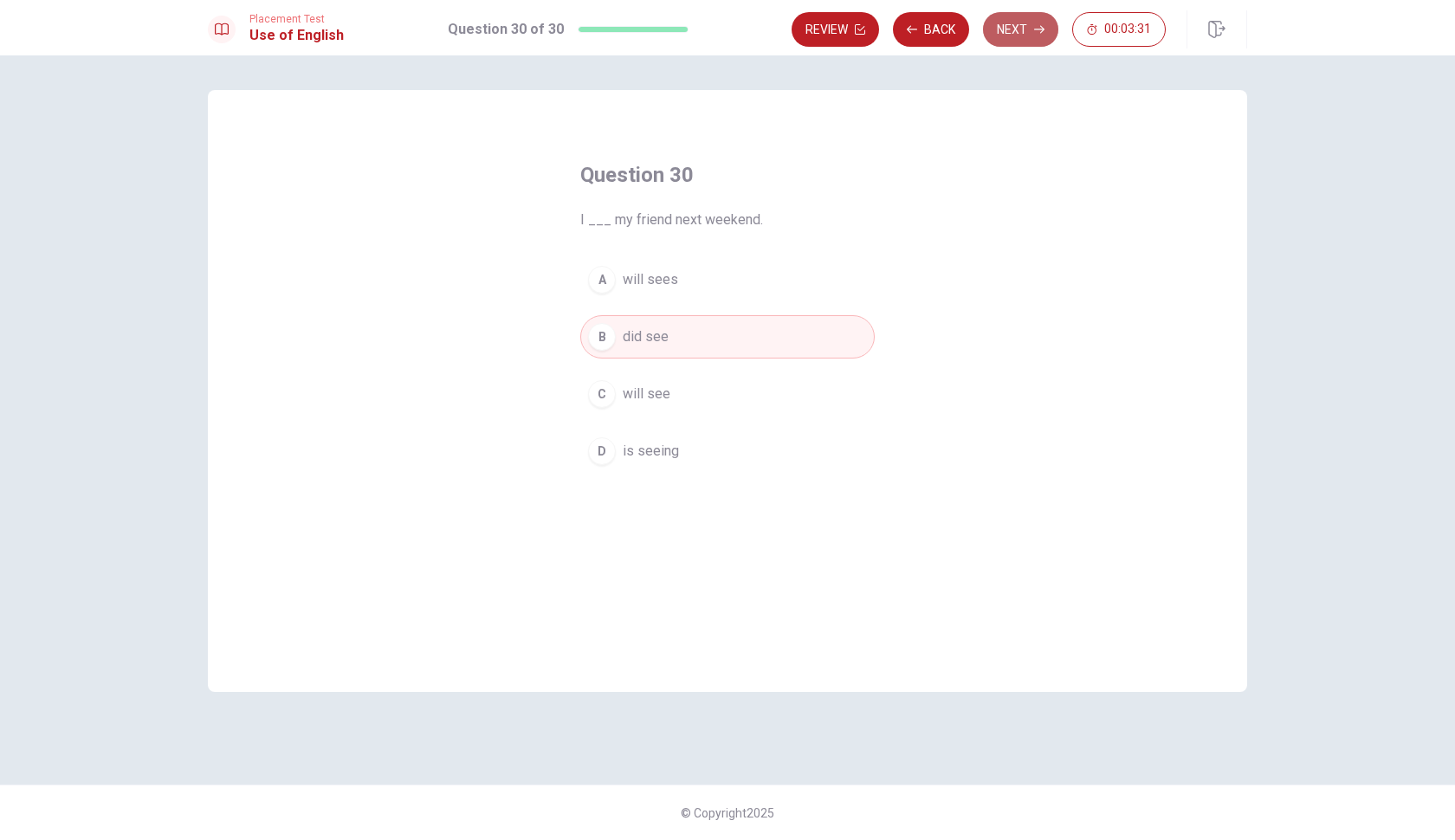 click on "Next" at bounding box center [1020, 29] 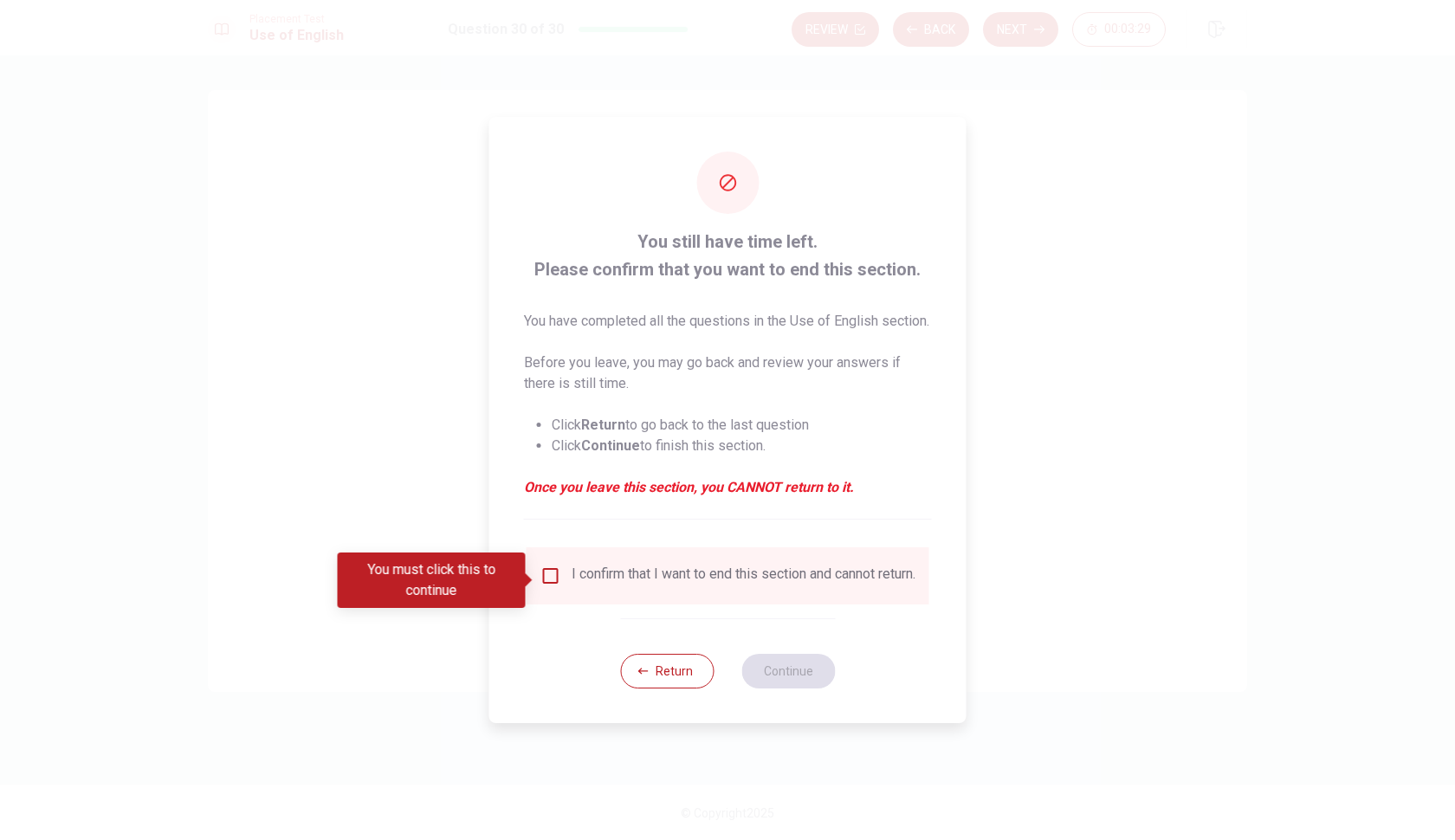 click at bounding box center [530, 580] 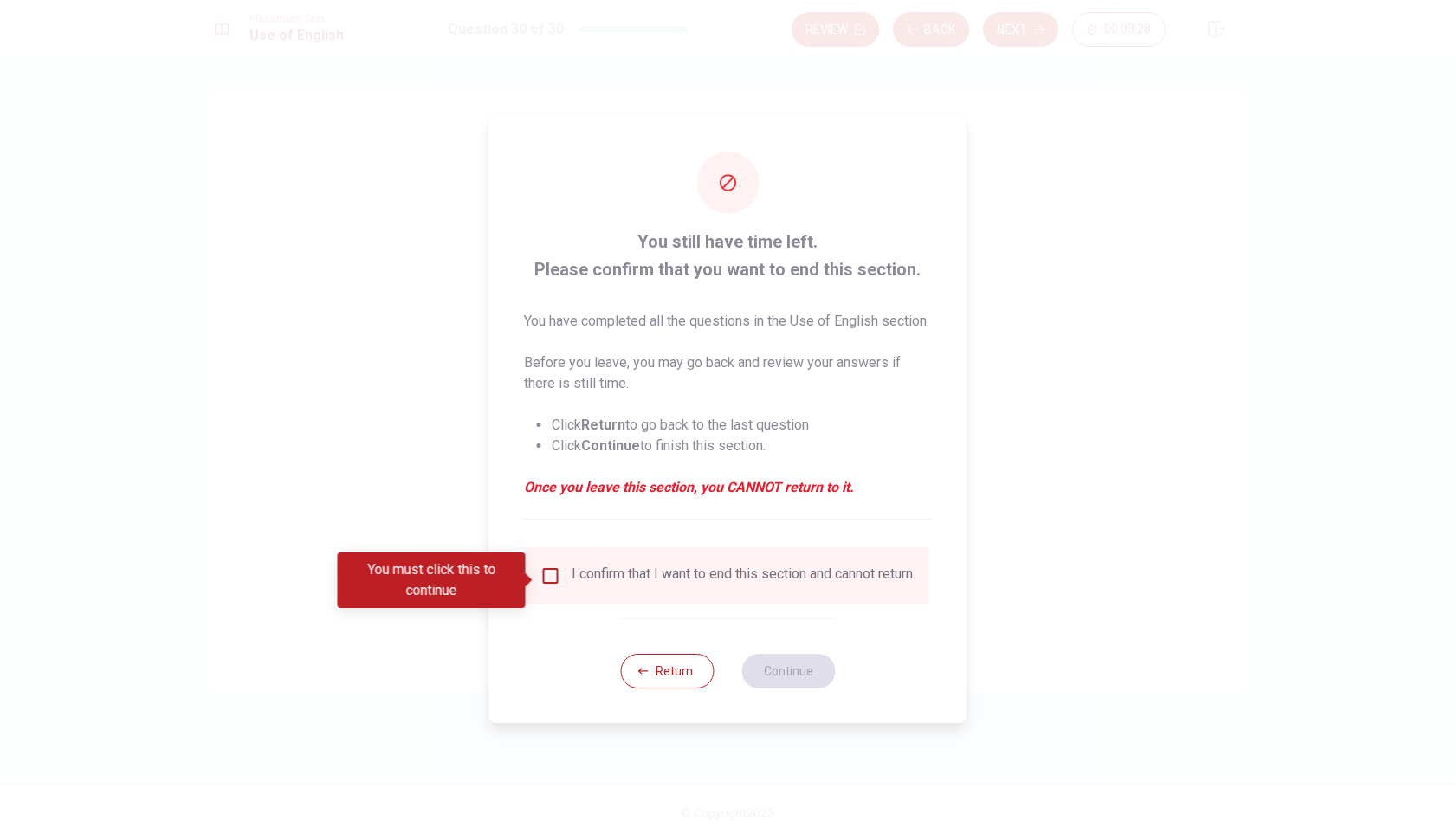 click at bounding box center (551, 576) 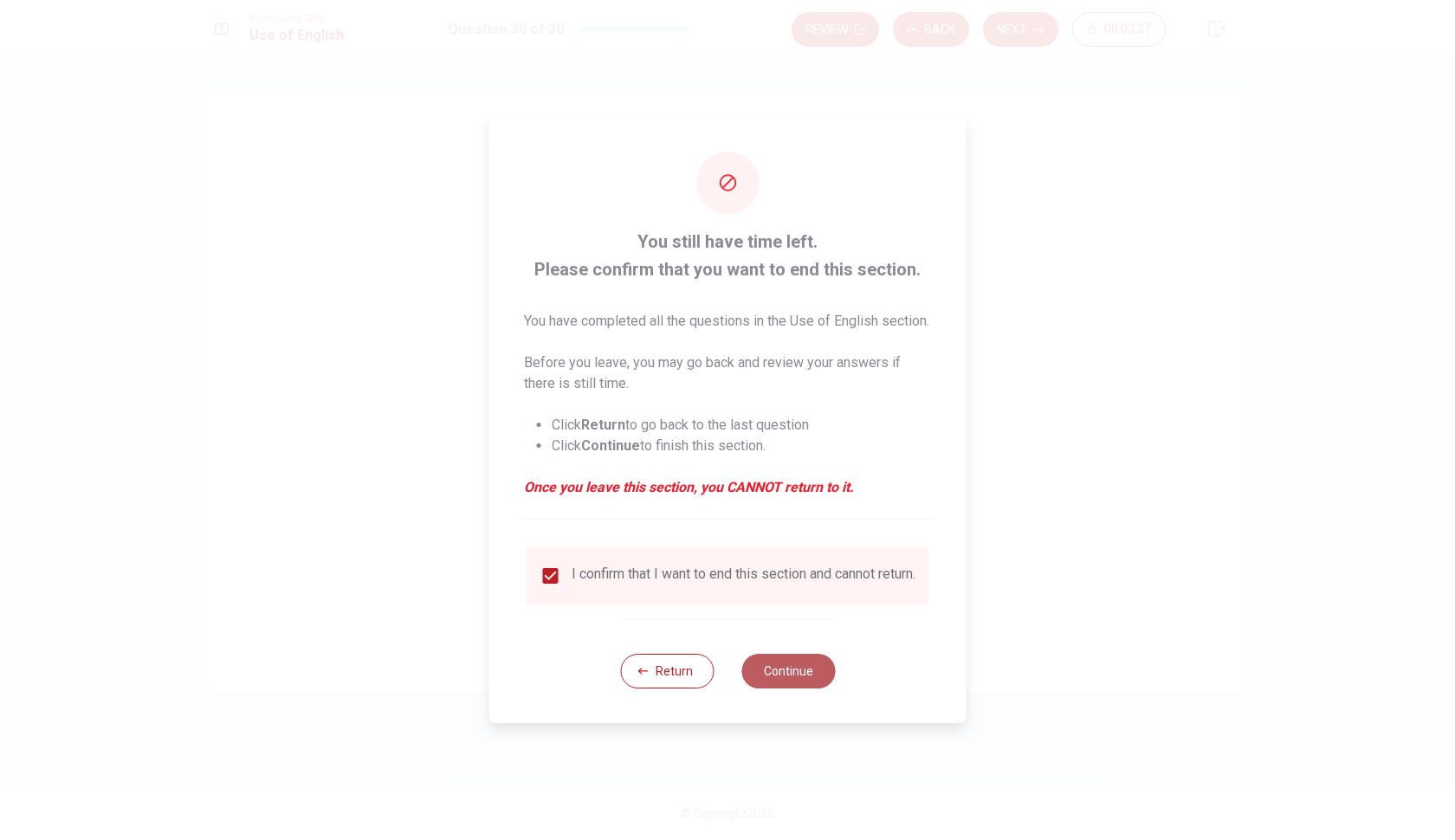 click on "Continue" at bounding box center (788, 671) 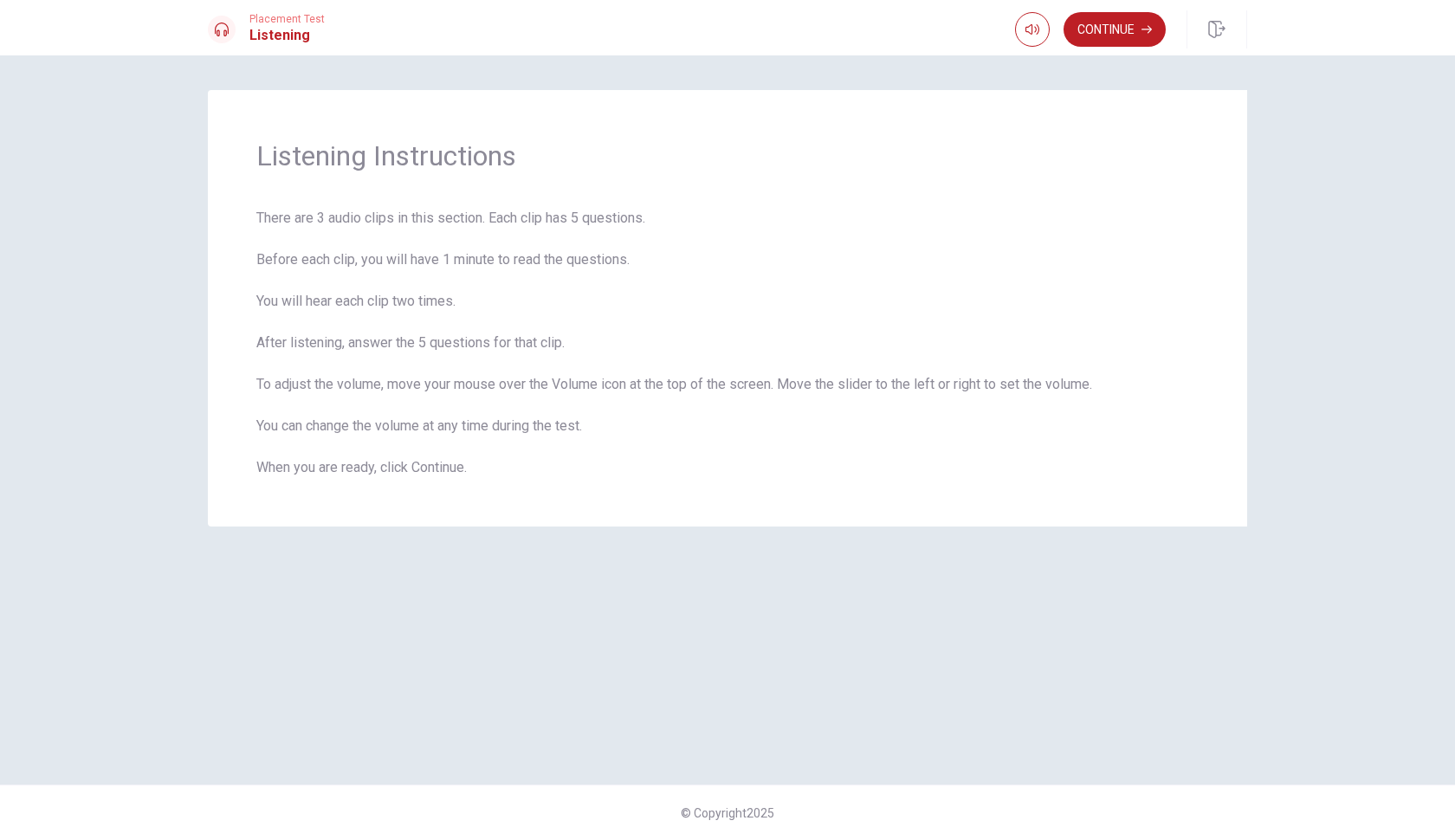 click on "Listening Instructions
There are 3 audio clips in this section. Each clip has 5 questions.
Before each clip, you will have 1 minute to read the questions.
You will hear each clip two times.
After listening, answer the 5 questions for that clip.
To adjust the volume, move your mouse over the Volume icon at the top of the screen. Move the slider to the left or right to set the volume.
You can change the volume at any time during the test.
When you are ready, click Continue. © Copyright  2025" at bounding box center [728, 448] 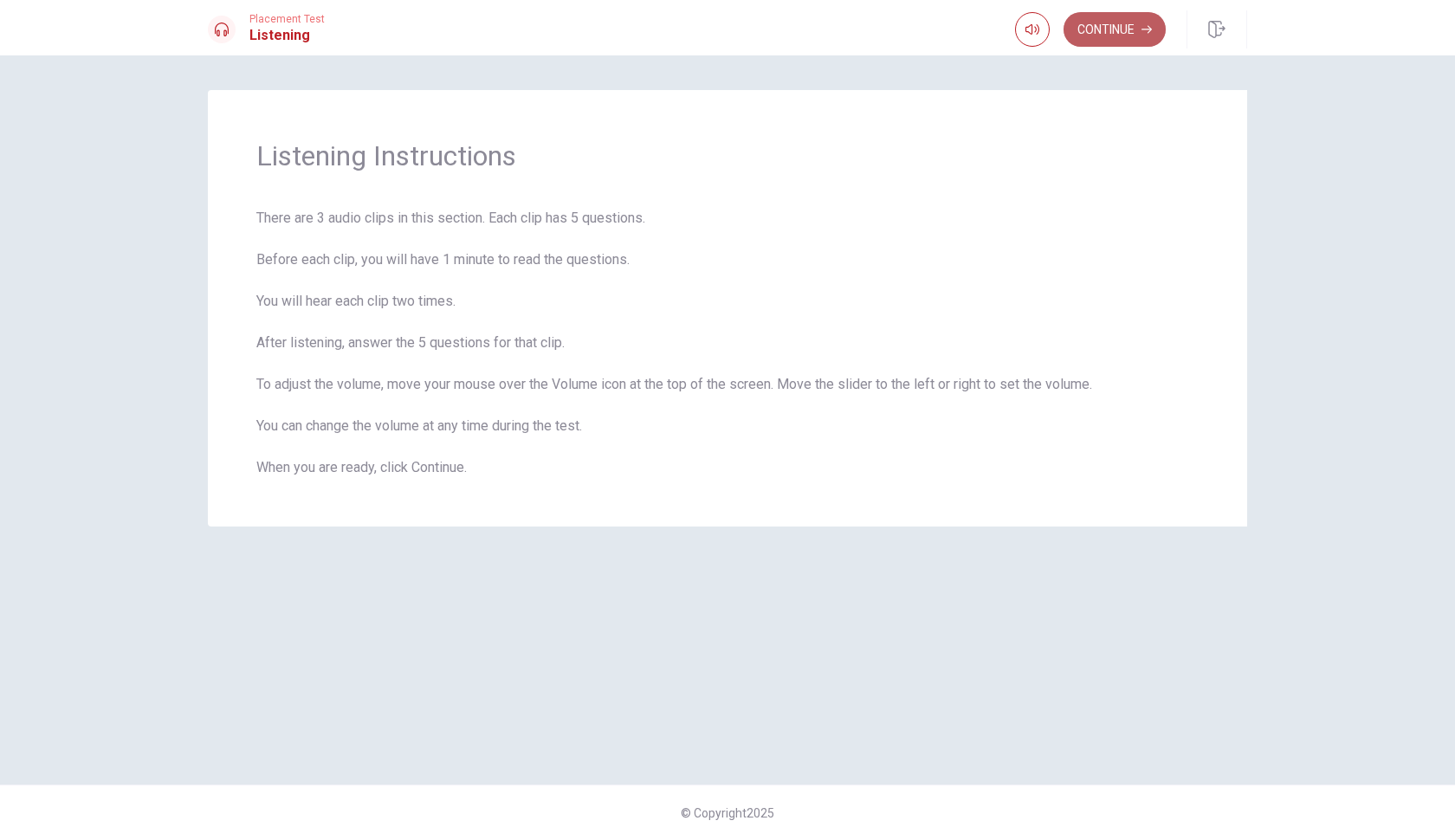 click on "Continue" at bounding box center [1115, 29] 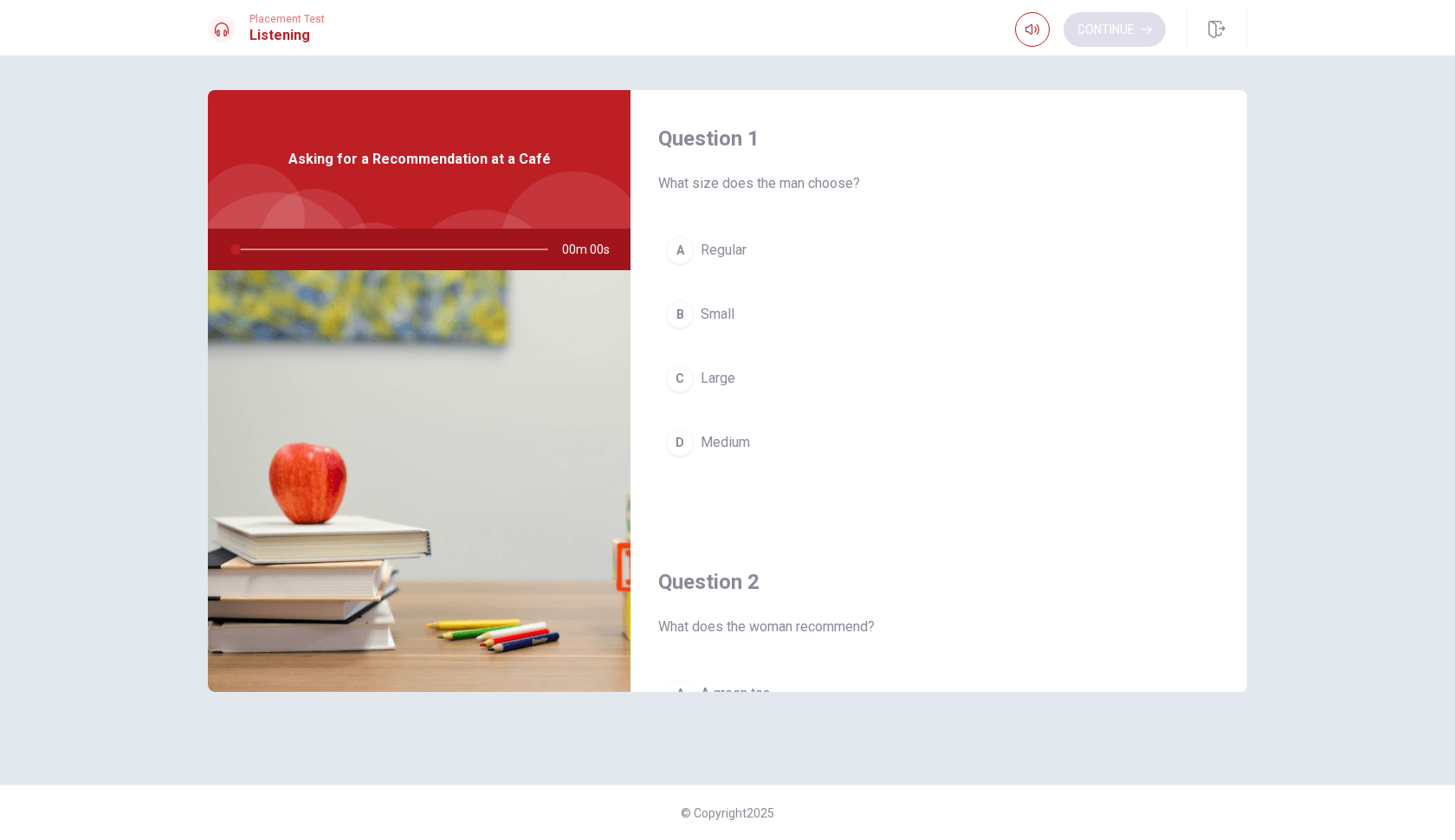 click on "Continue" at bounding box center [1090, 29] 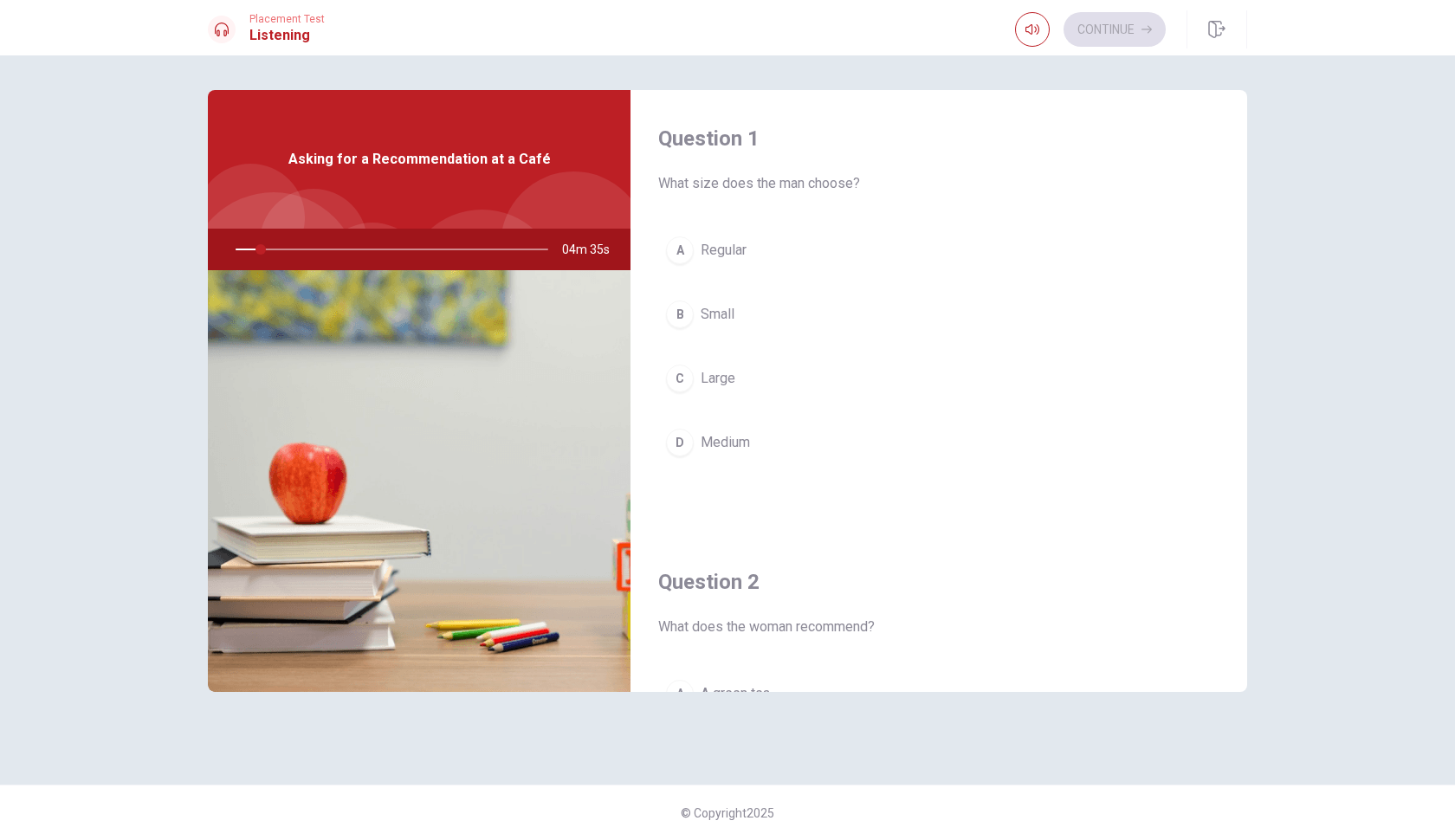 click at bounding box center (419, 481) 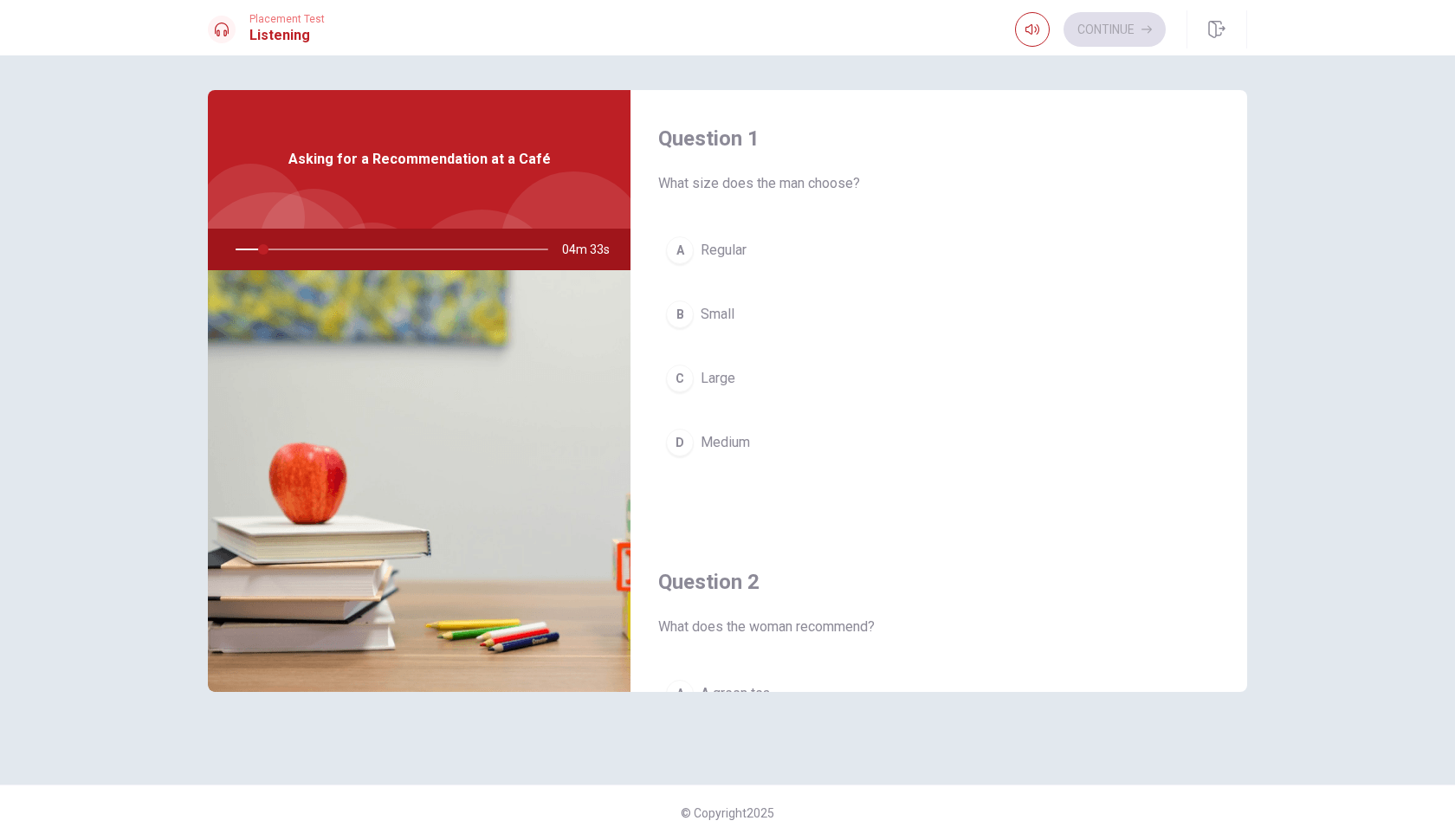 scroll, scrollTop: 0, scrollLeft: 0, axis: both 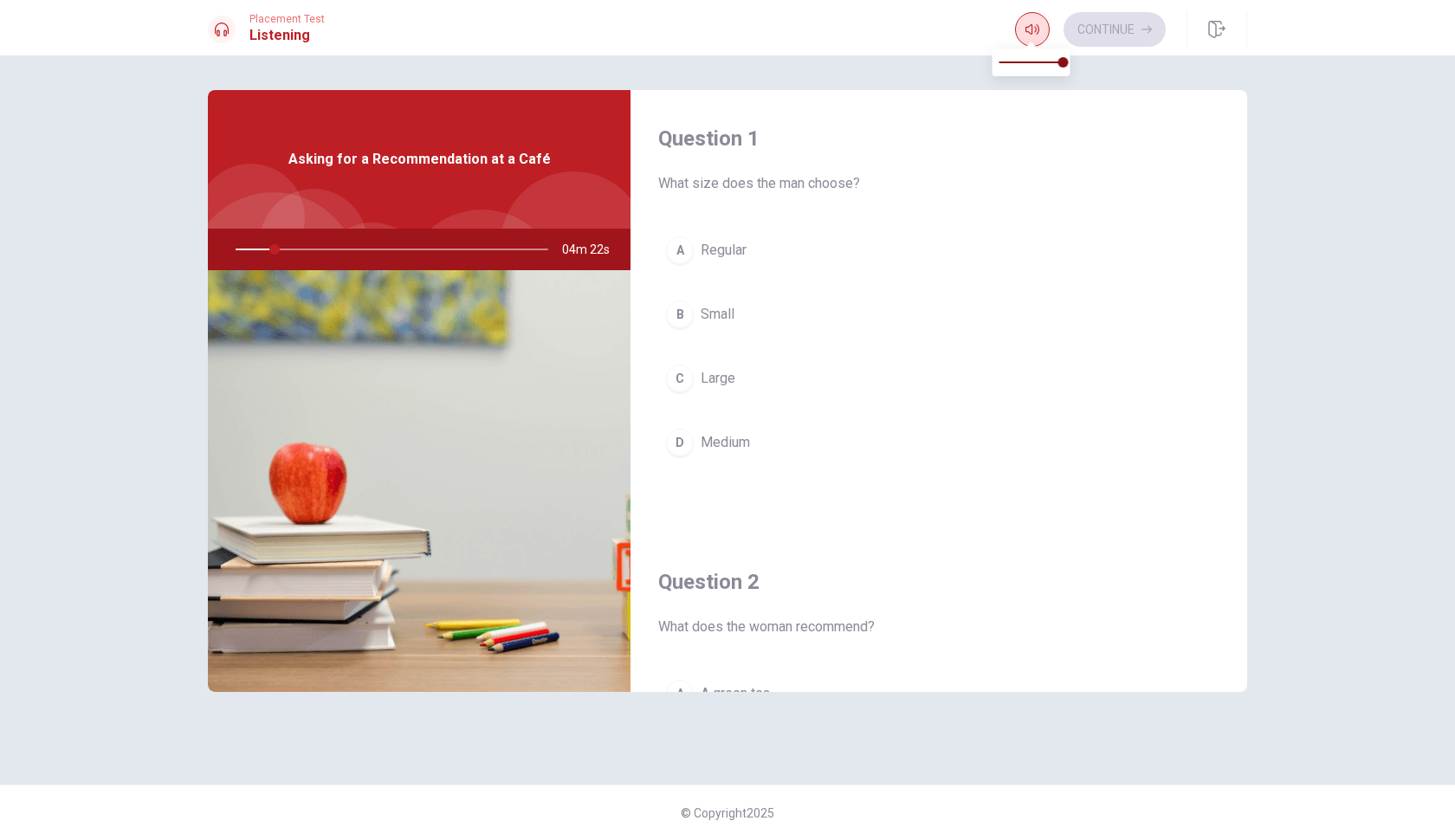 click at bounding box center [1032, 29] 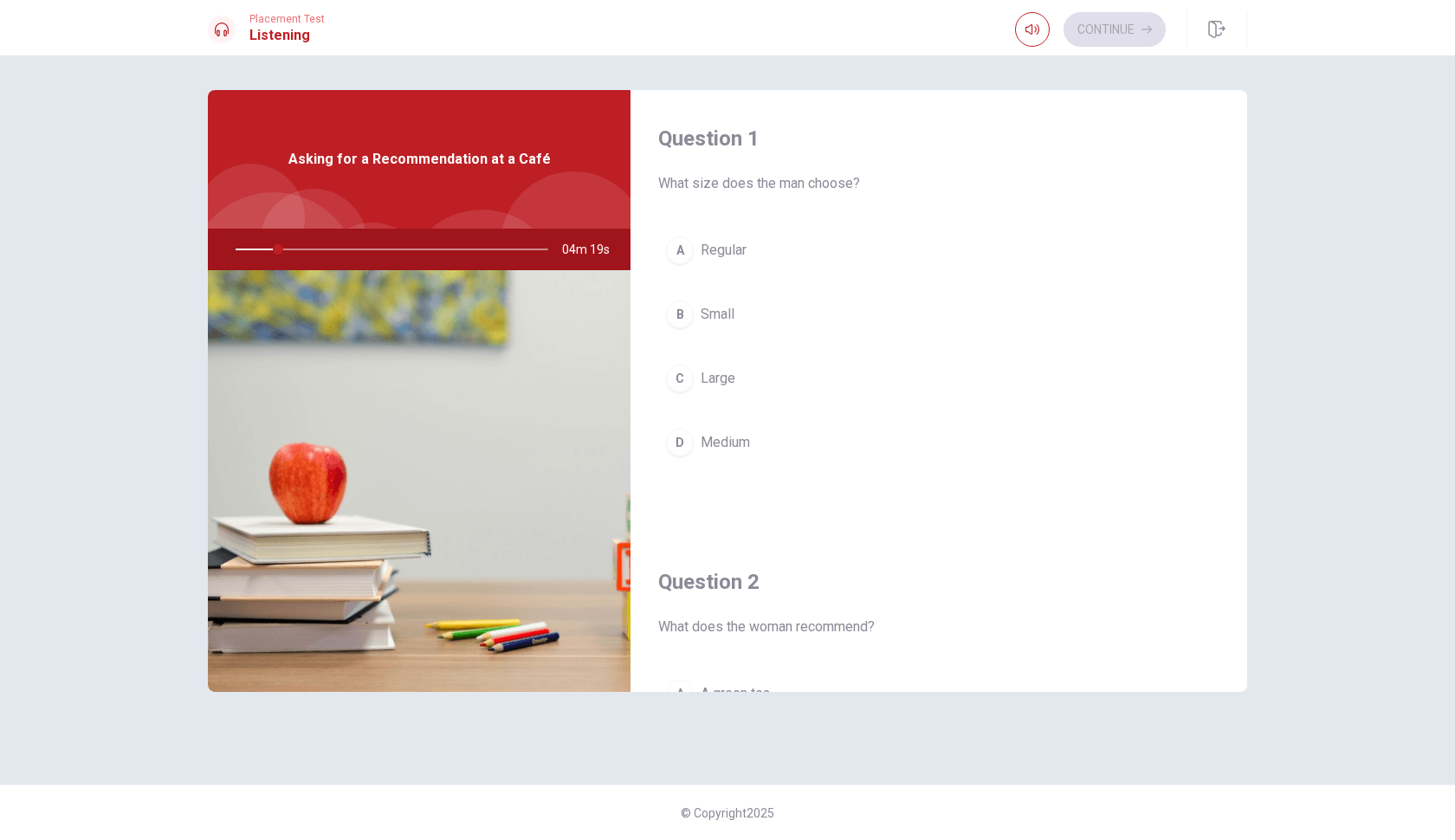 click at bounding box center (388, 249) 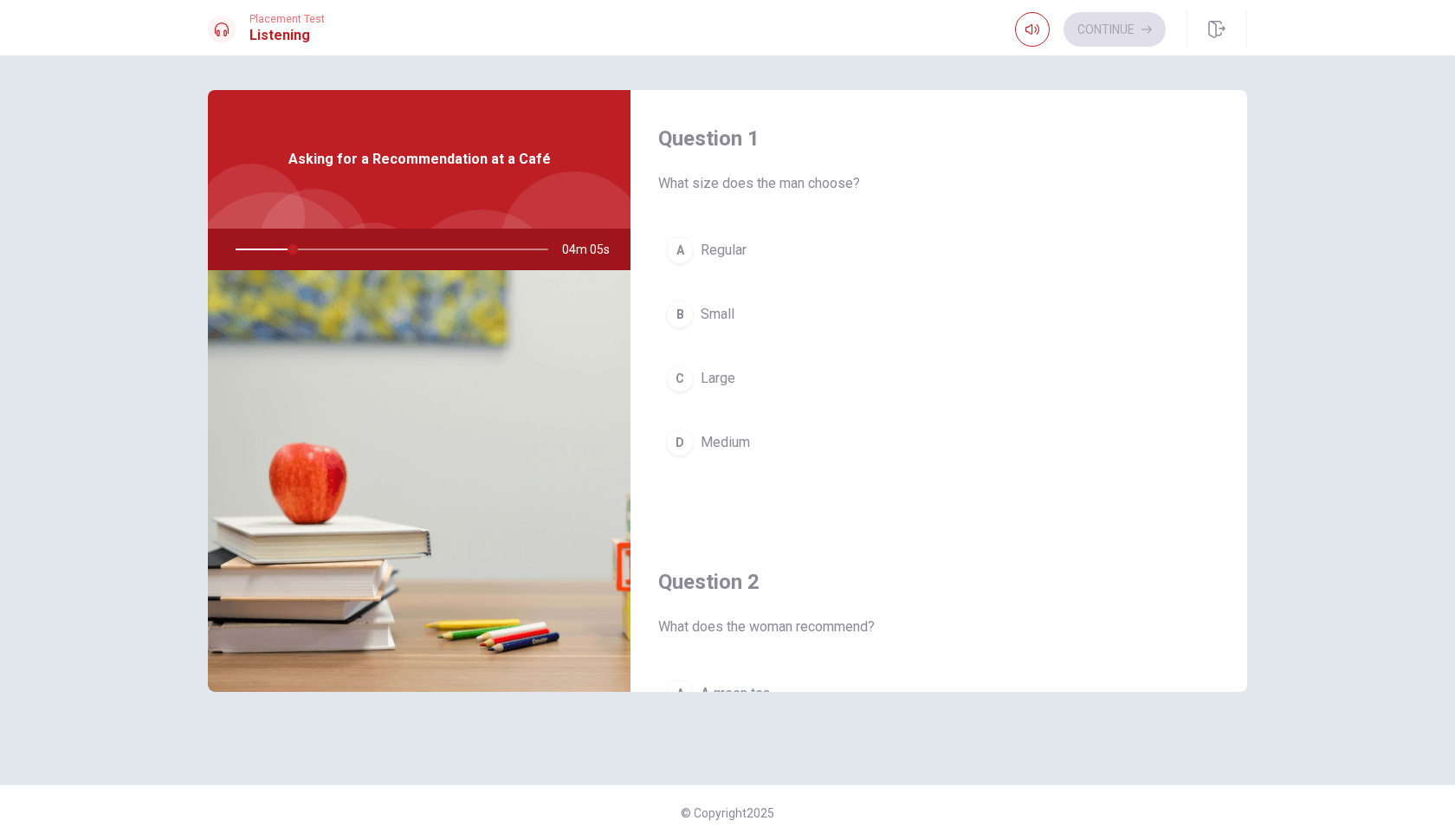 click on "C" at bounding box center [680, 378] 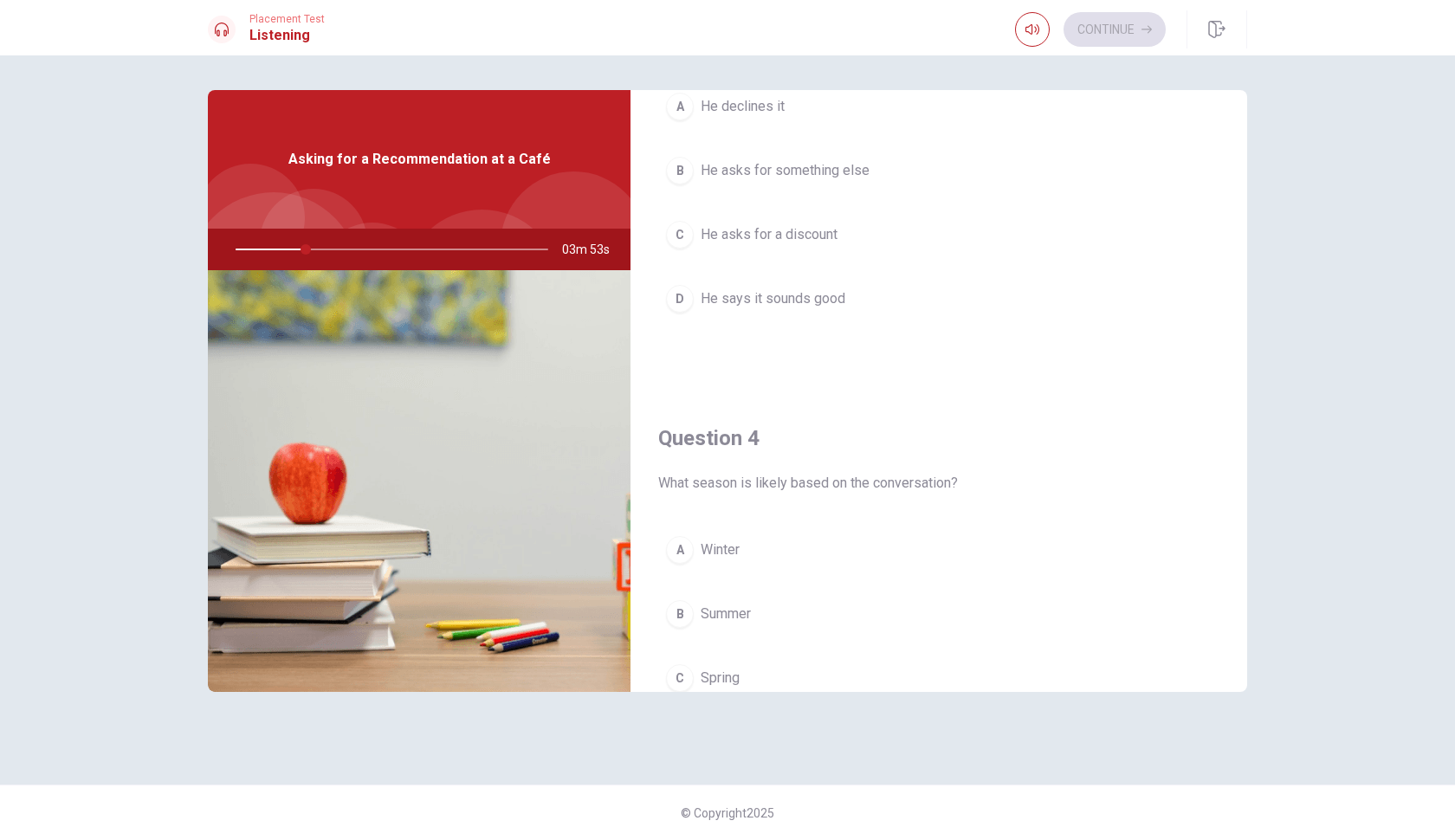scroll, scrollTop: 940, scrollLeft: 0, axis: vertical 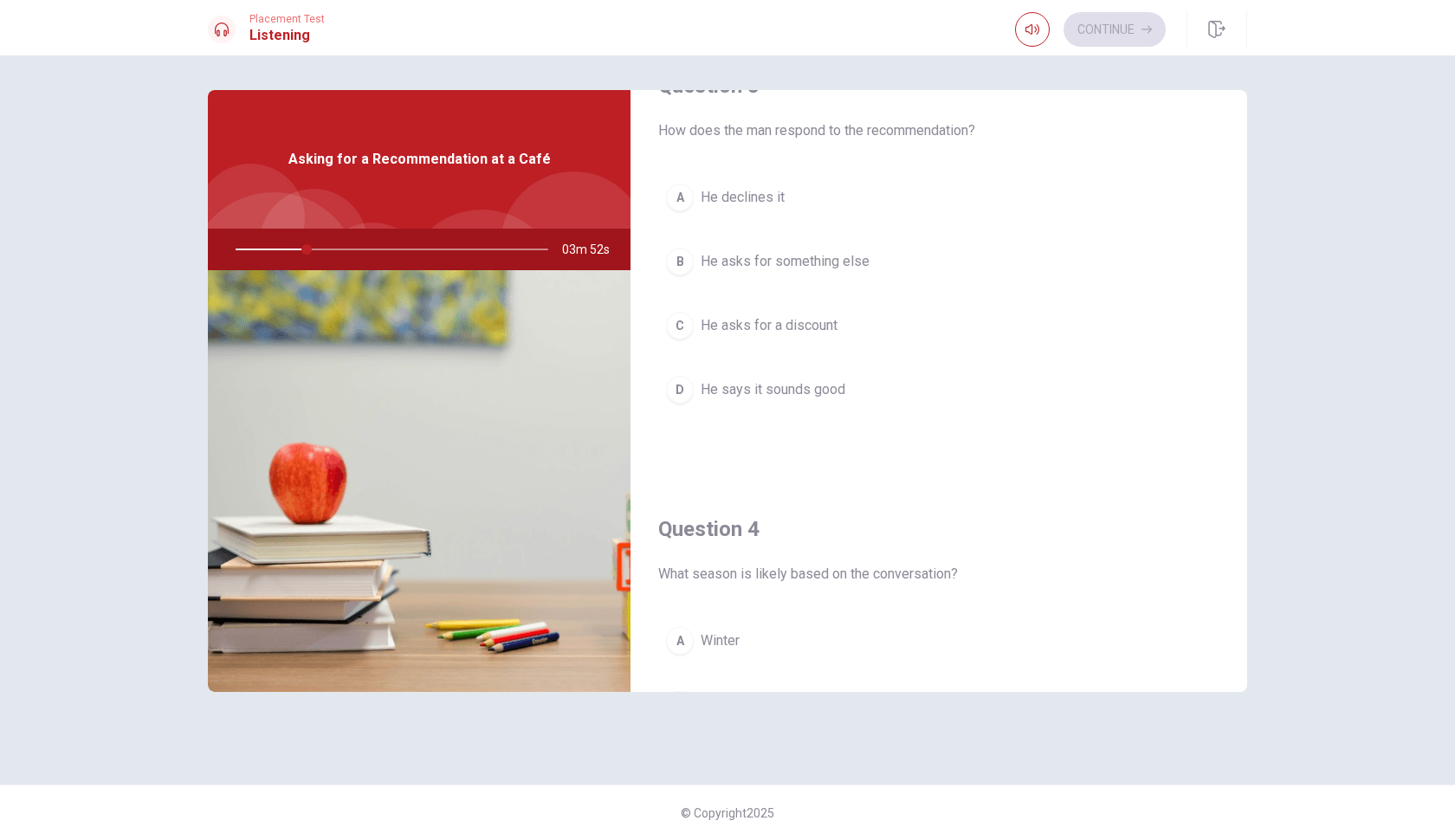 click on "Asking for a Recommendation at a Café" at bounding box center [419, 159] 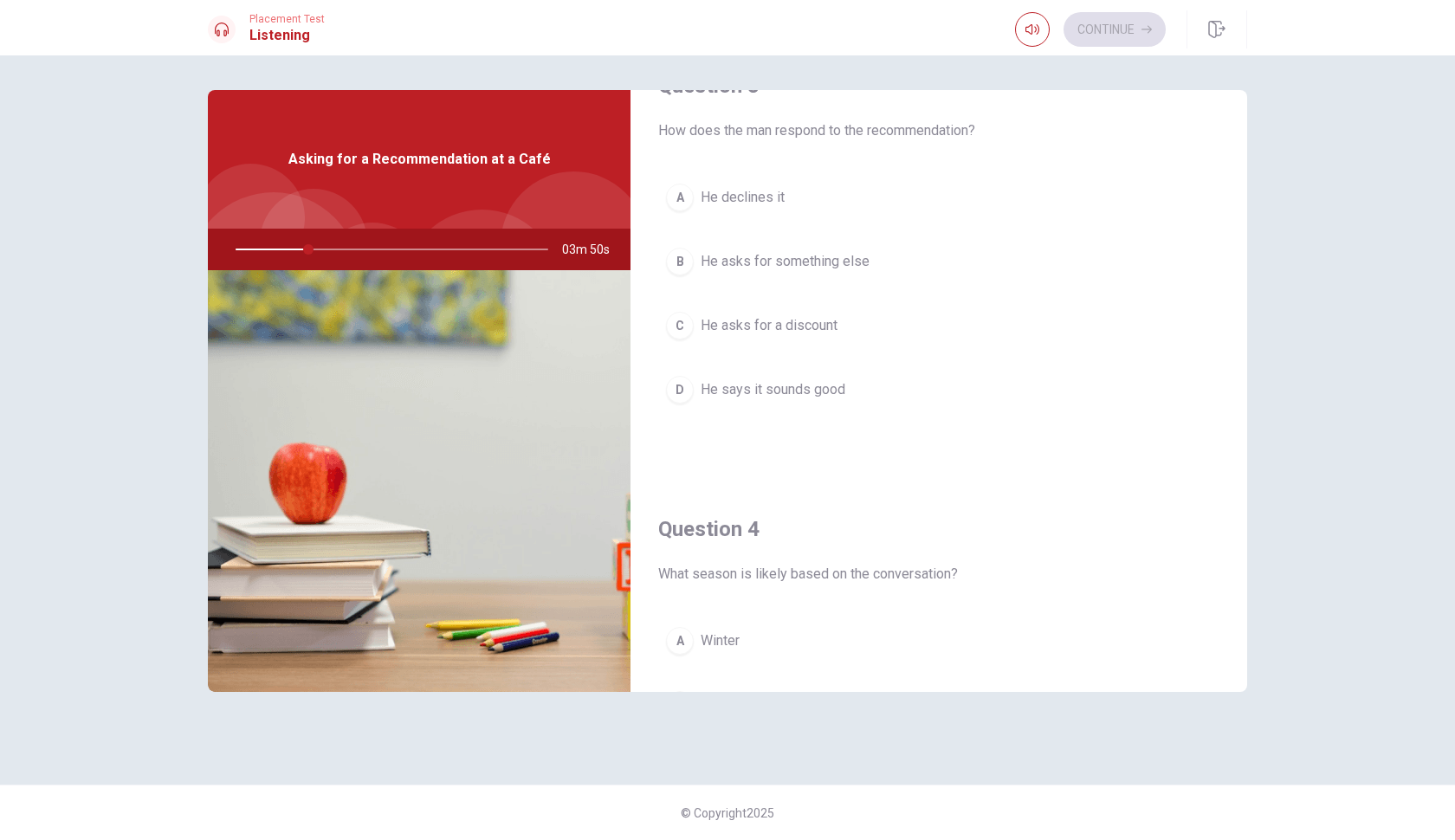 drag, startPoint x: 308, startPoint y: 253, endPoint x: 369, endPoint y: 260, distance: 61.40033 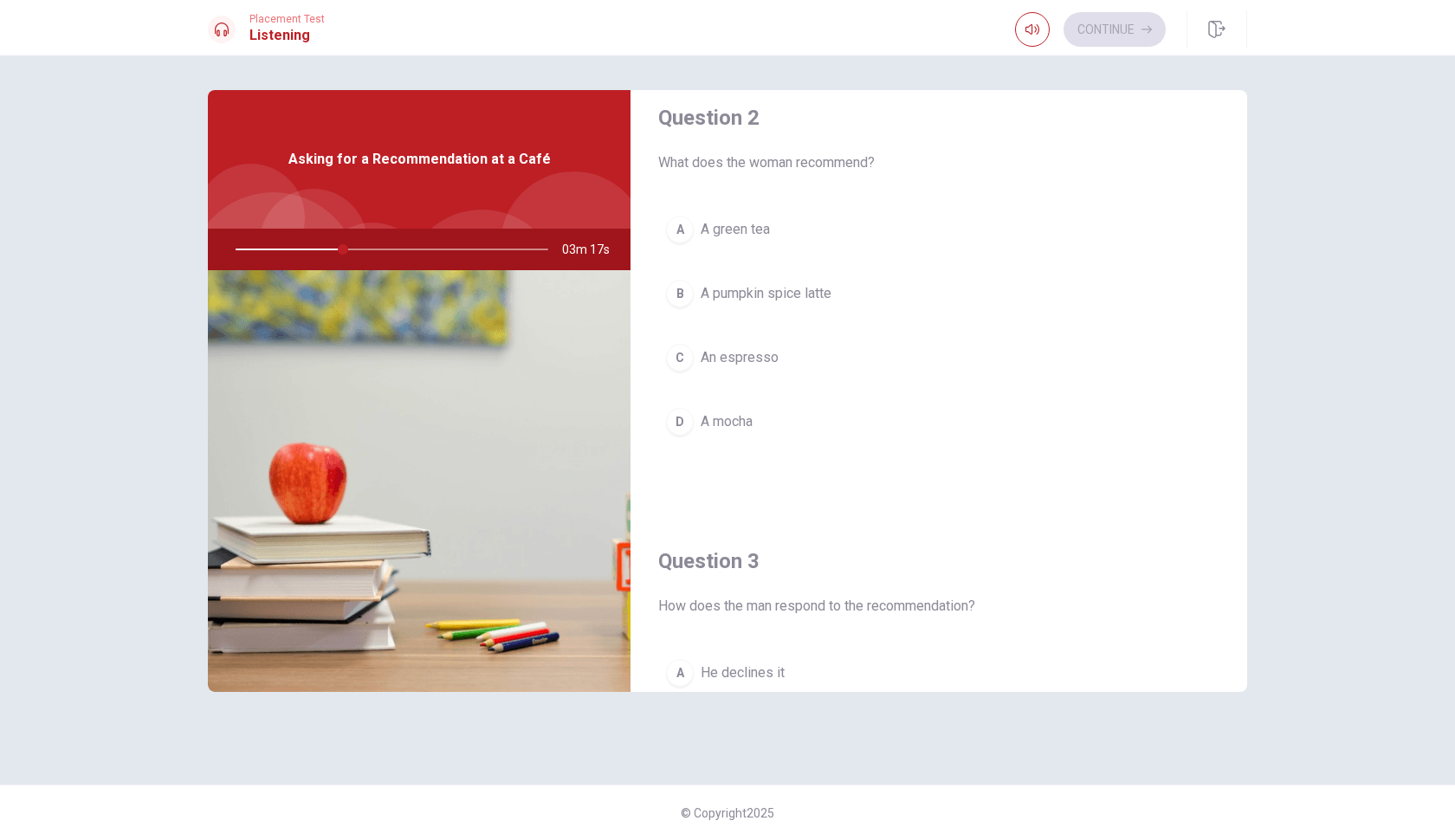 scroll, scrollTop: 462, scrollLeft: 0, axis: vertical 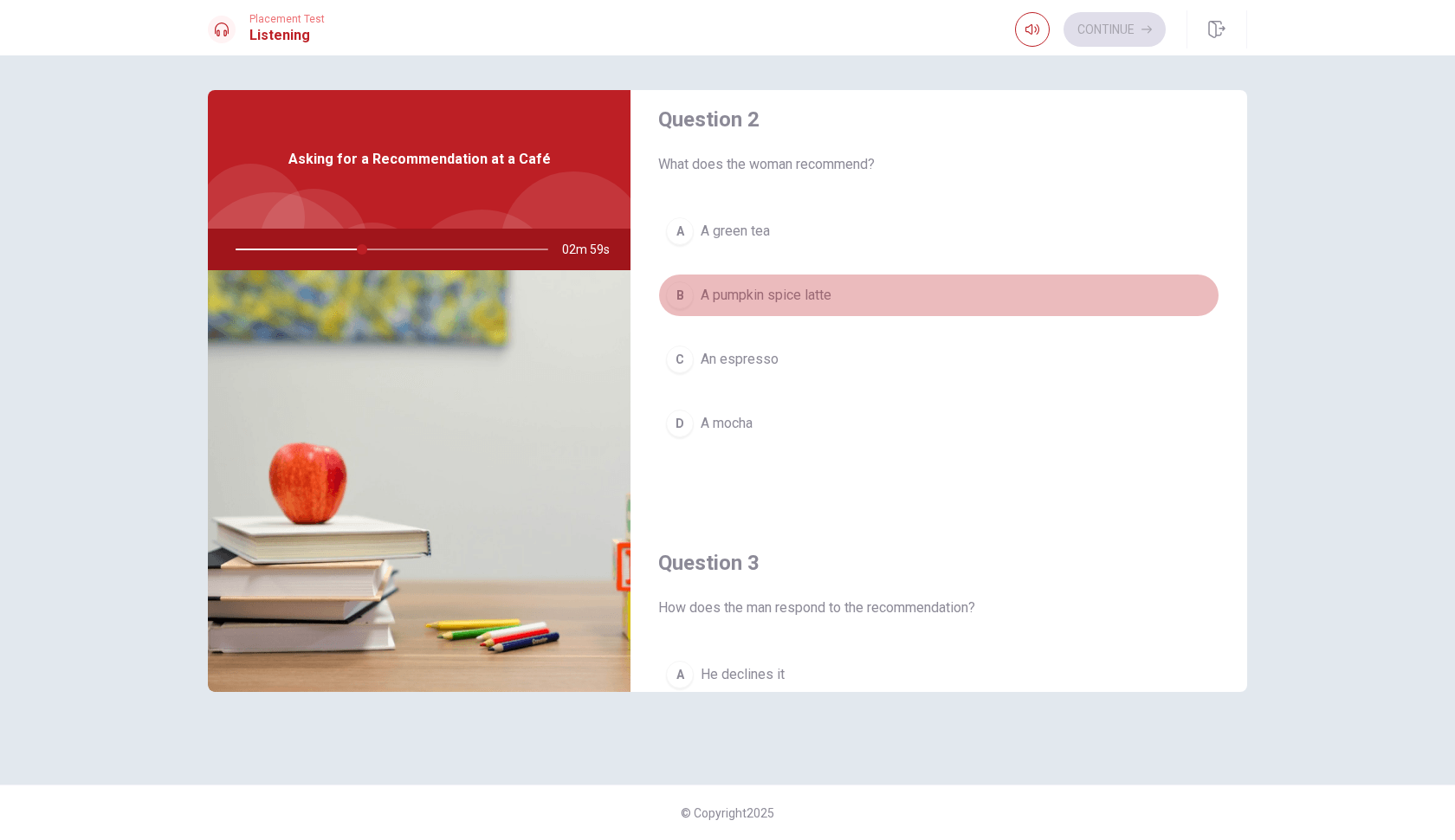 click on "A pumpkin spice latte" at bounding box center (766, 295) 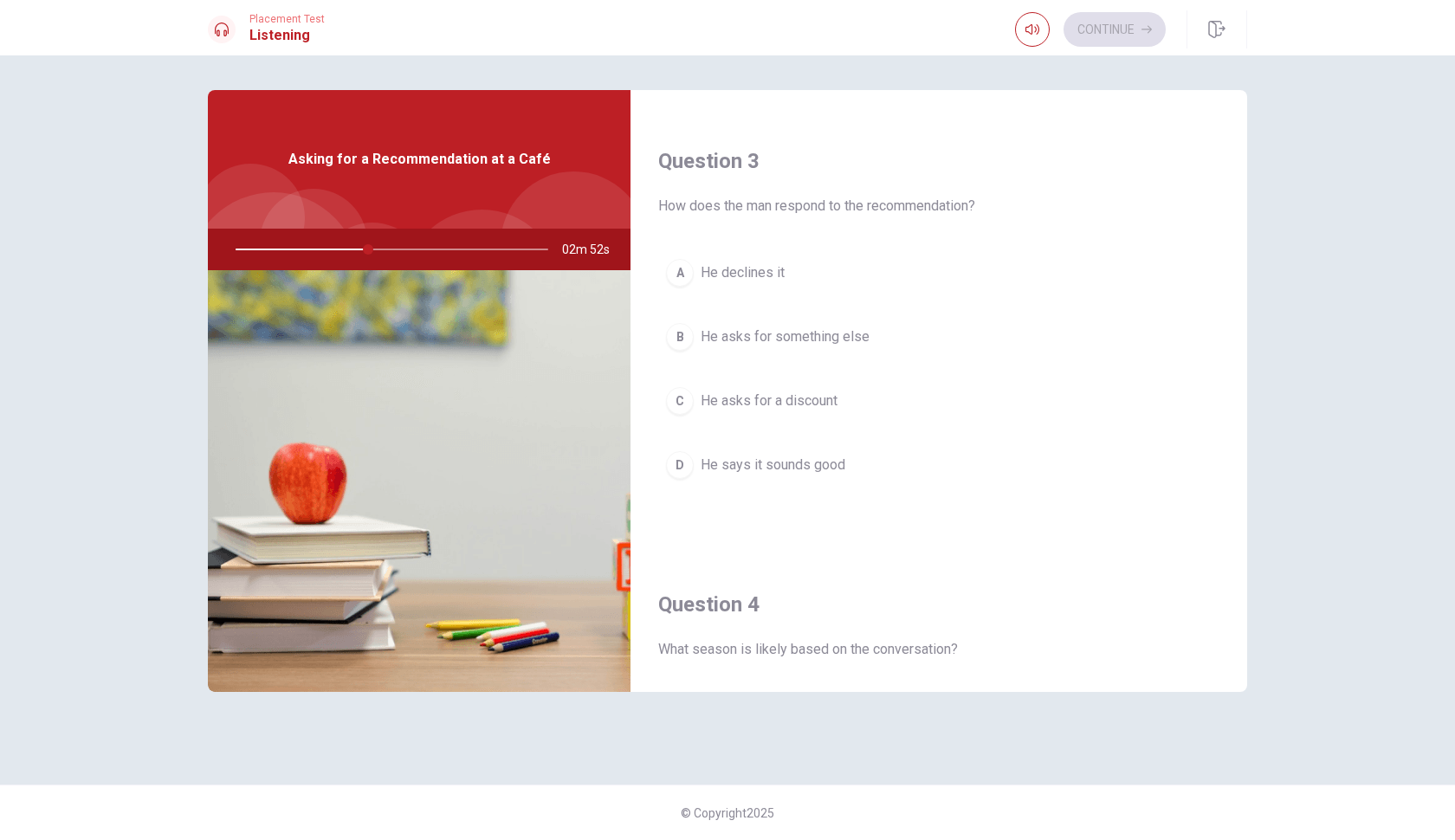 scroll, scrollTop: 865, scrollLeft: 0, axis: vertical 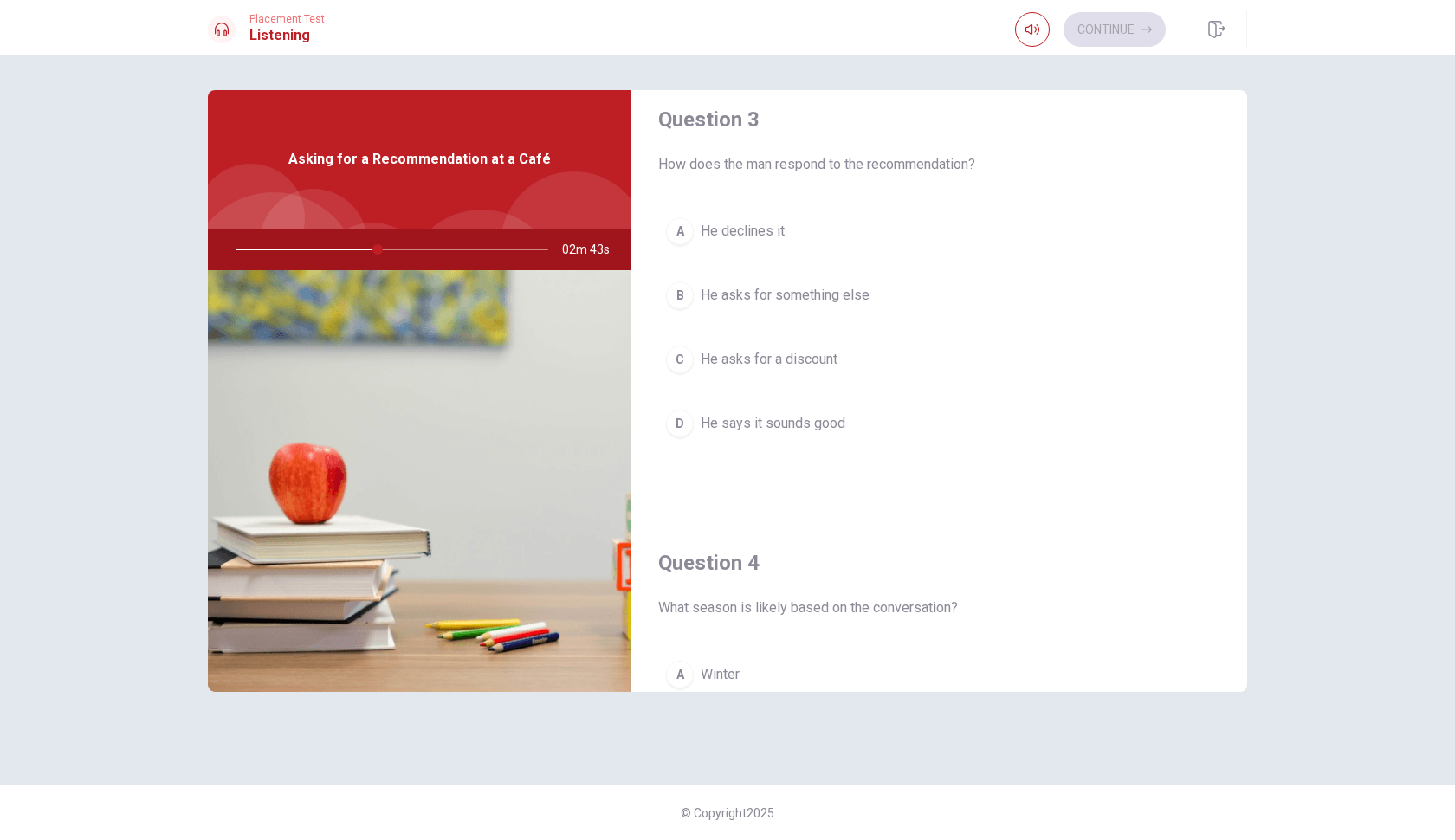click on "He says it sounds good" at bounding box center [773, 423] 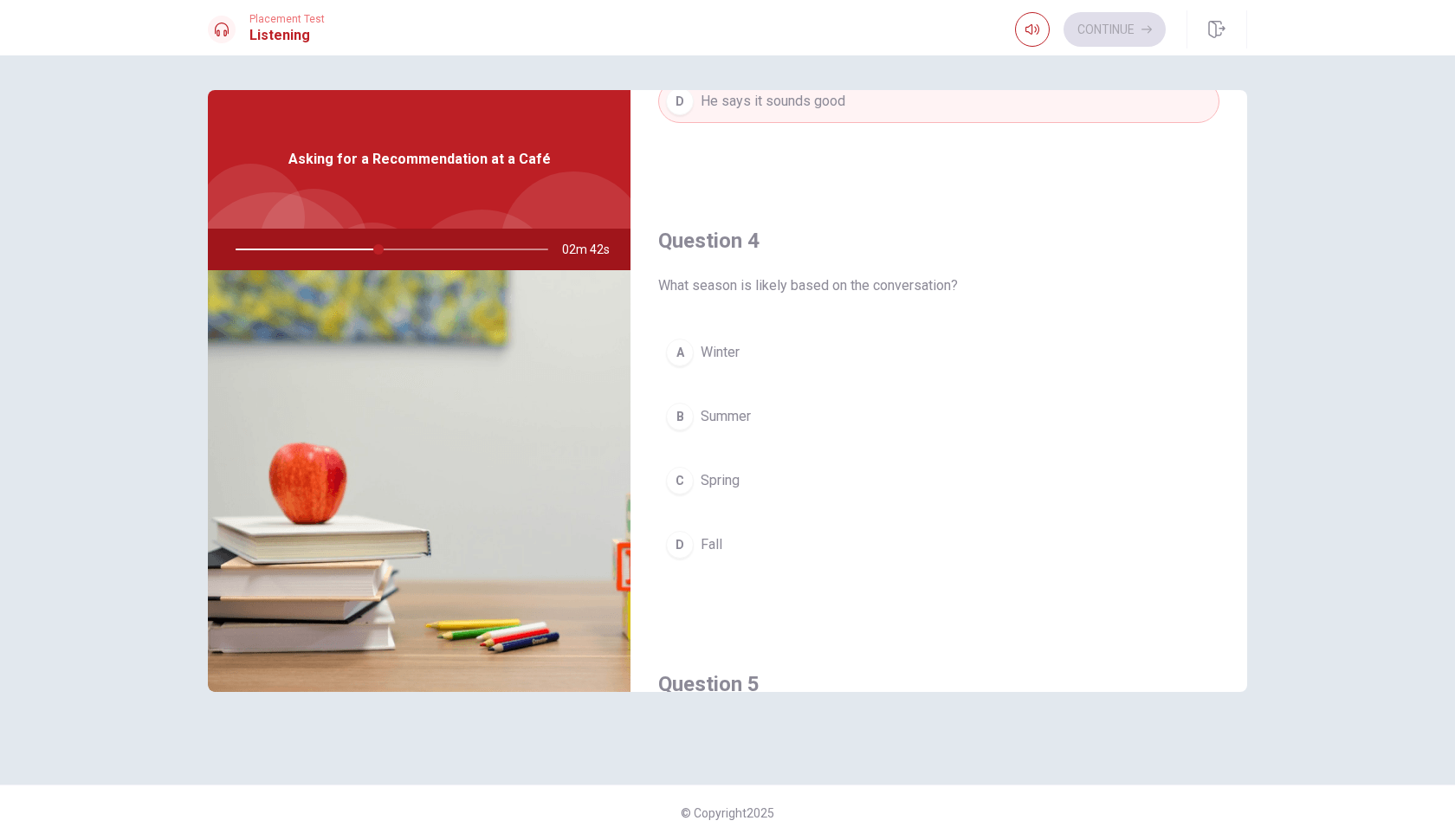 scroll, scrollTop: 1238, scrollLeft: 0, axis: vertical 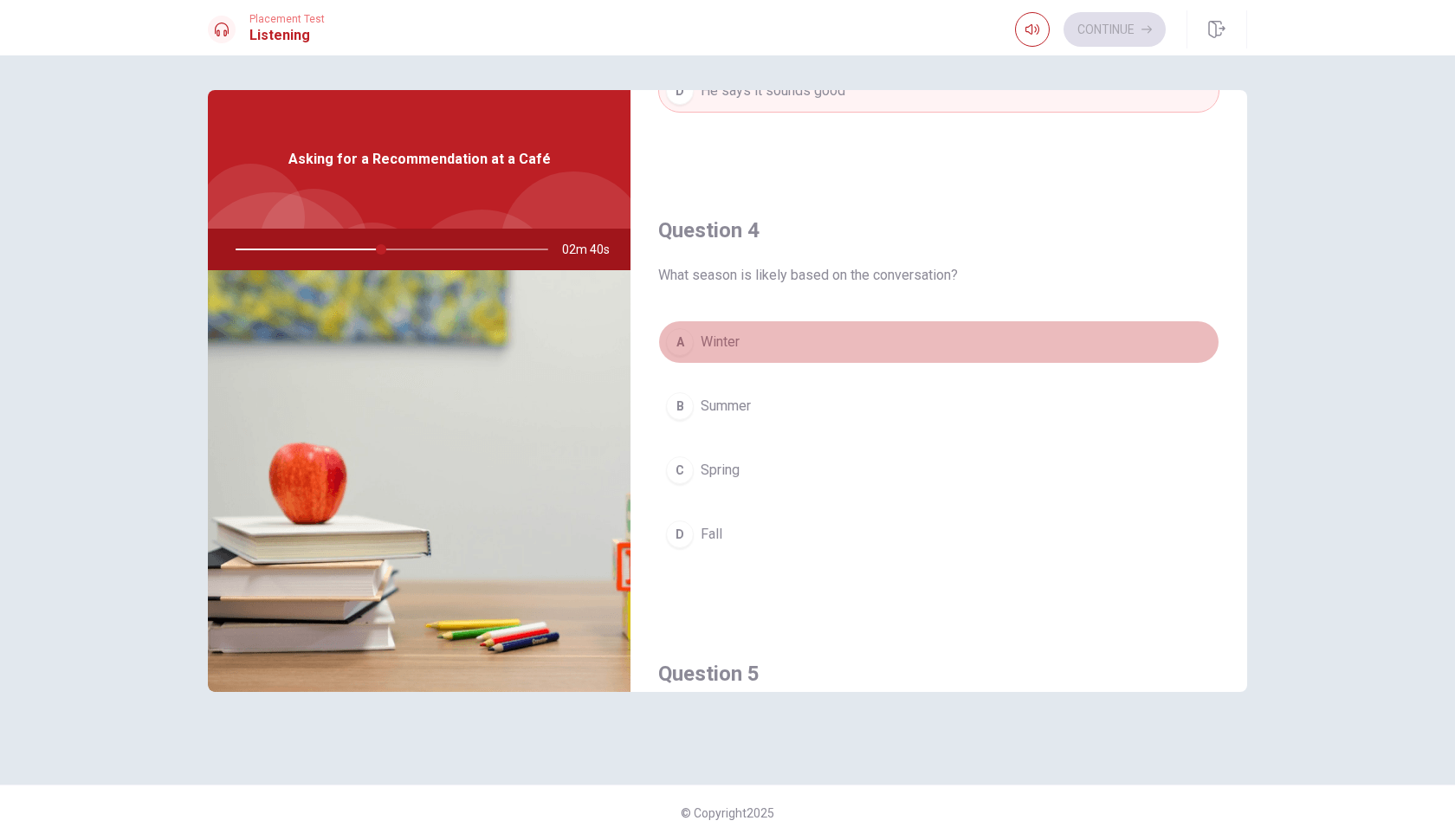 click on "A Winter" at bounding box center [939, 342] 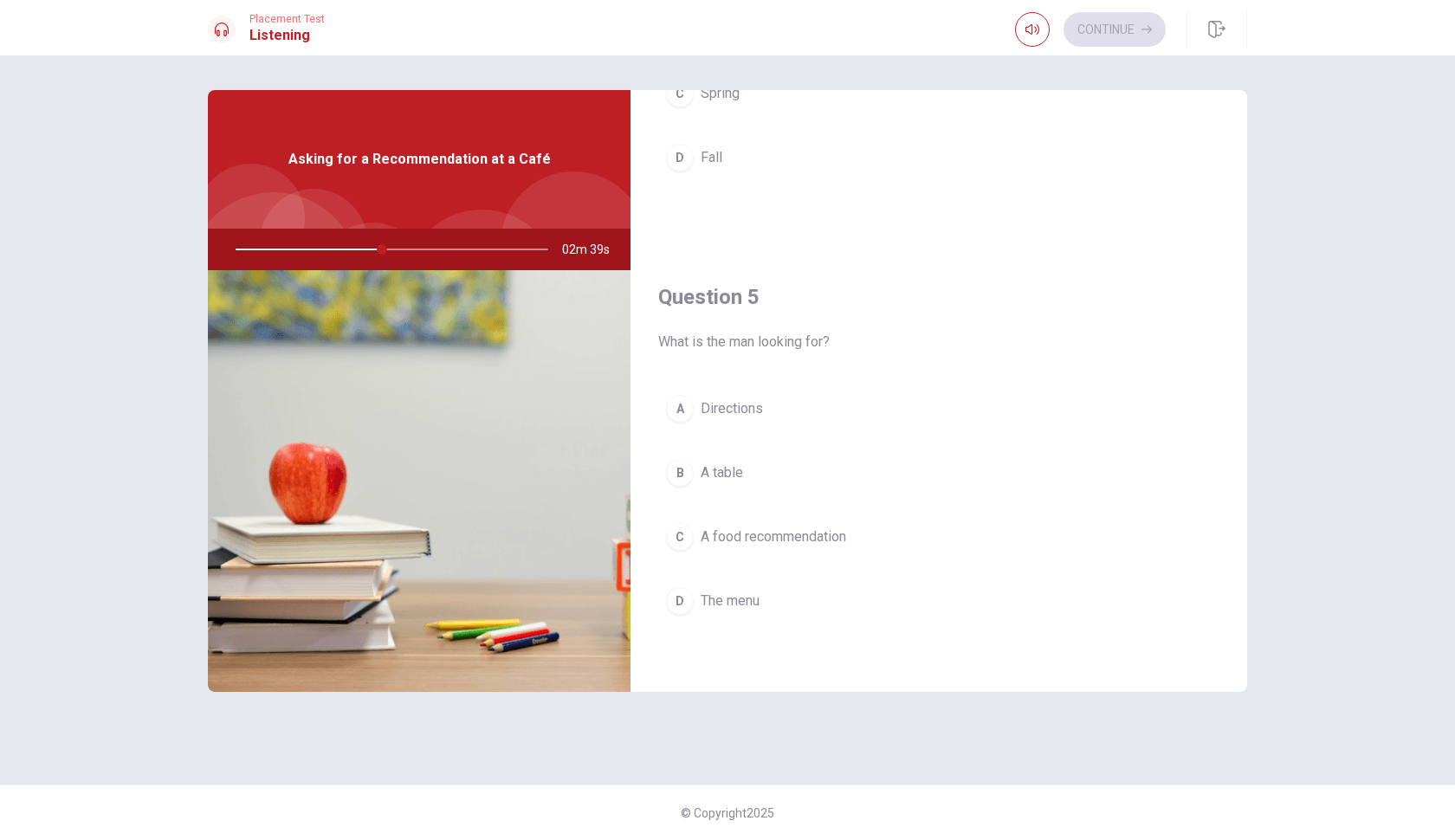 scroll, scrollTop: 1615, scrollLeft: 0, axis: vertical 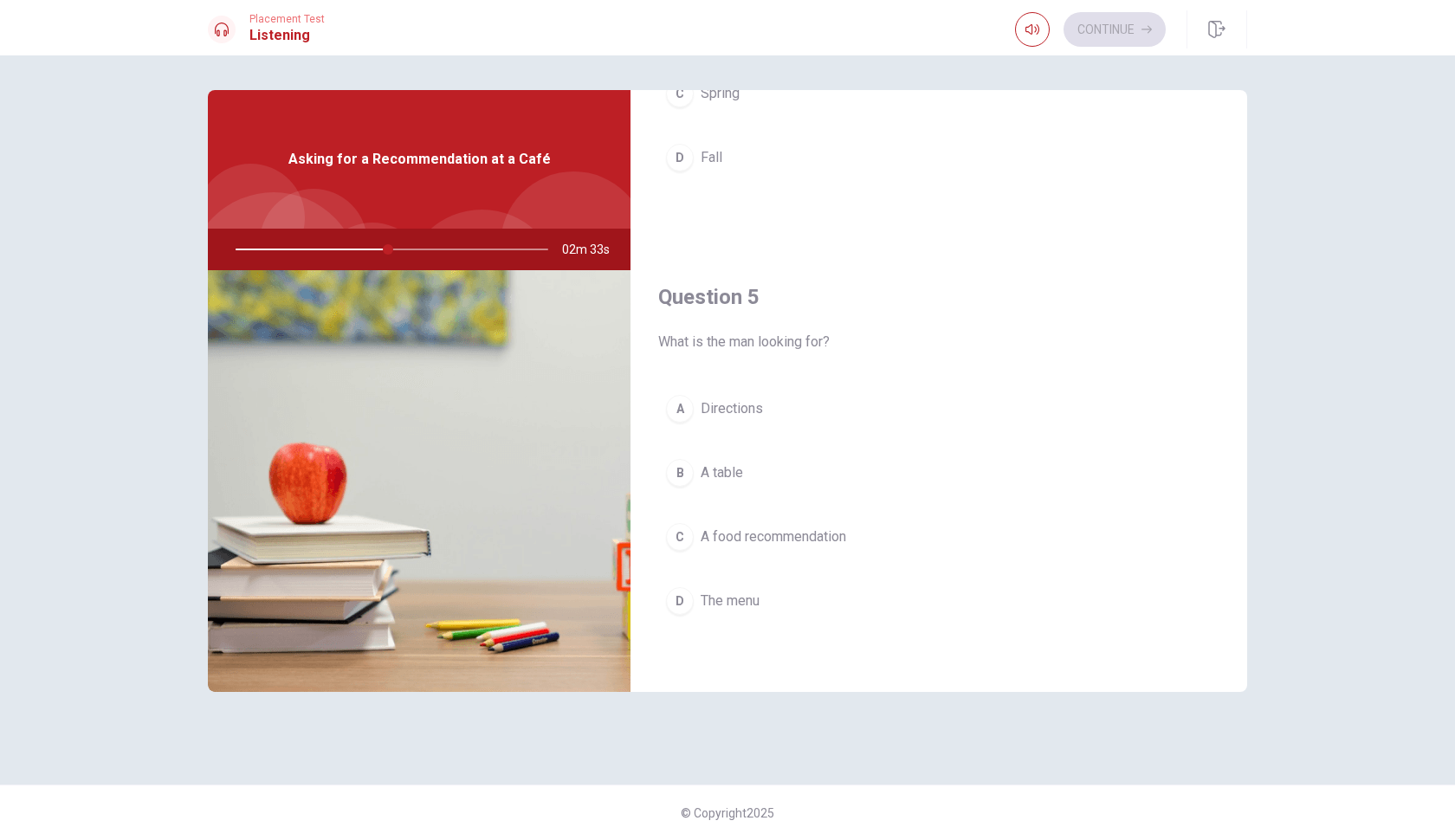 click on "A food recommendation" at bounding box center [773, 537] 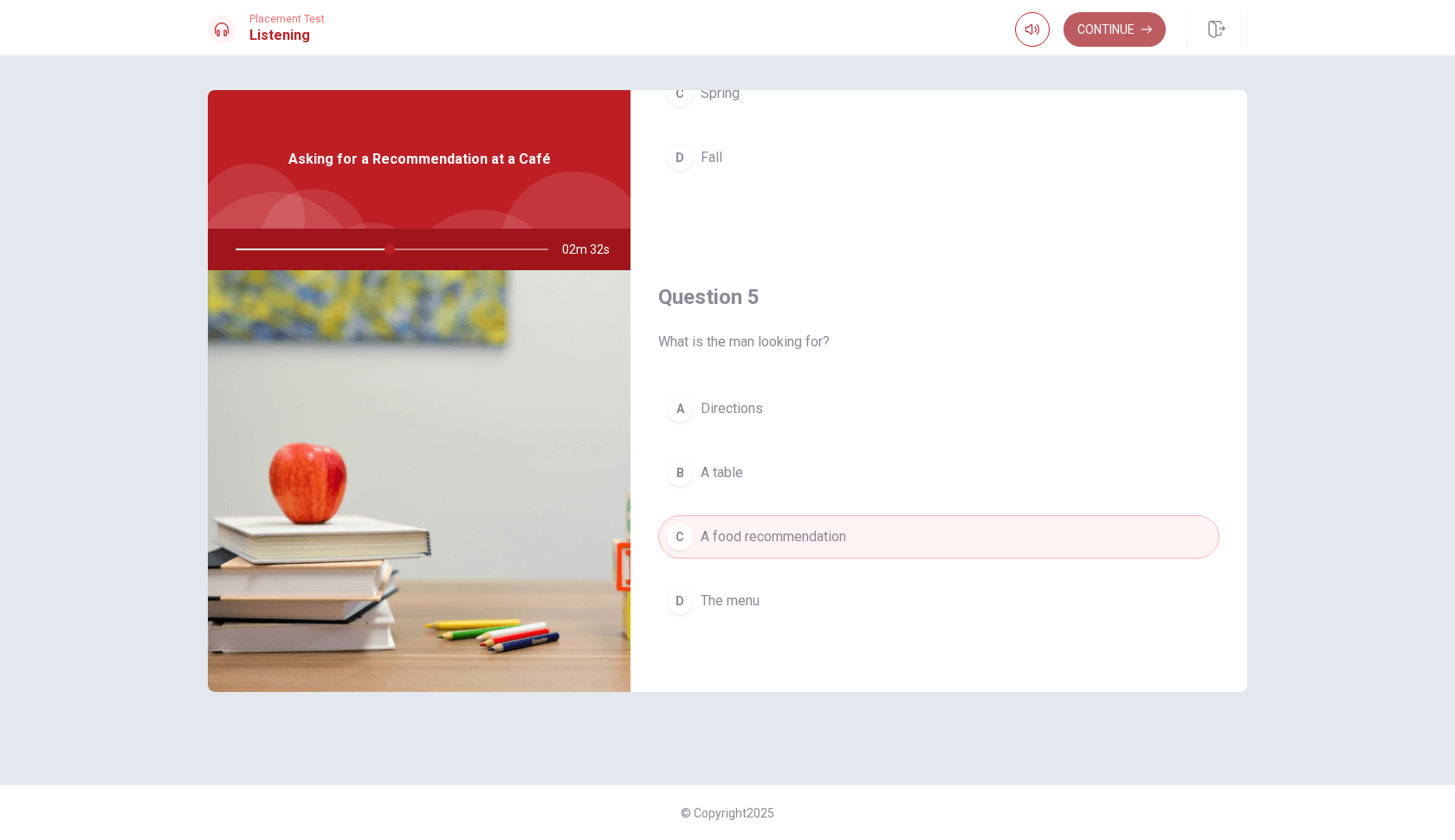 click on "Continue" at bounding box center [1115, 29] 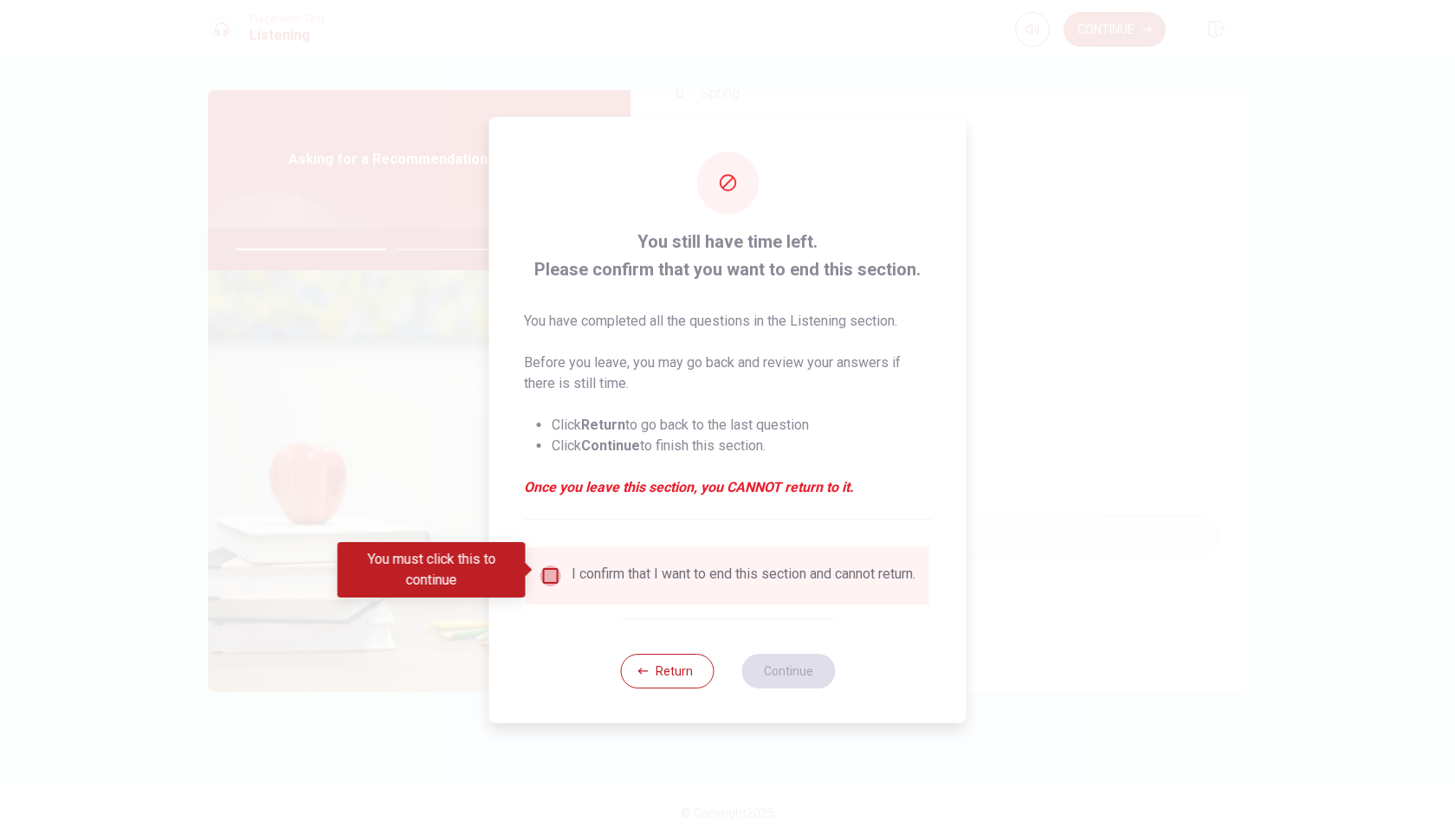 click at bounding box center (551, 576) 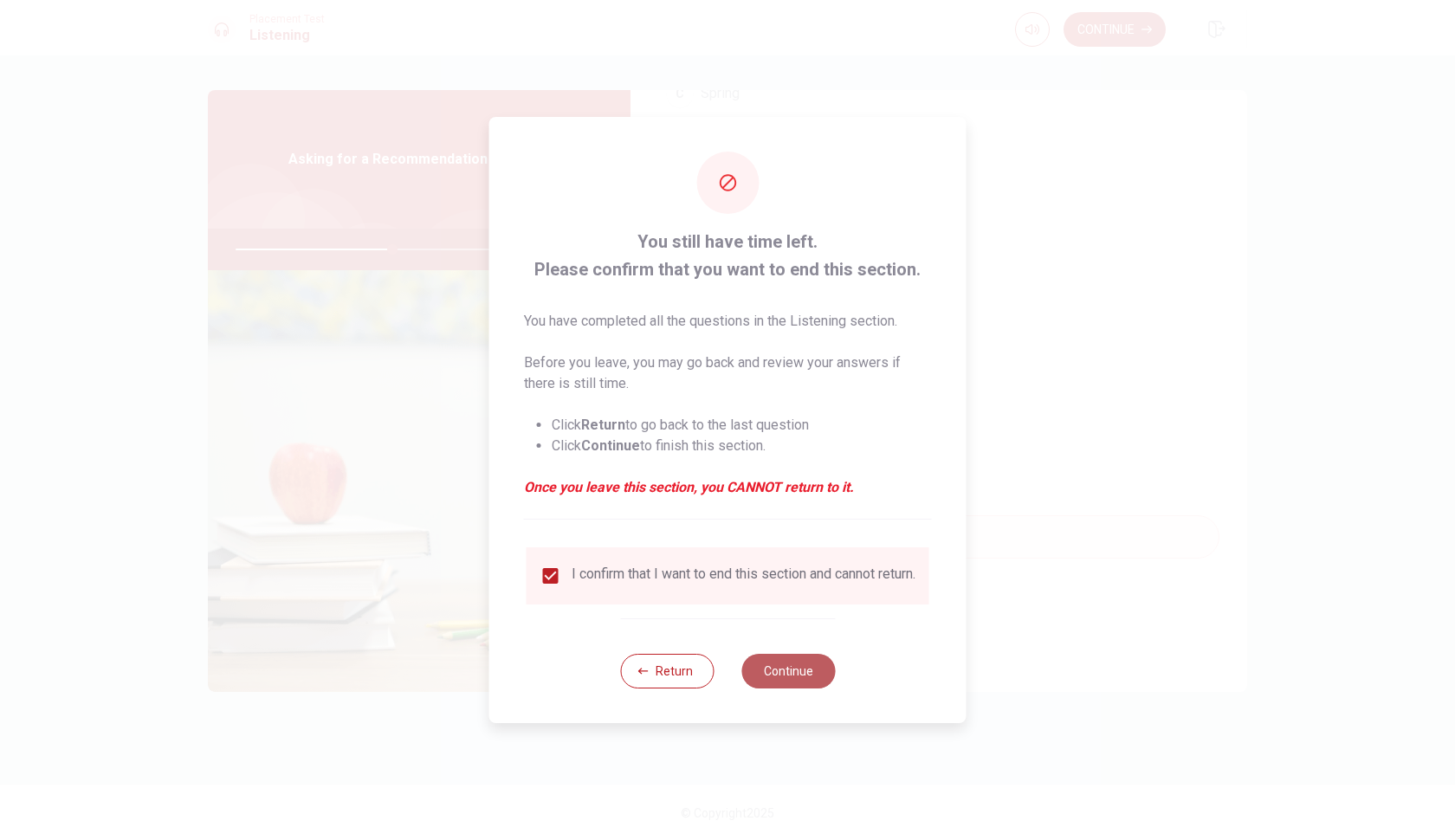 click on "Continue" at bounding box center [788, 671] 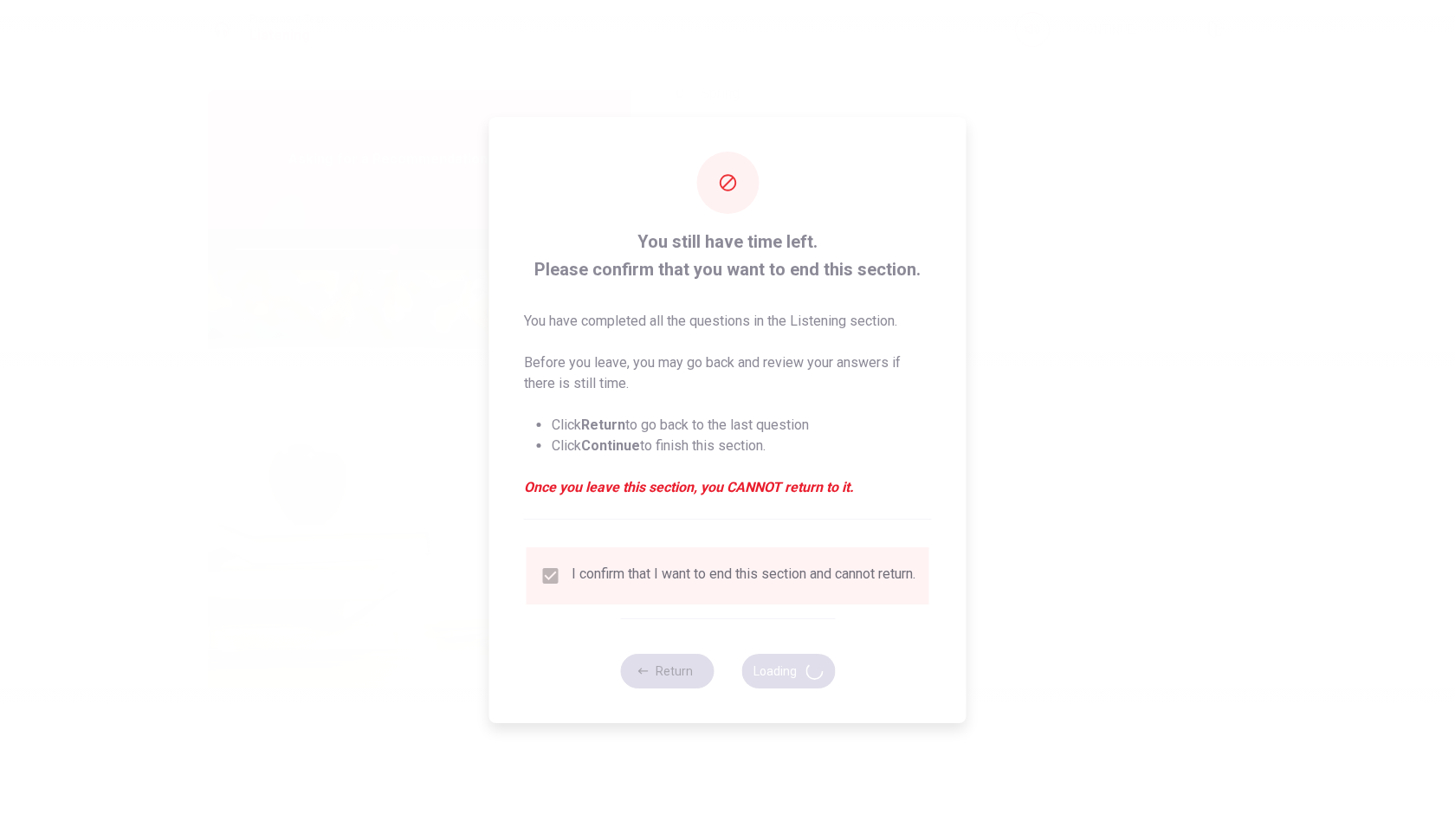 type on "51" 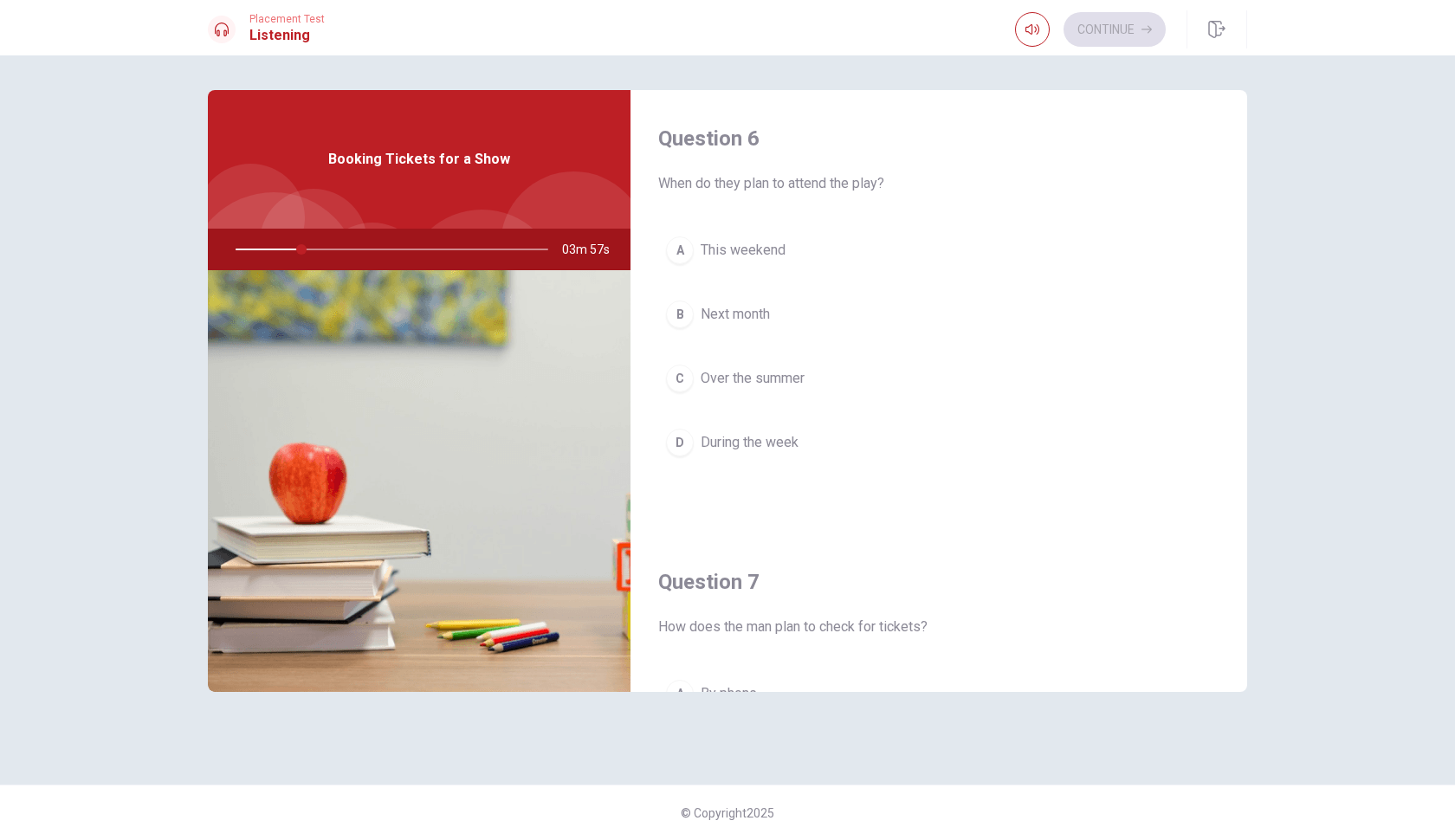 scroll, scrollTop: 0, scrollLeft: 0, axis: both 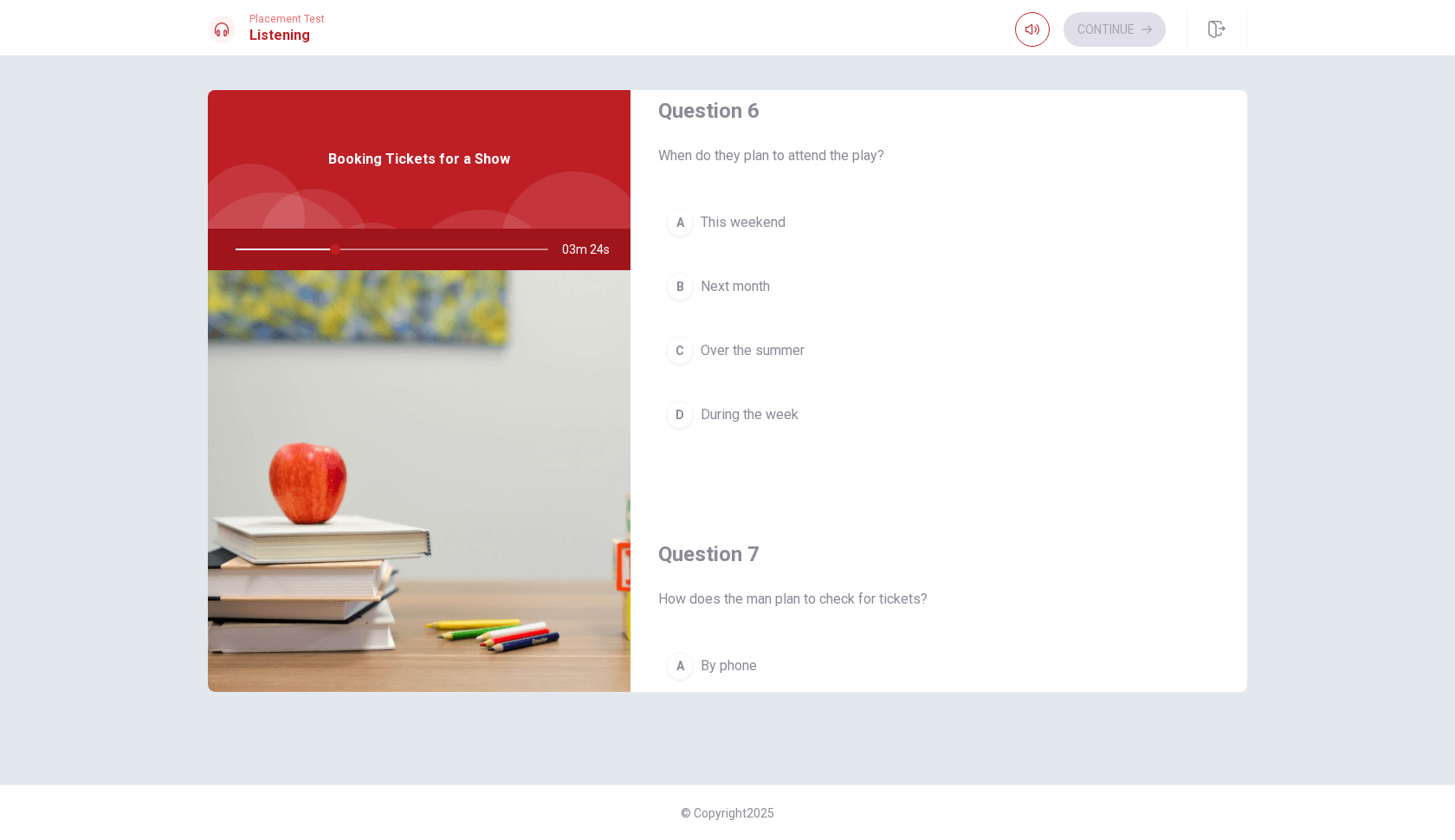 click on "This weekend" at bounding box center [743, 223] 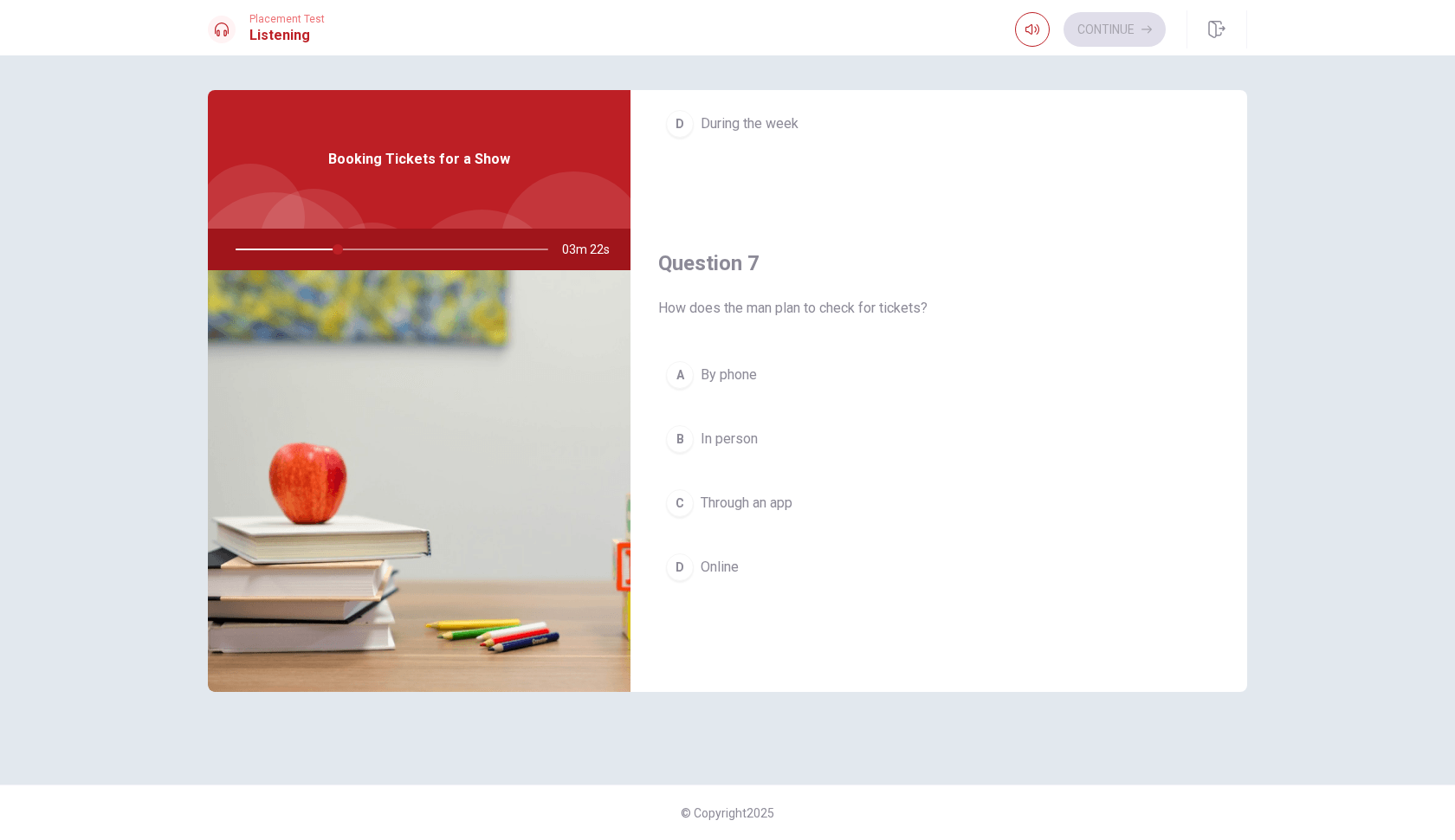 scroll, scrollTop: 399, scrollLeft: 0, axis: vertical 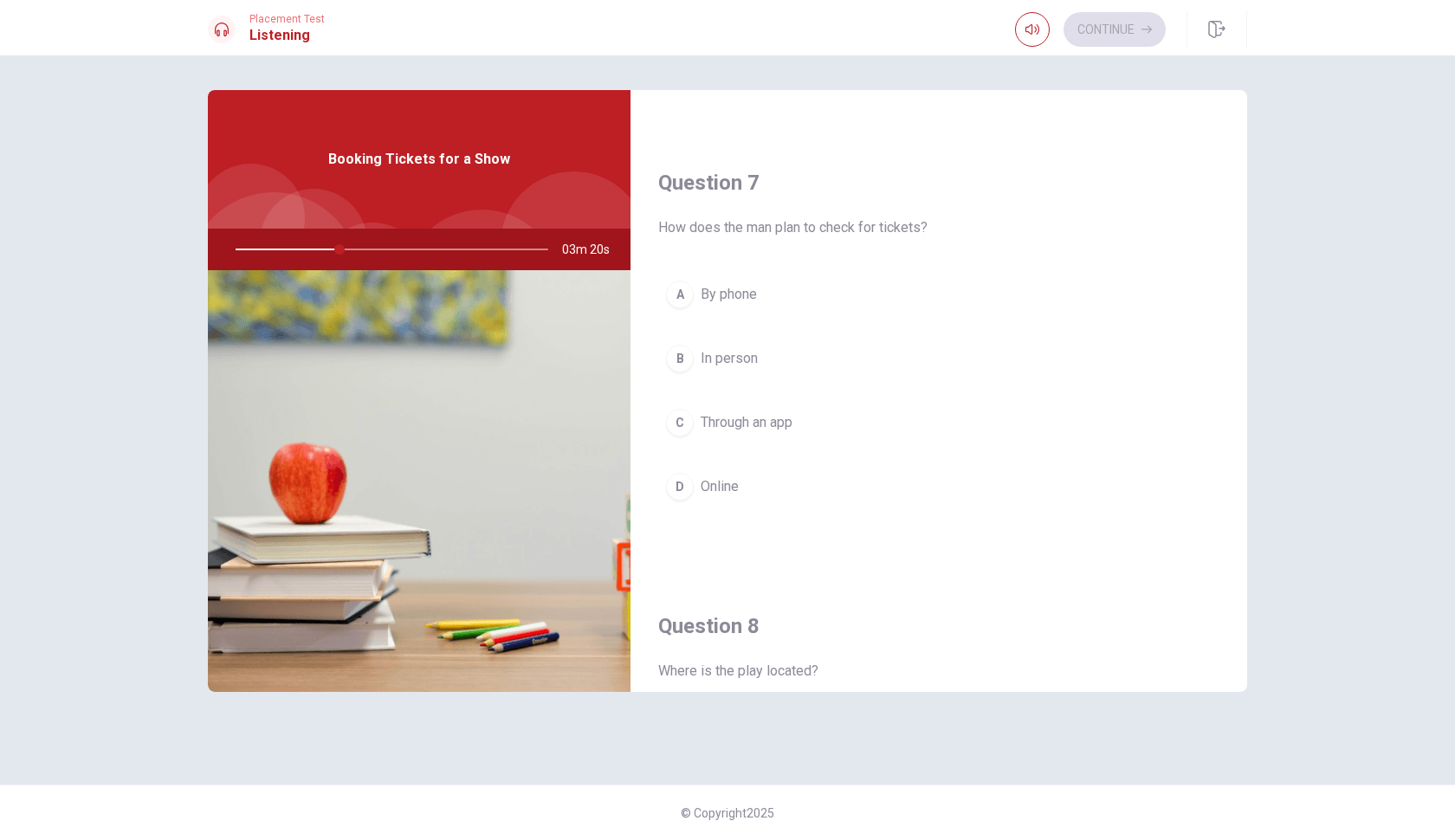click on "D" at bounding box center (680, 487) 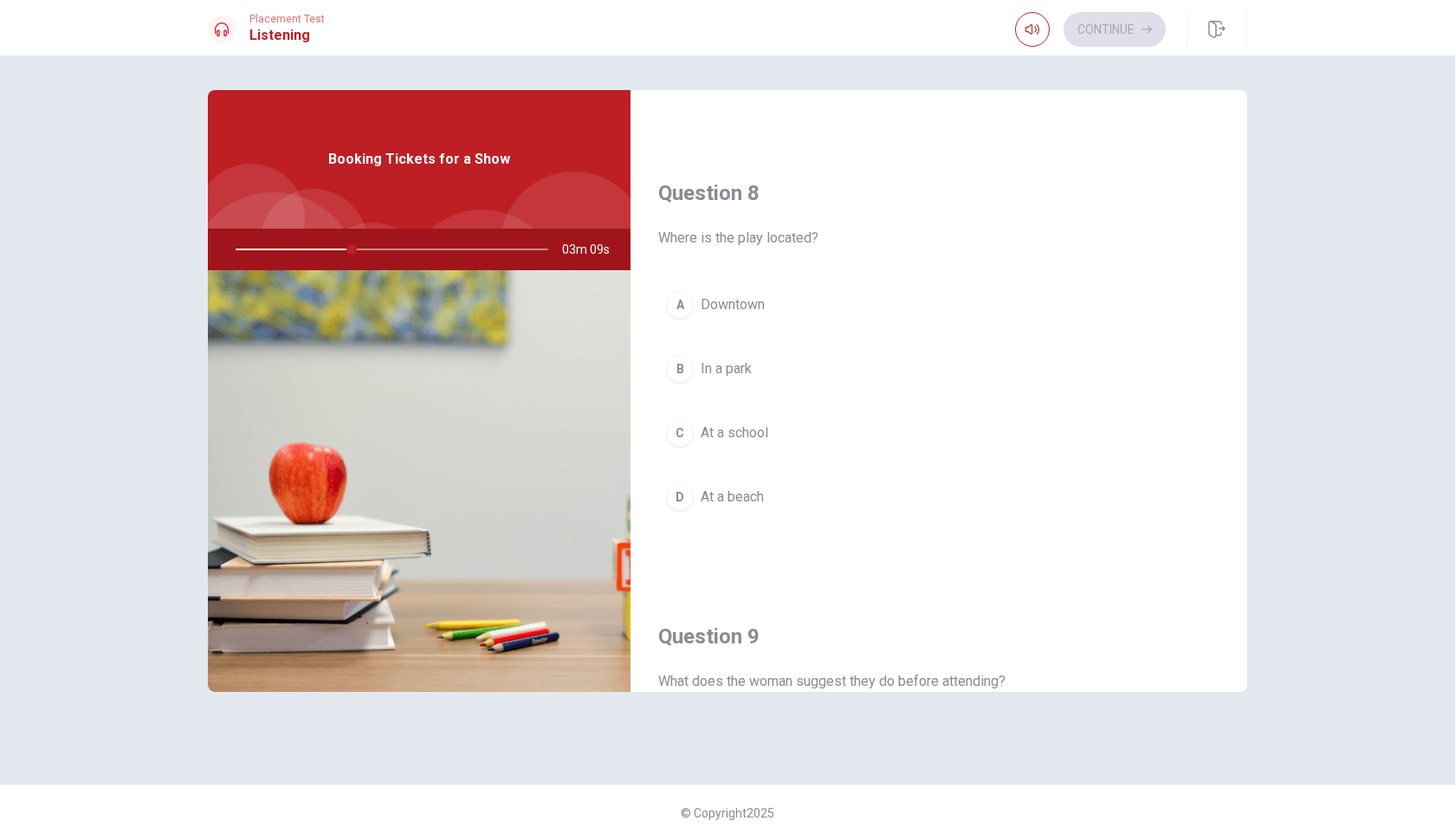 scroll, scrollTop: 829, scrollLeft: 0, axis: vertical 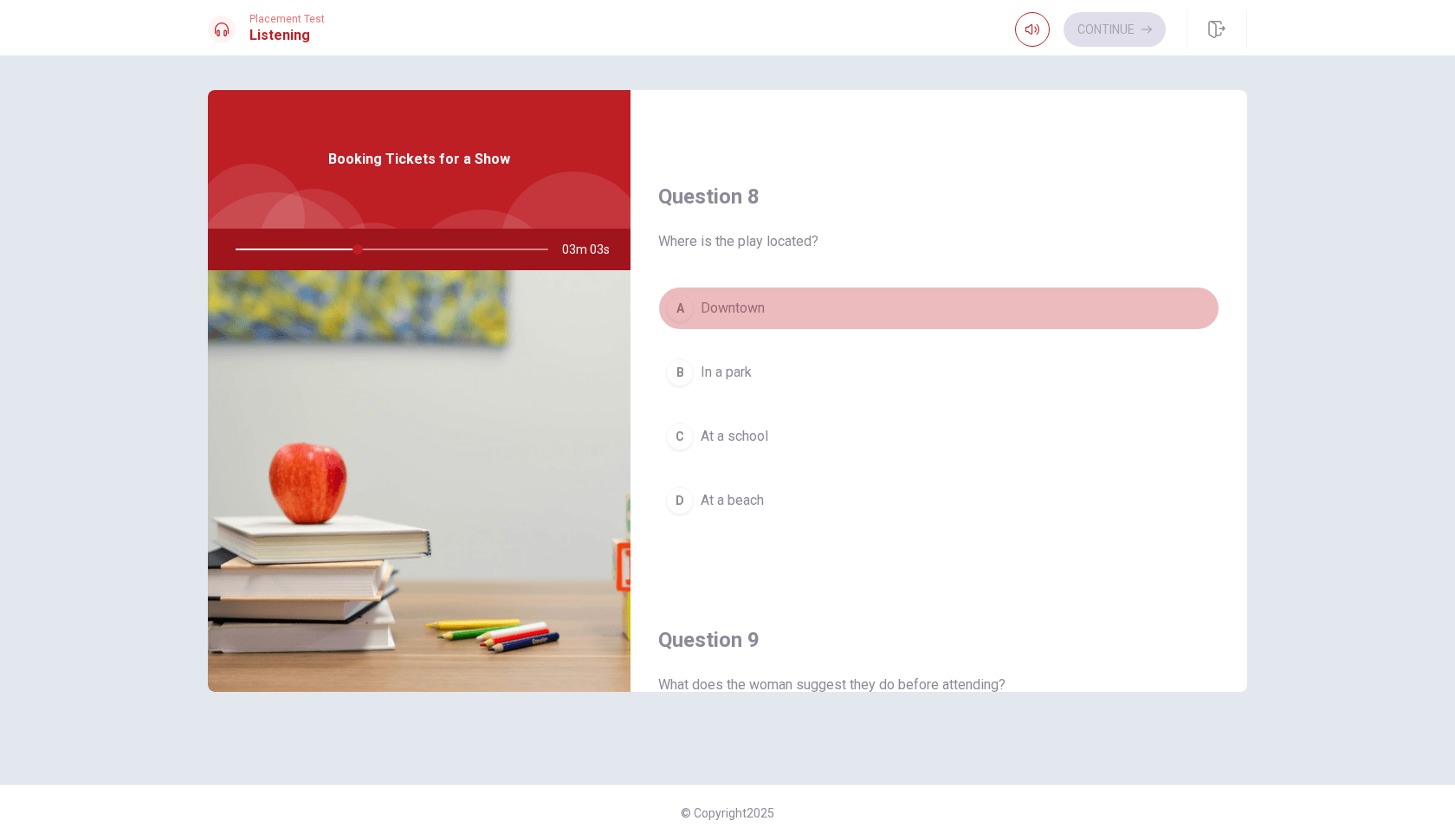 click on "Downtown" at bounding box center (733, 308) 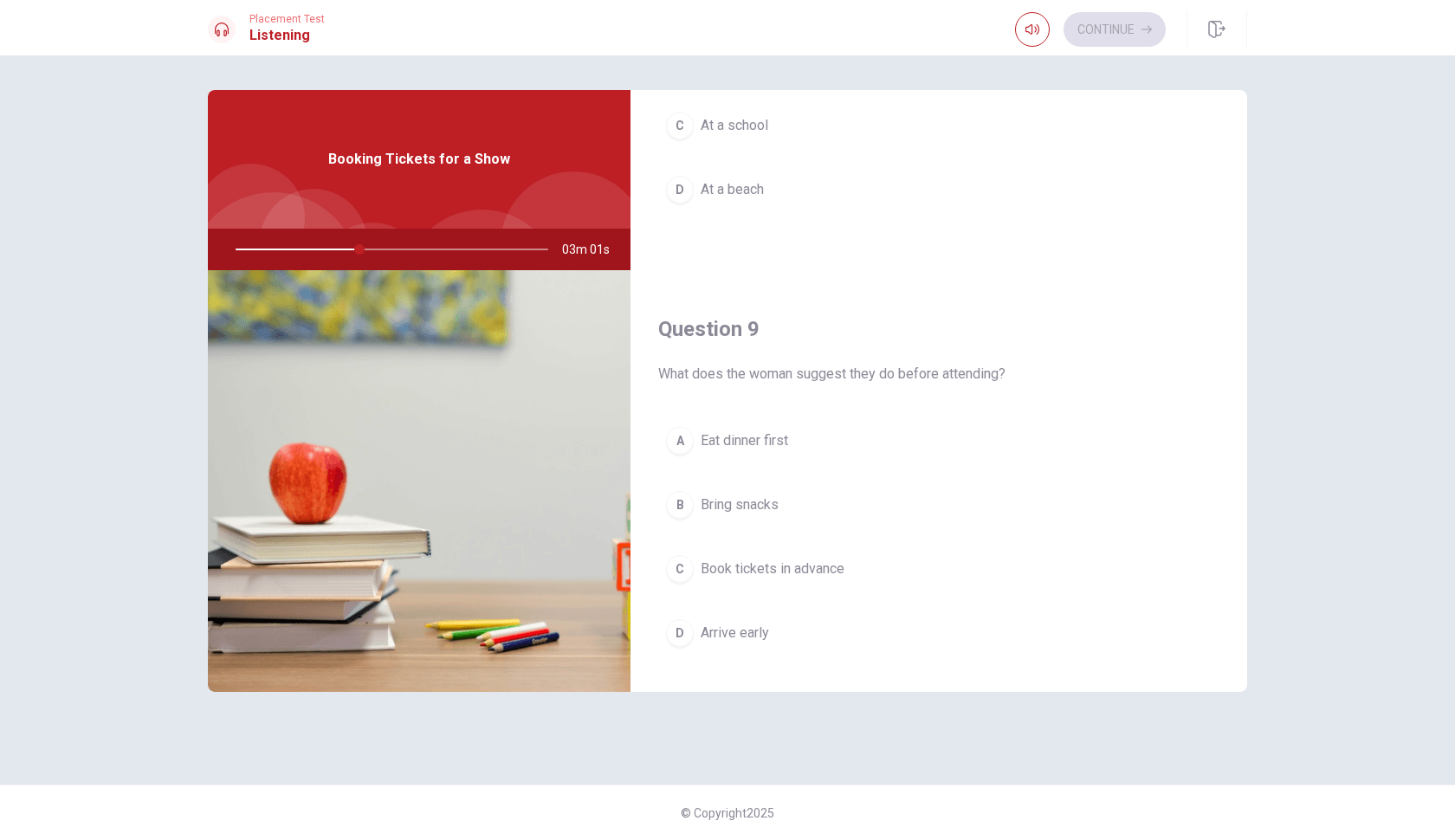 scroll, scrollTop: 1177, scrollLeft: 0, axis: vertical 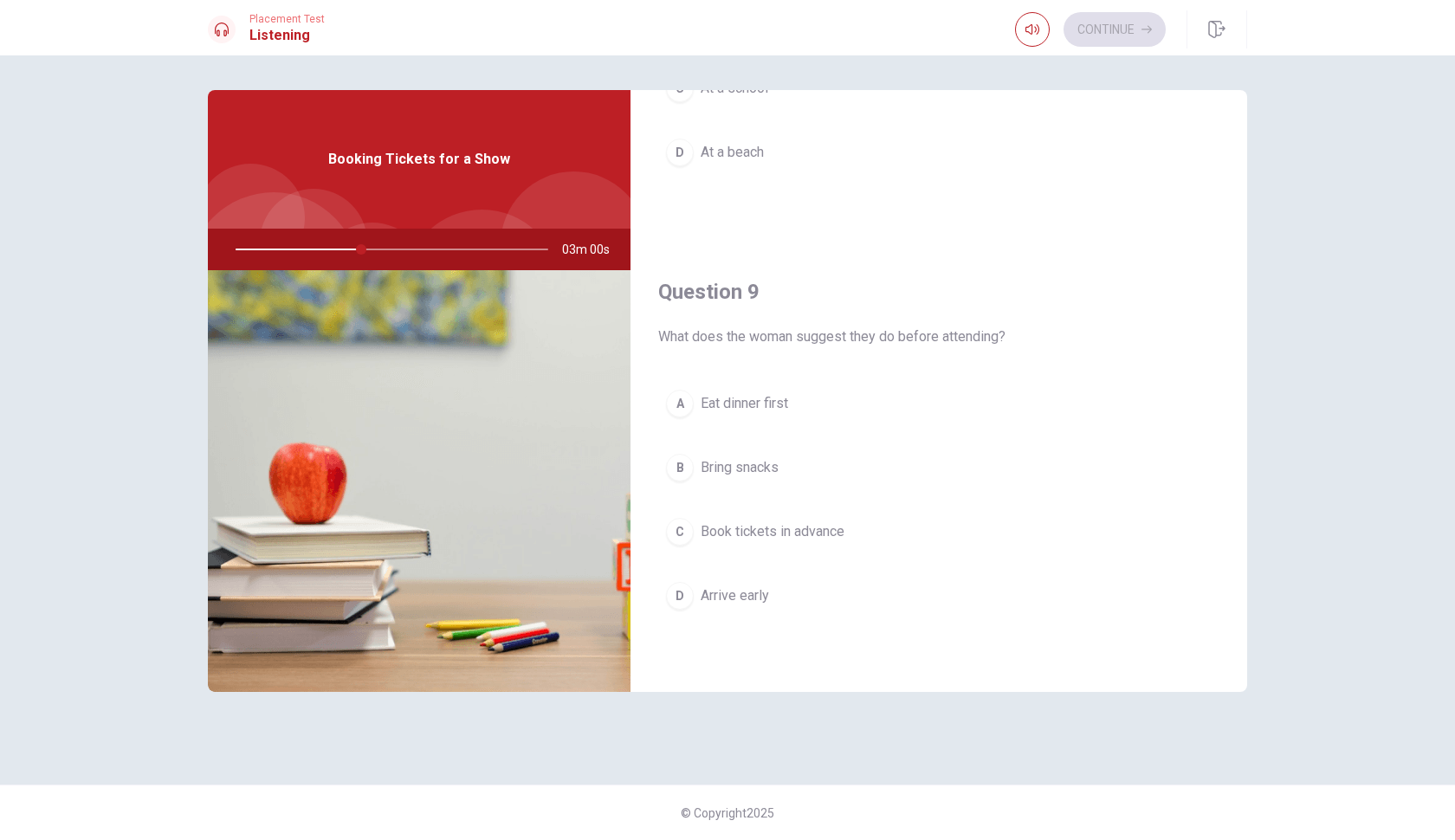 click on "Eat dinner first" at bounding box center [744, 404] 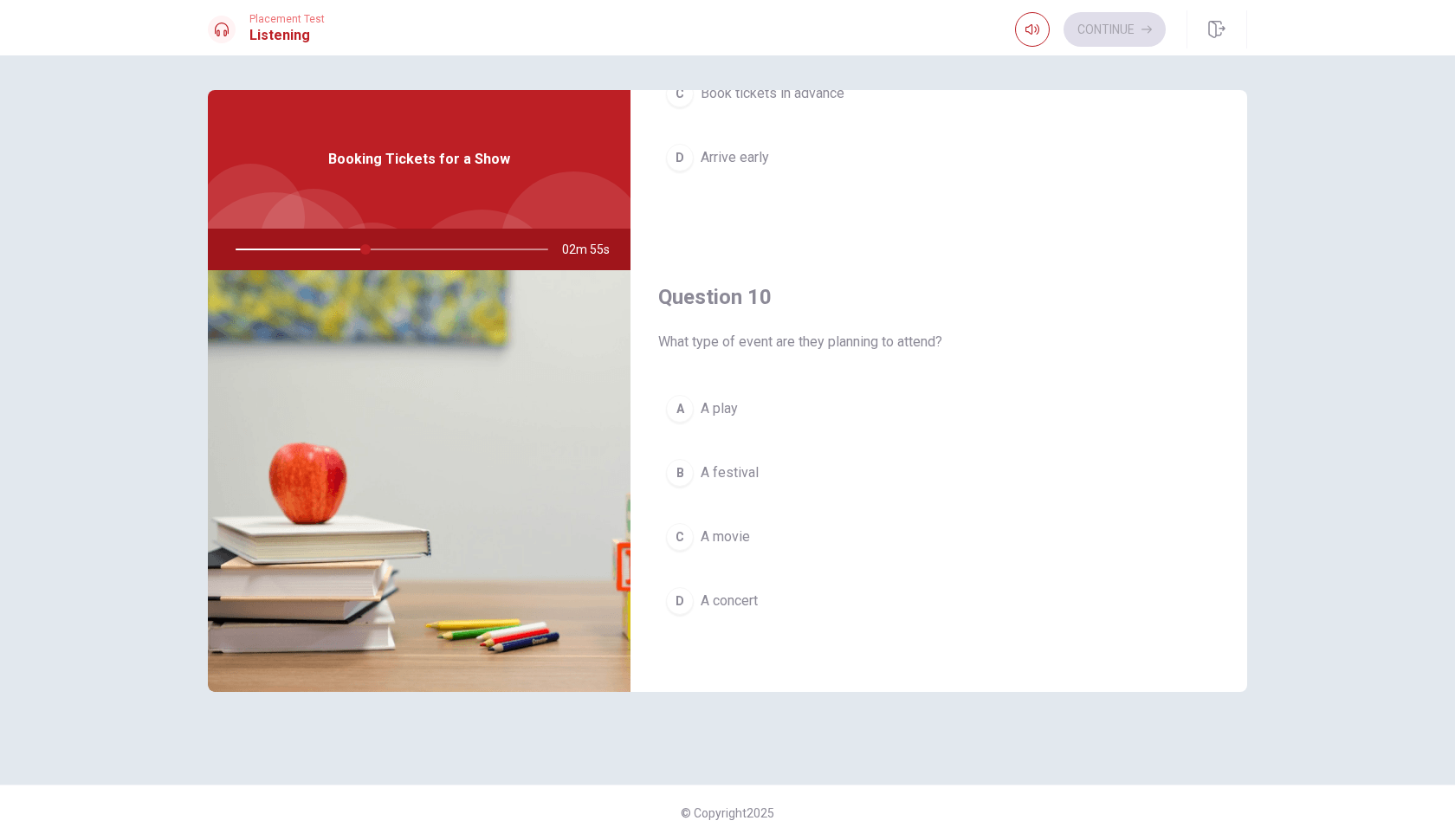 scroll, scrollTop: 1615, scrollLeft: 0, axis: vertical 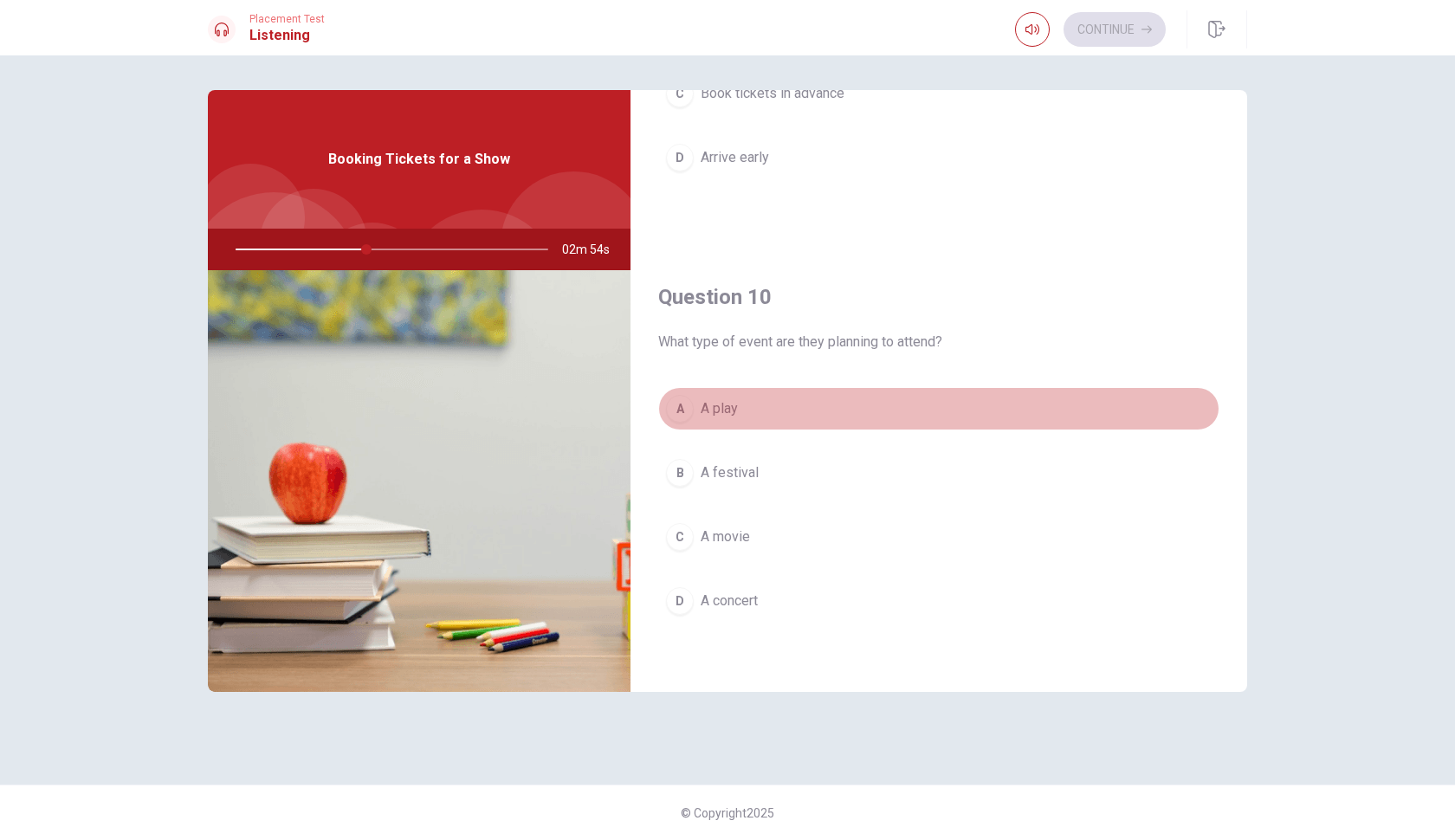 click on "A play" at bounding box center [719, 409] 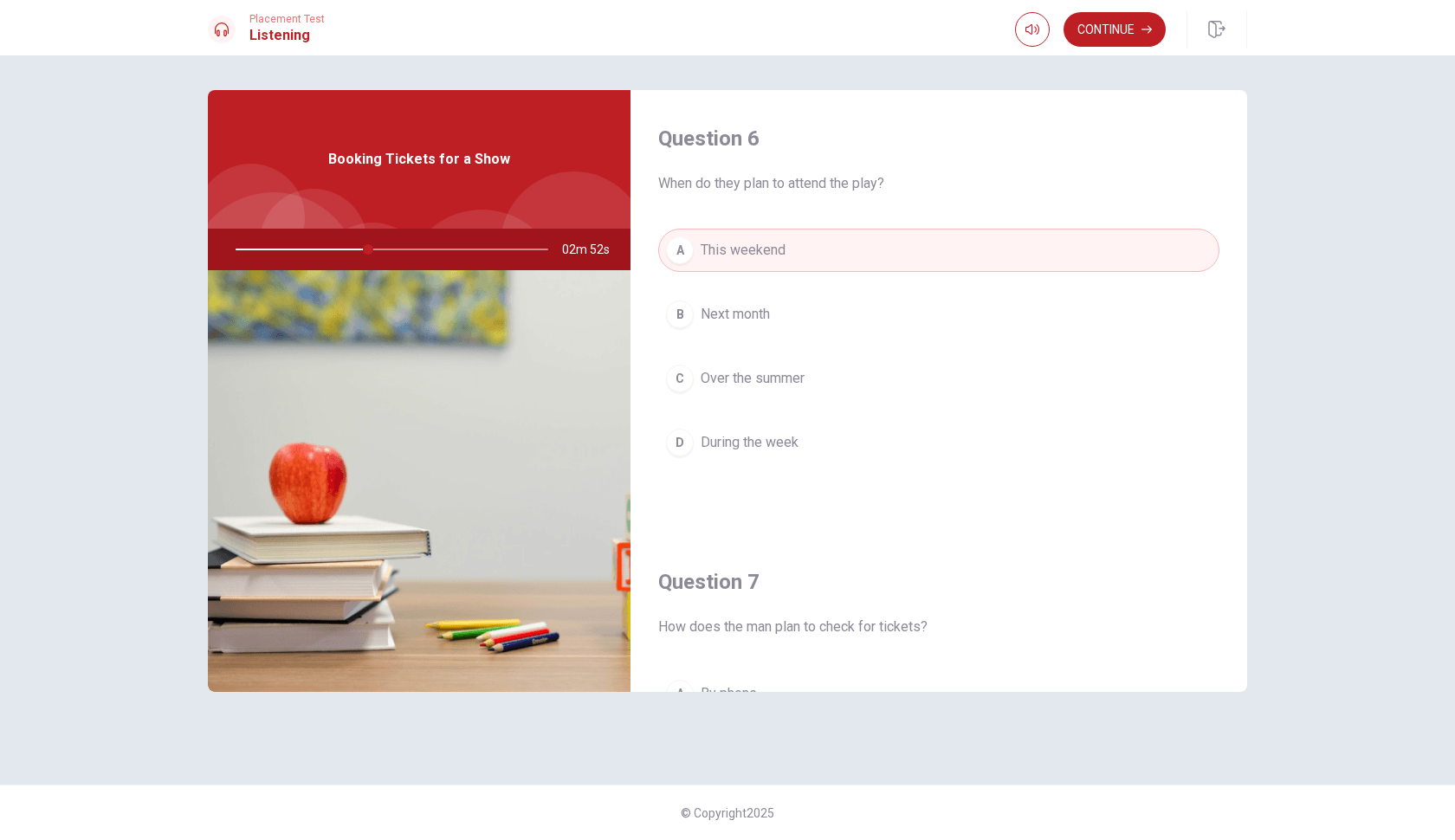 scroll, scrollTop: 0, scrollLeft: 0, axis: both 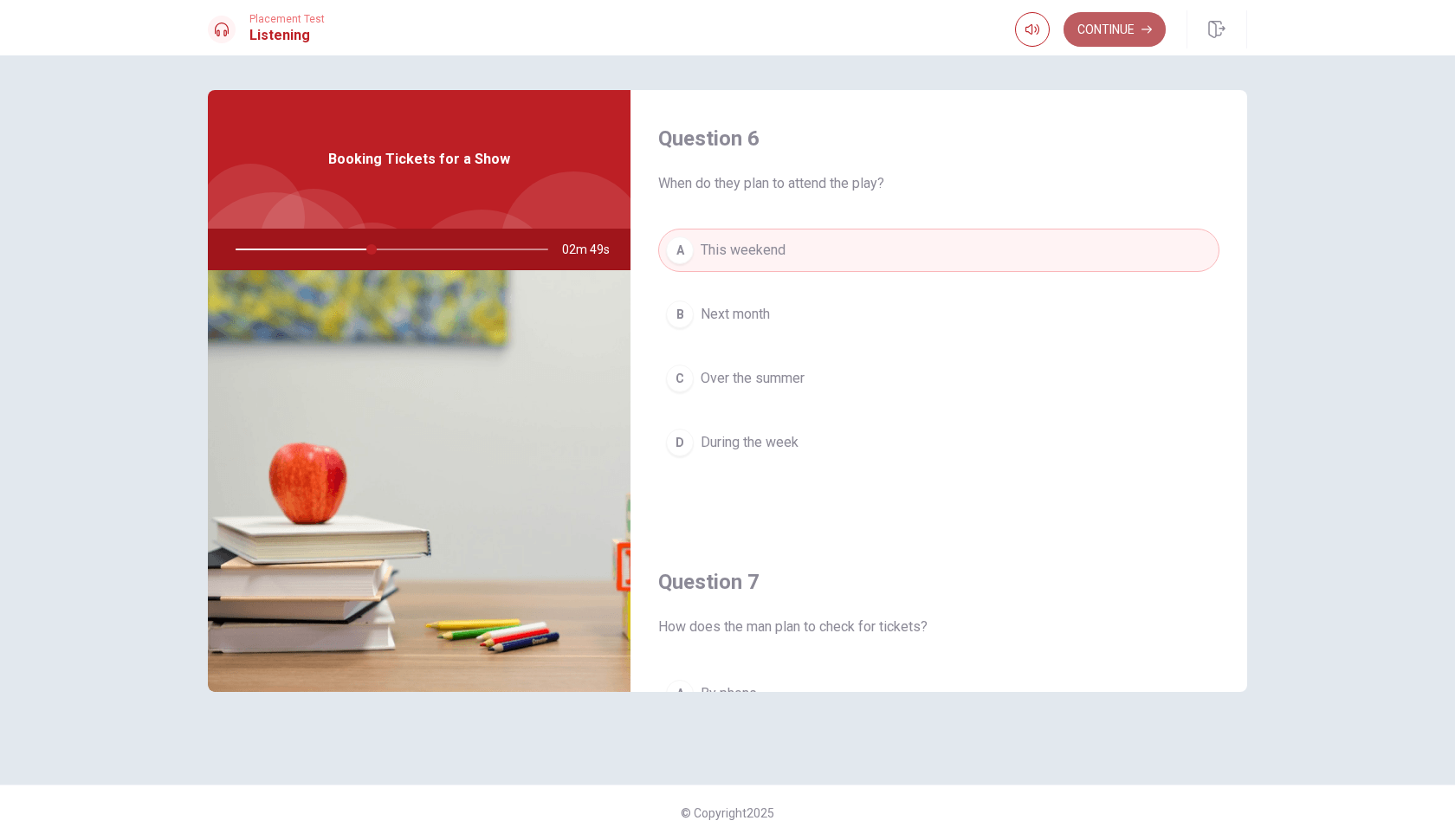 click on "Continue" at bounding box center (1115, 29) 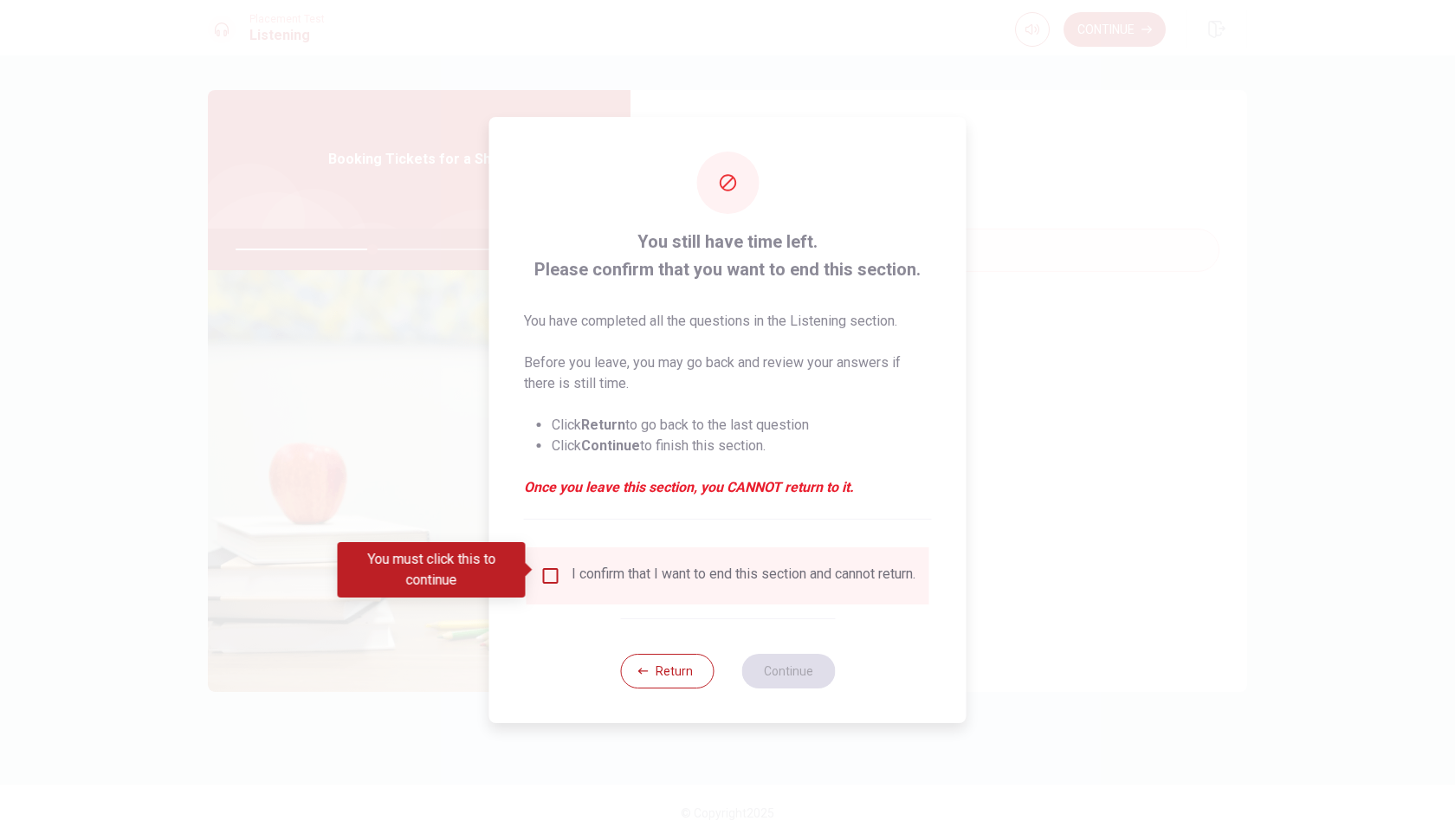 click at bounding box center [551, 576] 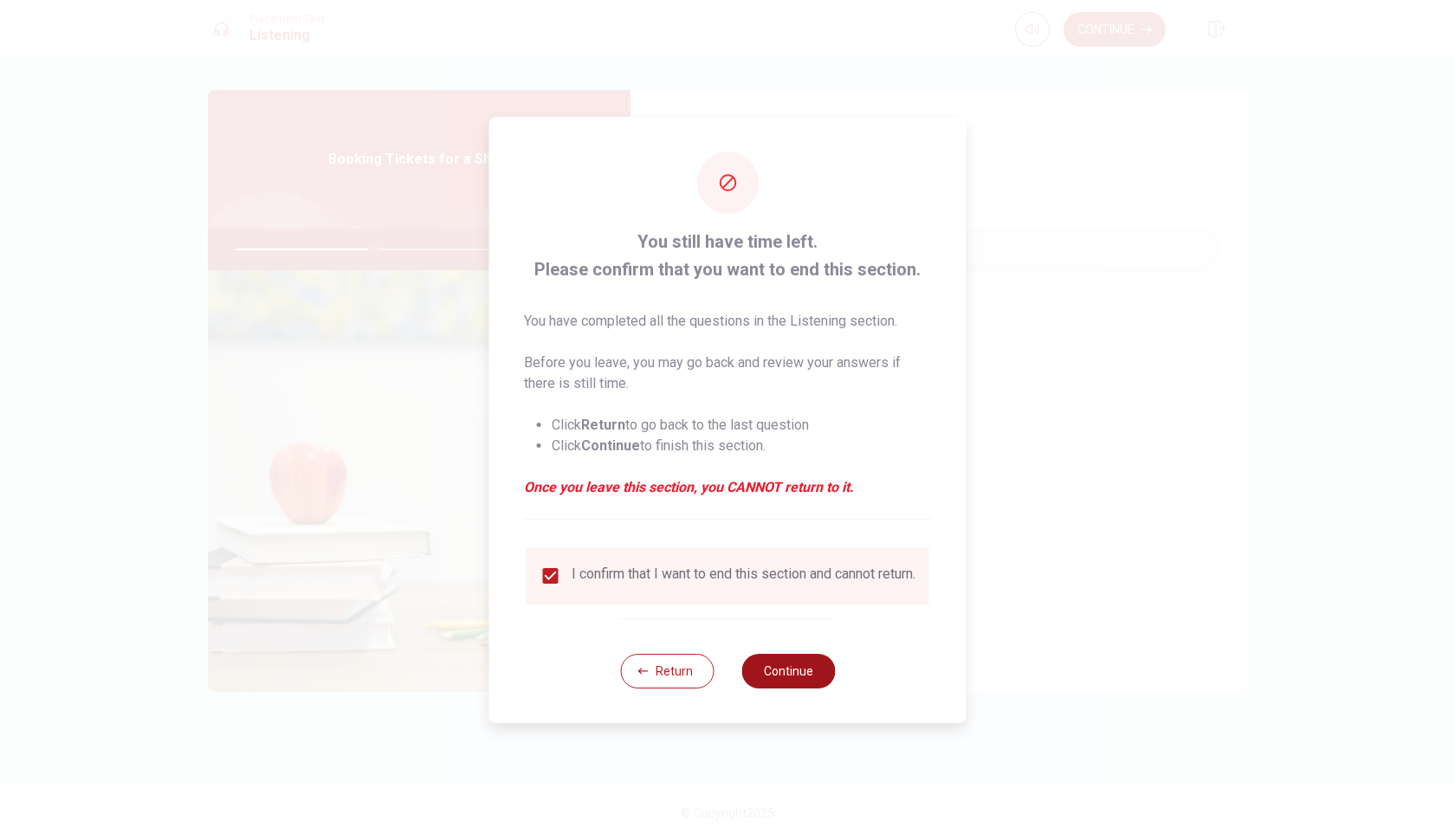 click on "Continue" at bounding box center [788, 671] 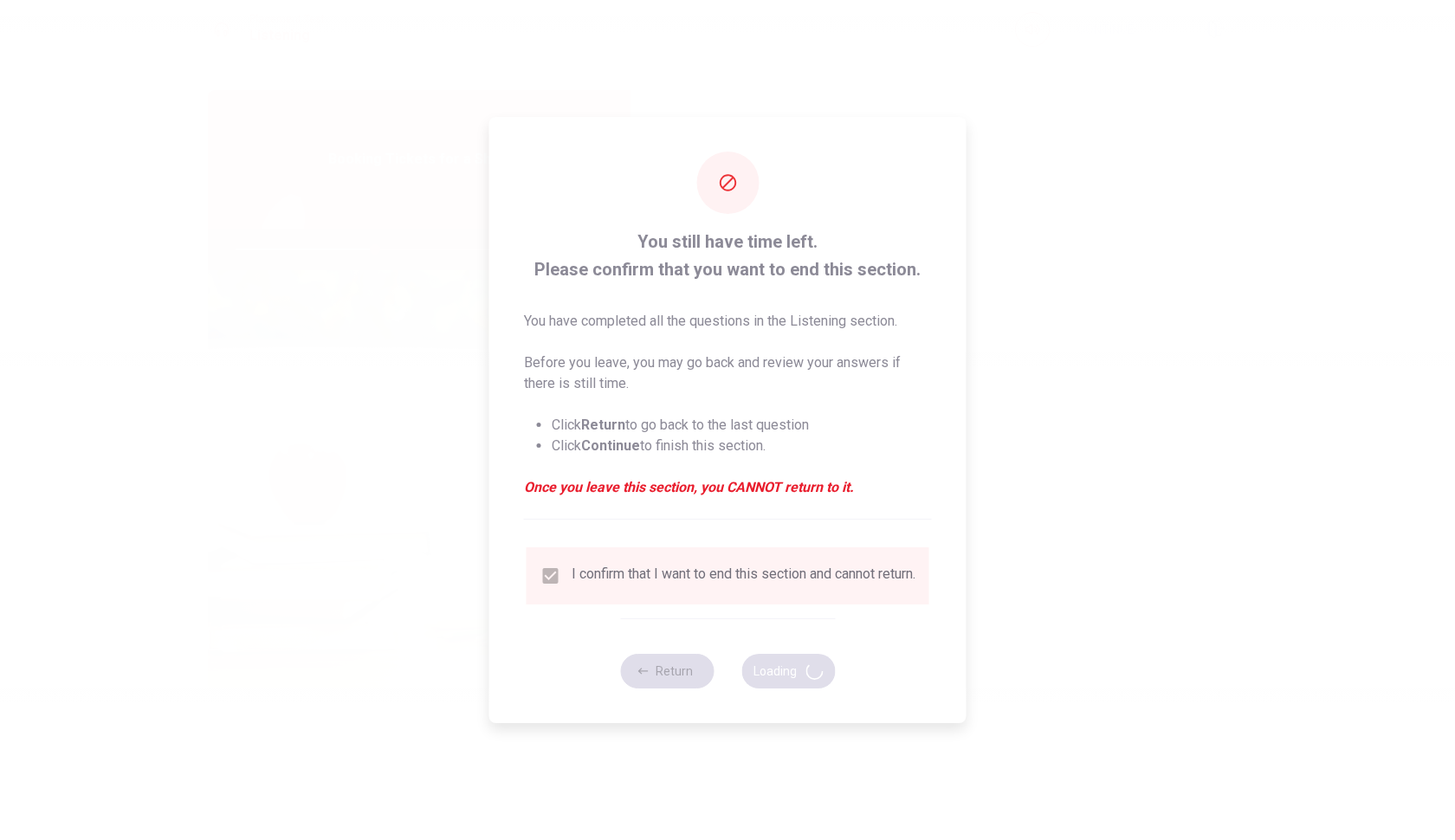 type on "45" 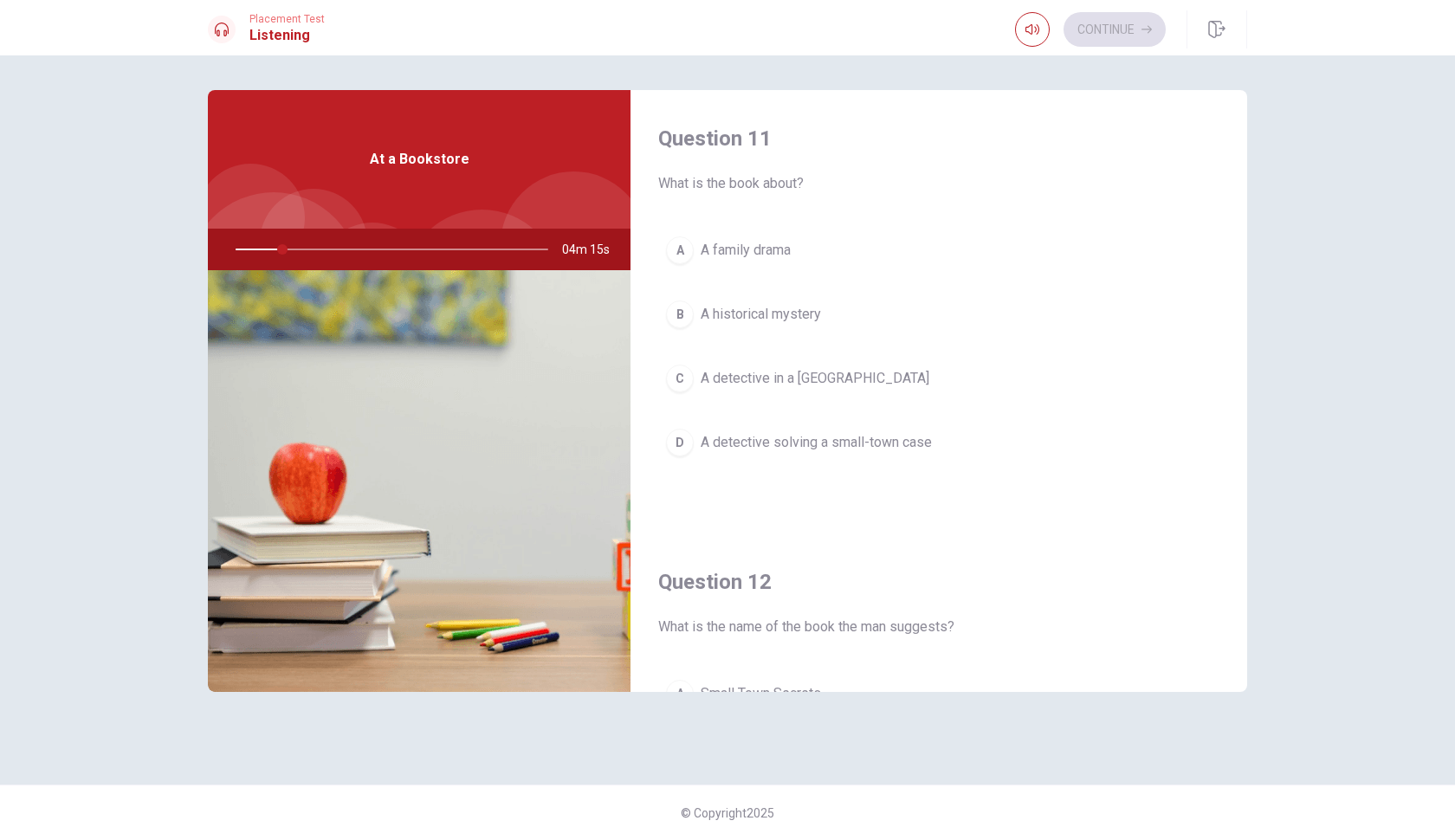 scroll, scrollTop: 0, scrollLeft: 0, axis: both 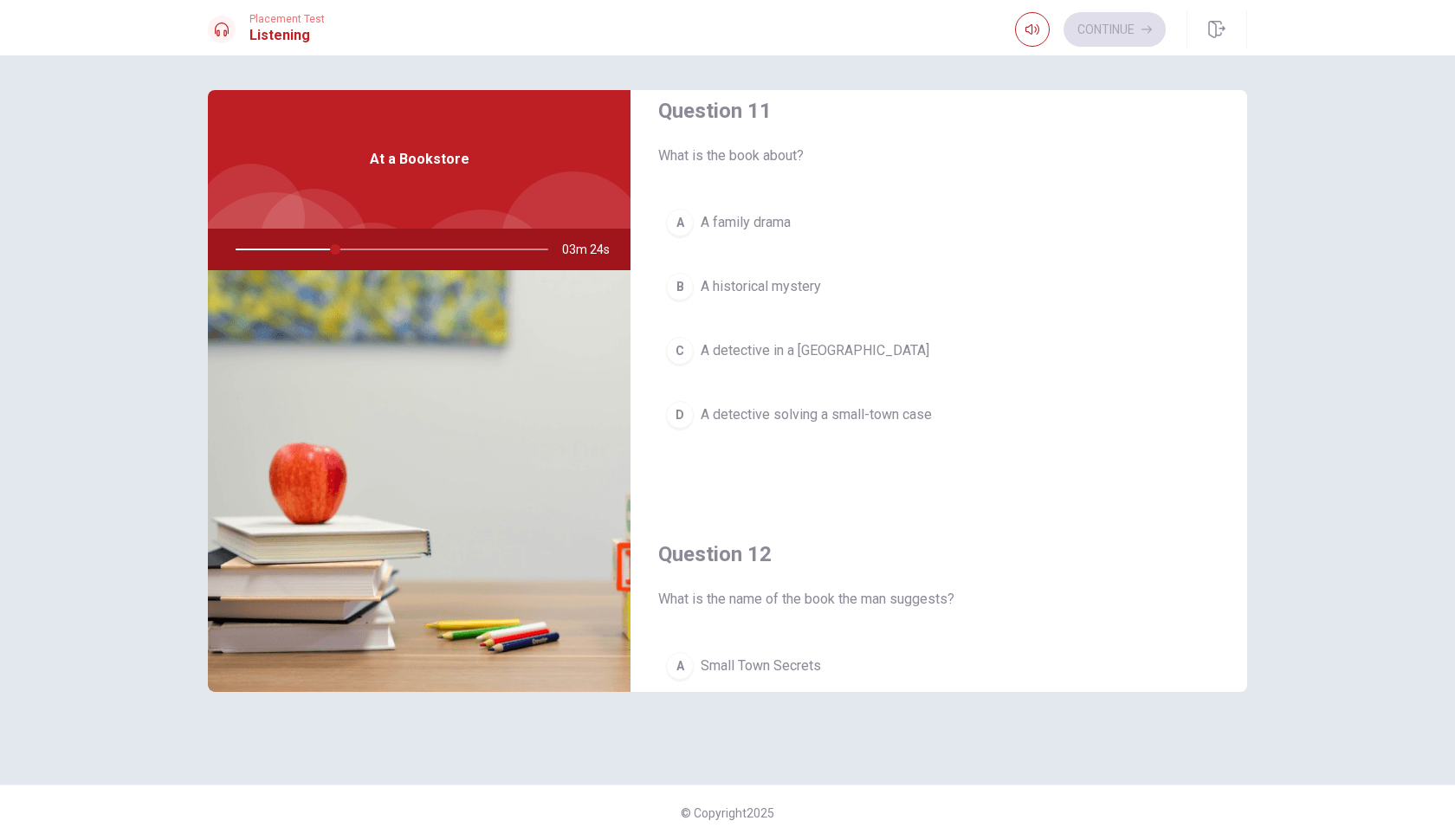 click on "B A historical mystery" at bounding box center [939, 287] 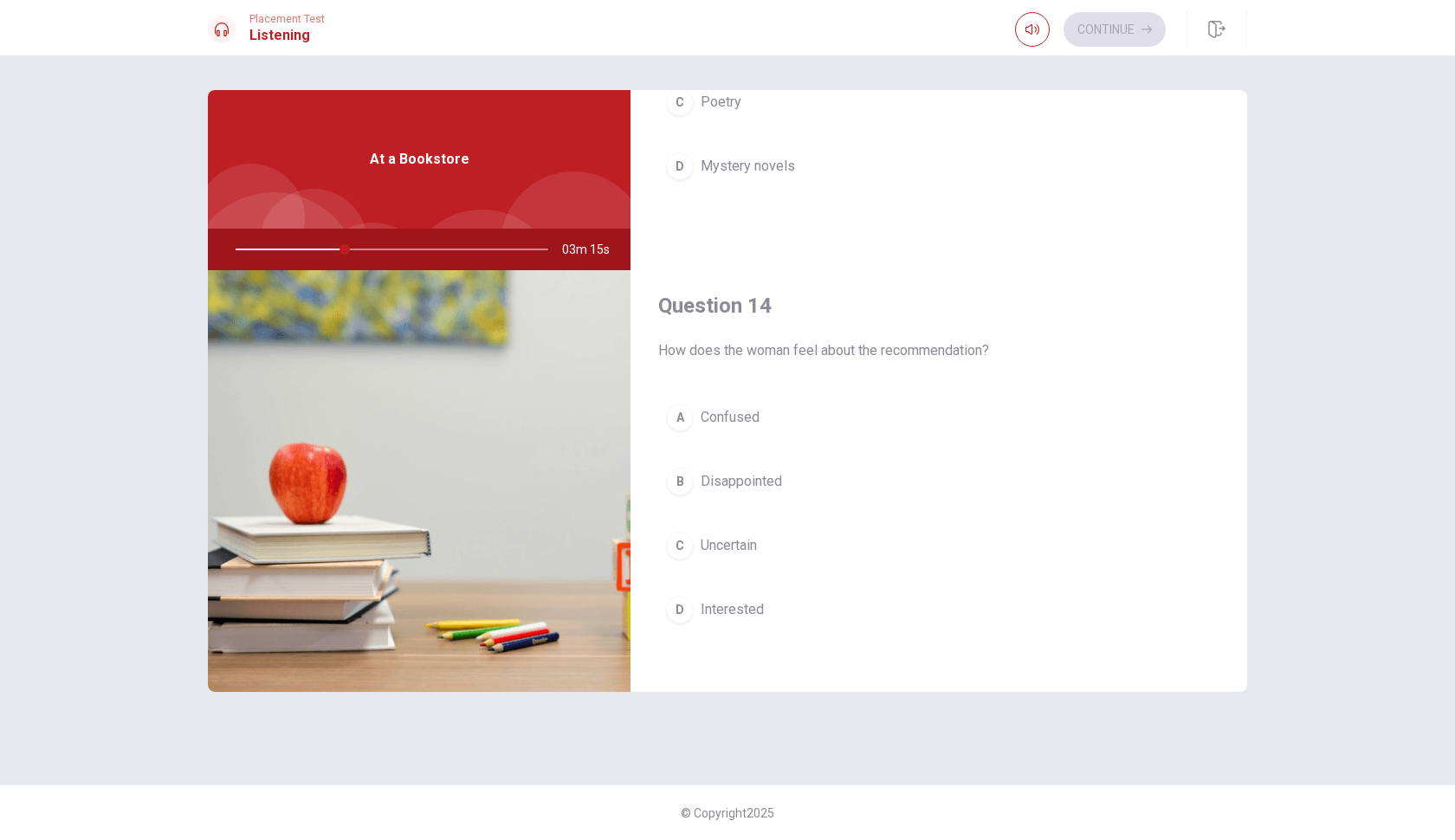 scroll, scrollTop: 1182, scrollLeft: 0, axis: vertical 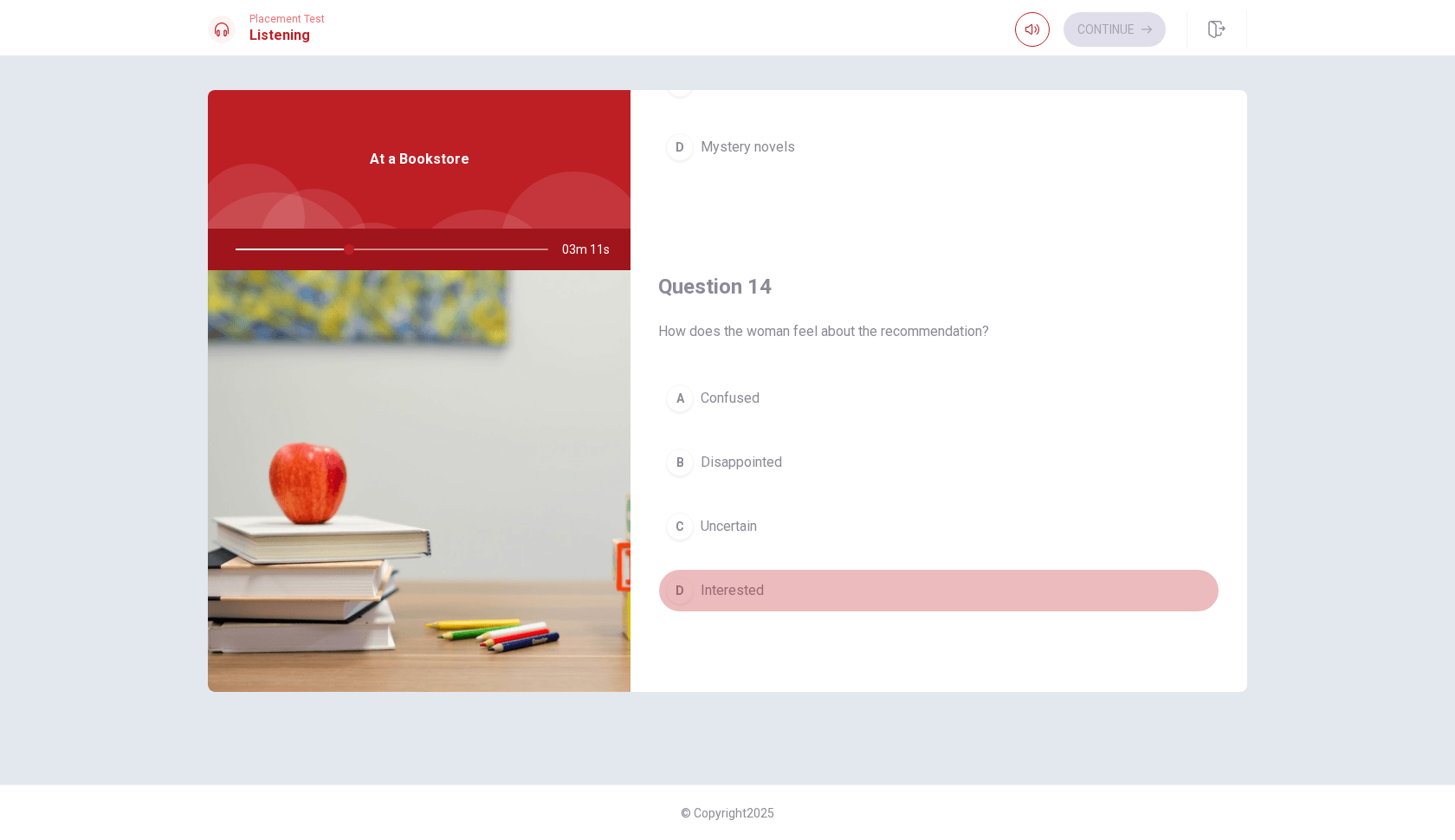 click on "Interested" at bounding box center (732, 591) 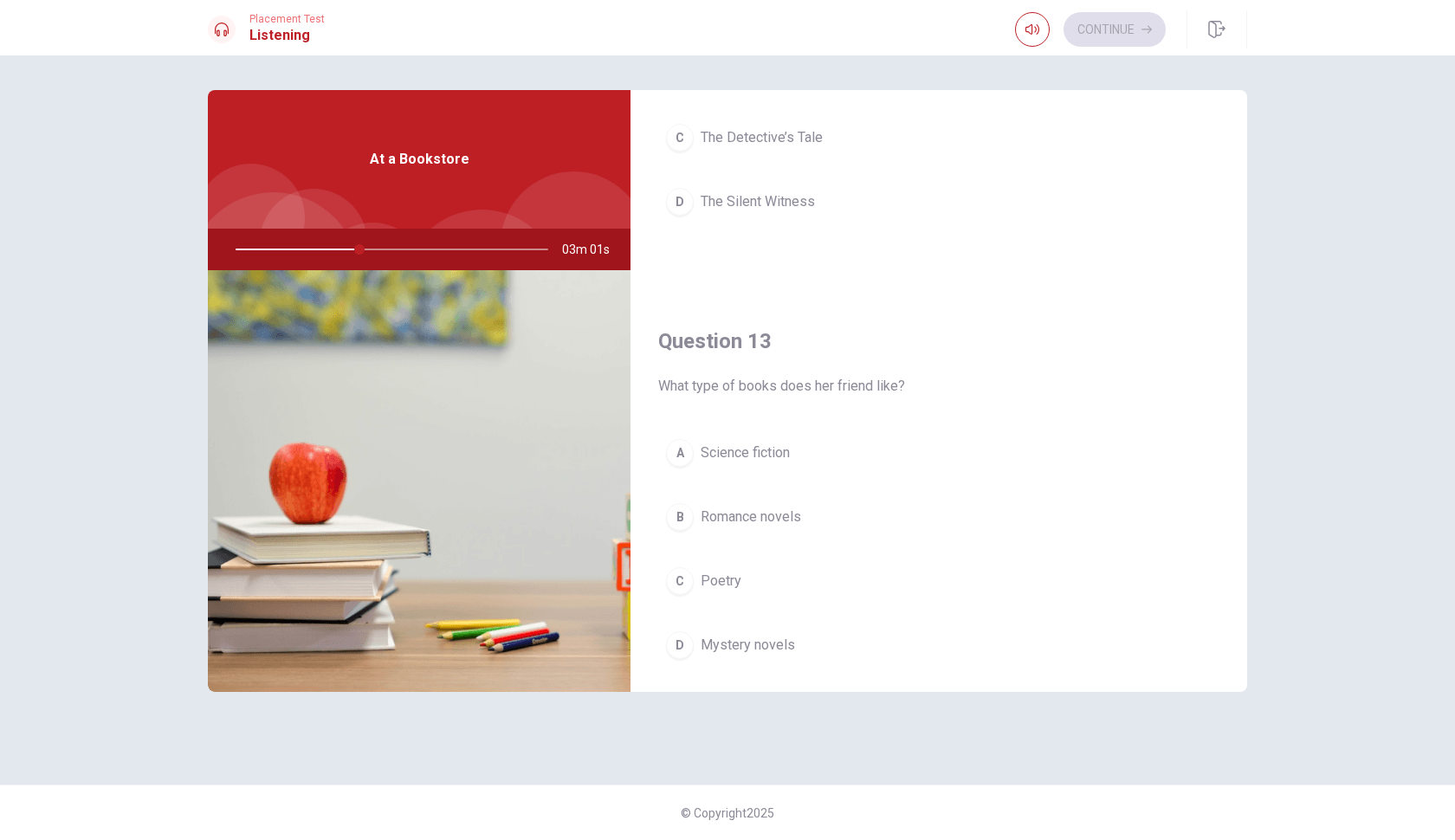 scroll, scrollTop: 682, scrollLeft: 0, axis: vertical 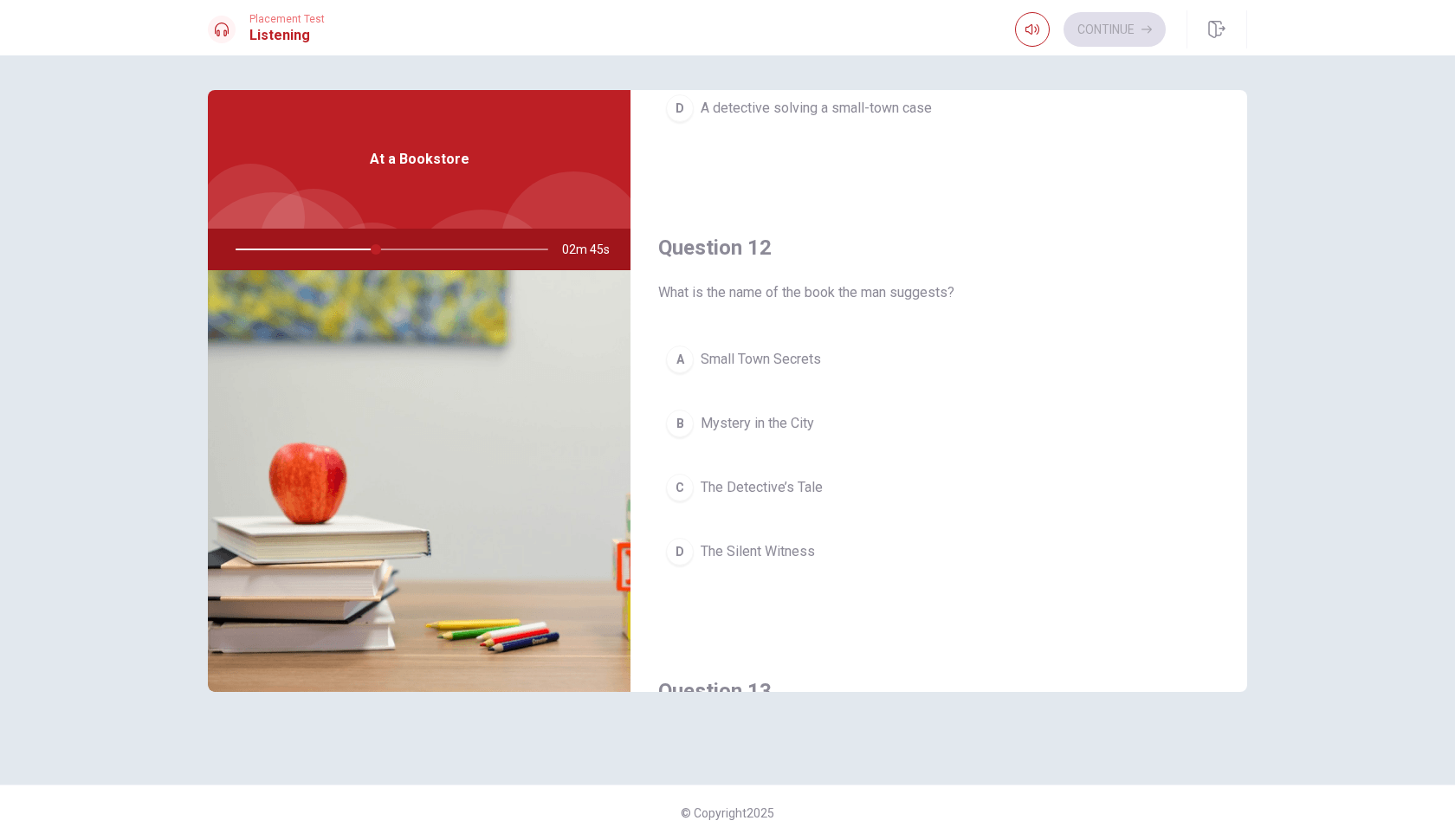 click on "Small Town Secrets" at bounding box center (760, 359) 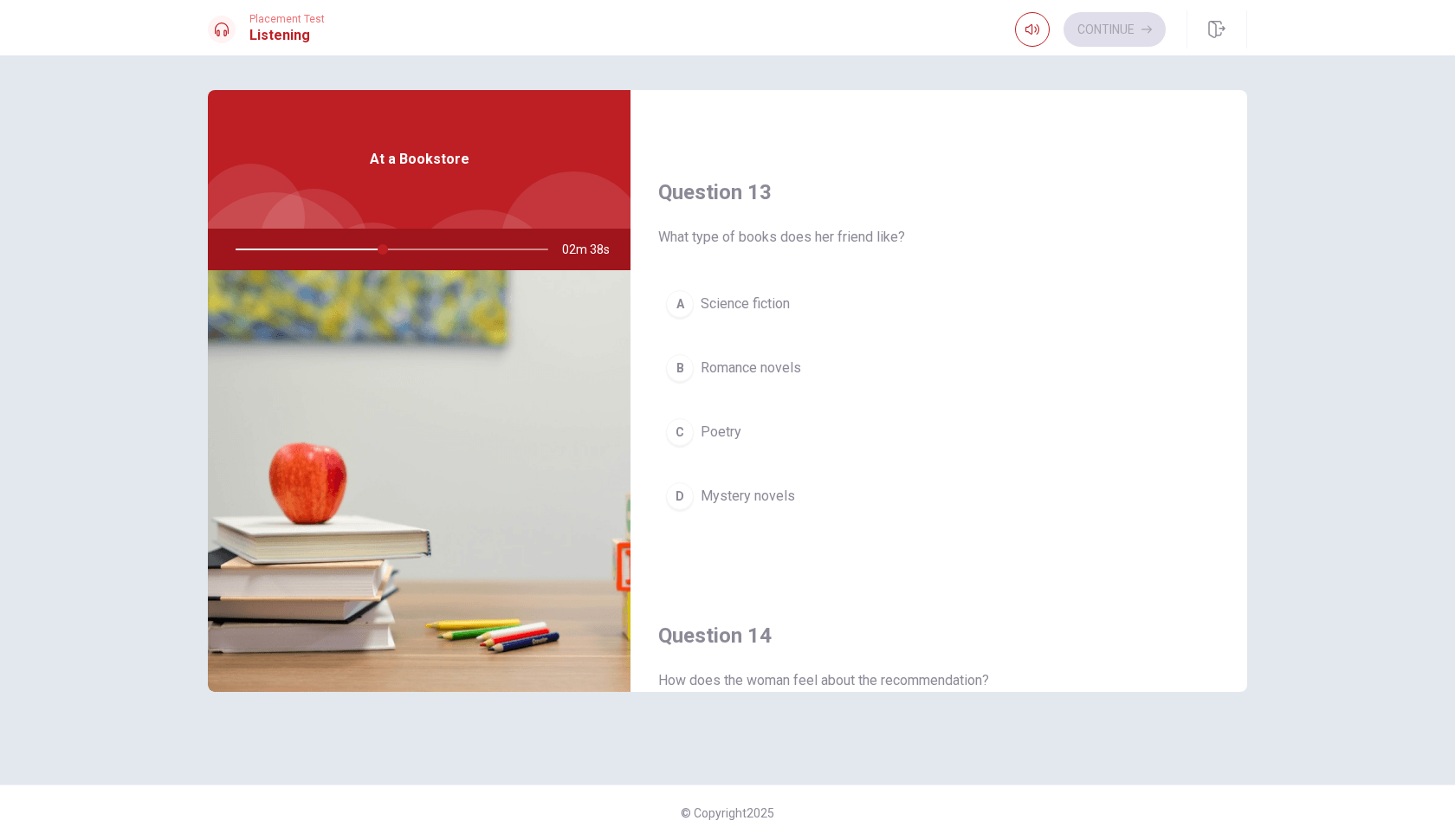 scroll, scrollTop: 834, scrollLeft: 0, axis: vertical 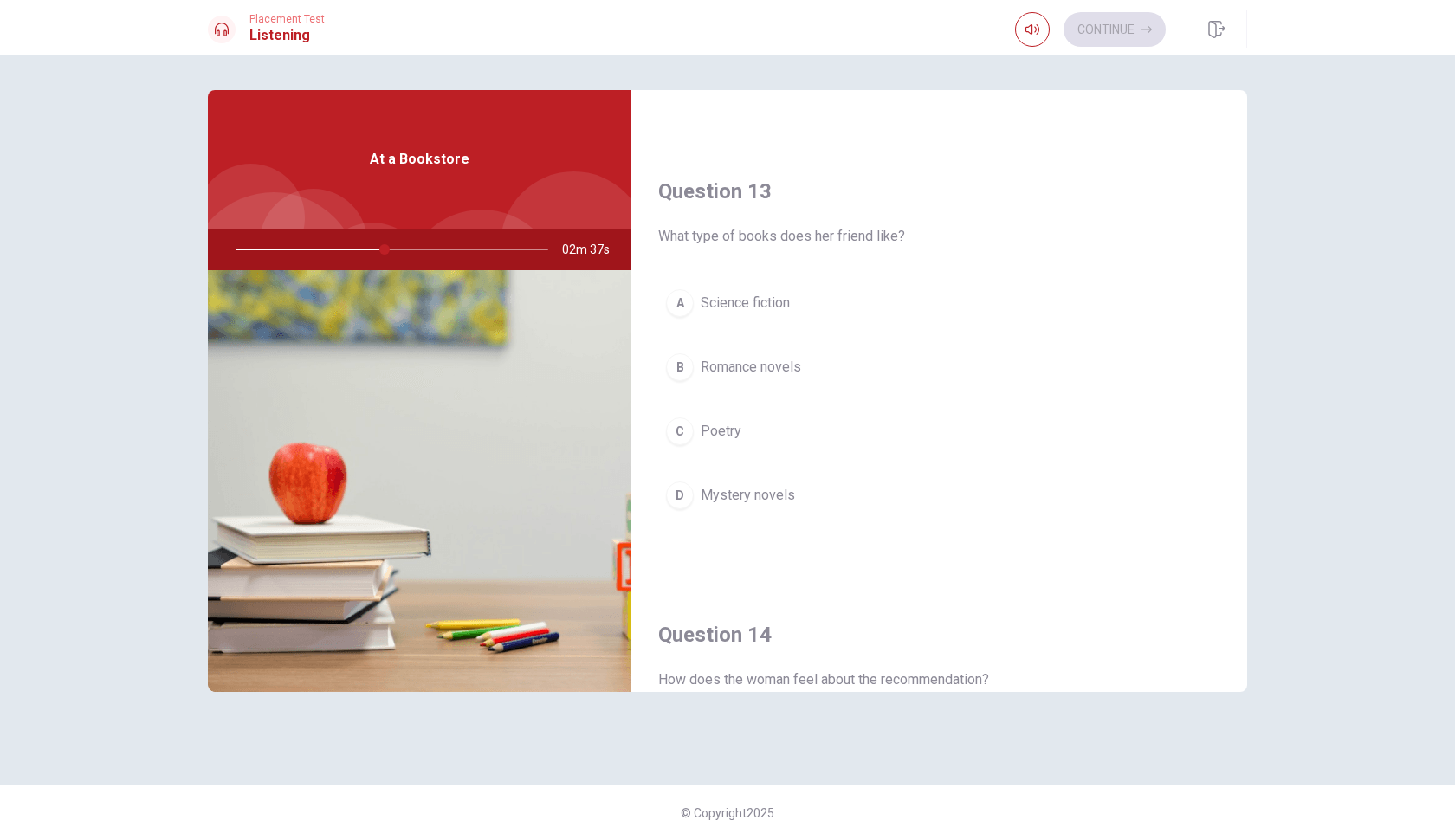 click on "Romance novels" at bounding box center [751, 367] 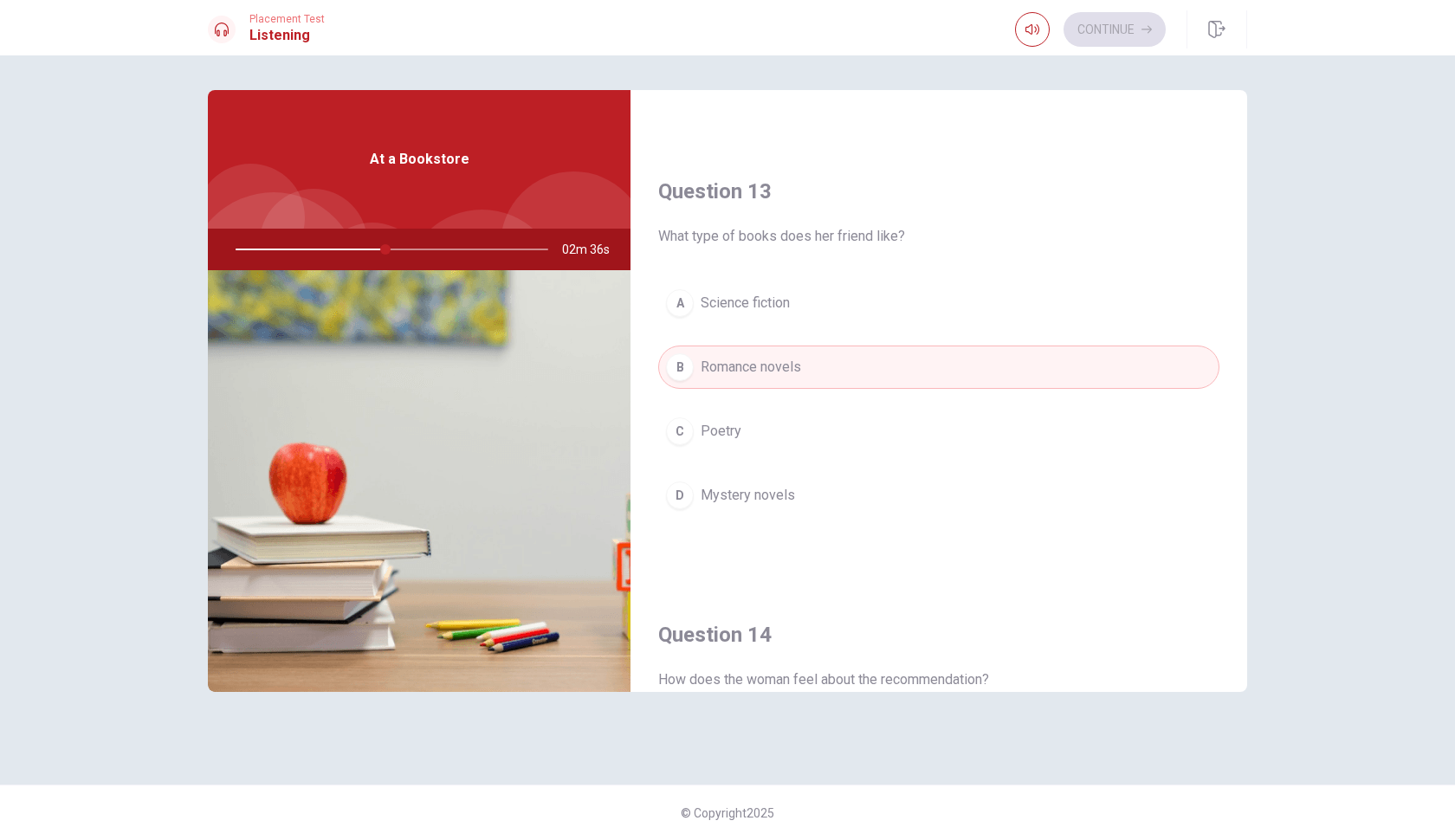 click on "Mystery novels" at bounding box center [747, 495] 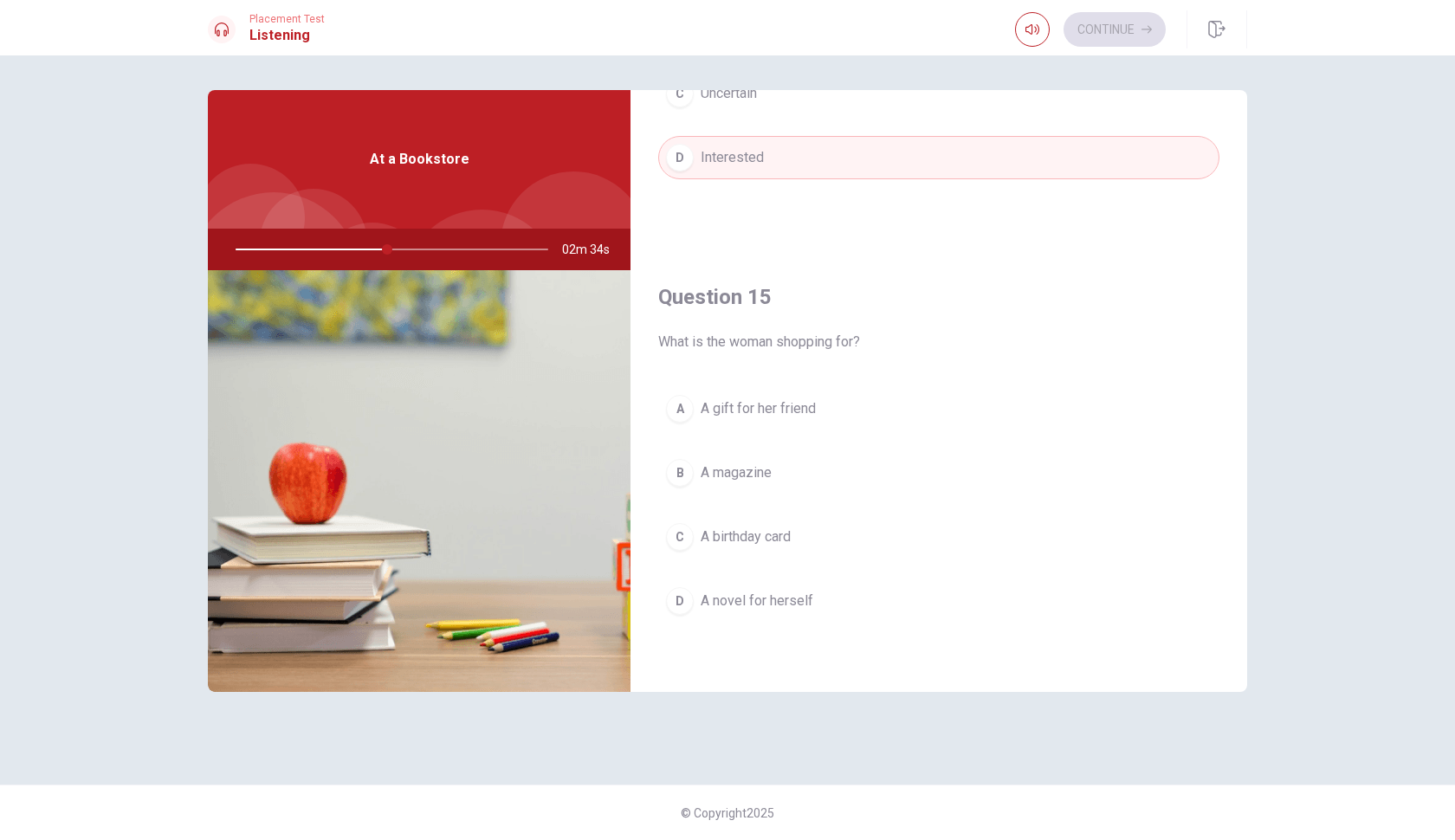 scroll, scrollTop: 1615, scrollLeft: 0, axis: vertical 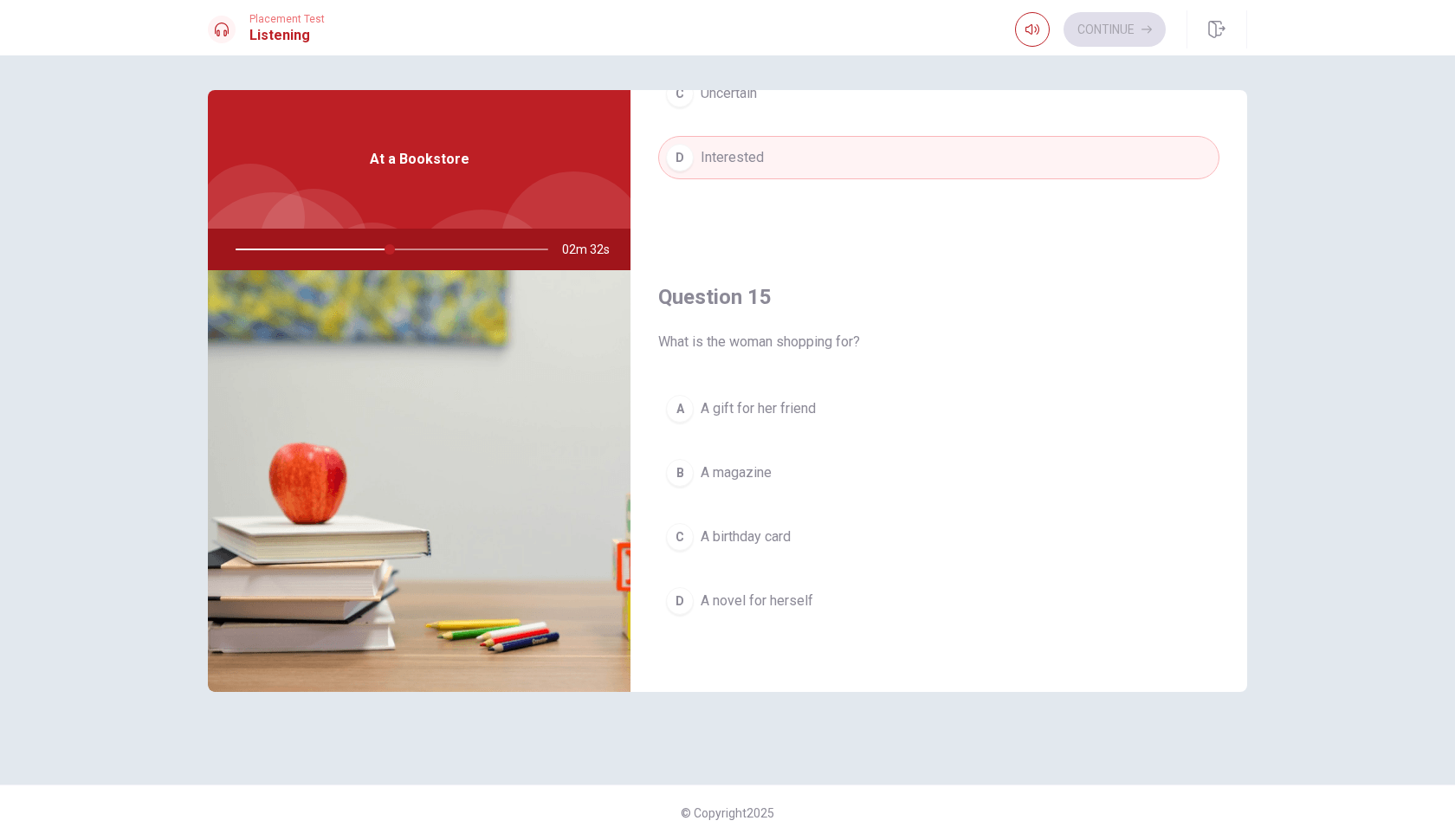 click on "A A gift for her friend" at bounding box center [939, 409] 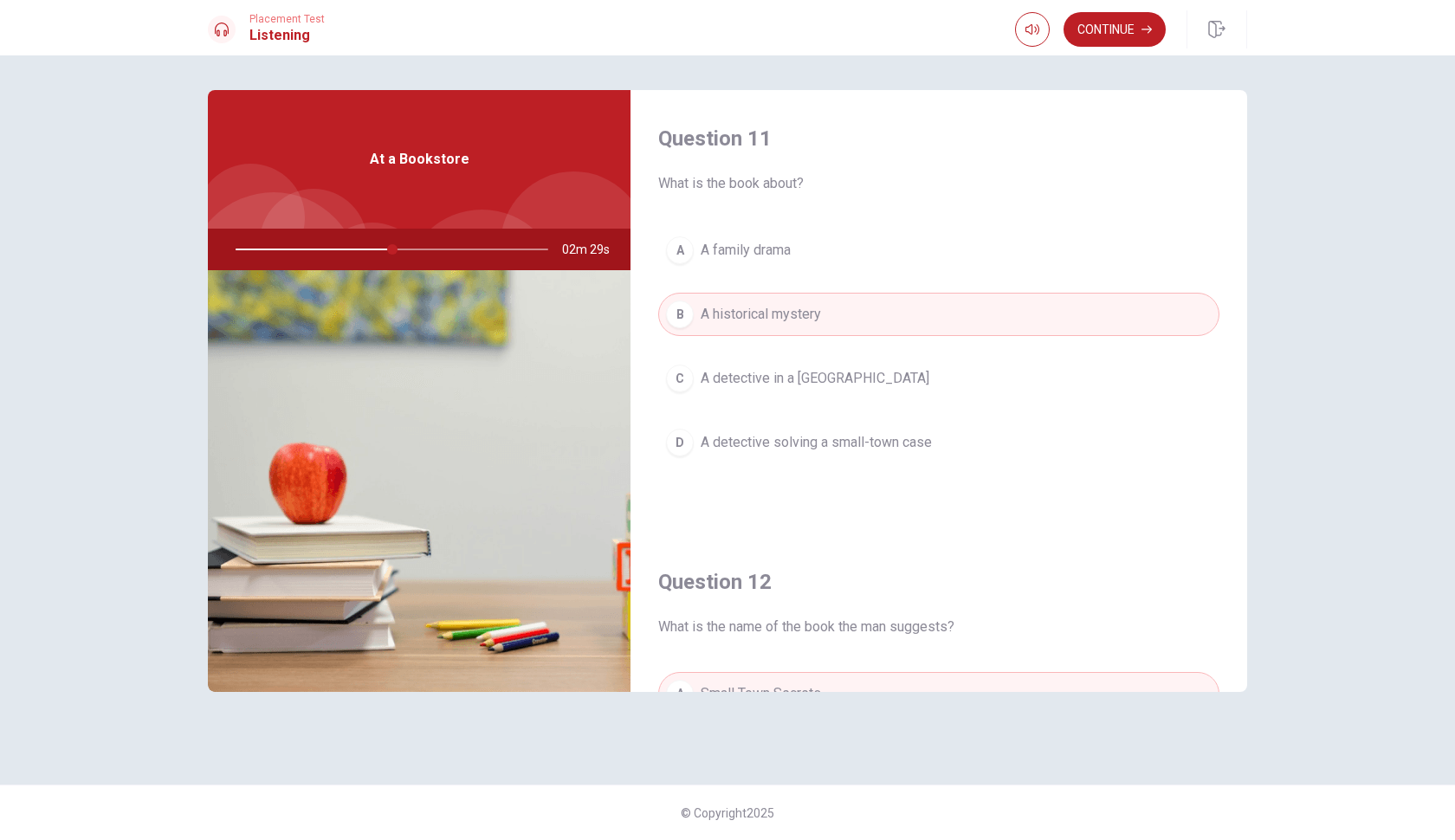 scroll, scrollTop: 0, scrollLeft: 0, axis: both 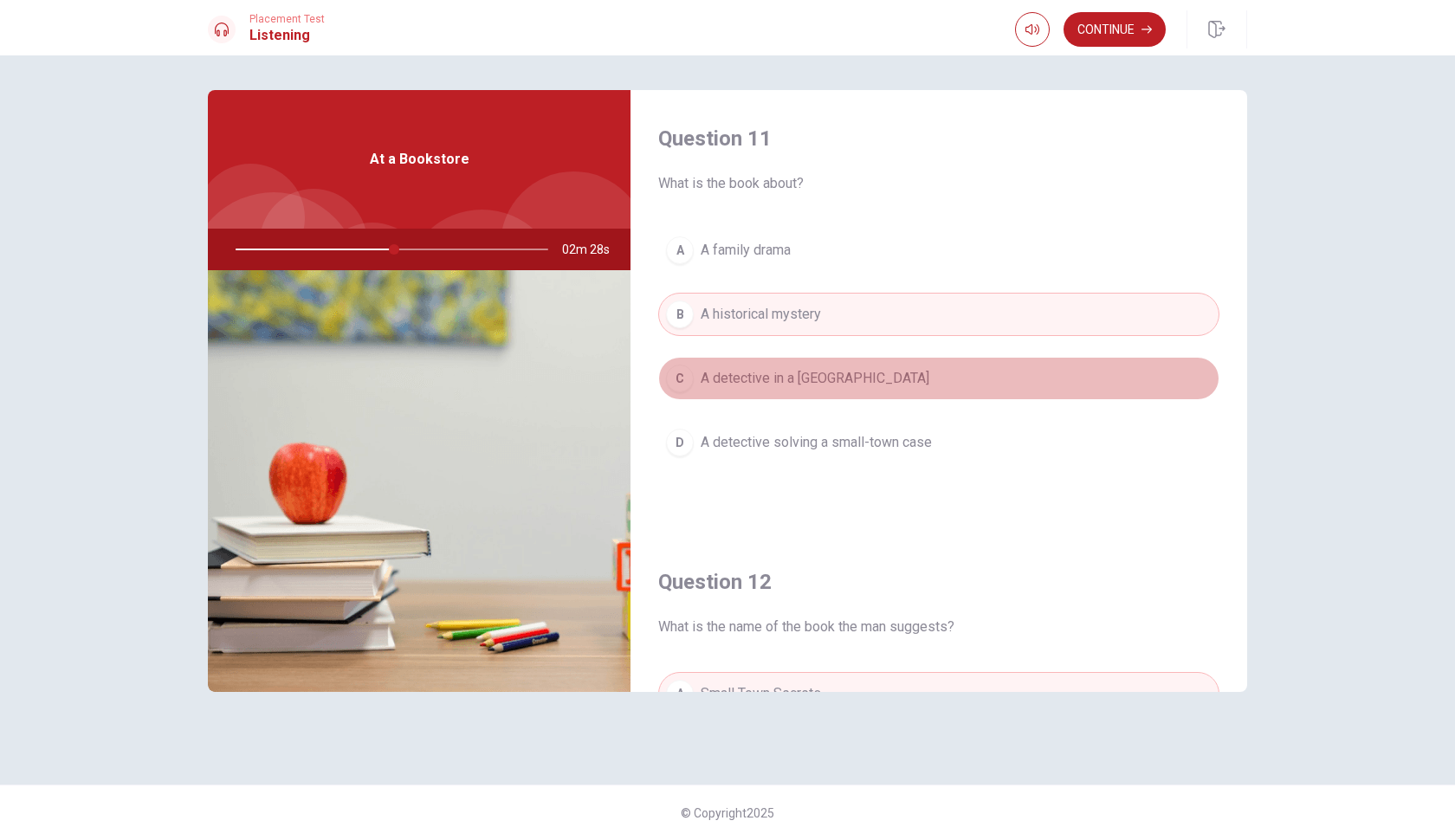 click on "C A detective in a big city" at bounding box center [939, 378] 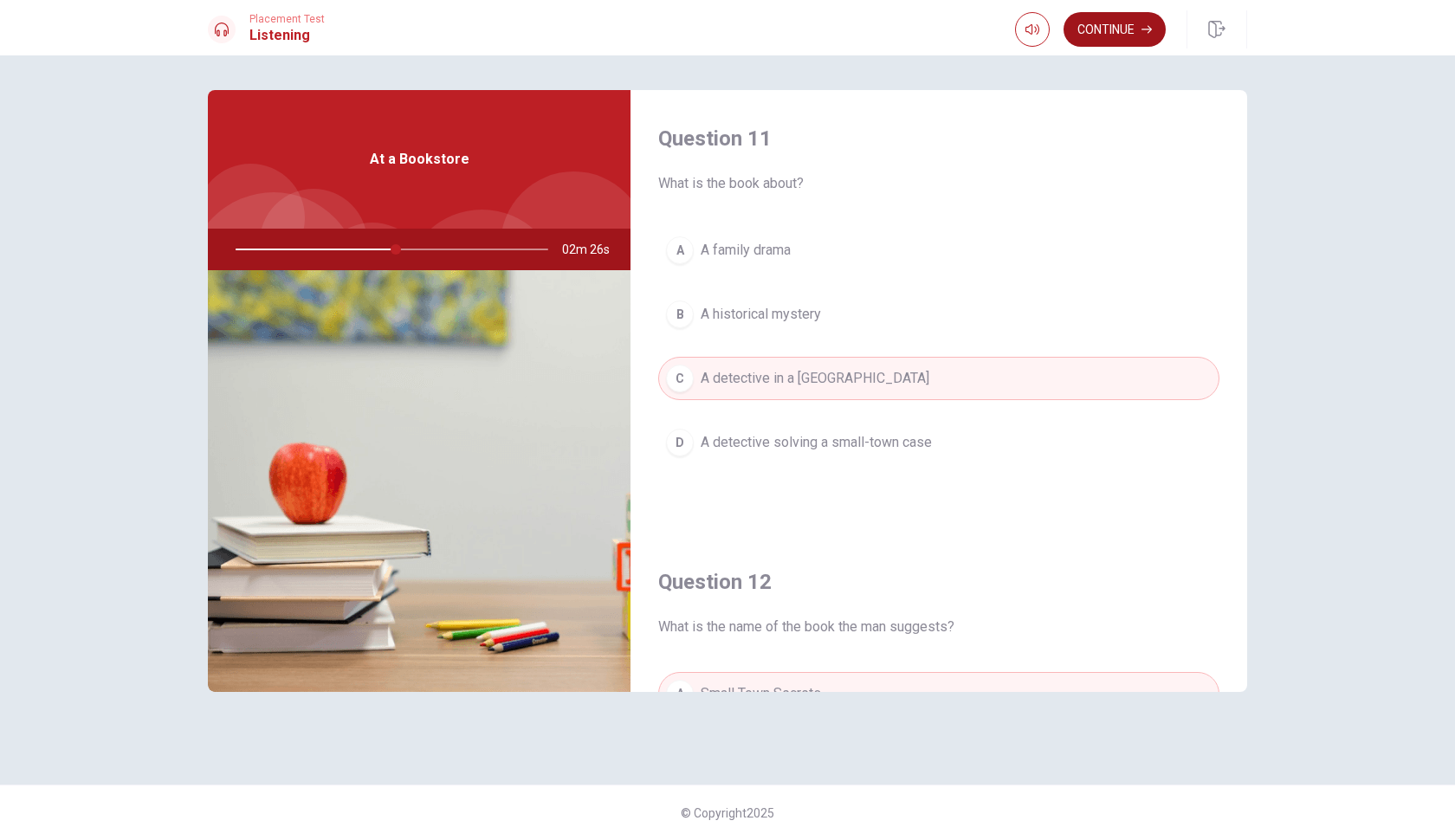 click on "Continue" at bounding box center [1115, 29] 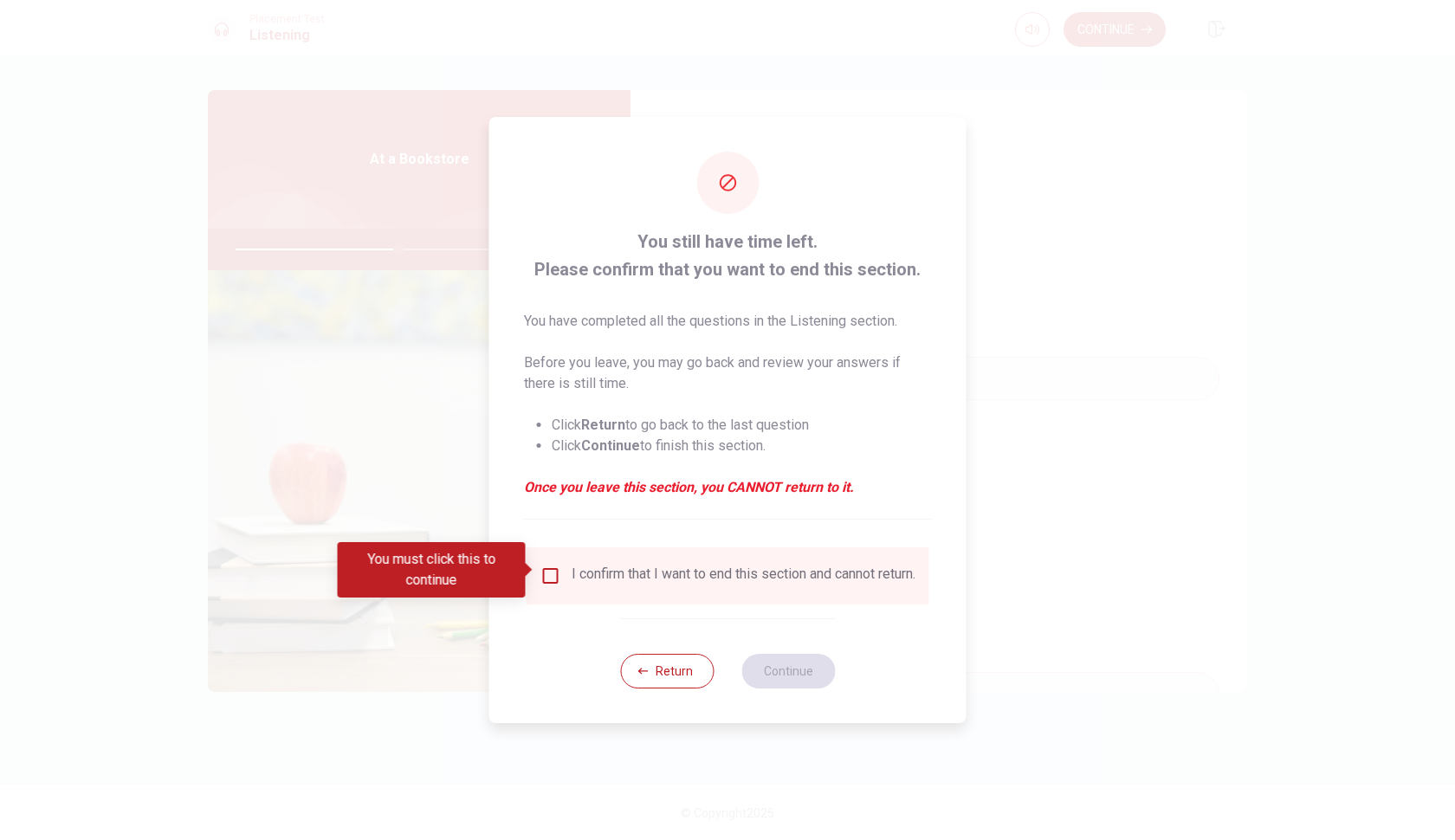 click on "I confirm that I want to end this section and cannot return." at bounding box center [728, 576] 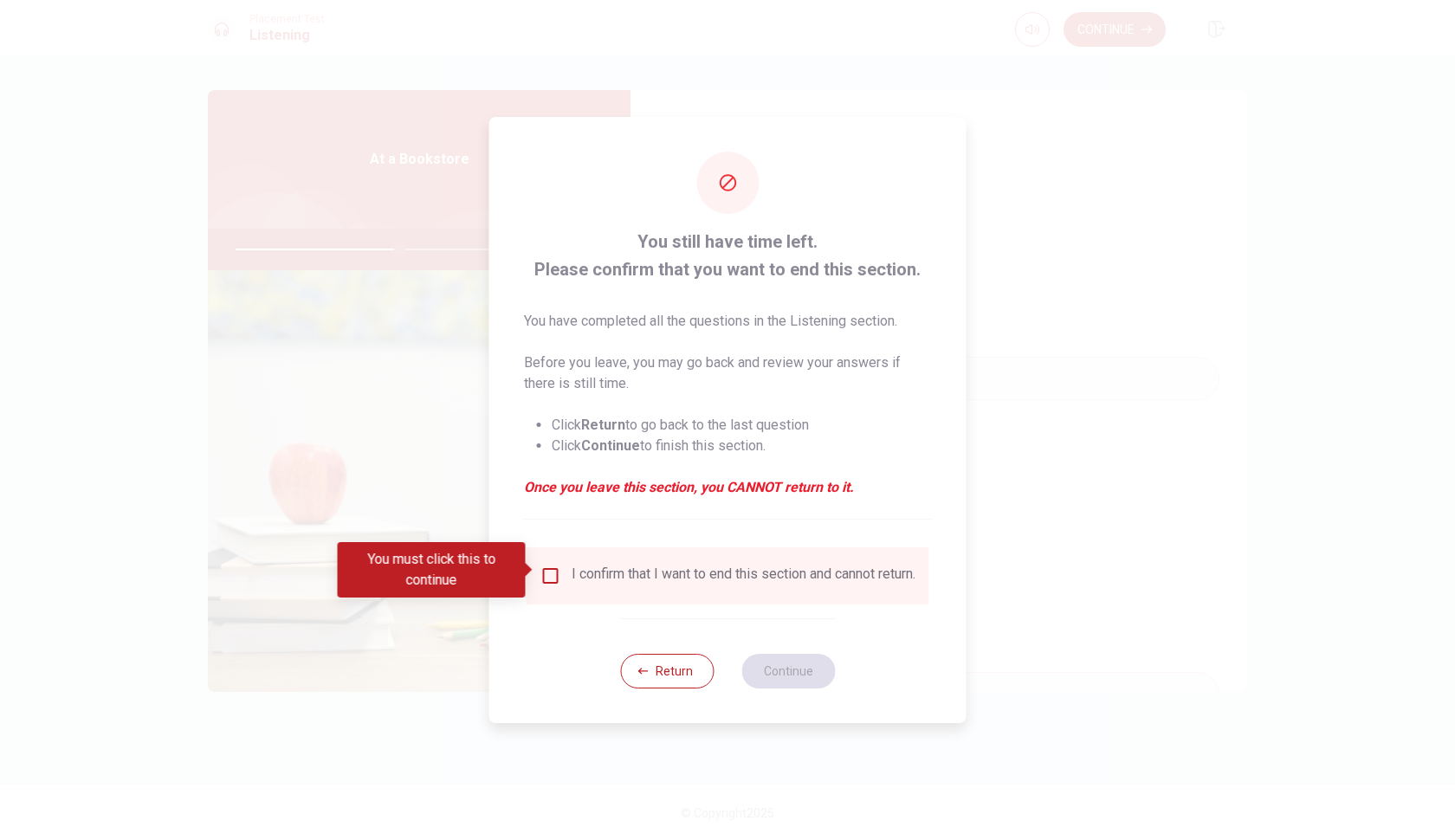 click at bounding box center (551, 576) 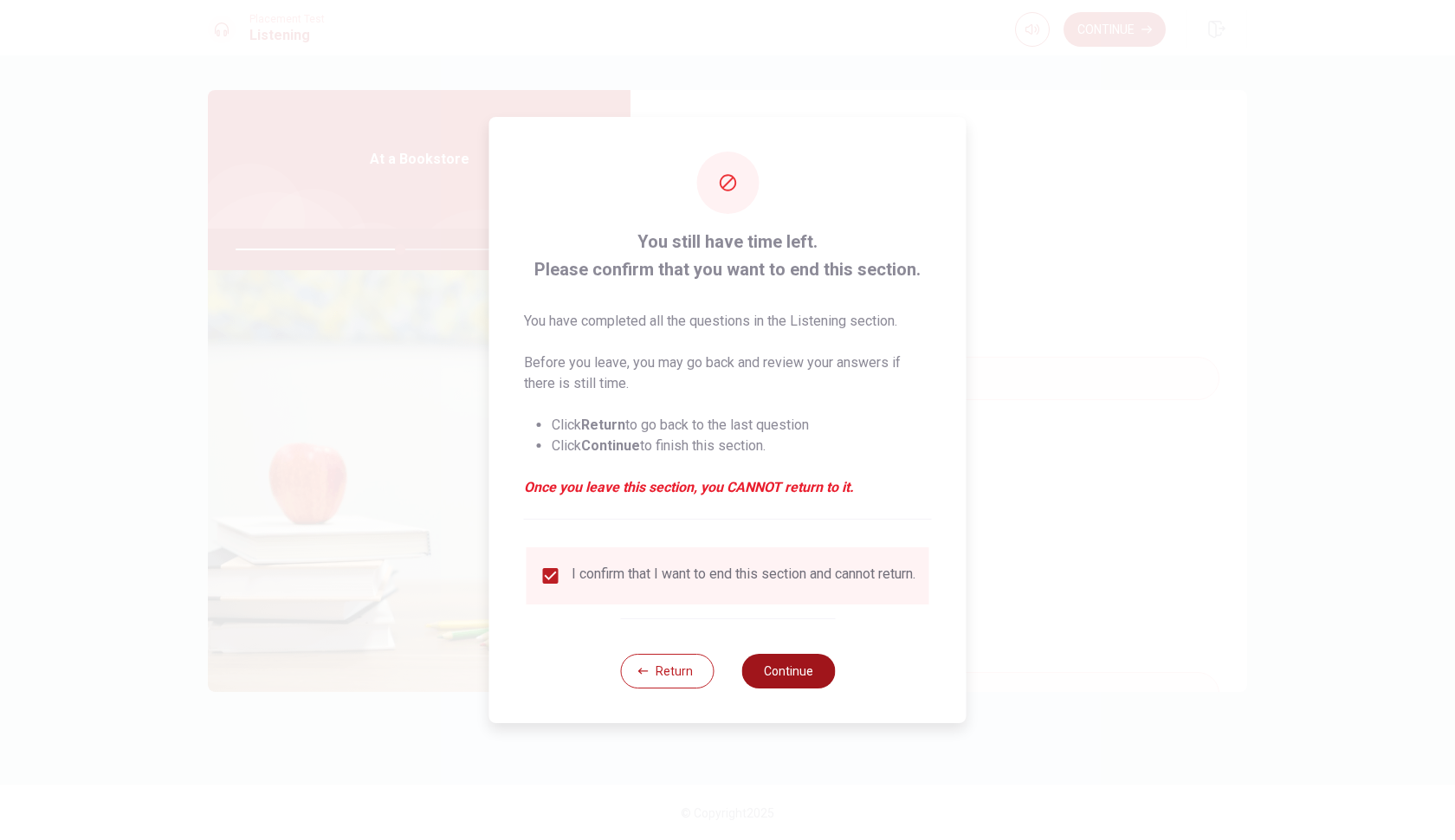 click on "Continue" at bounding box center (788, 671) 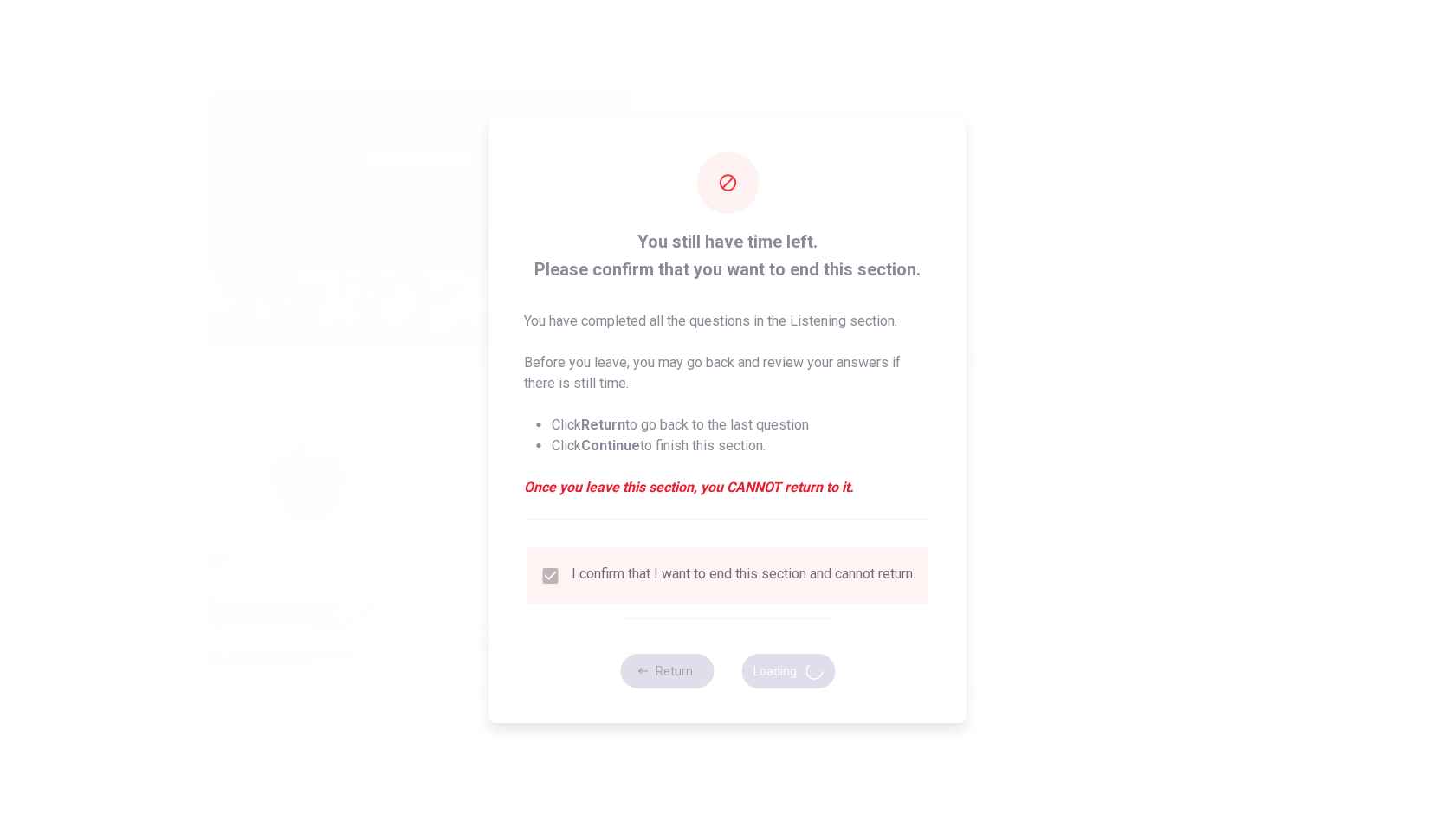 type on "53" 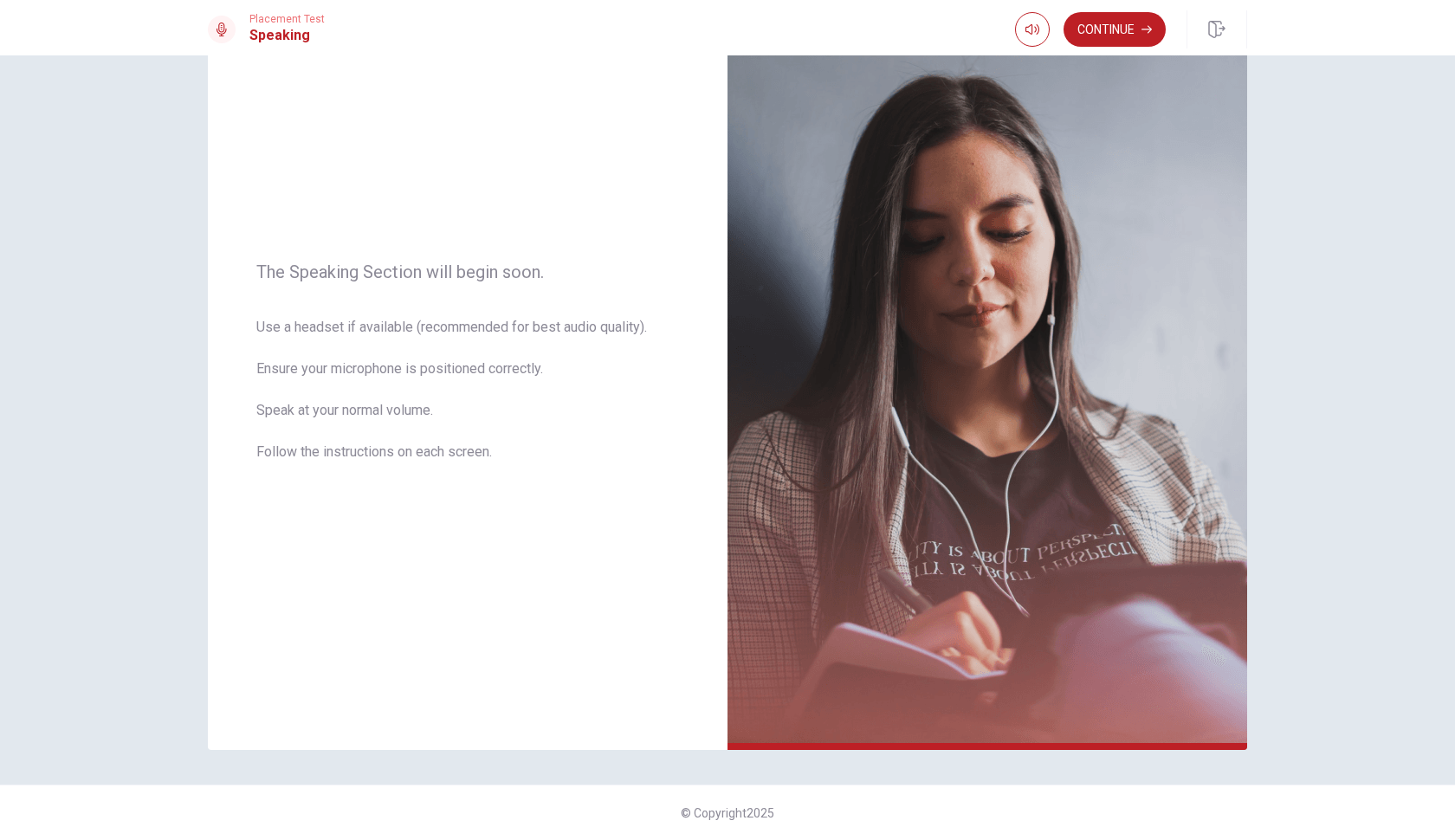 scroll, scrollTop: 95, scrollLeft: 0, axis: vertical 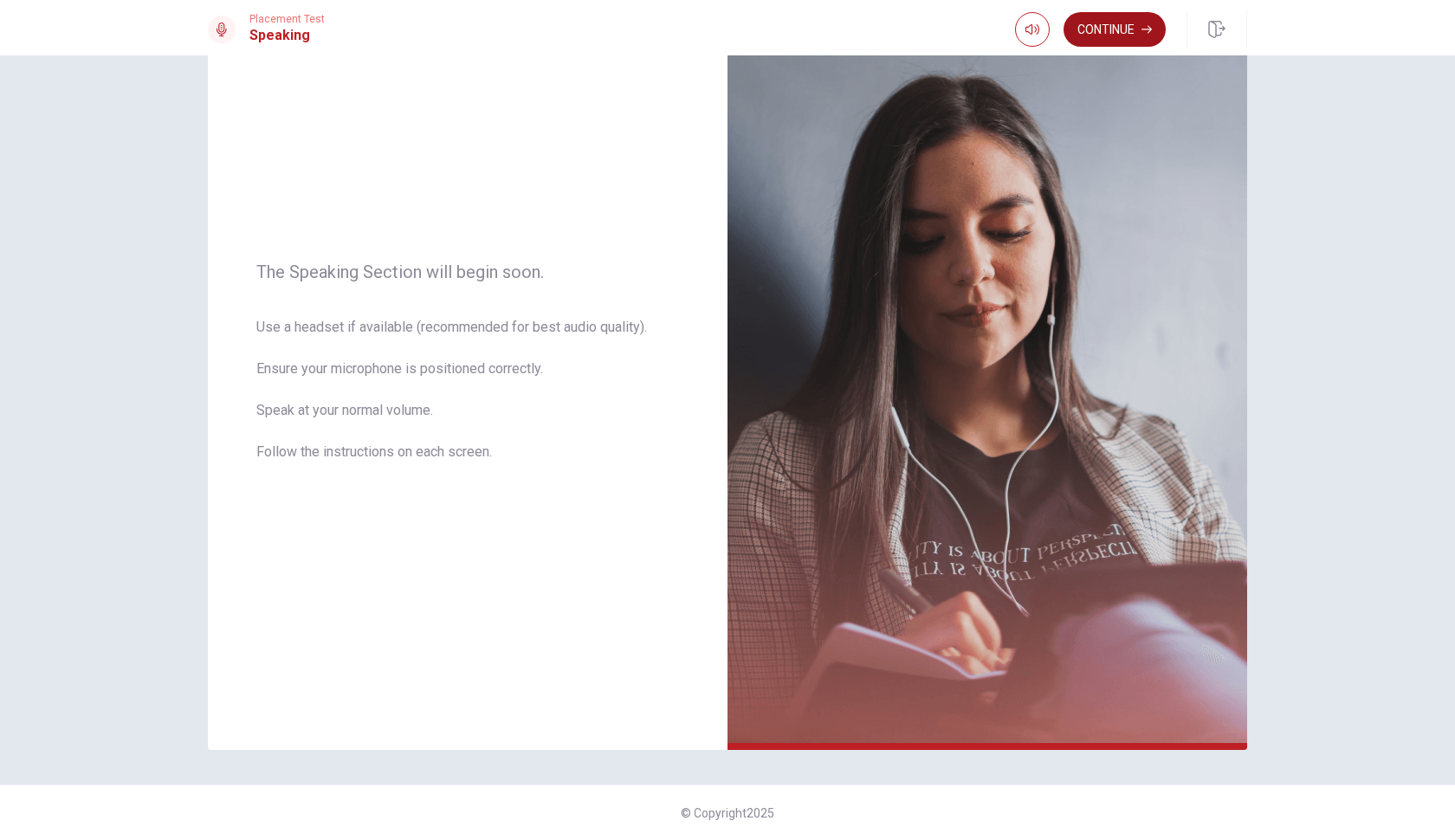 click on "Continue" at bounding box center (1115, 29) 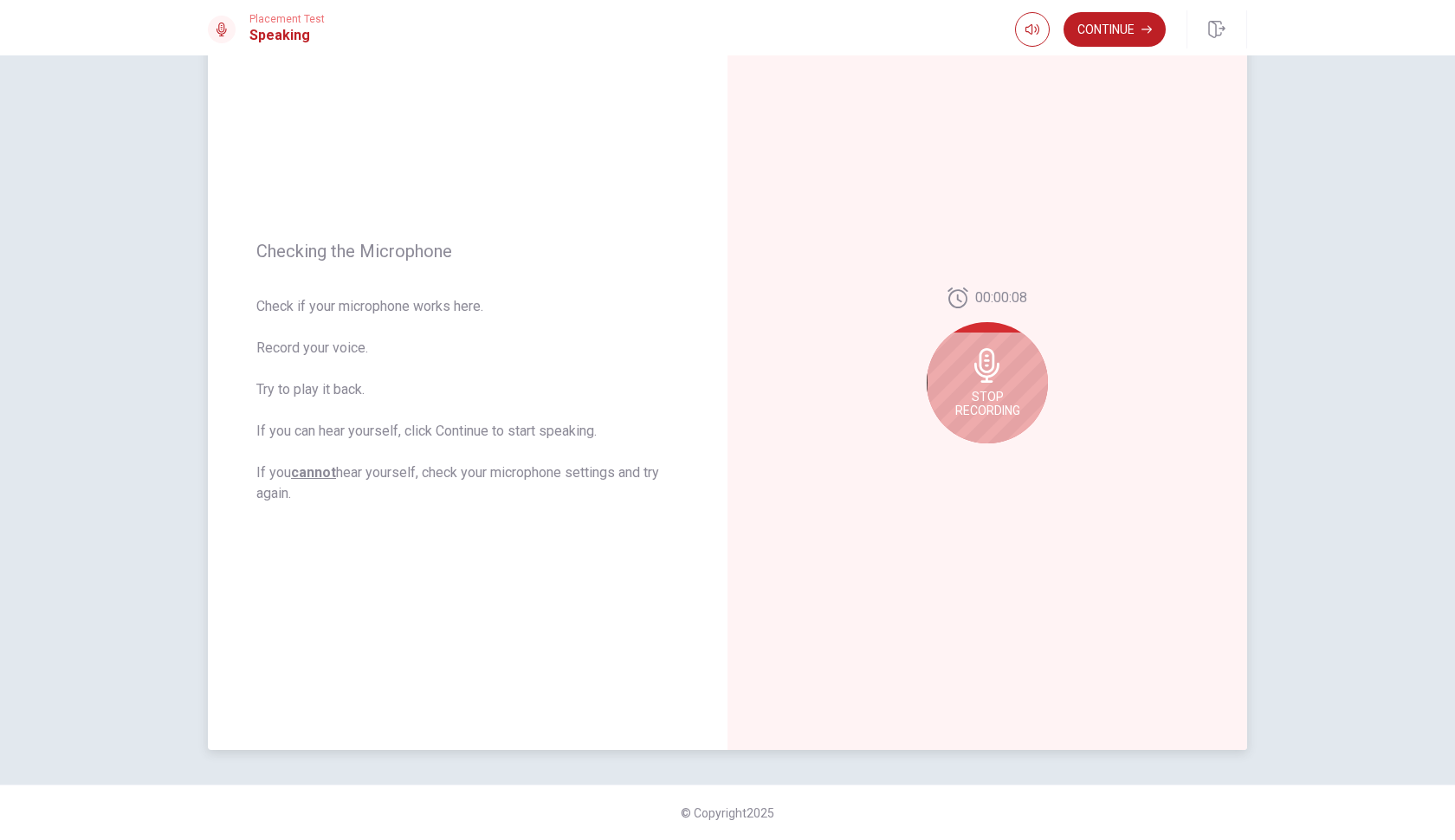 click on "Stop   Recording" at bounding box center (987, 383) 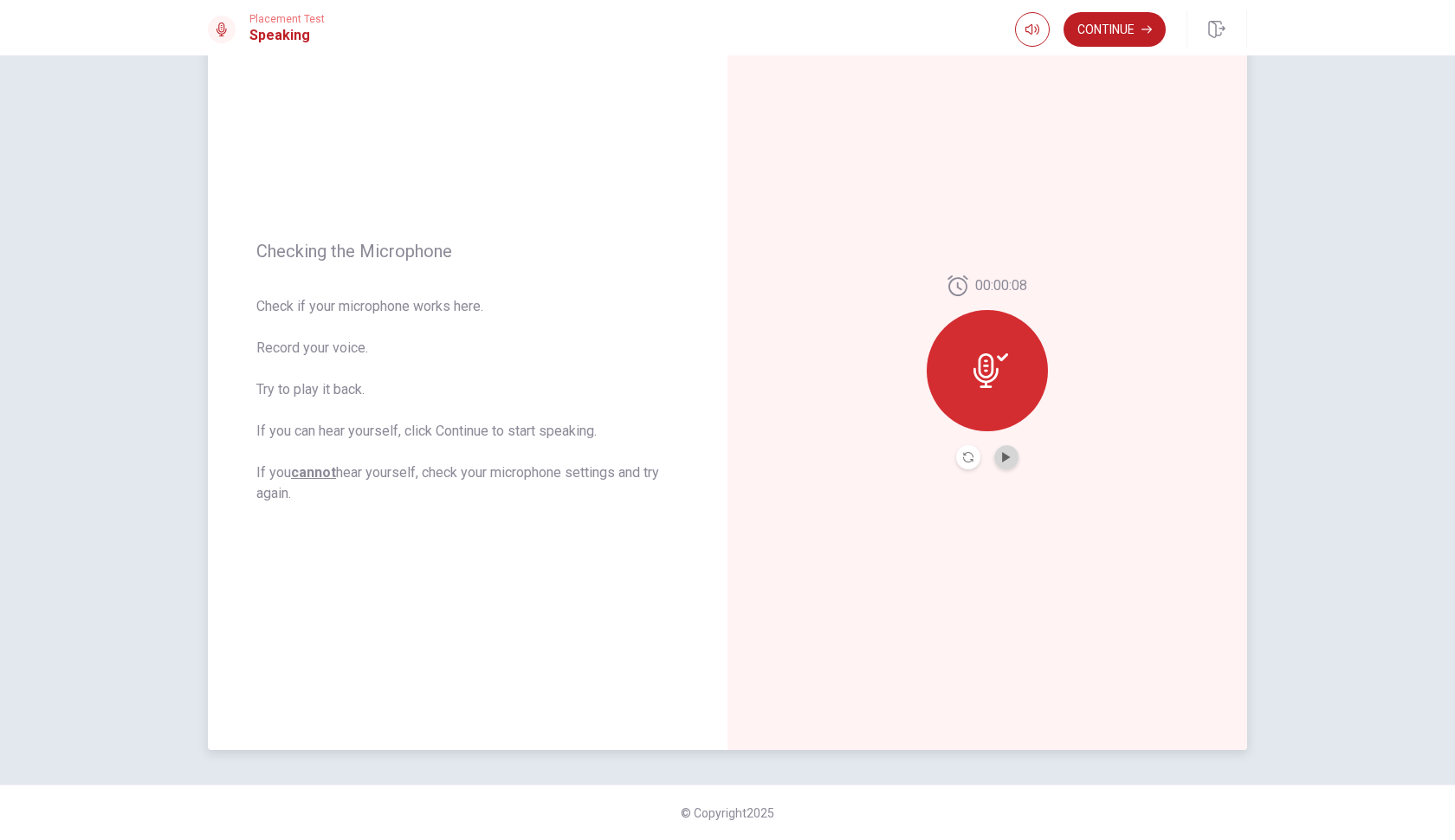 click at bounding box center [1006, 457] 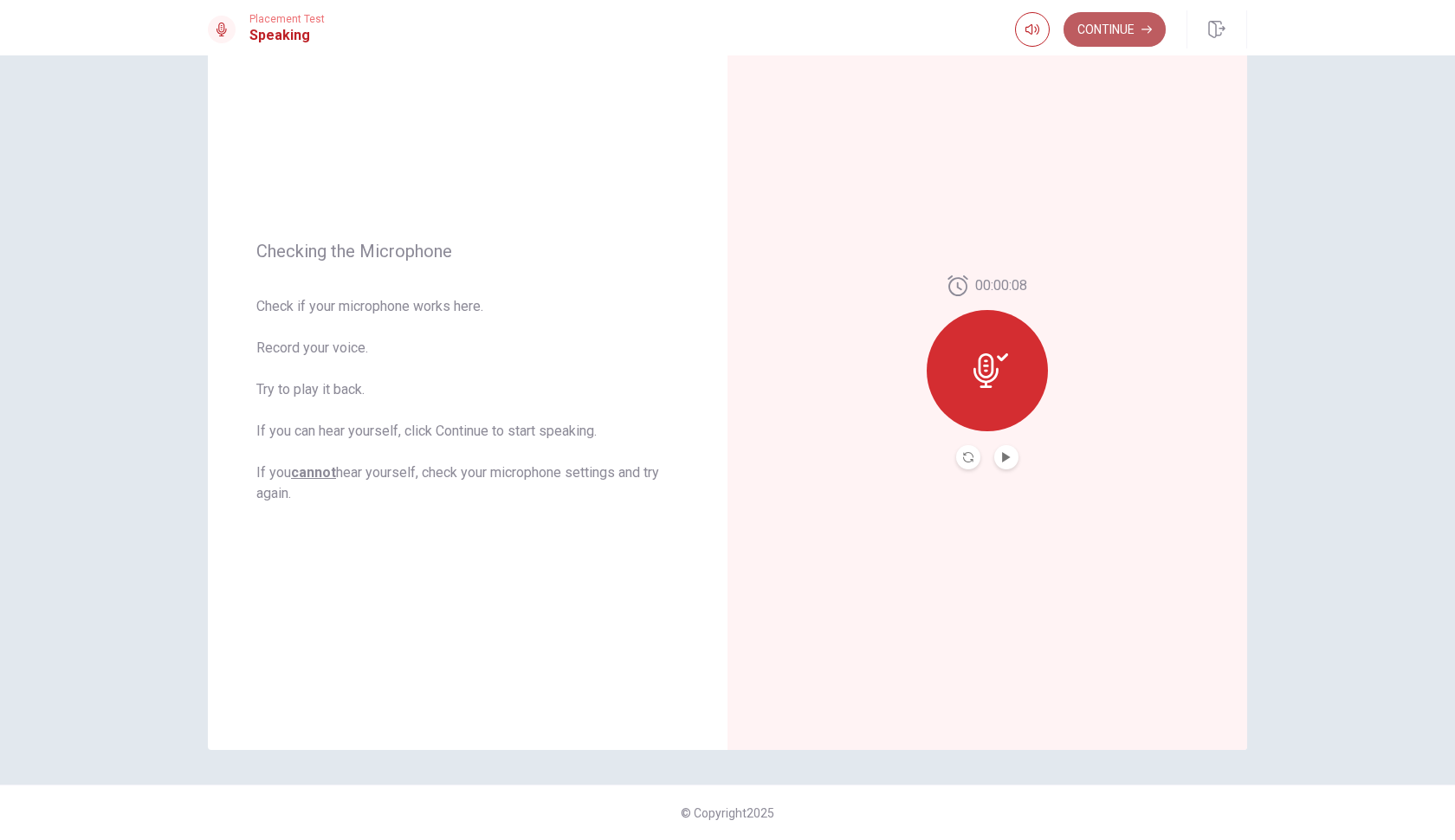 click on "Continue" at bounding box center (1115, 29) 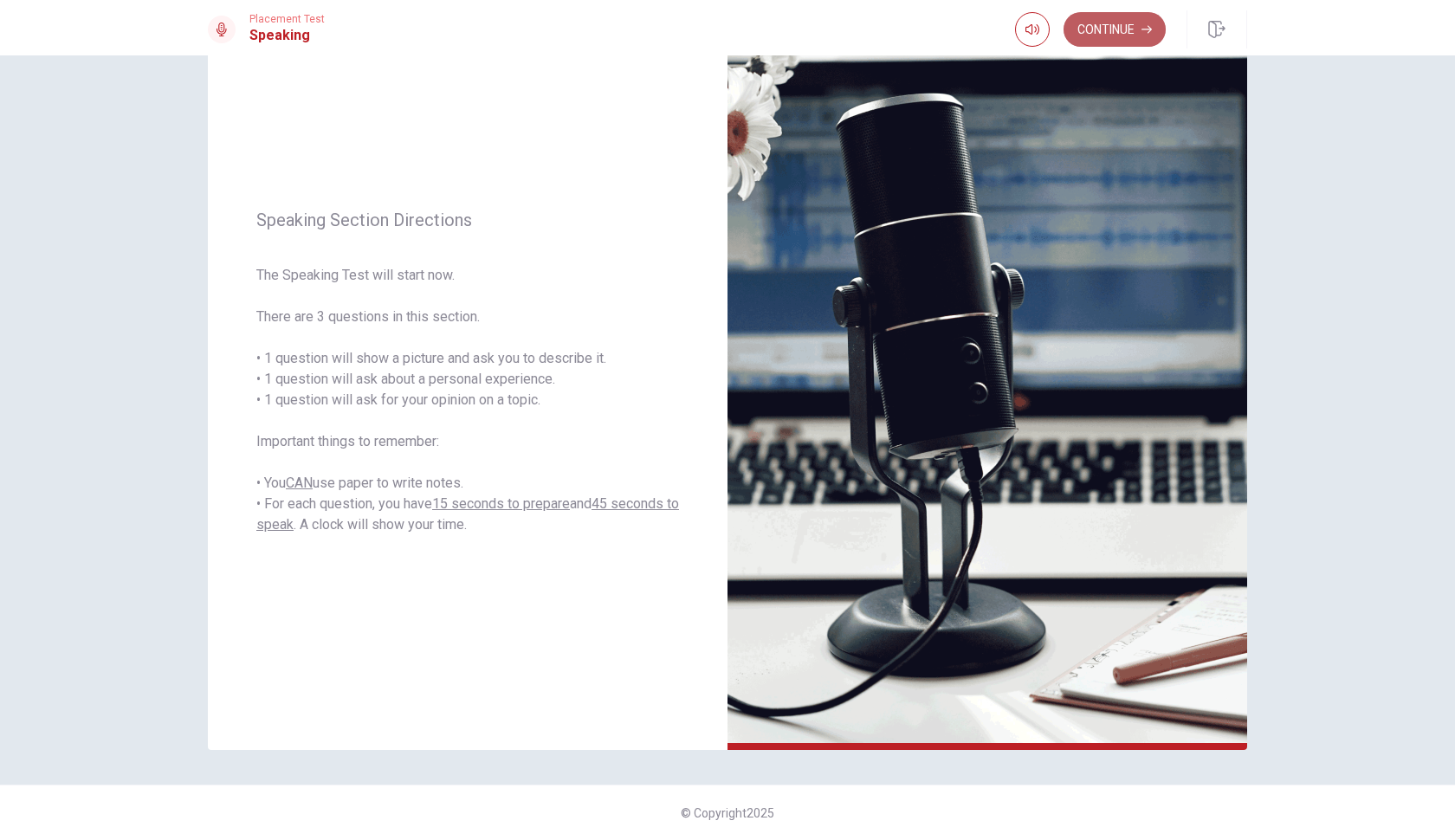 click on "Continue" at bounding box center (1115, 29) 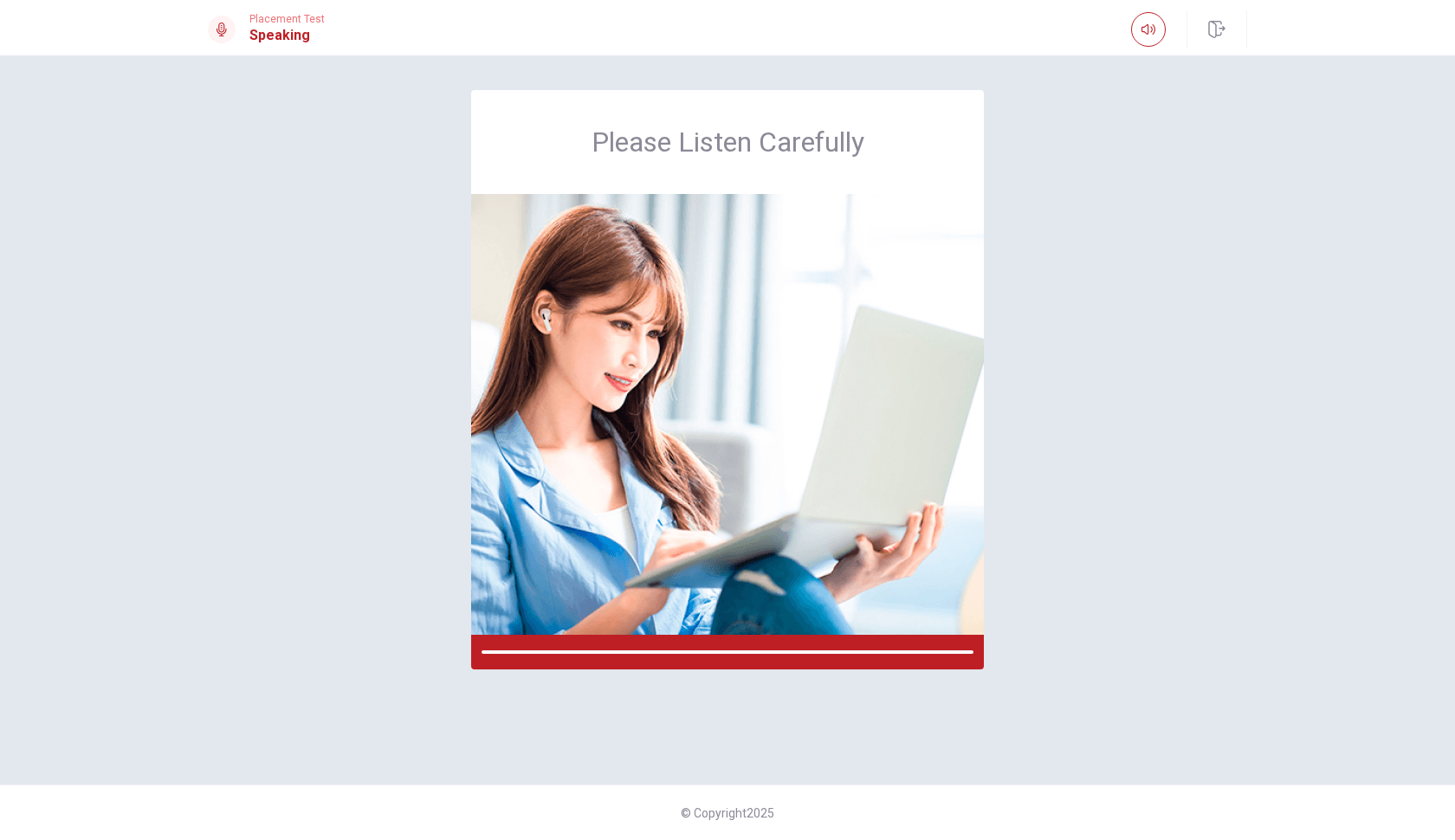 scroll, scrollTop: 0, scrollLeft: 0, axis: both 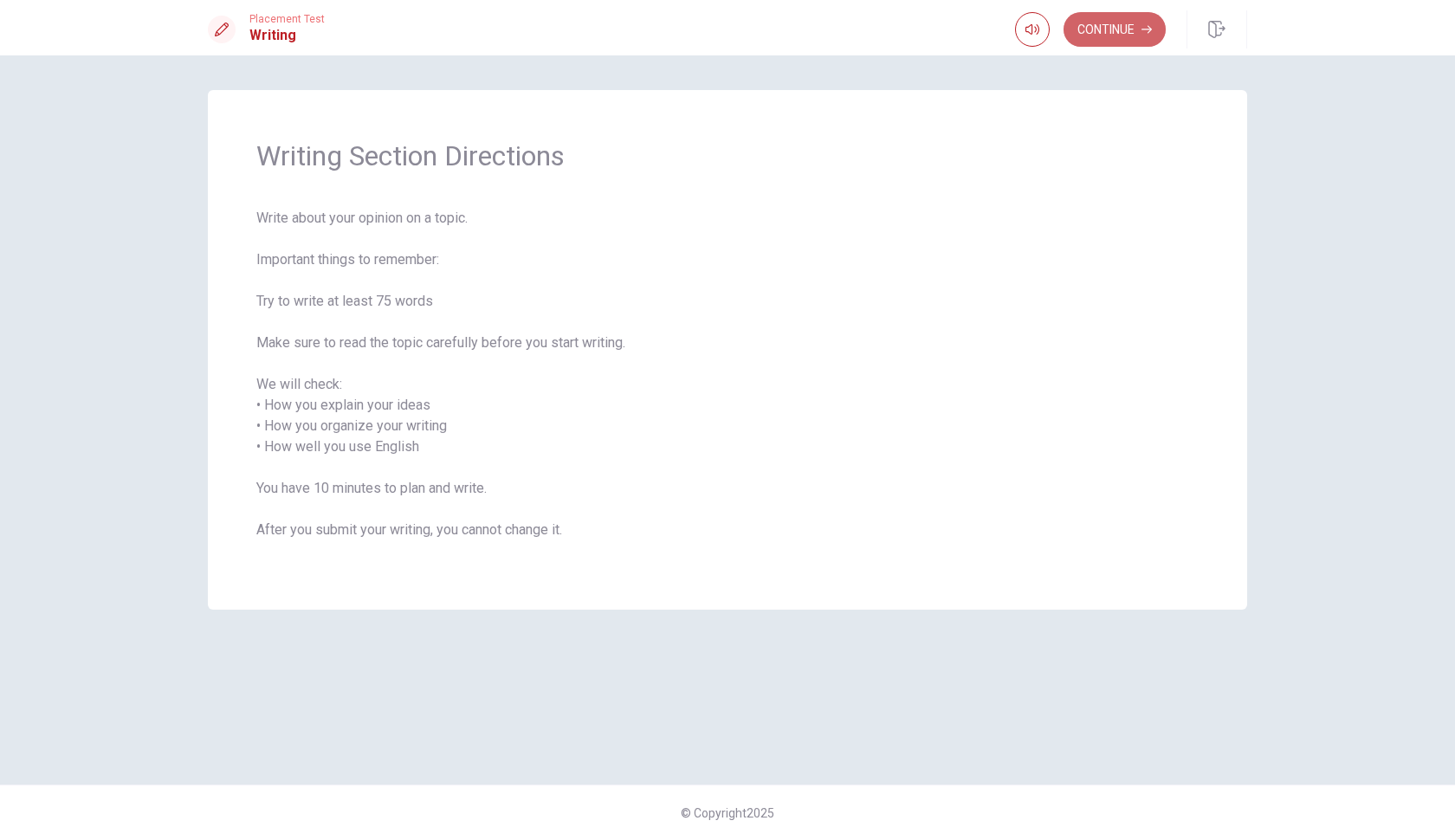 click on "Continue" at bounding box center (1115, 29) 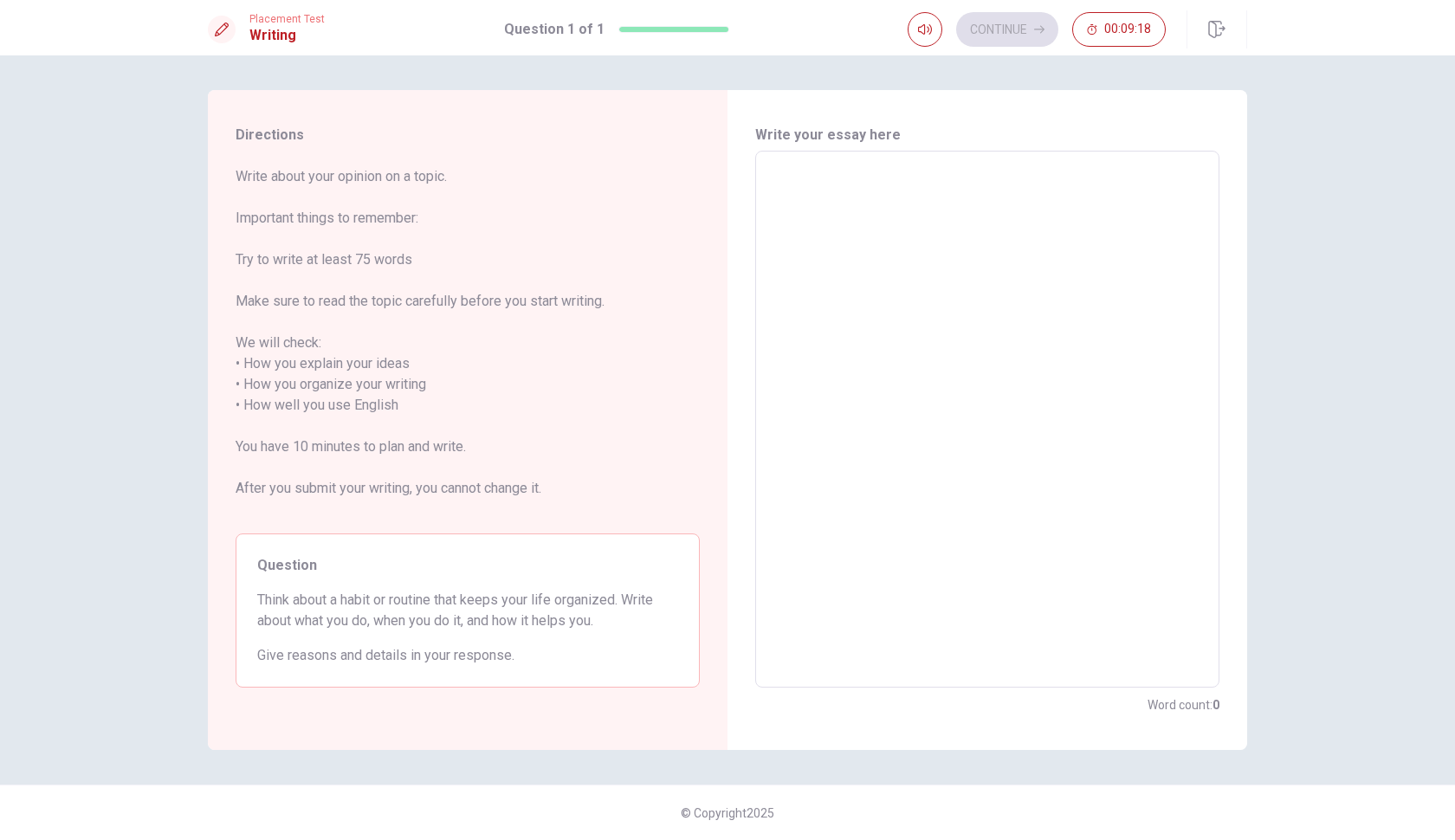 type on "i" 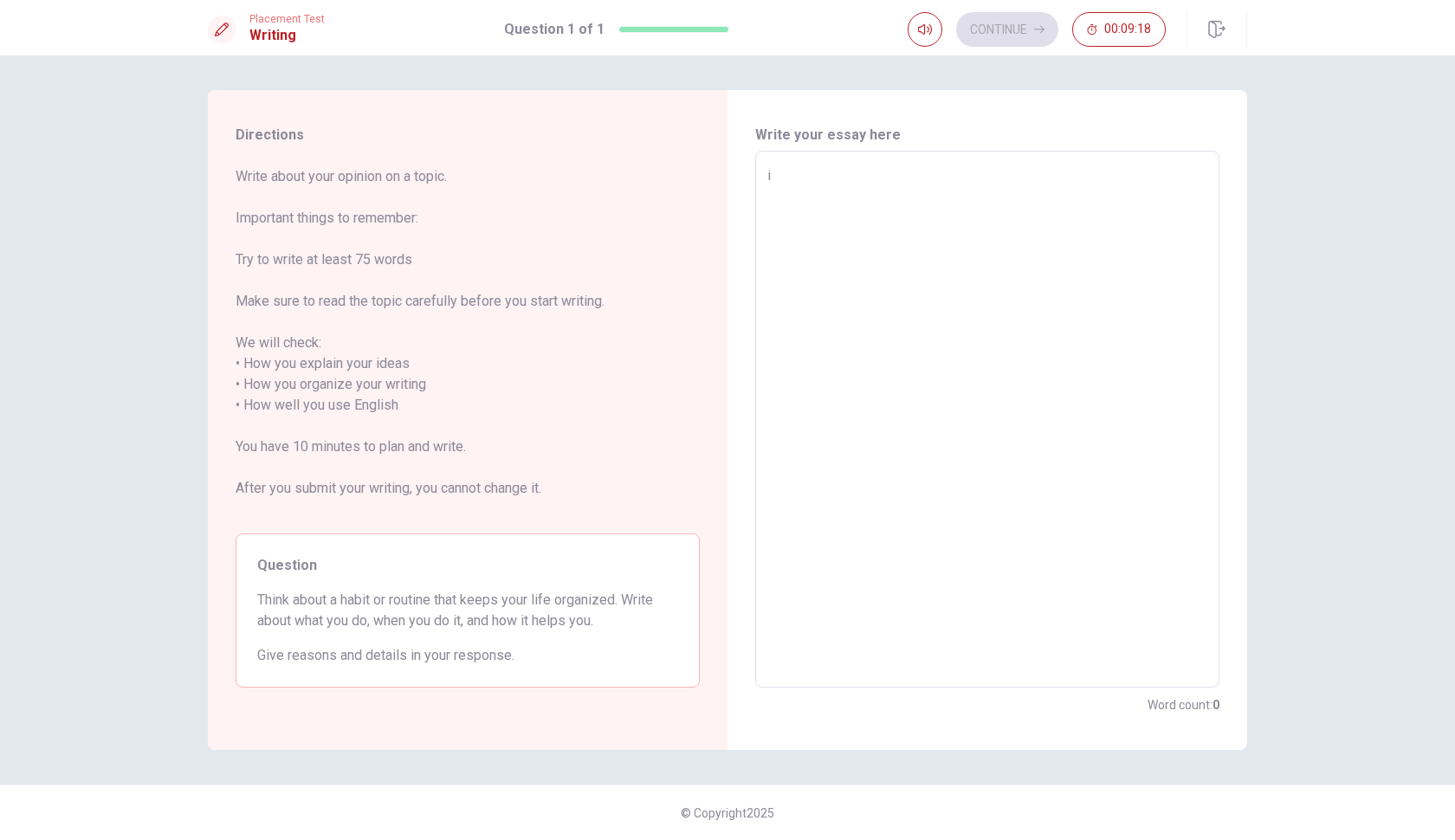 type on "x" 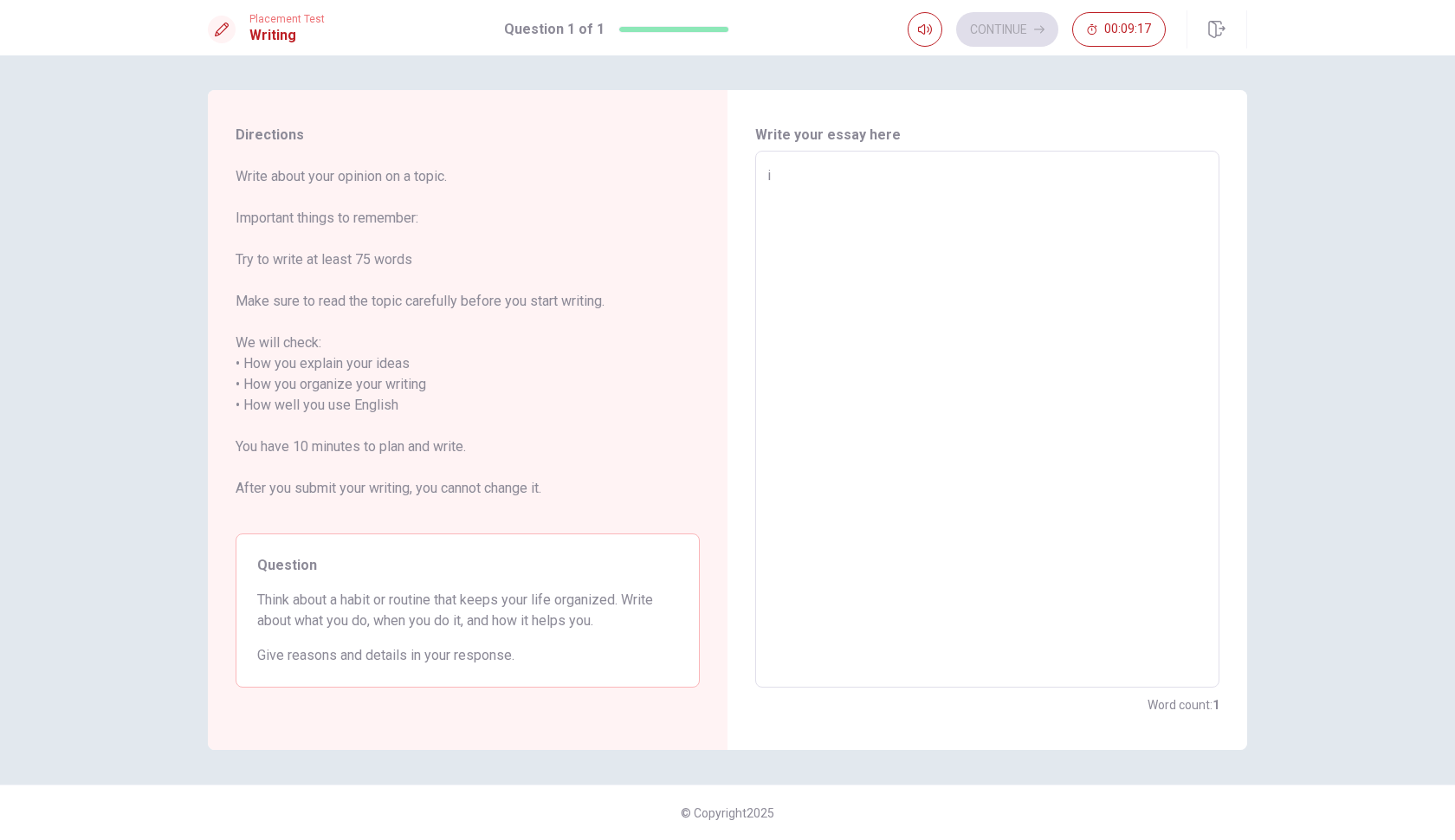 type on "i u" 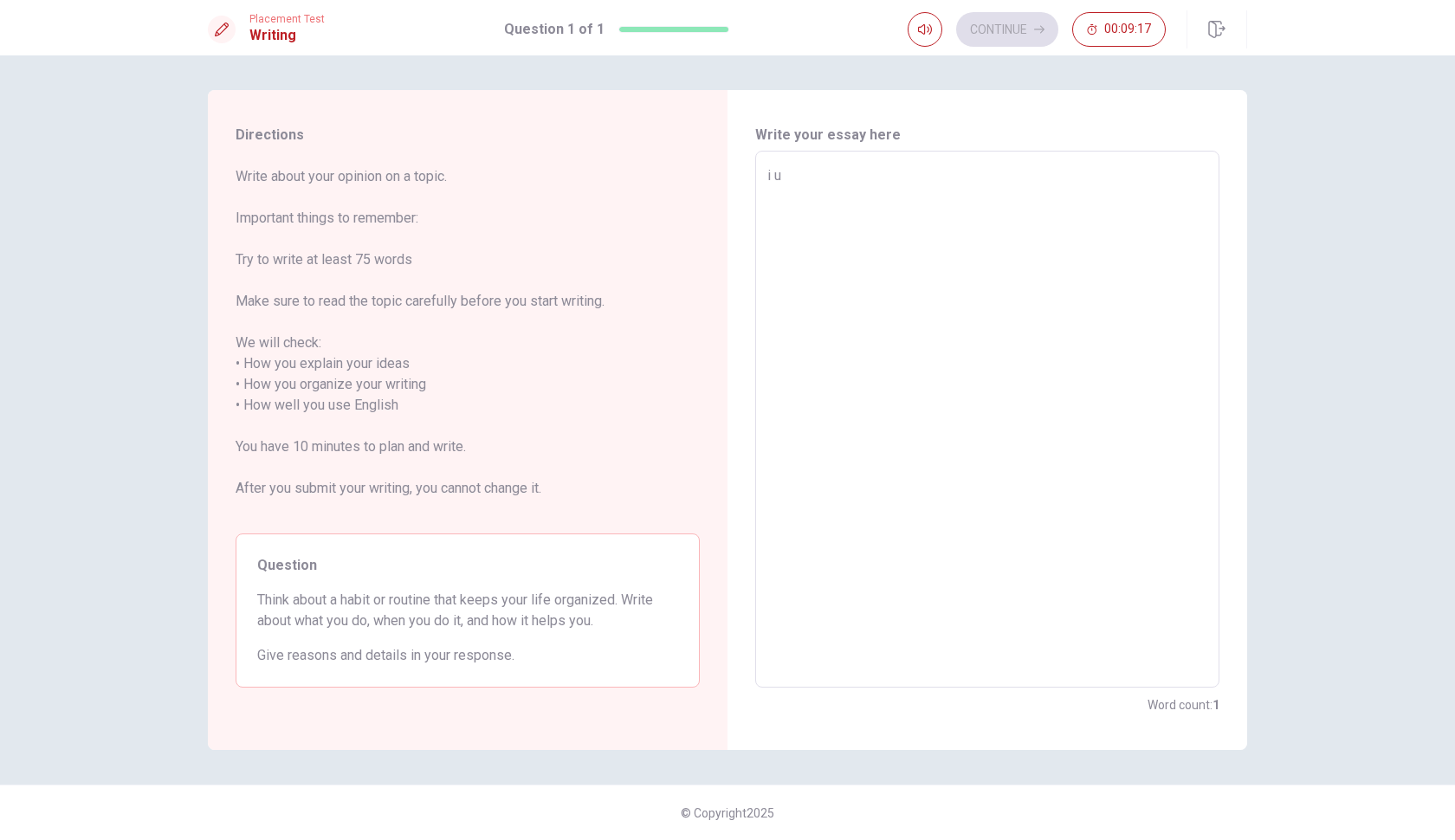 type on "x" 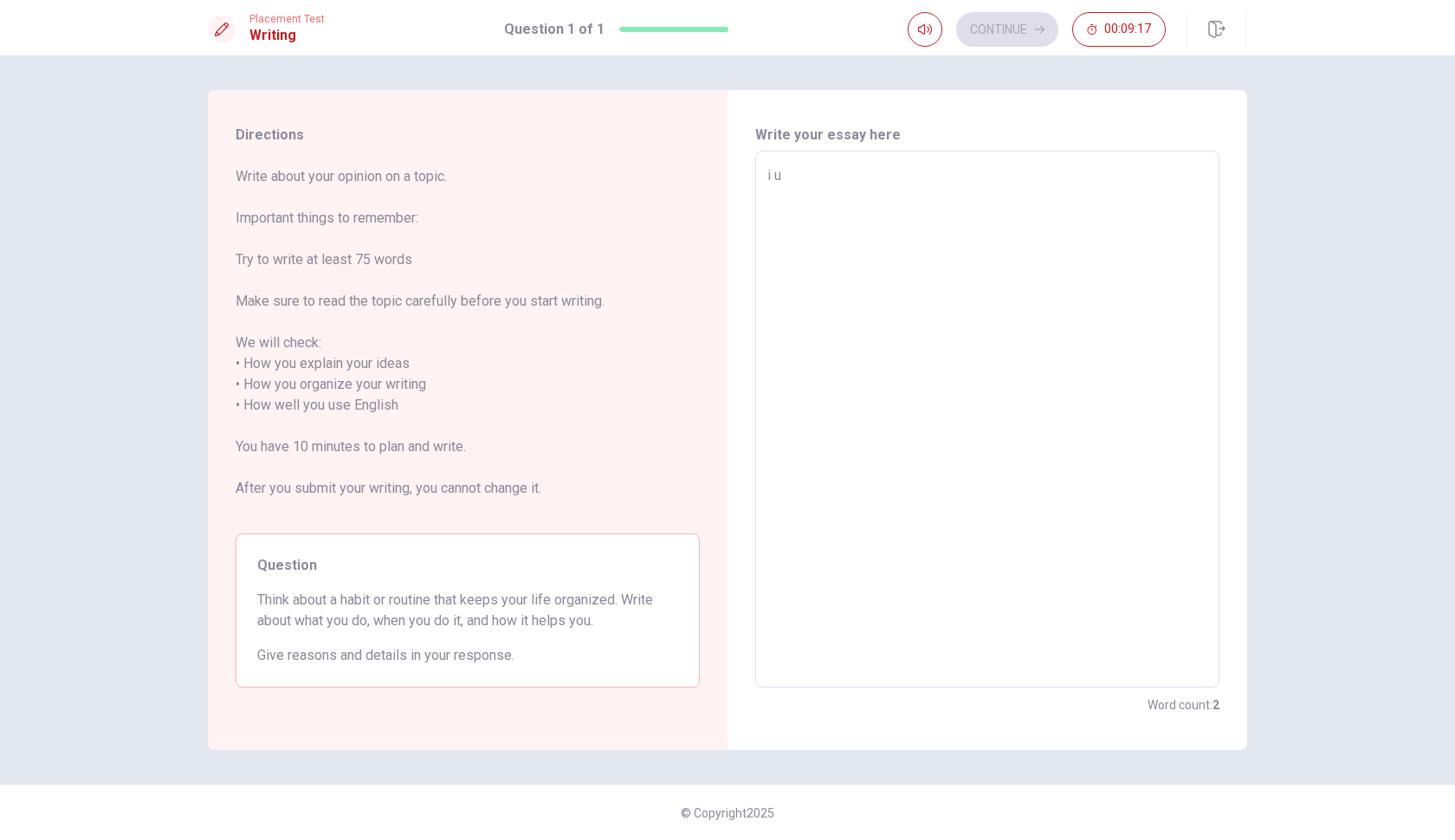 type on "i us" 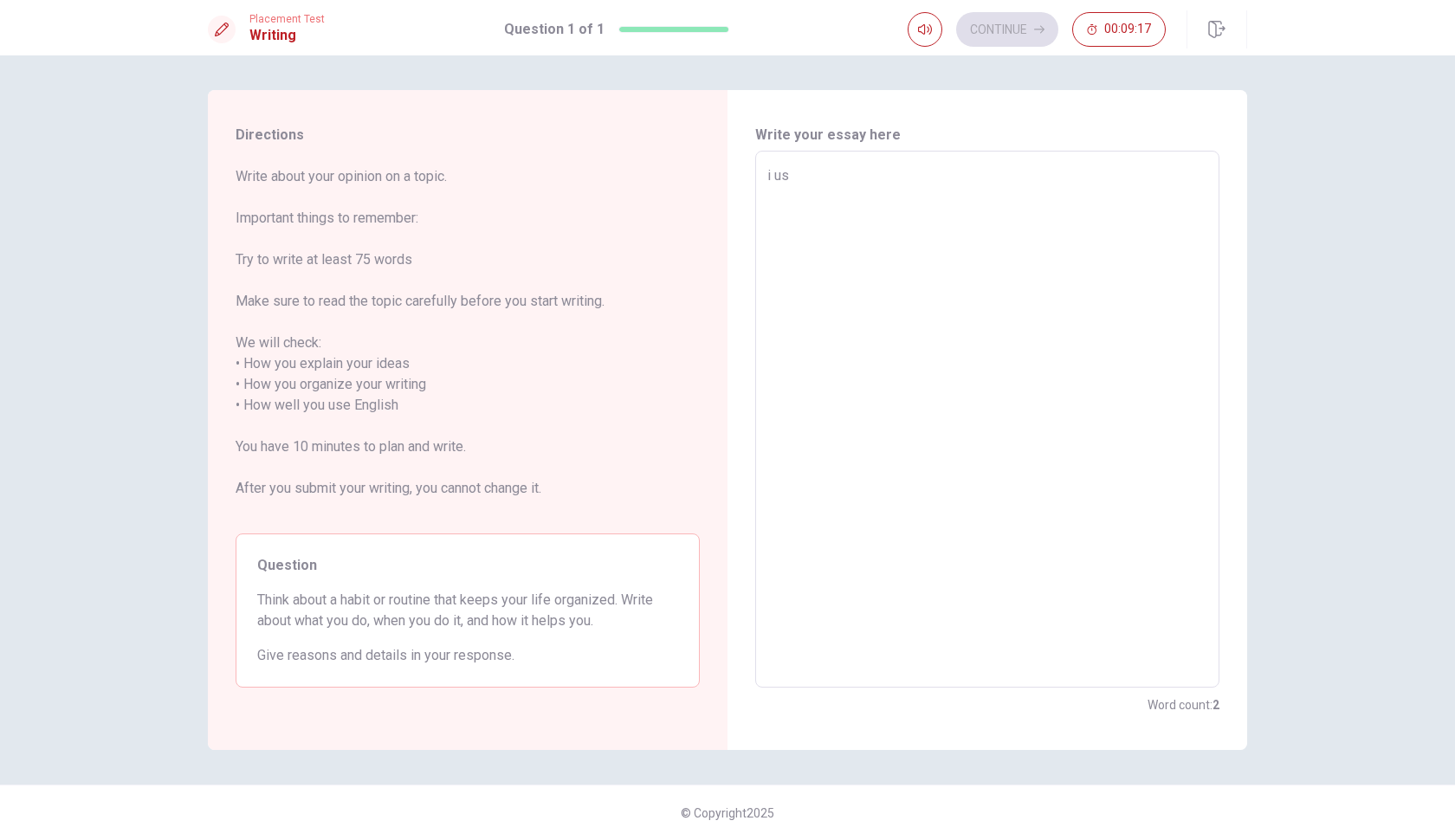 type on "x" 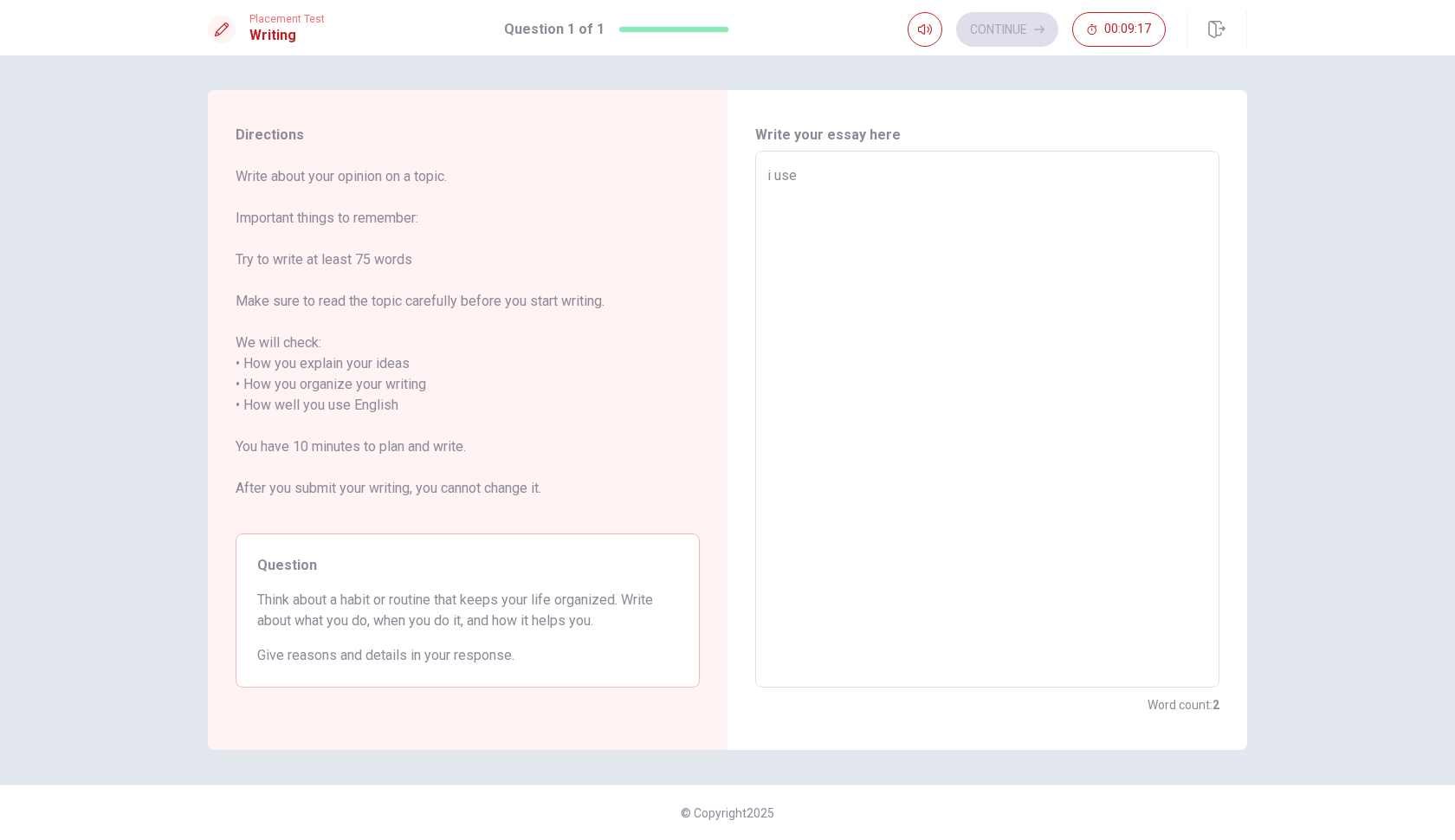 type on "x" 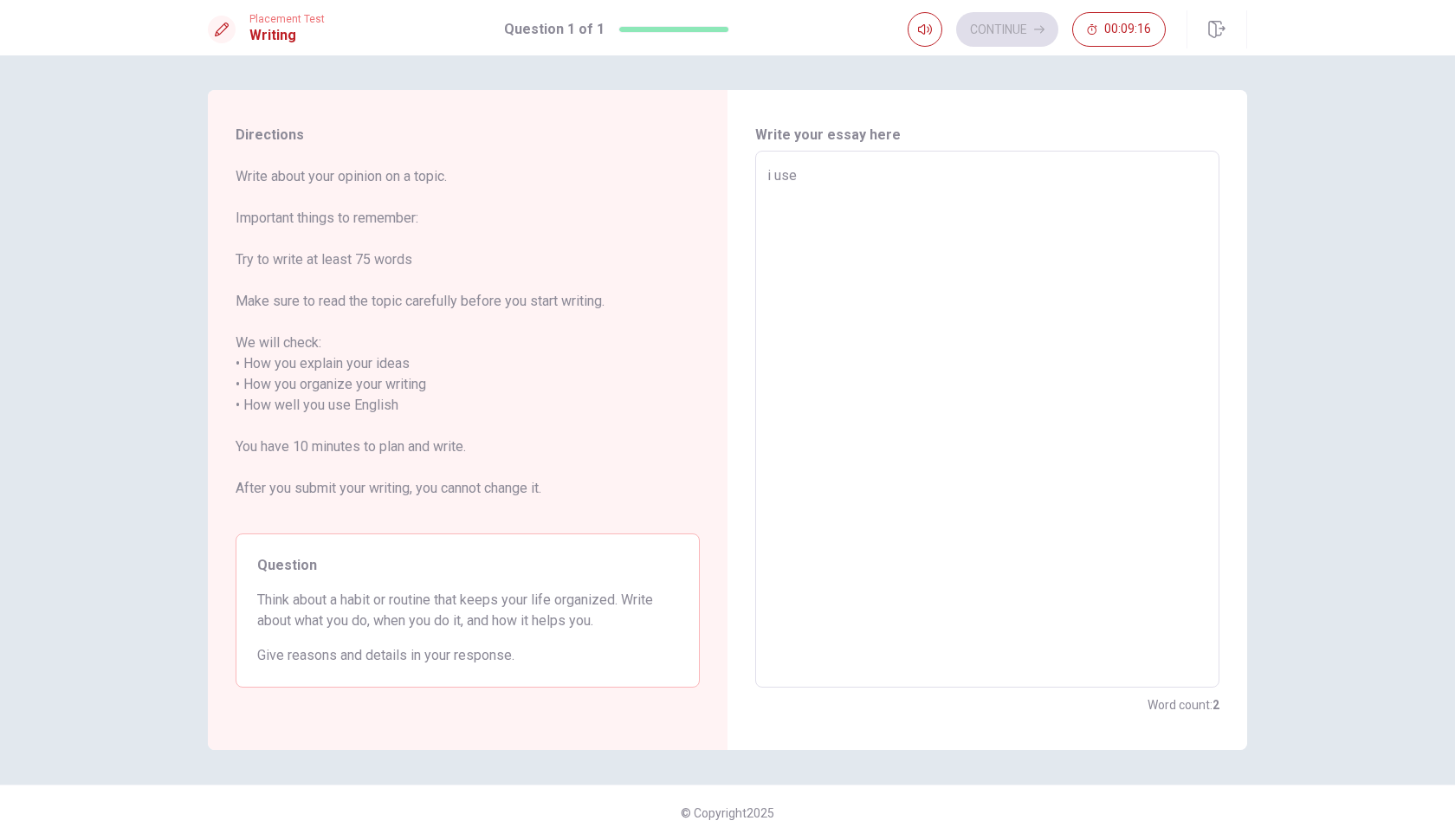 type on "i use m" 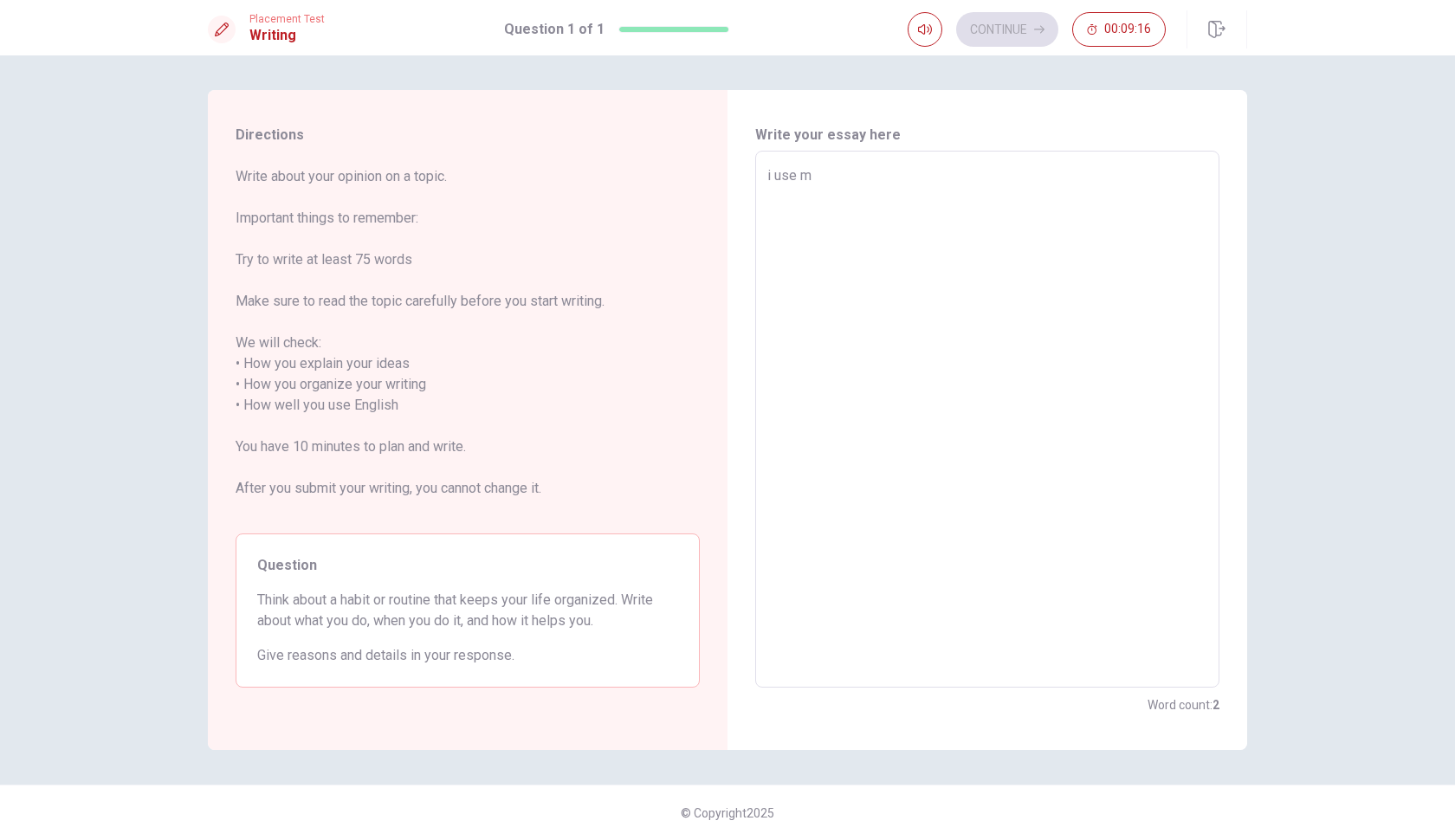 type on "x" 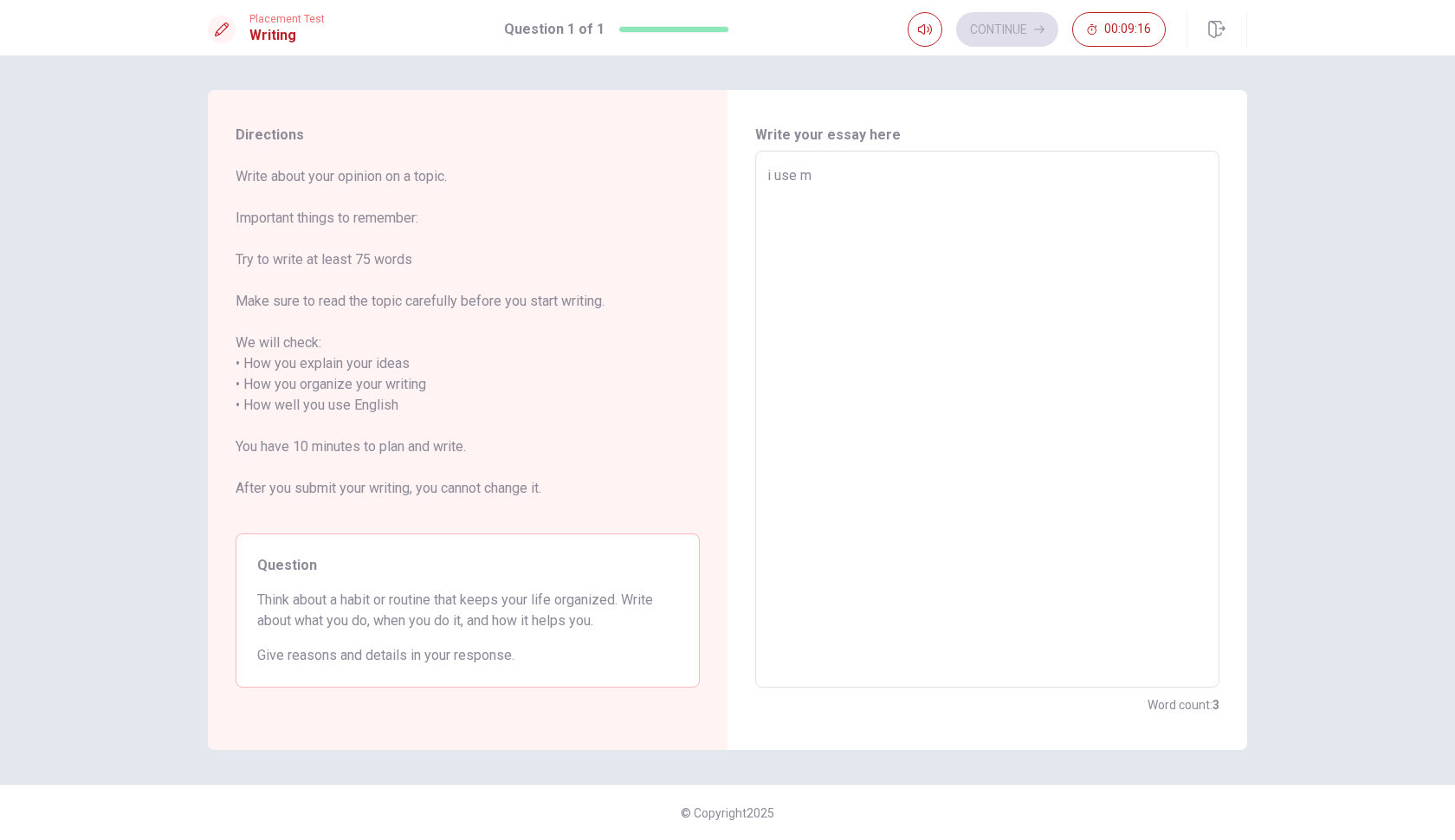 type on "i use my" 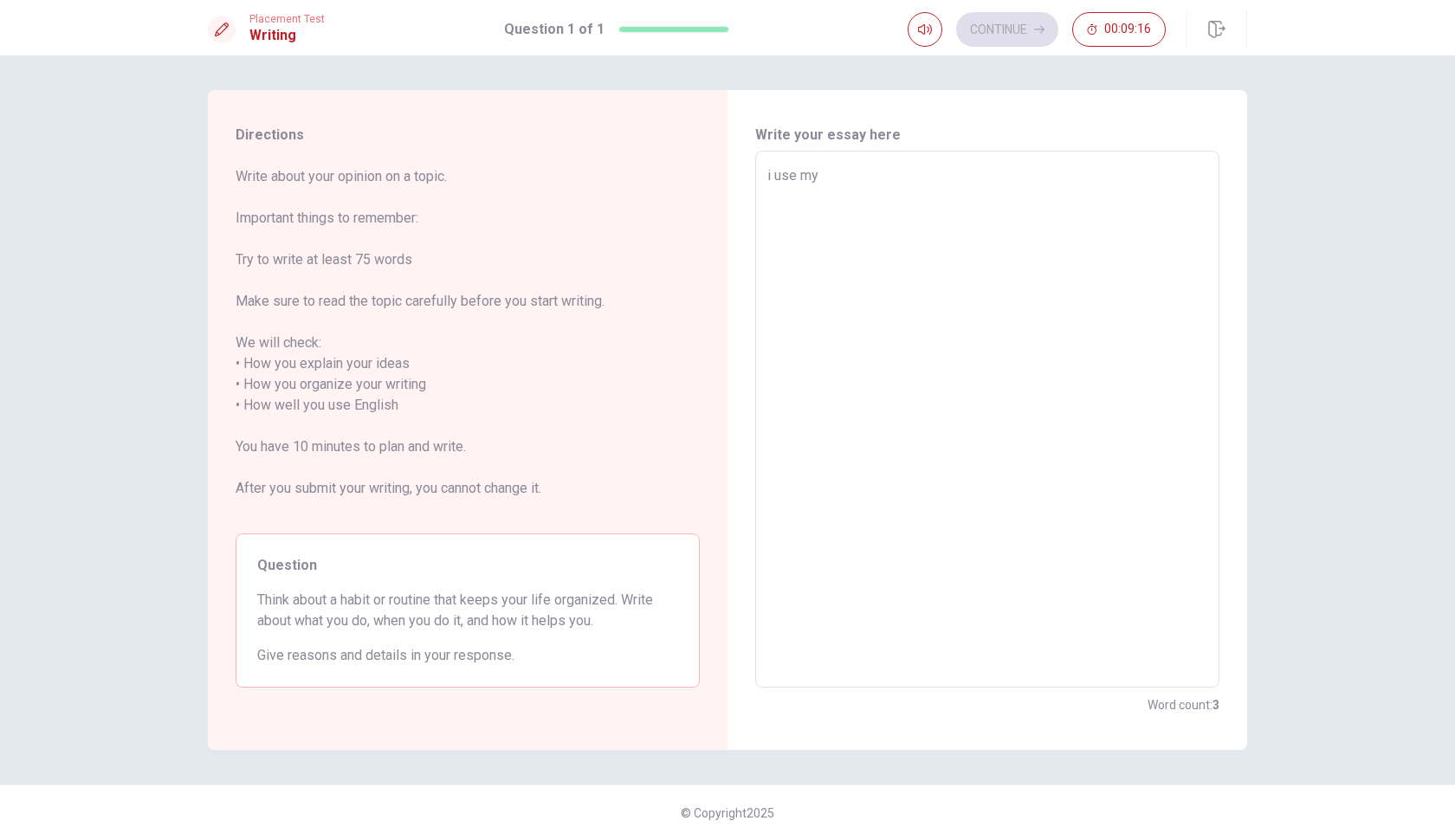 type on "x" 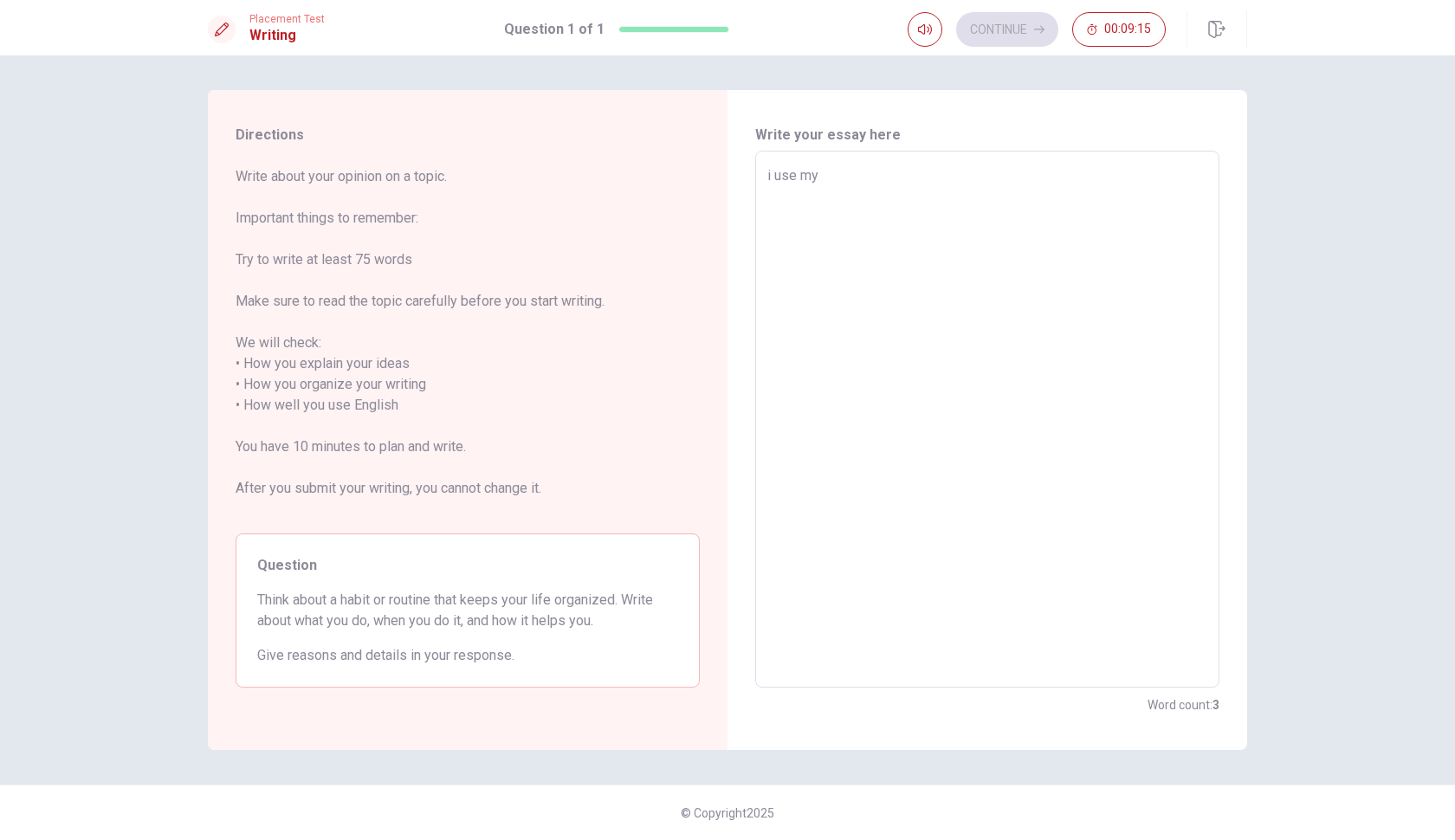type on "i use my" 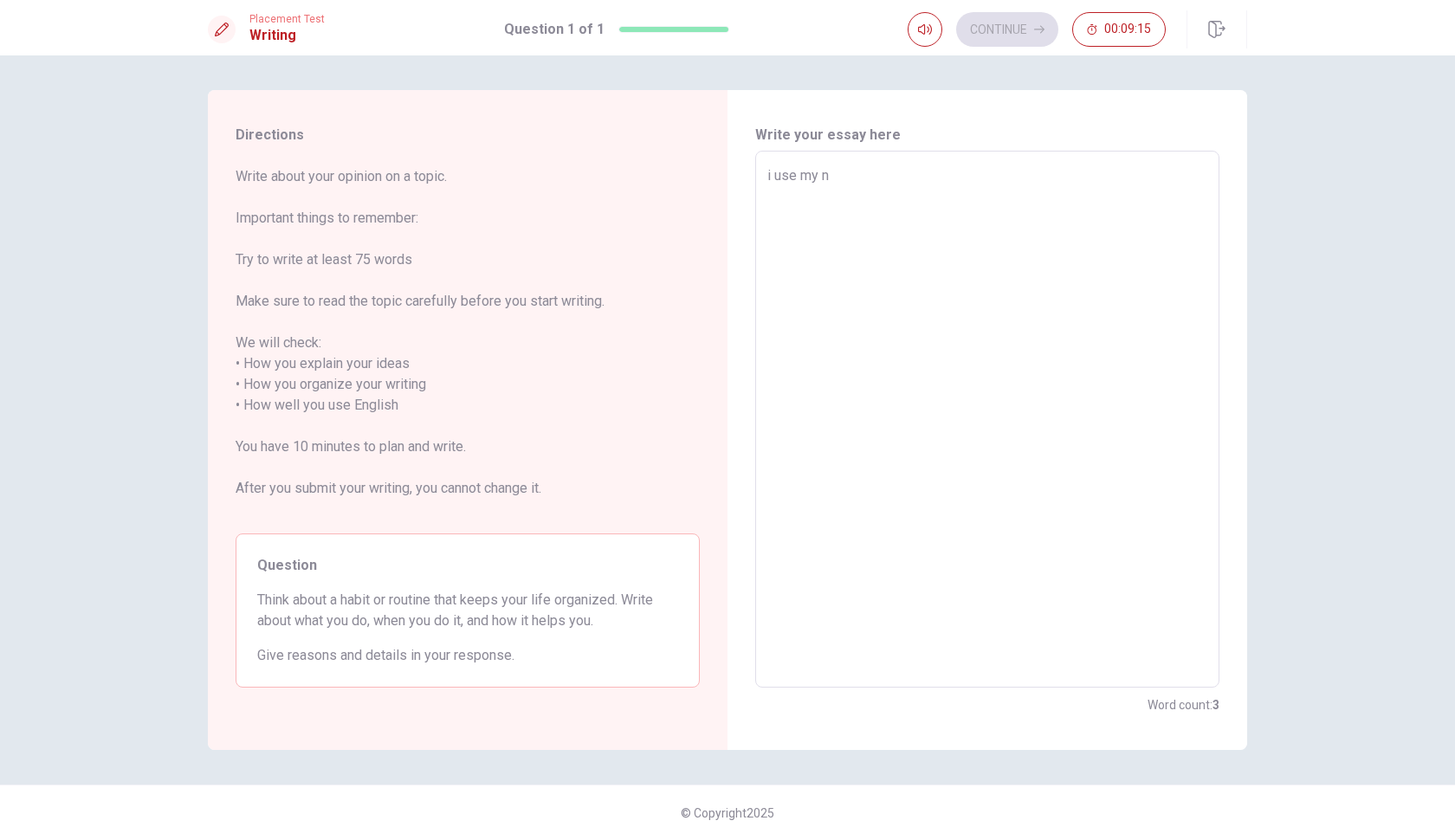 type on "x" 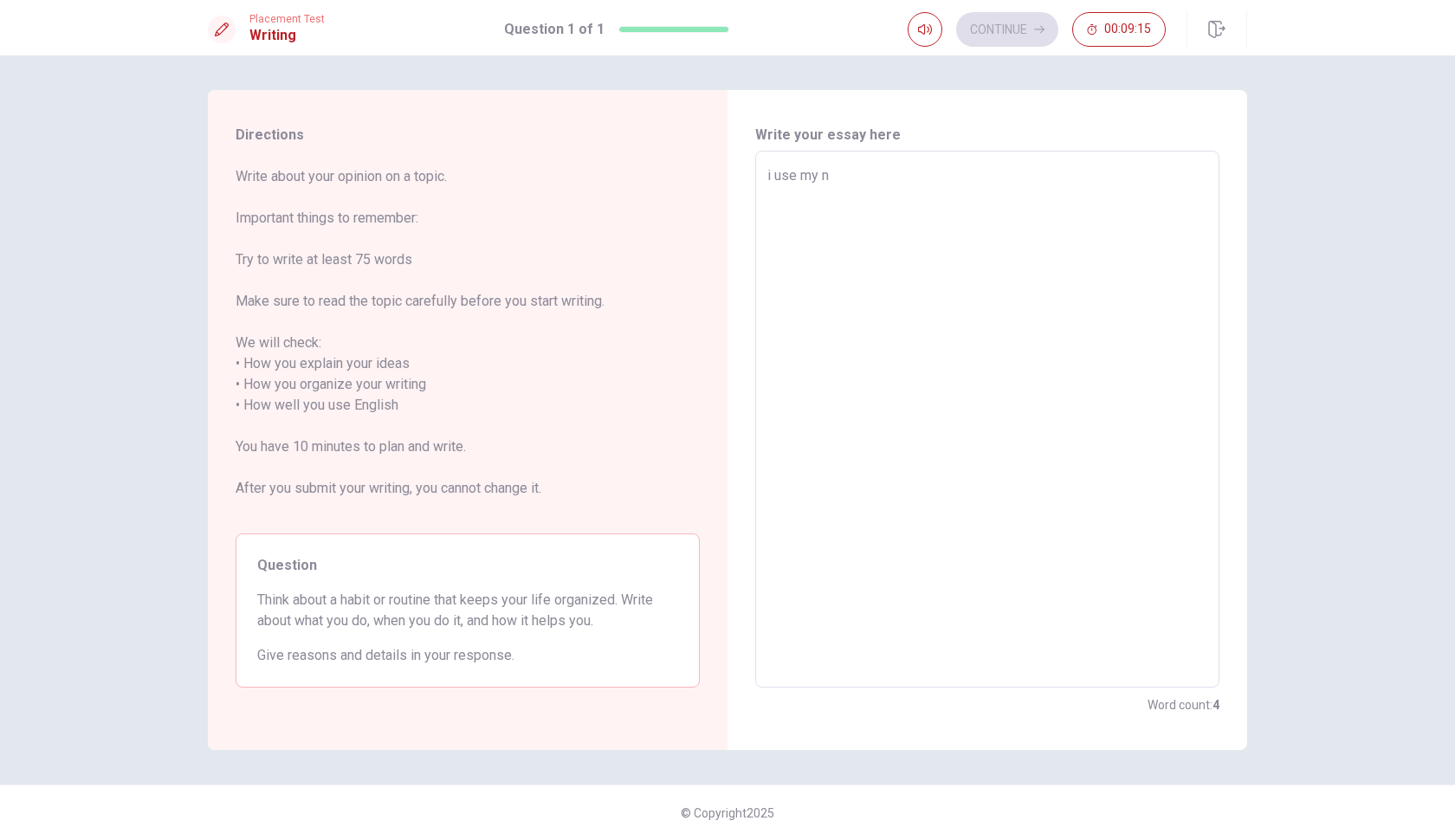 type on "i use my no" 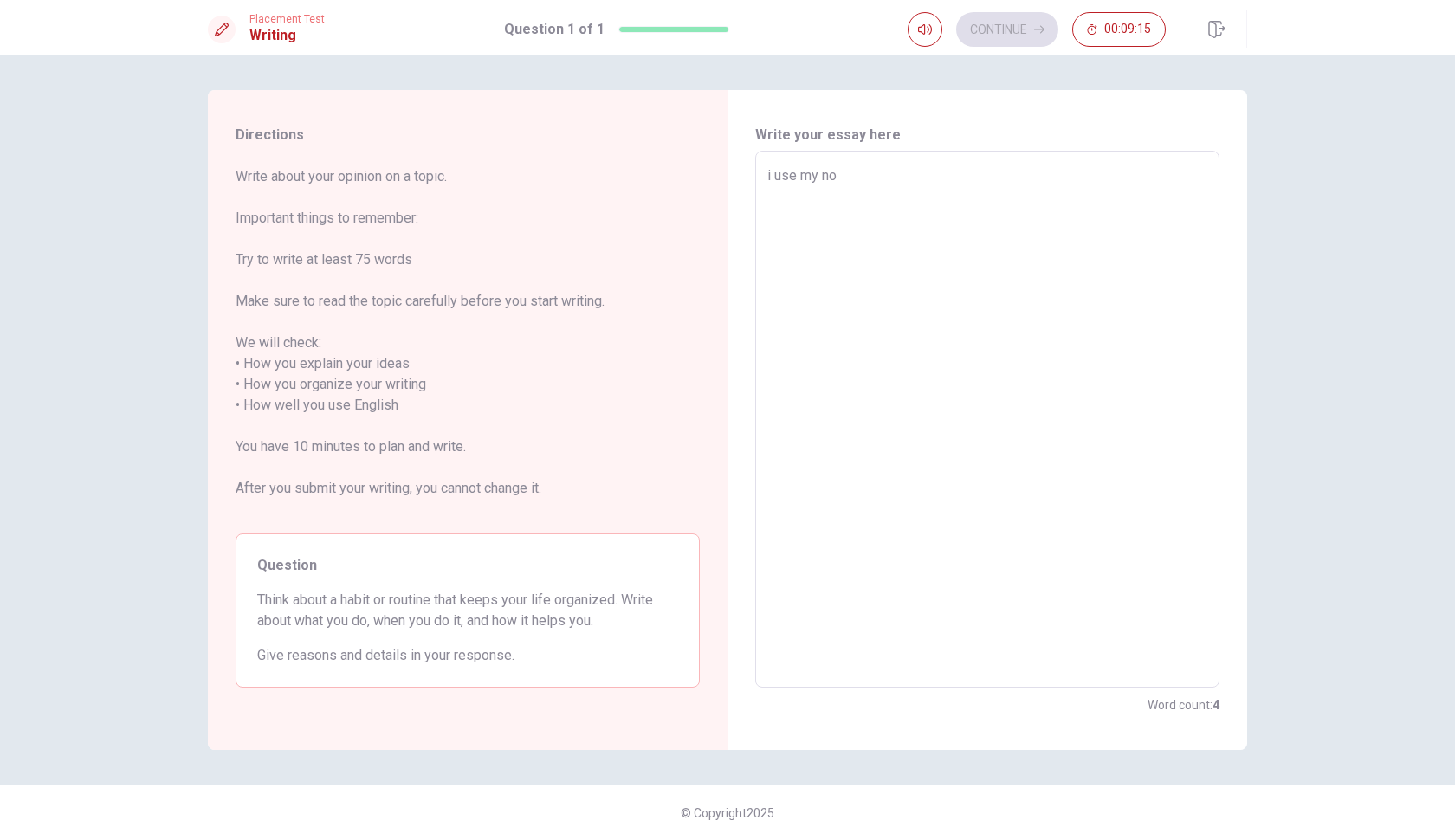 type on "x" 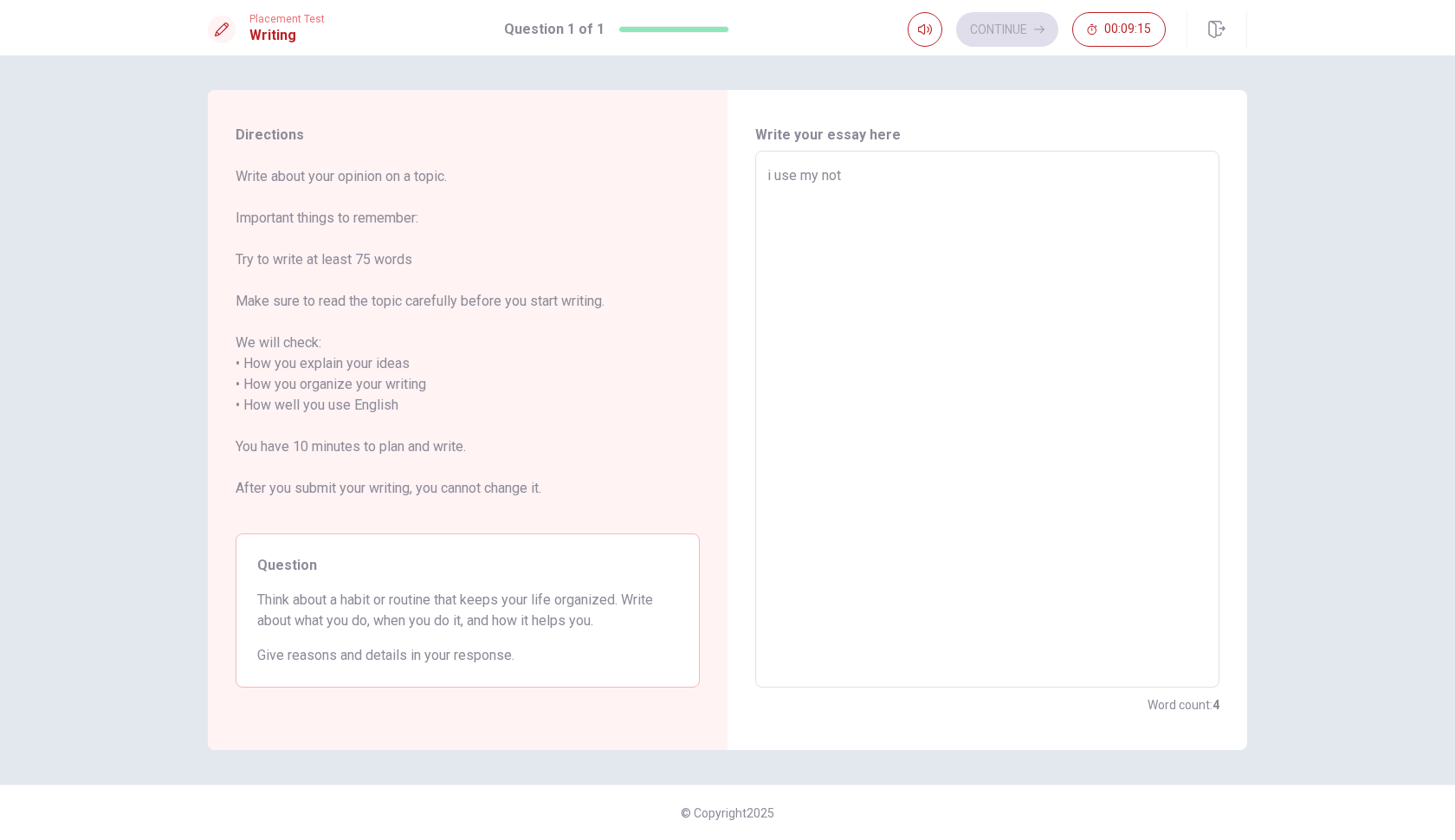 type on "x" 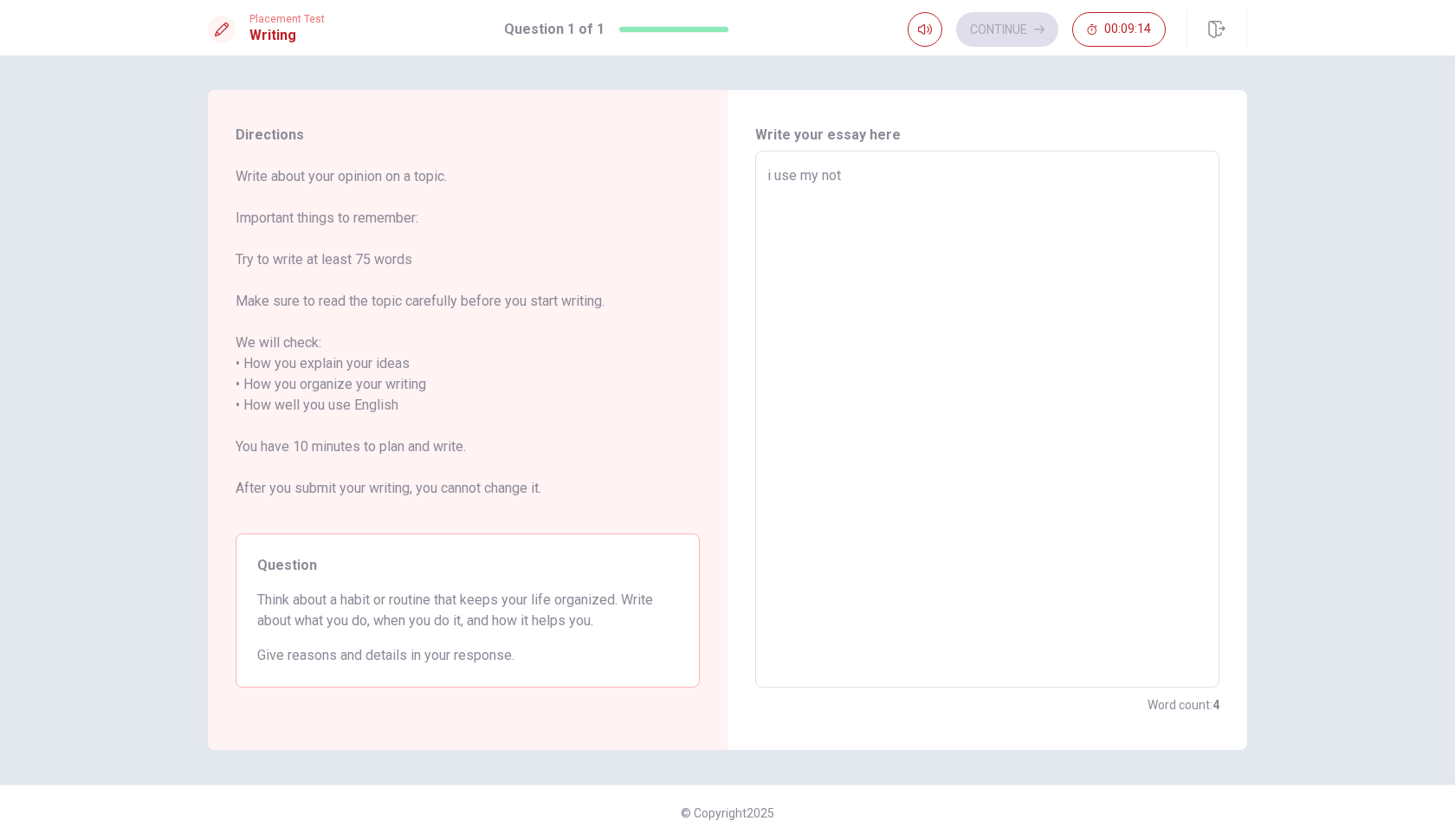 type on "i use my note" 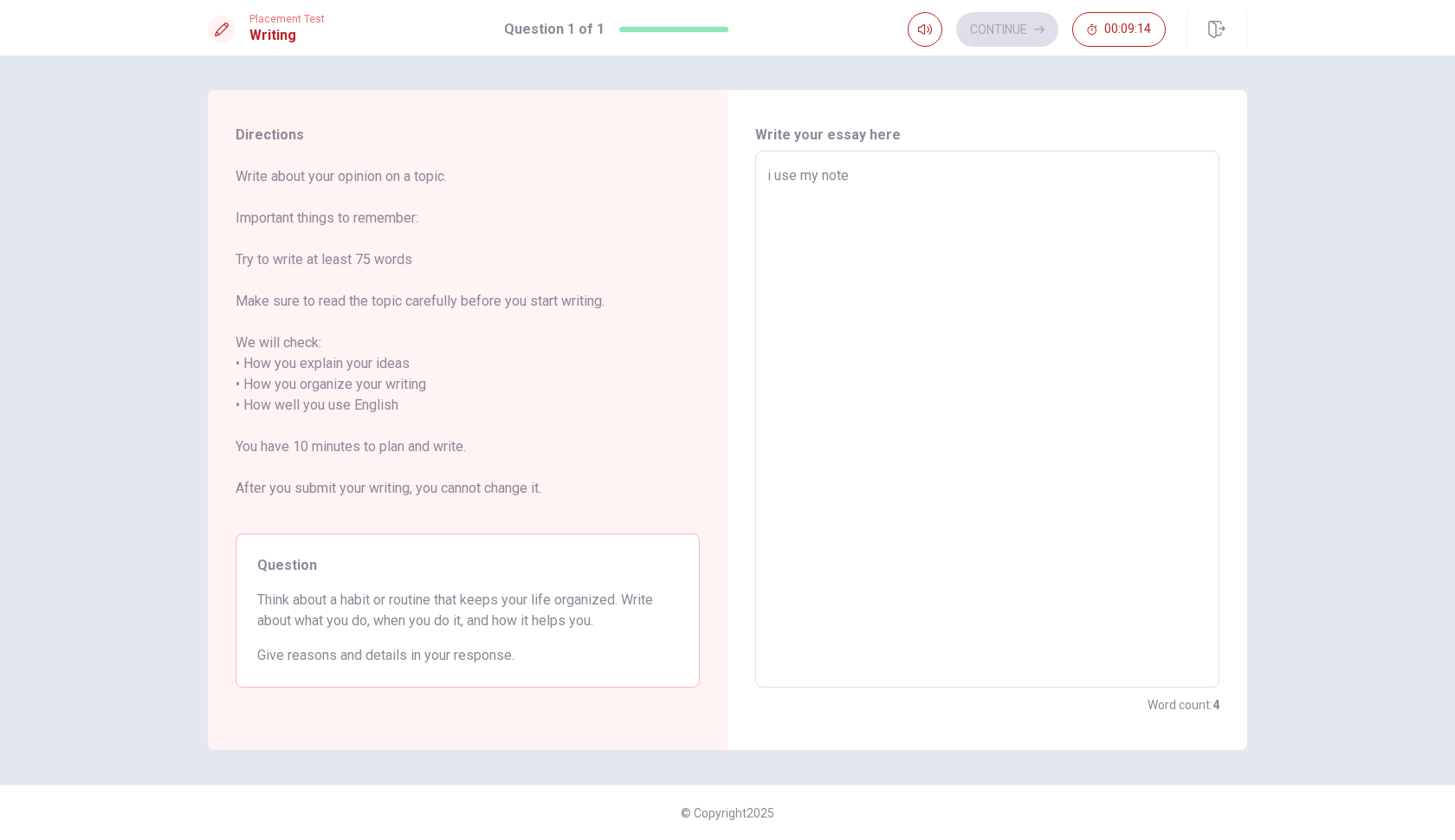 type on "x" 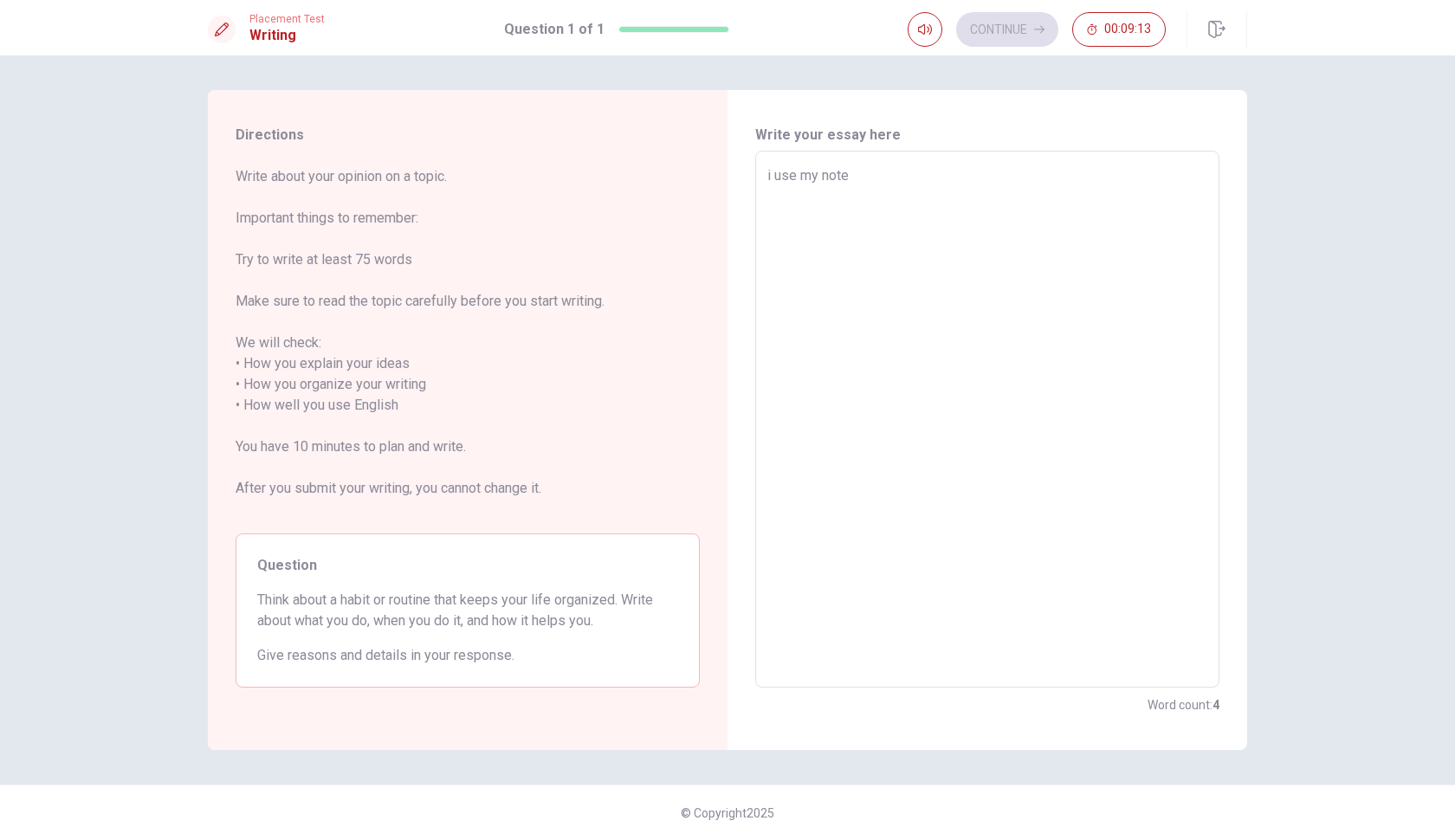 type on "i use my note o" 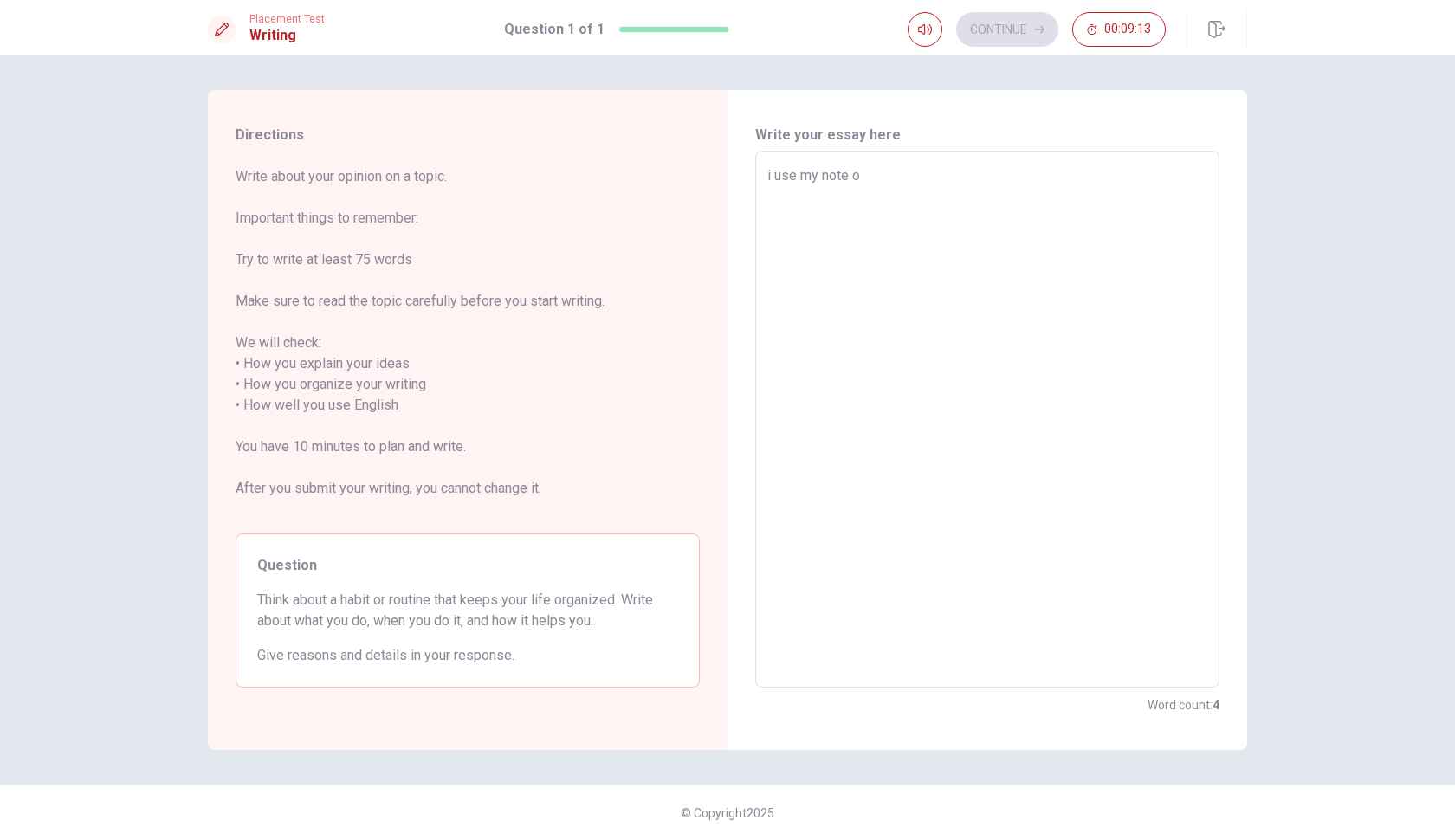 type on "x" 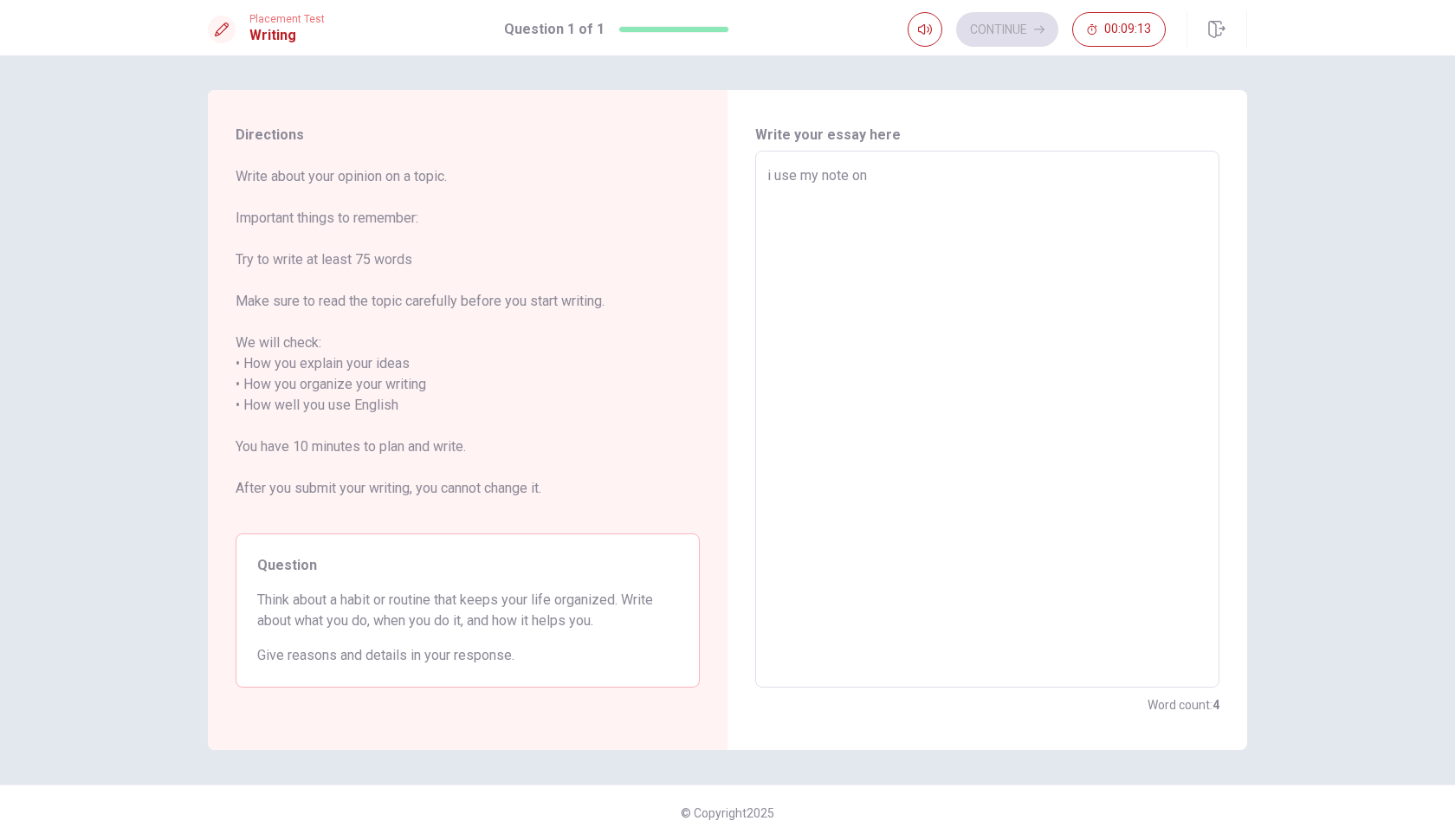 type on "x" 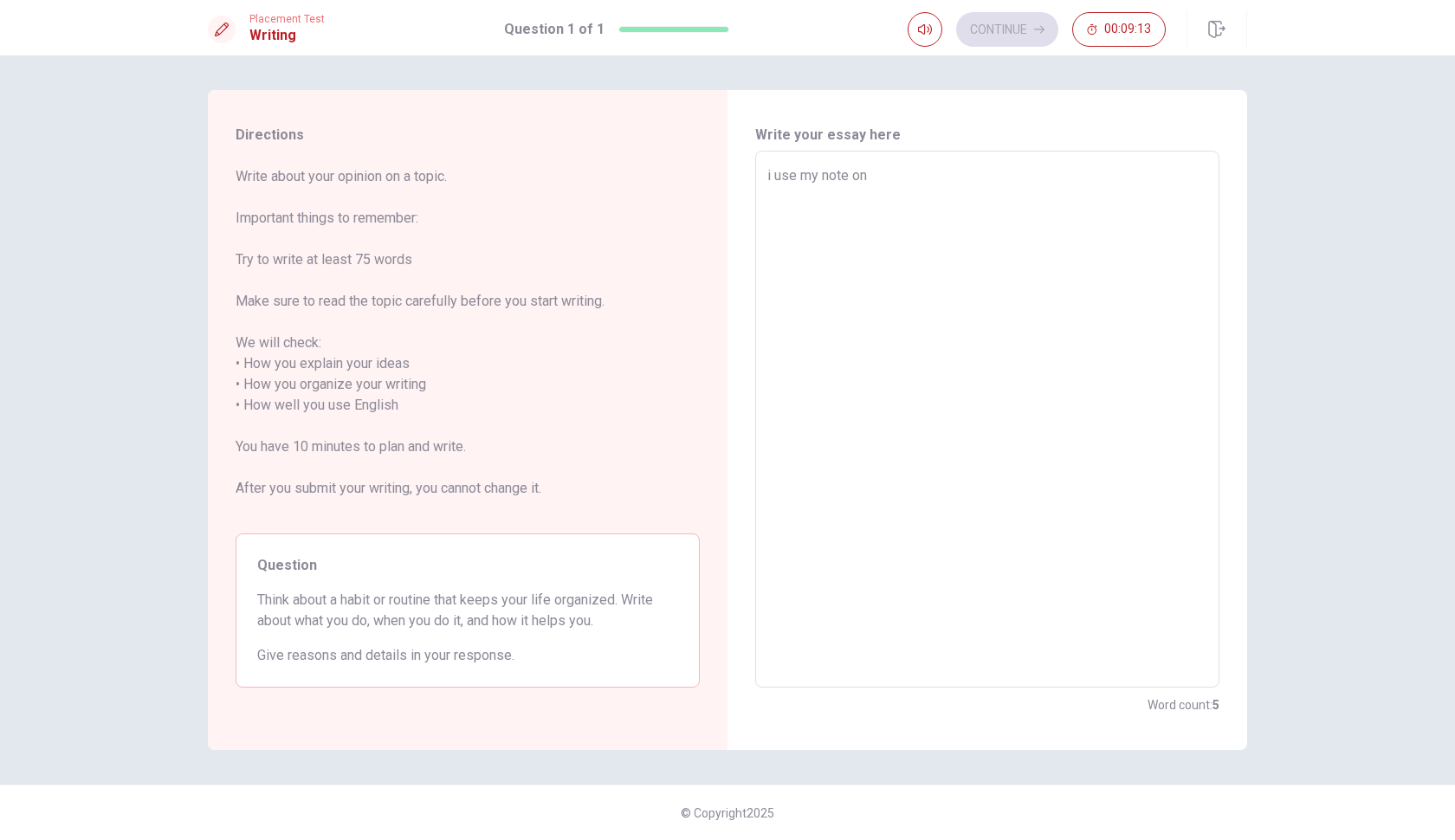 type on "i use my note on" 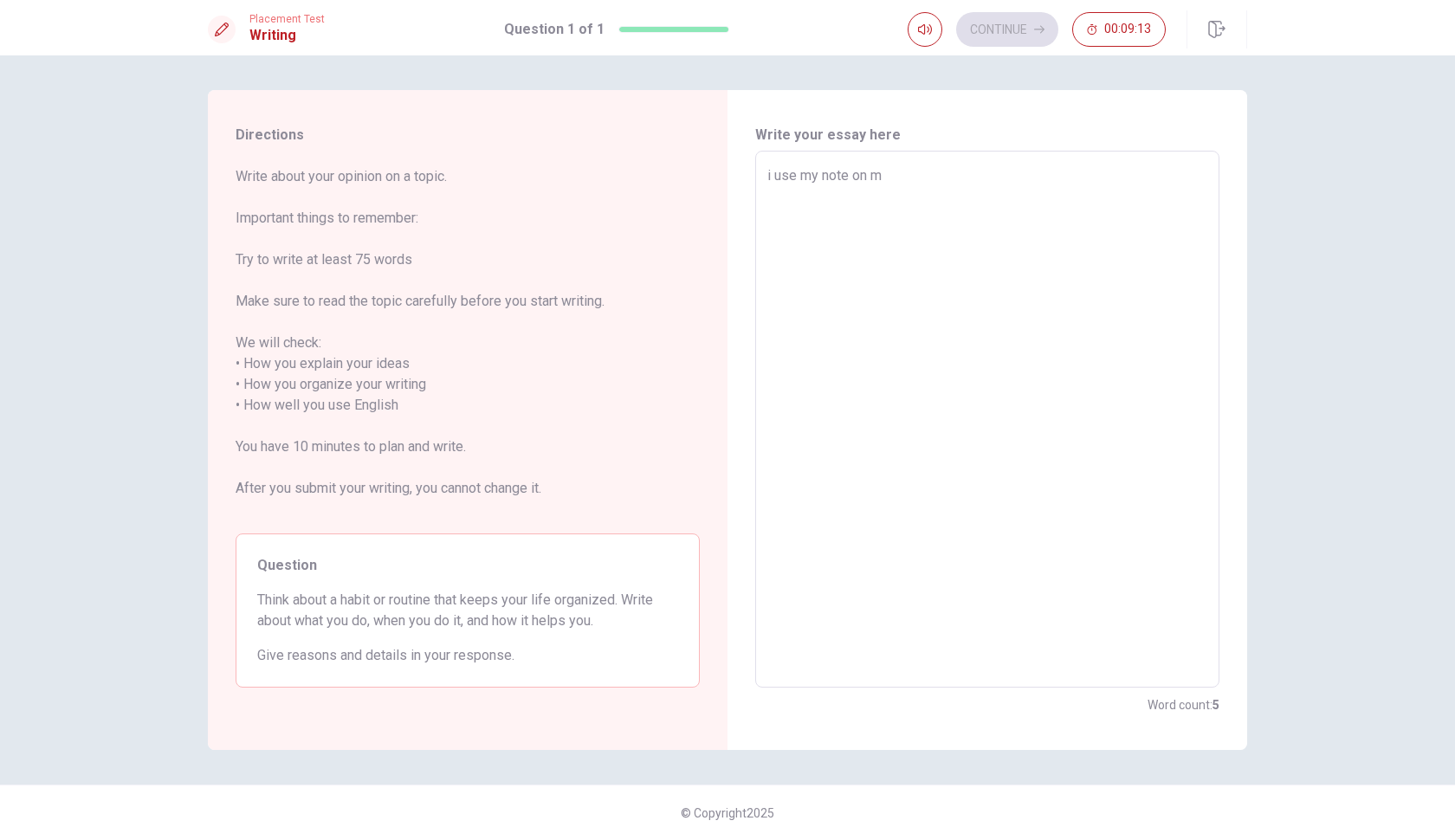 type on "x" 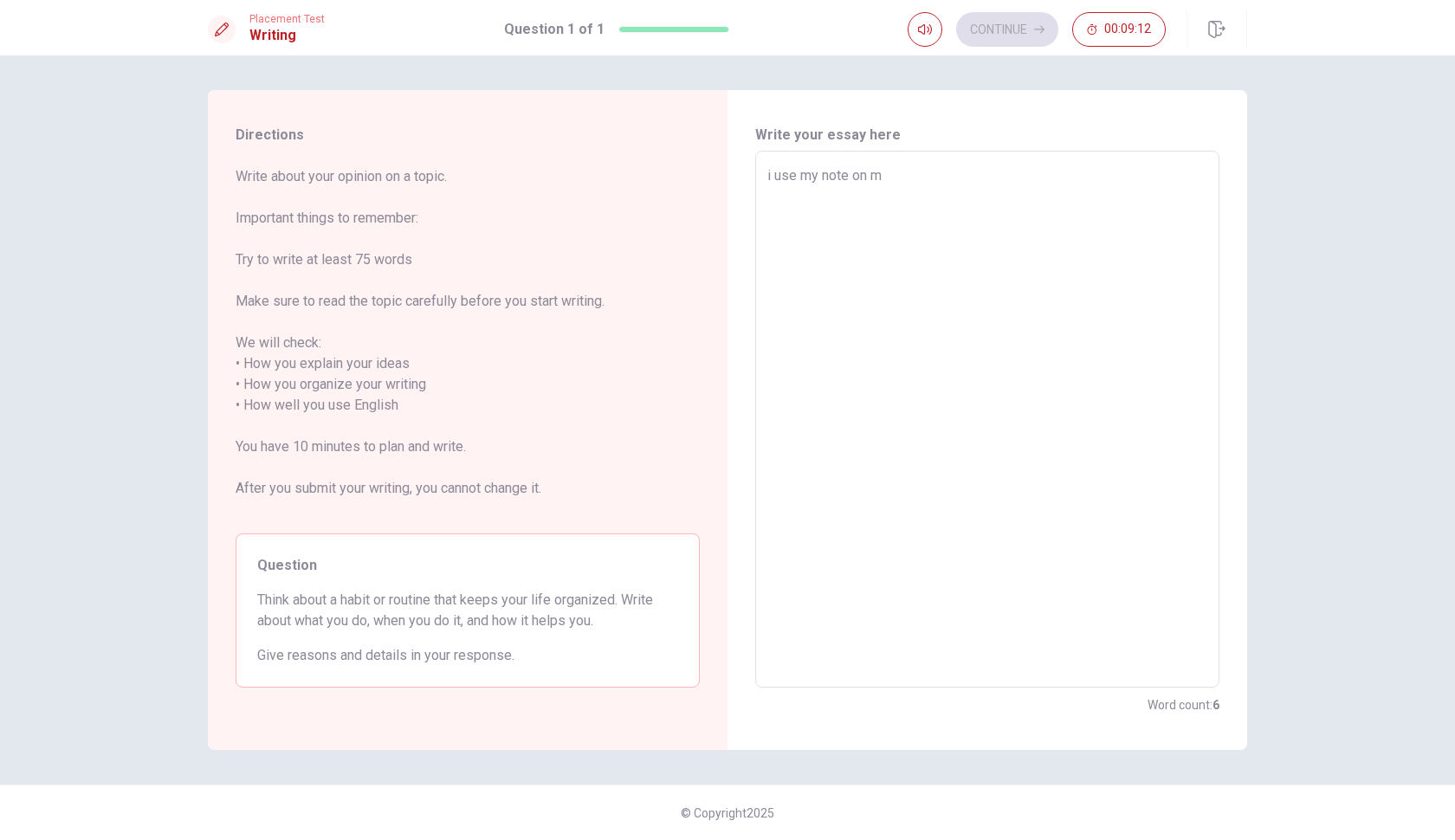 type on "i use my note on my" 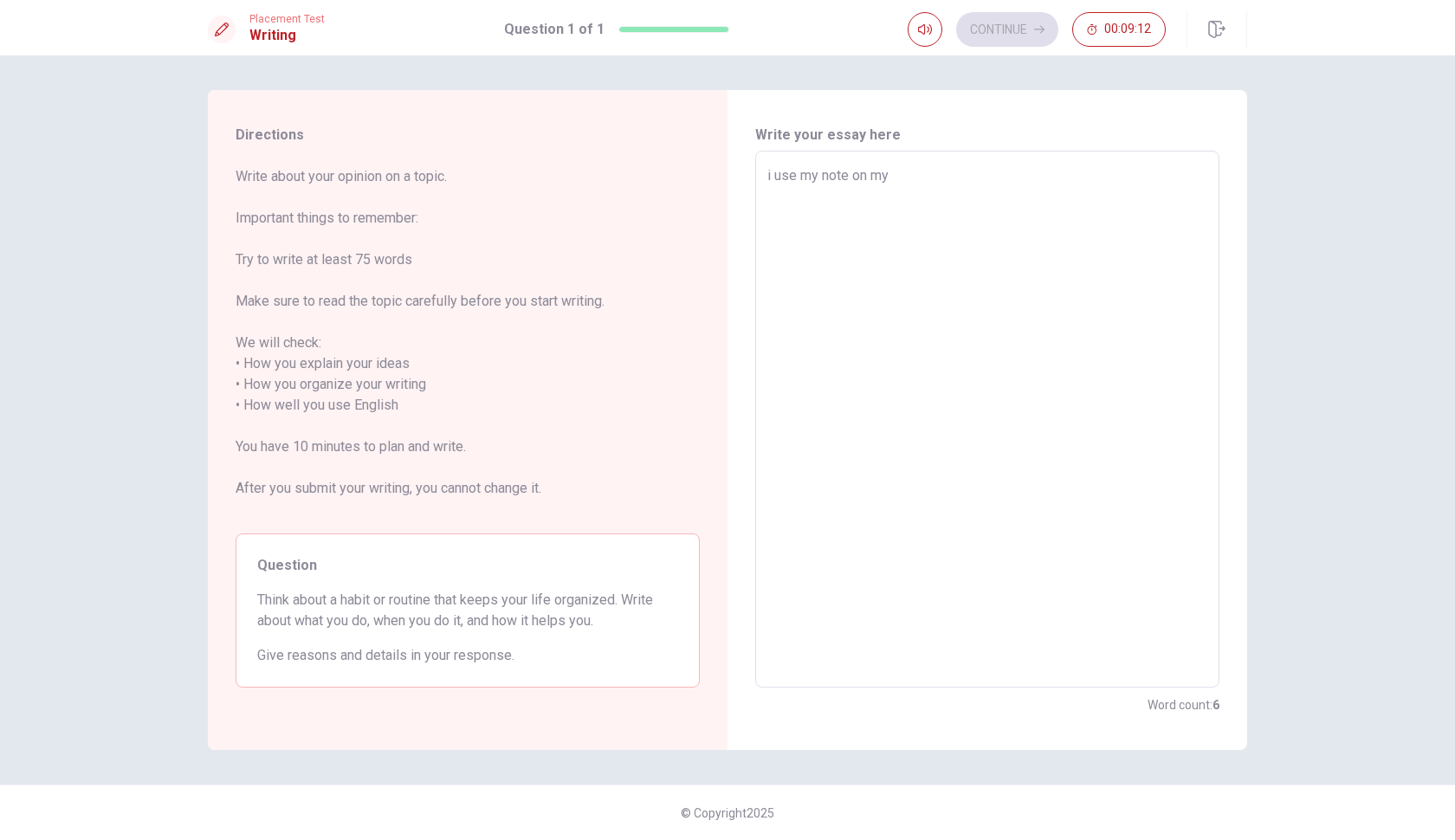 type on "x" 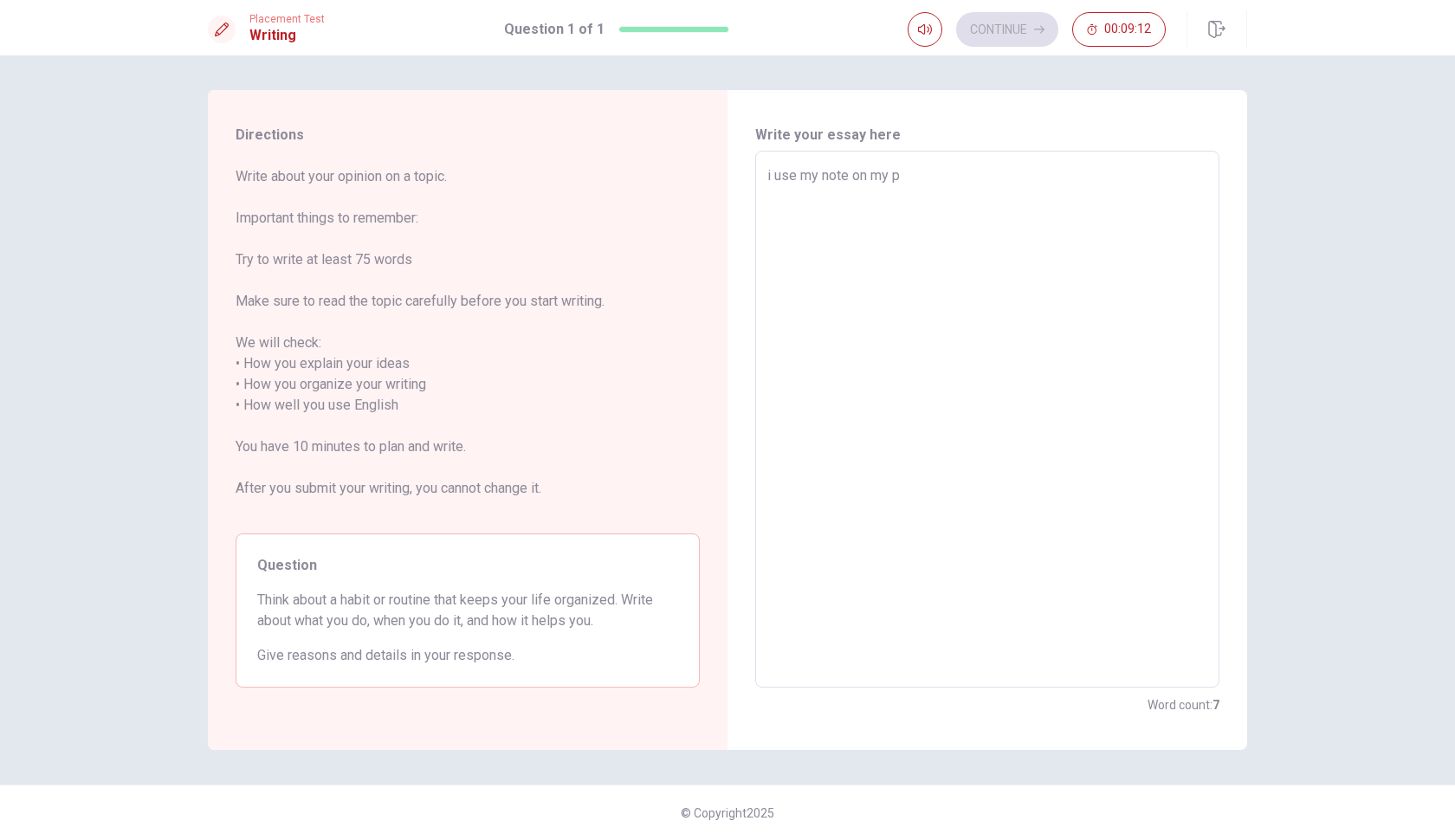type on "x" 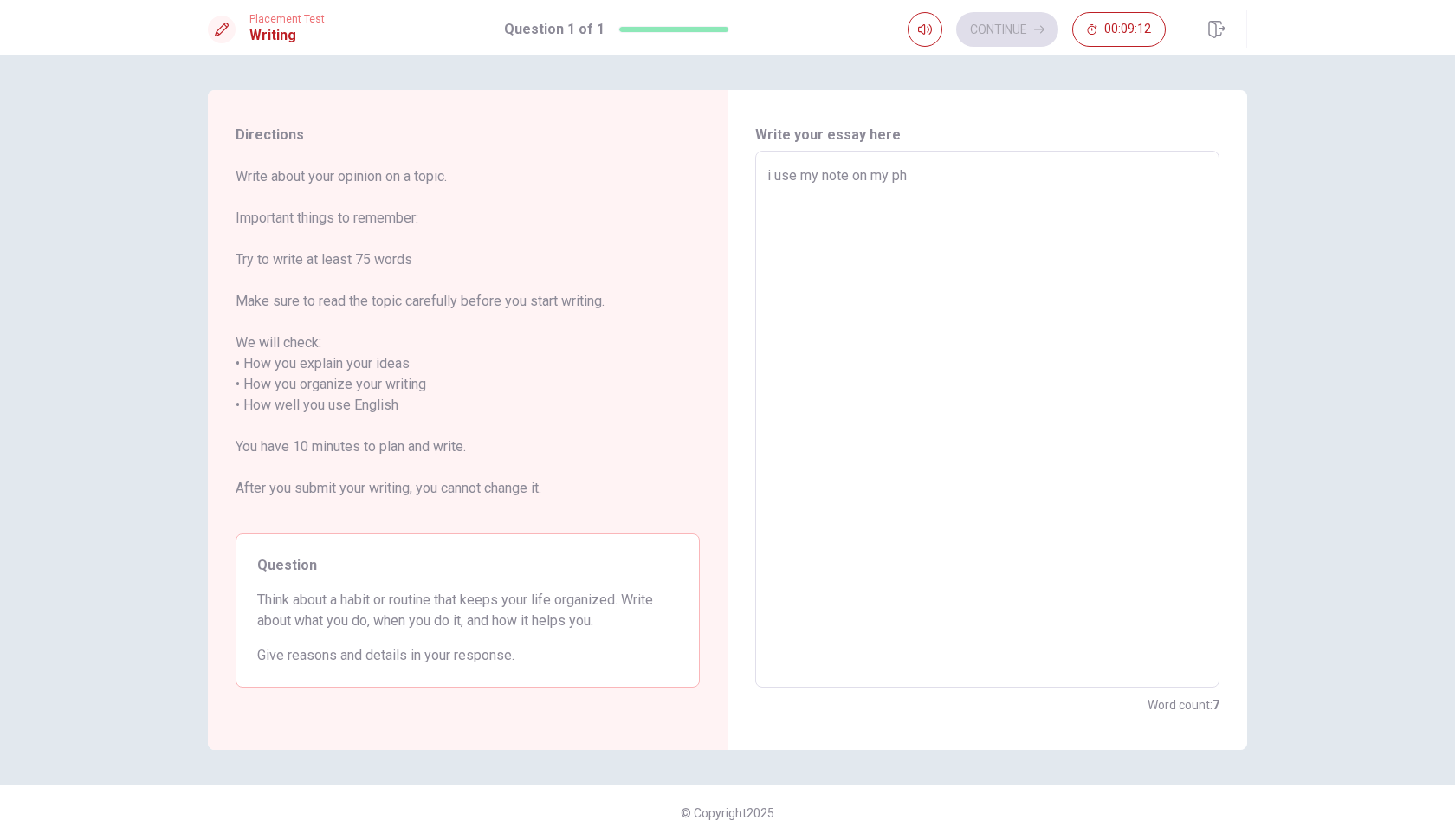 type on "x" 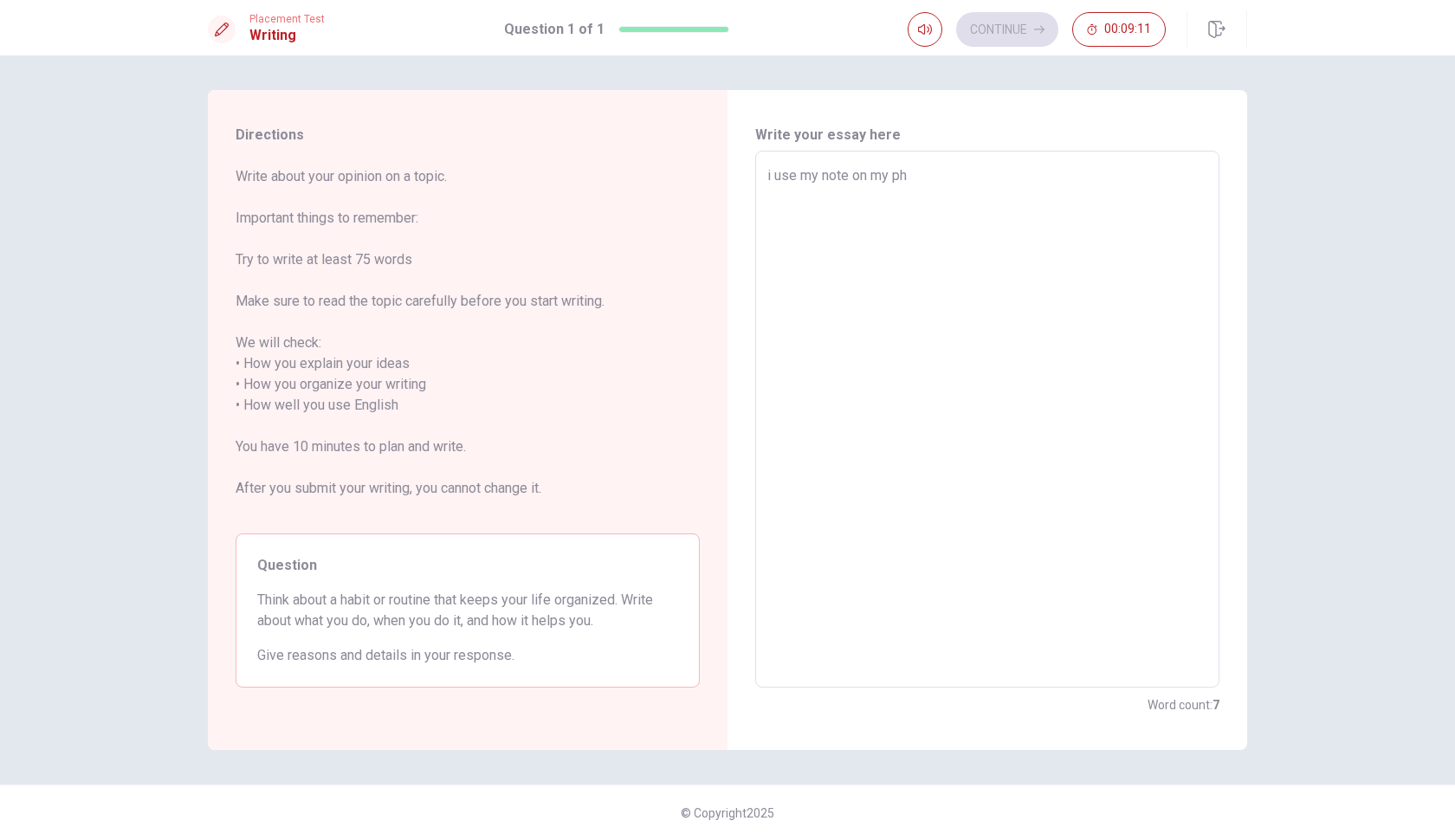type on "i use my note on my pho" 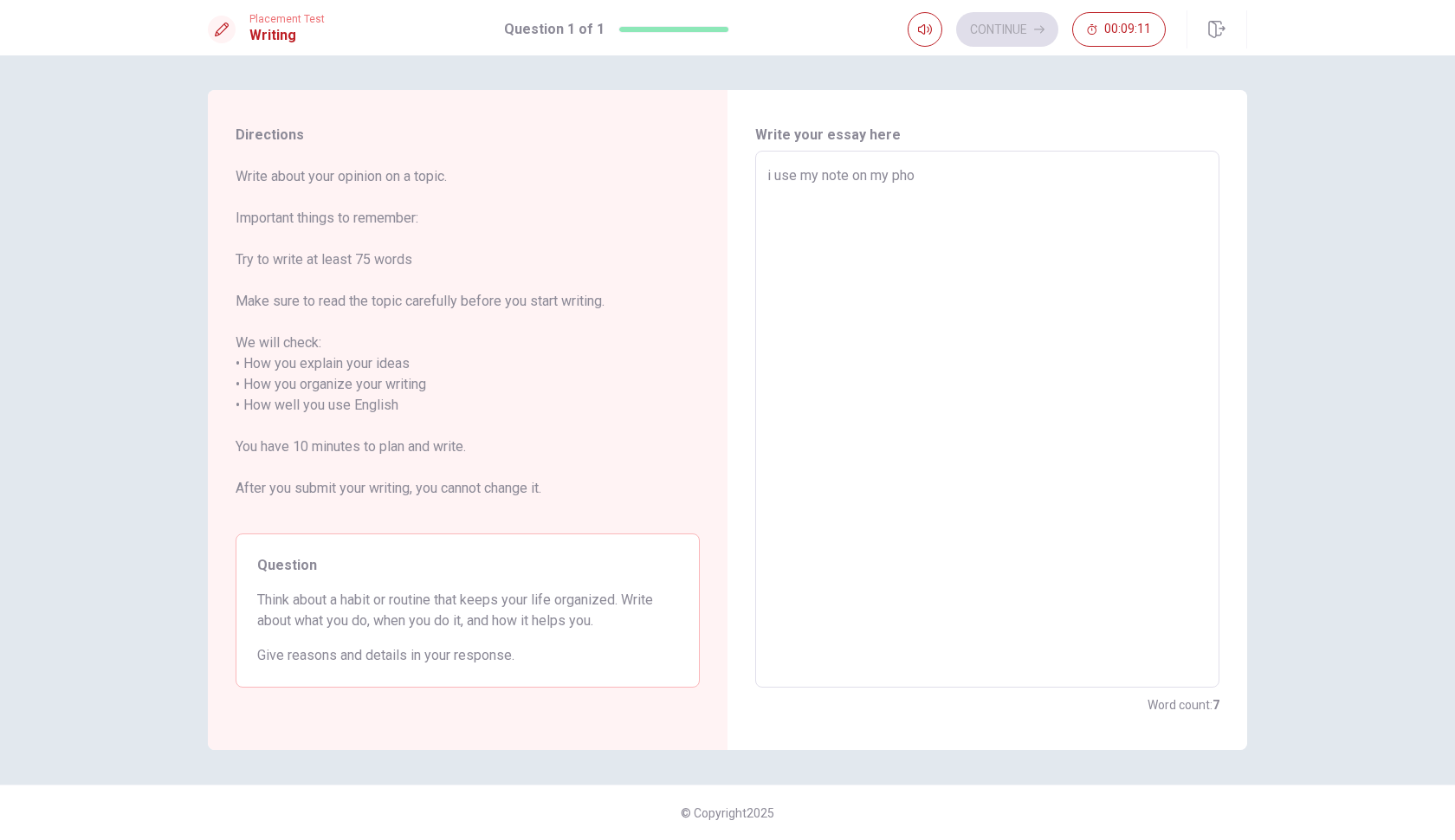 type on "x" 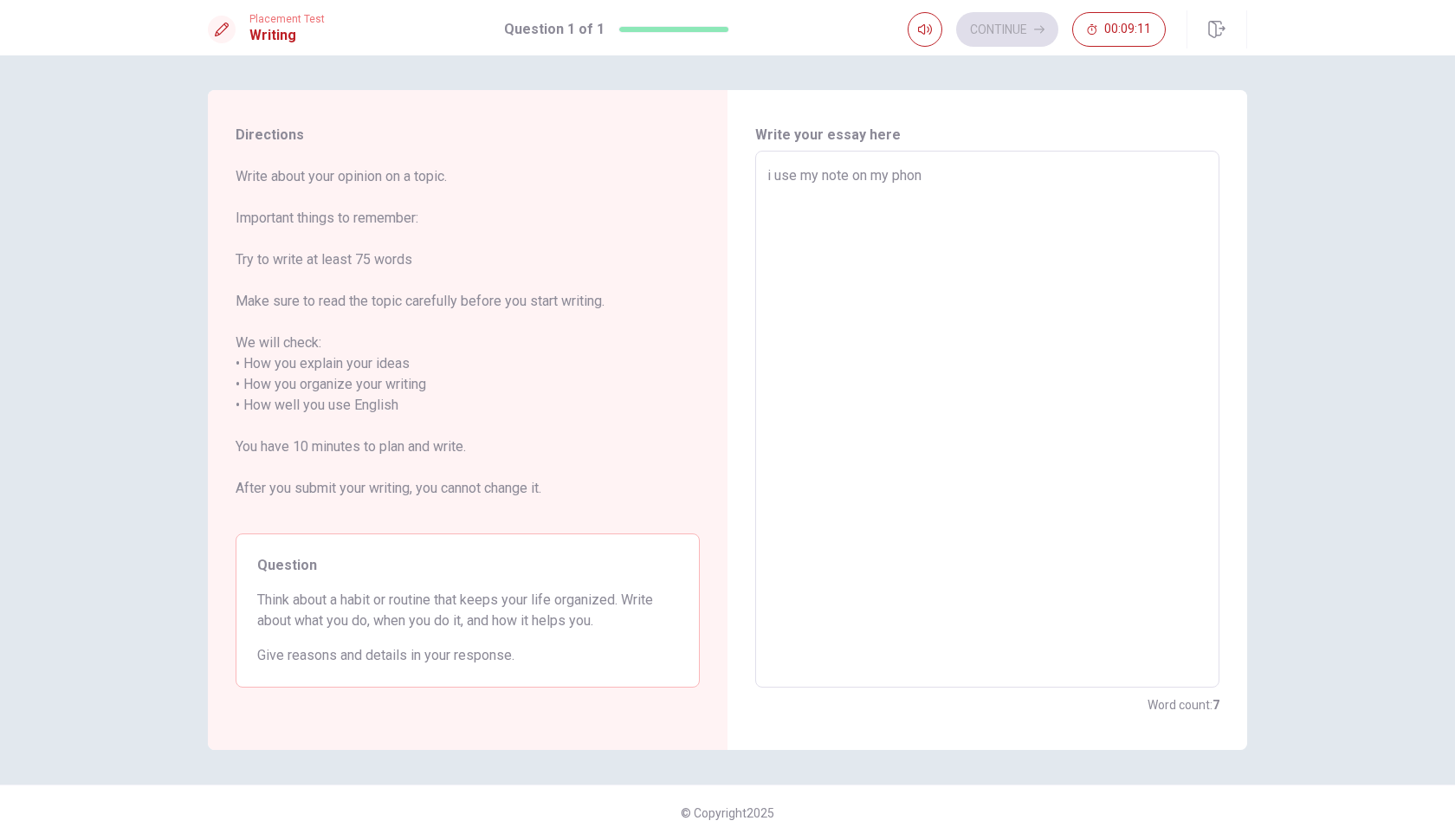 type on "x" 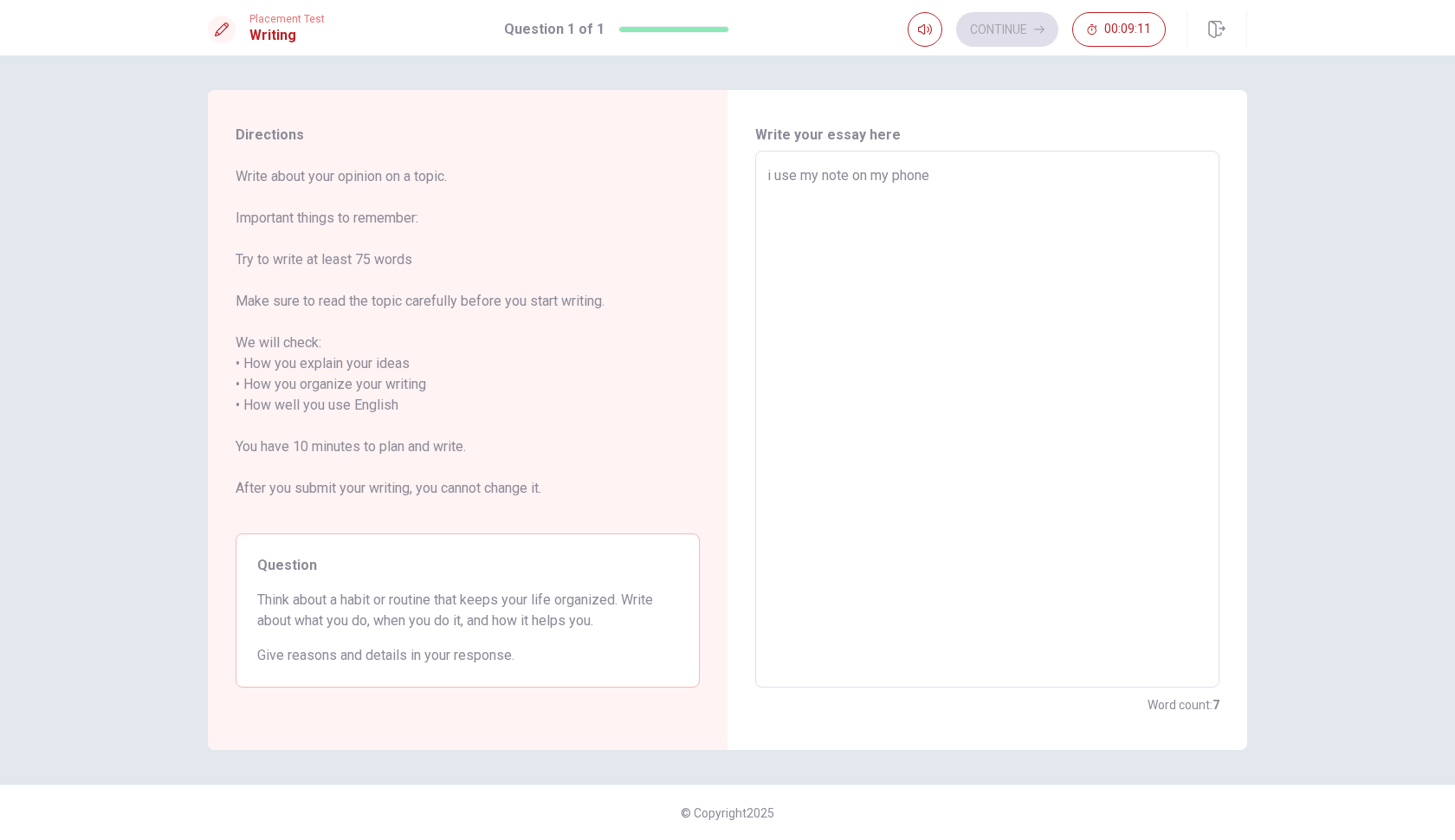 type on "x" 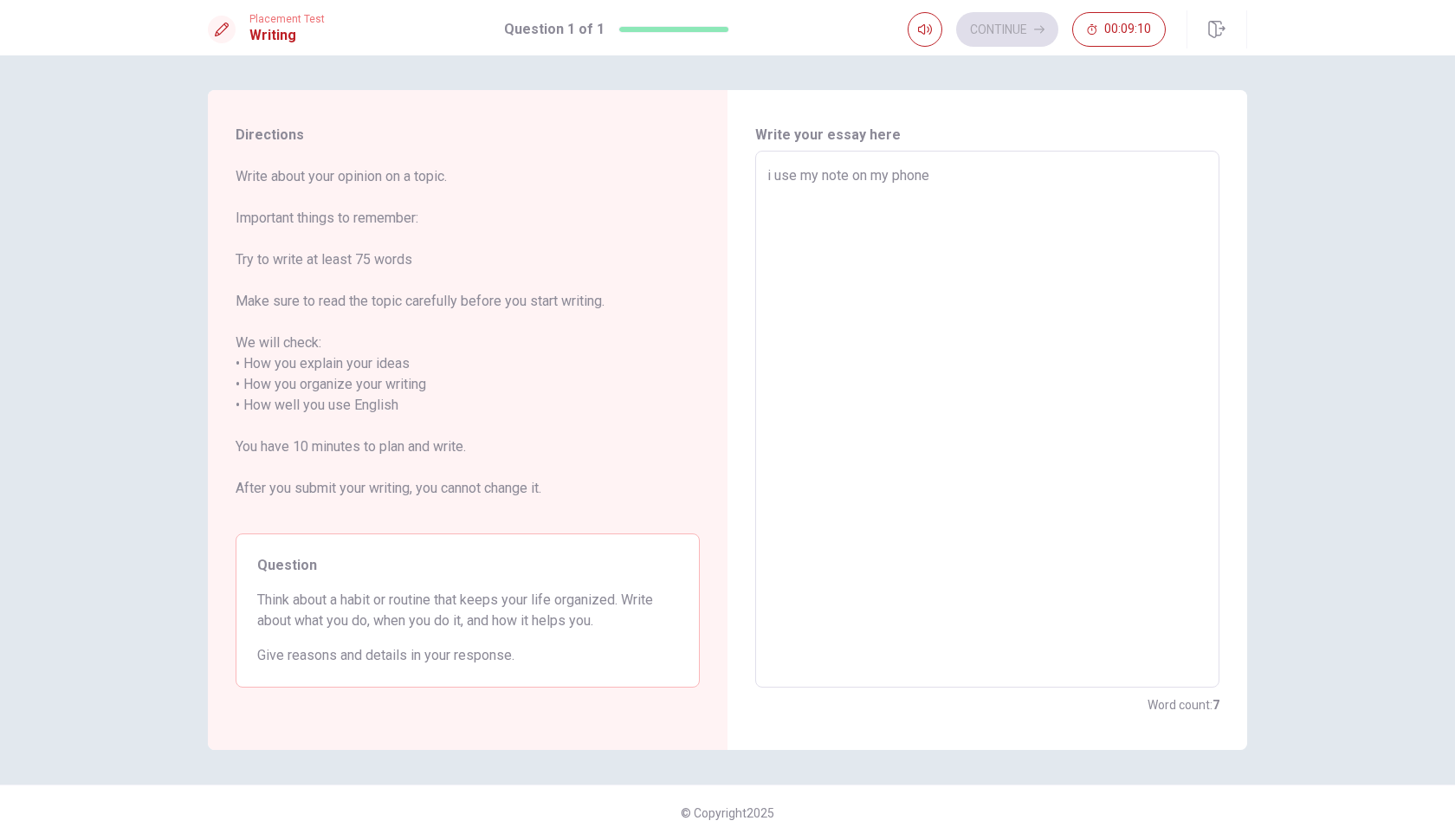 type on "i use my note on my phone f" 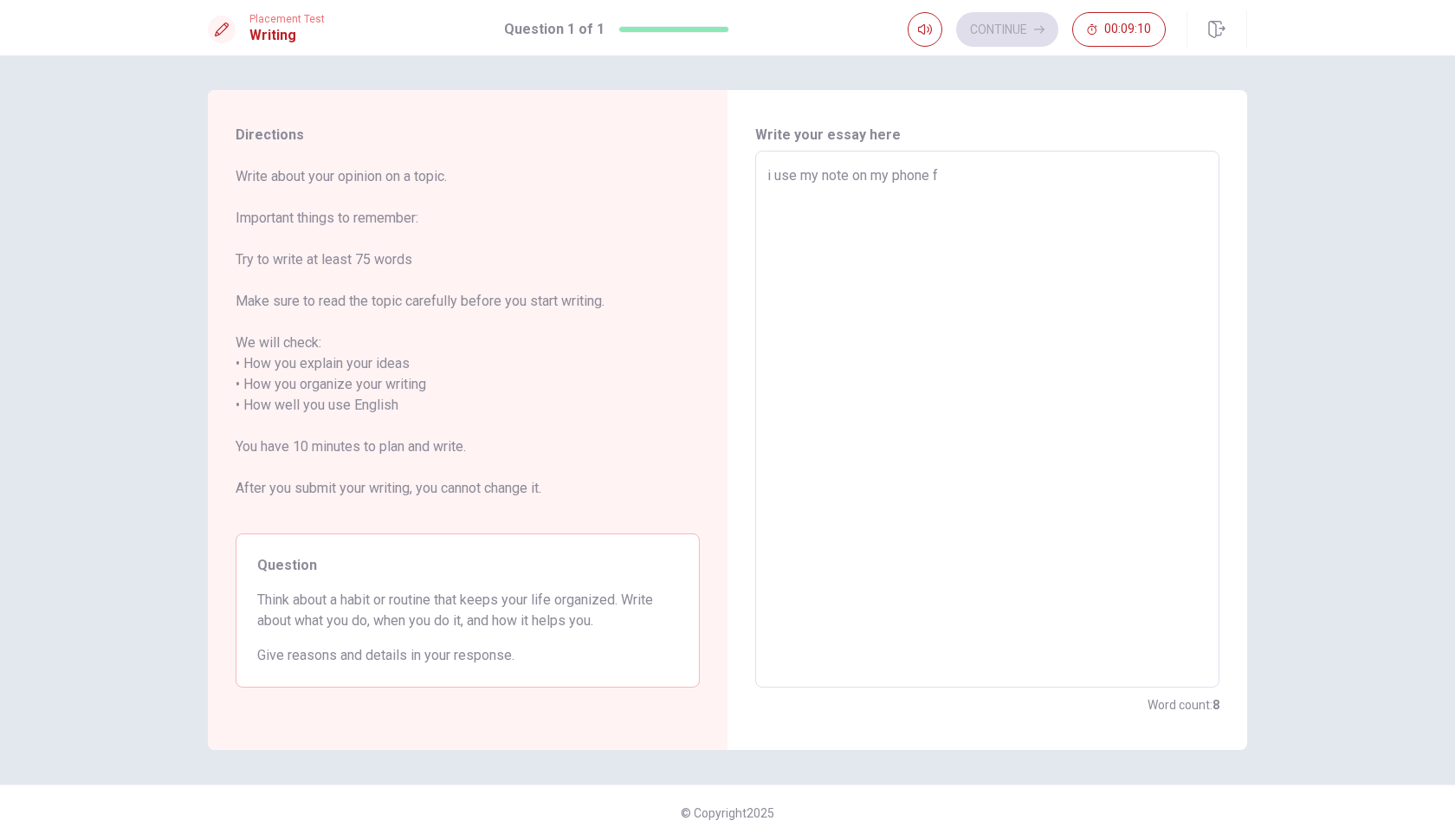 type on "x" 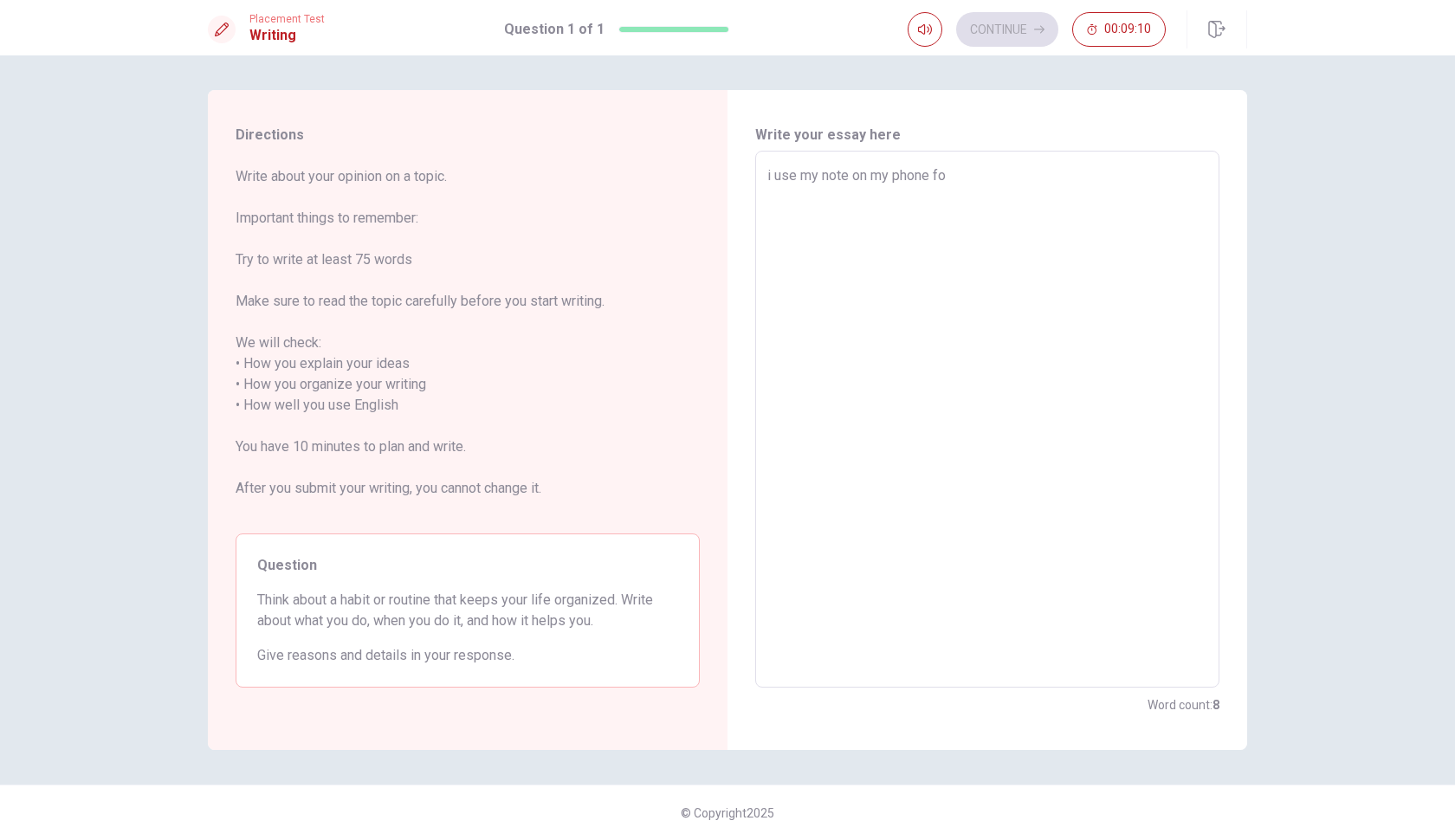 type on "x" 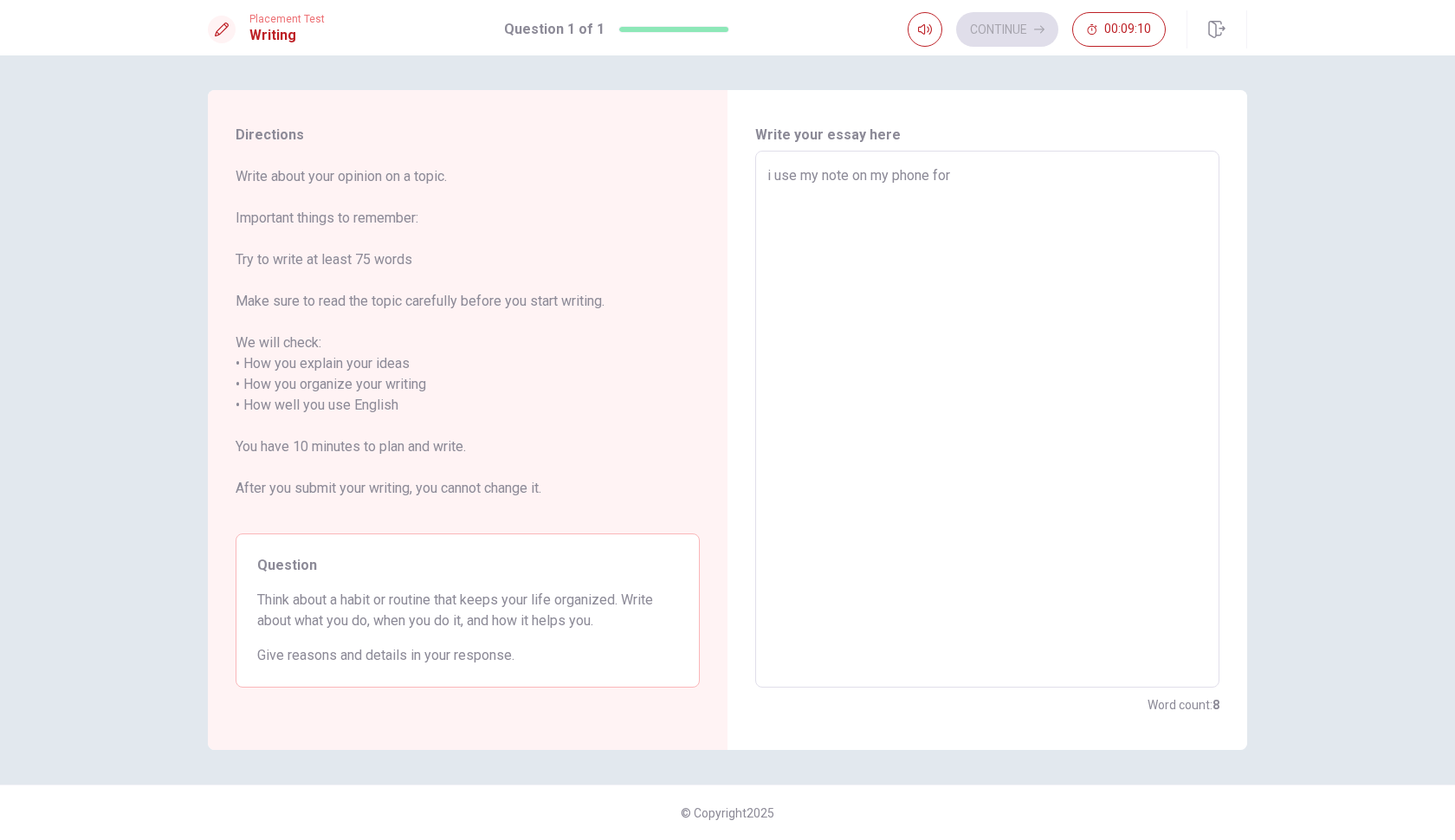 type on "x" 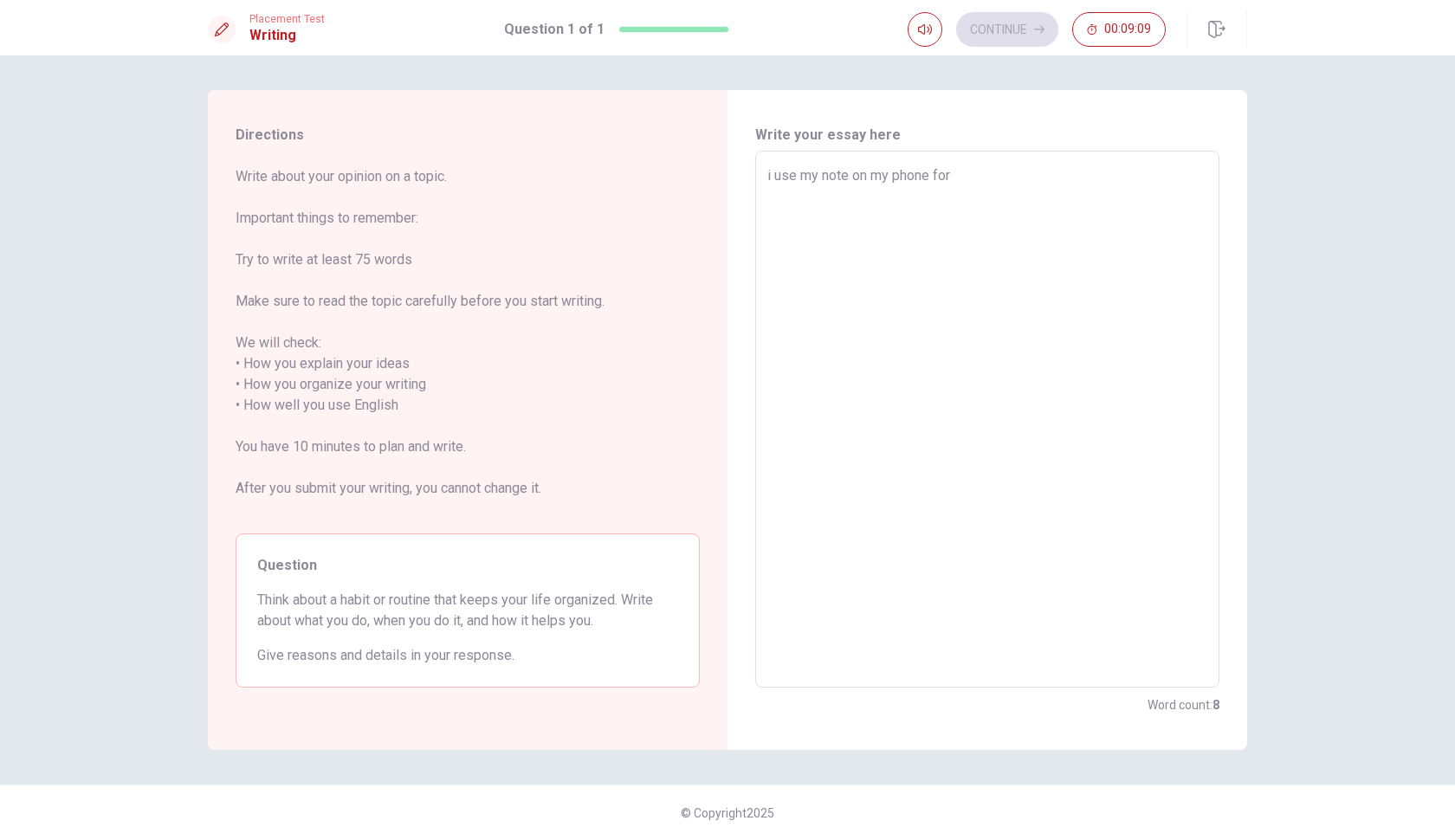 type on "i use my note on my phone for" 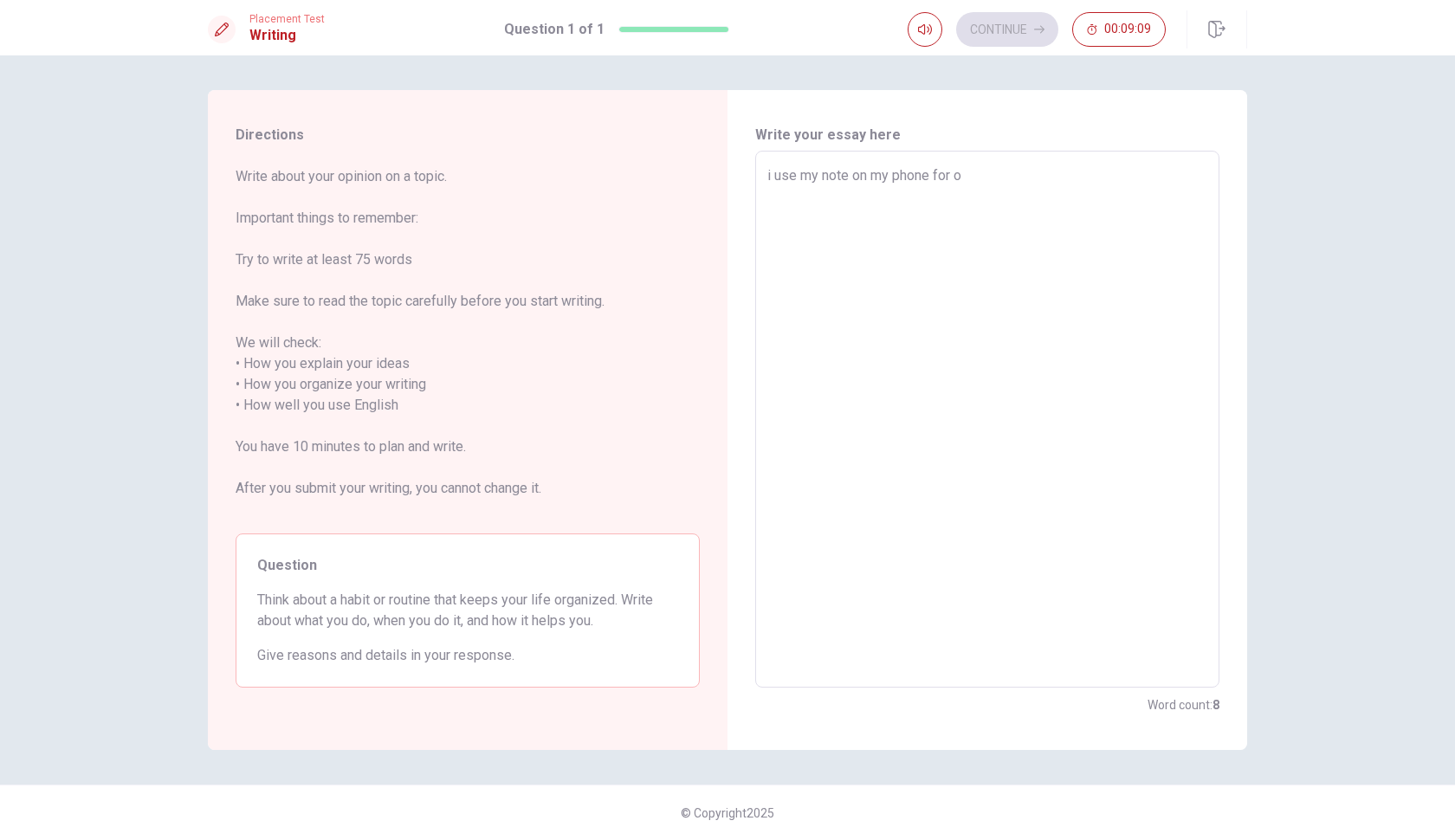 type on "x" 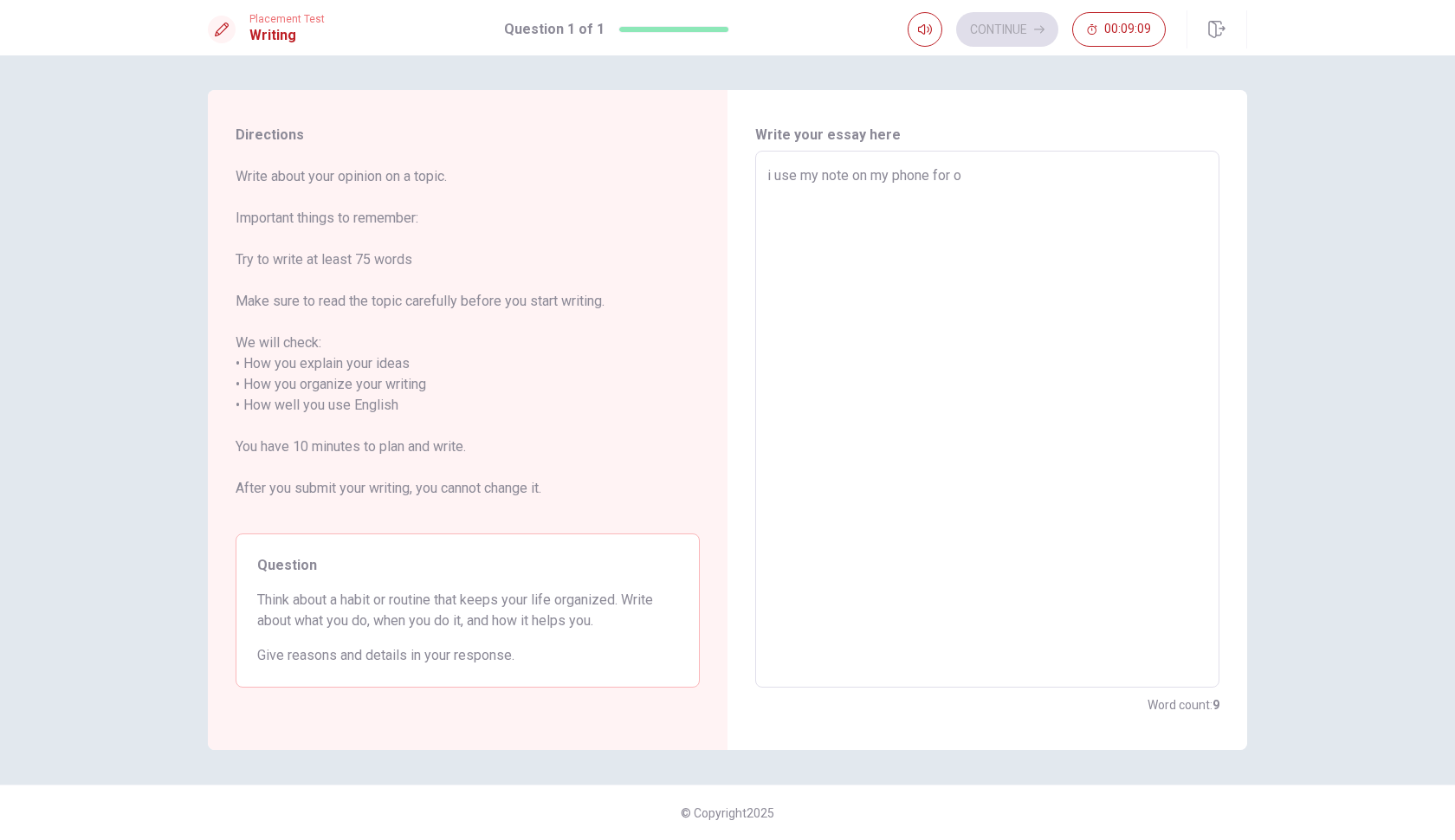 type on "i use my note on my phone for or" 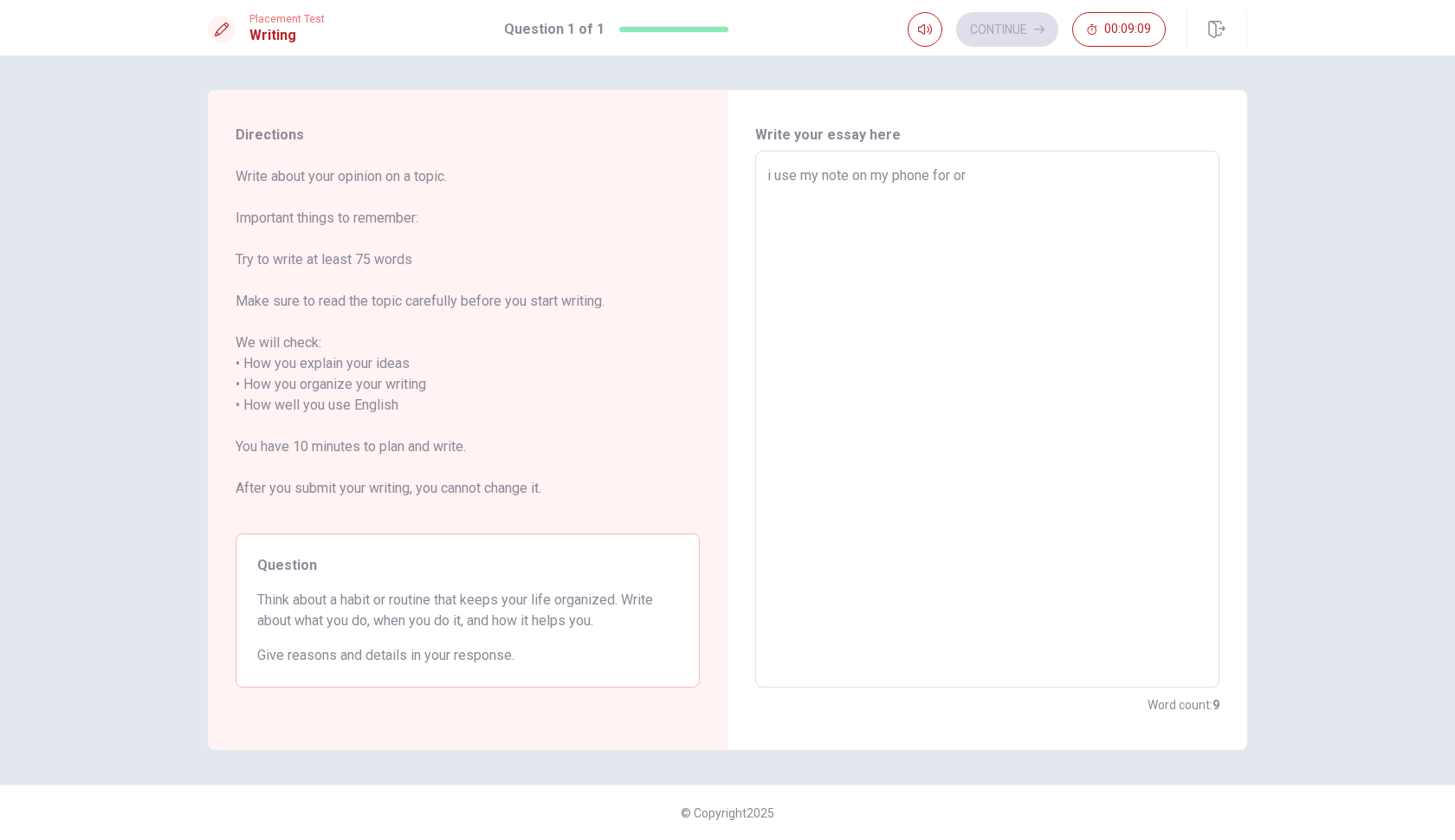 type on "x" 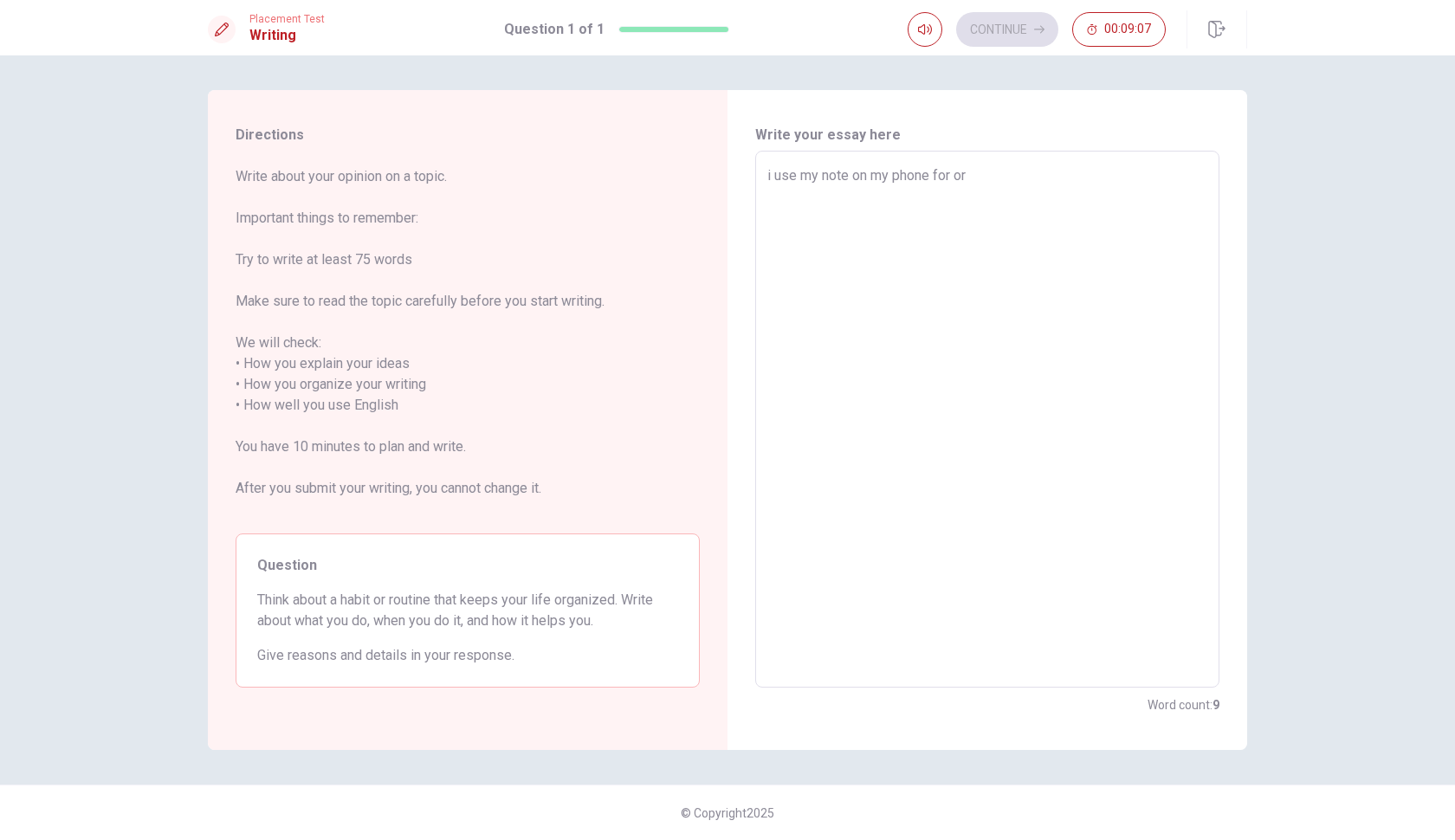 type on "i use my note on my phone for org" 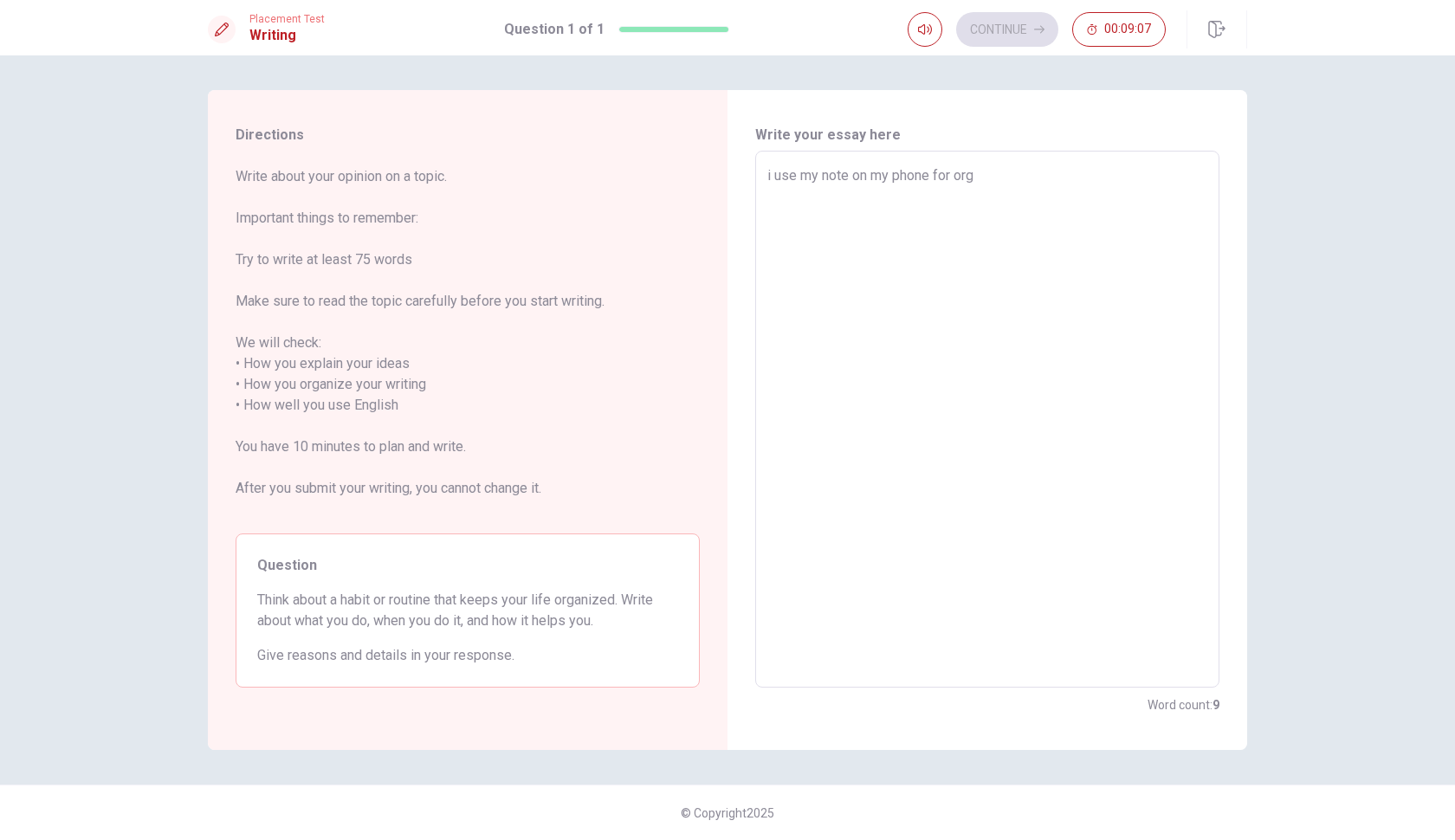 type on "x" 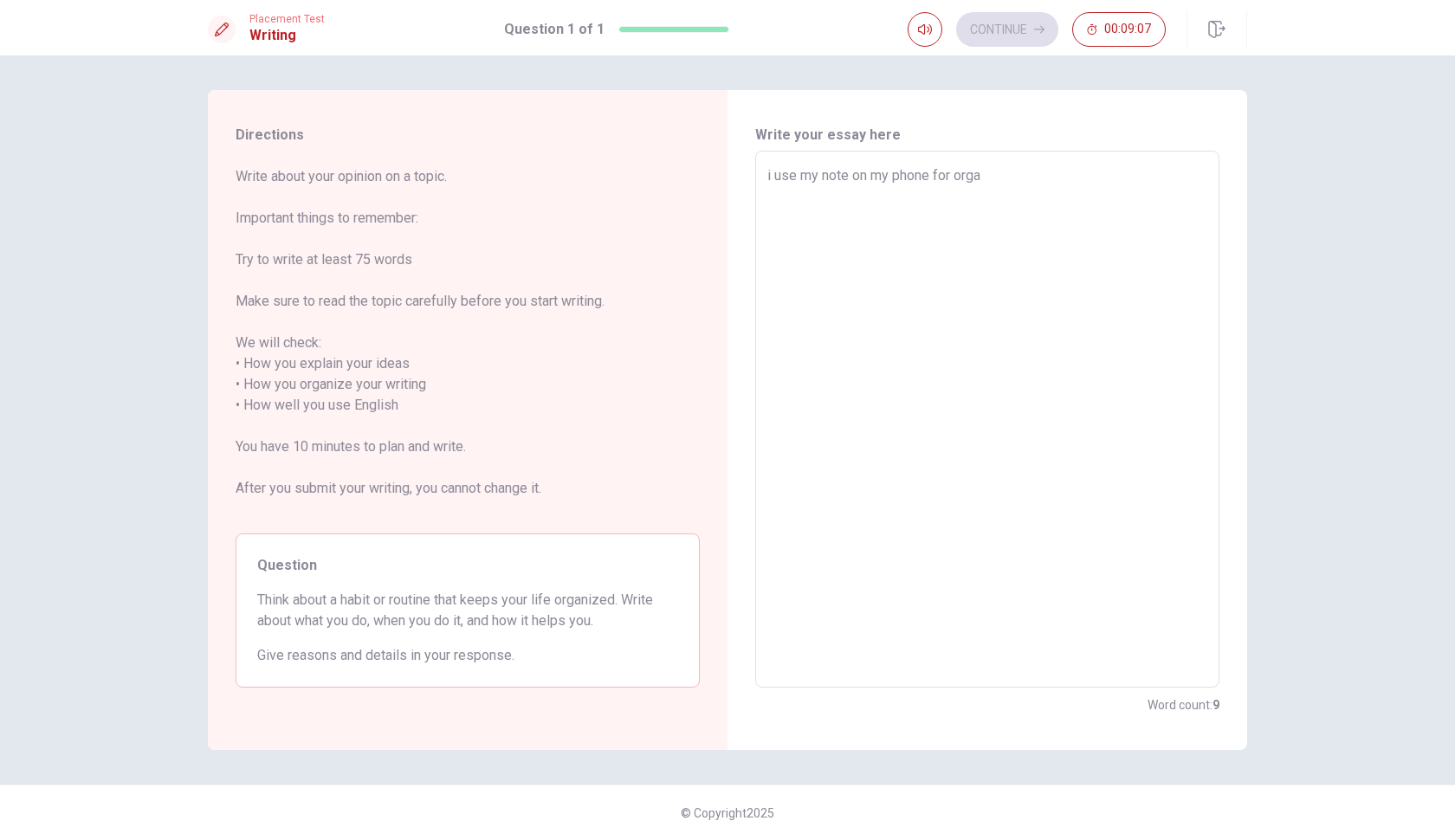 type on "x" 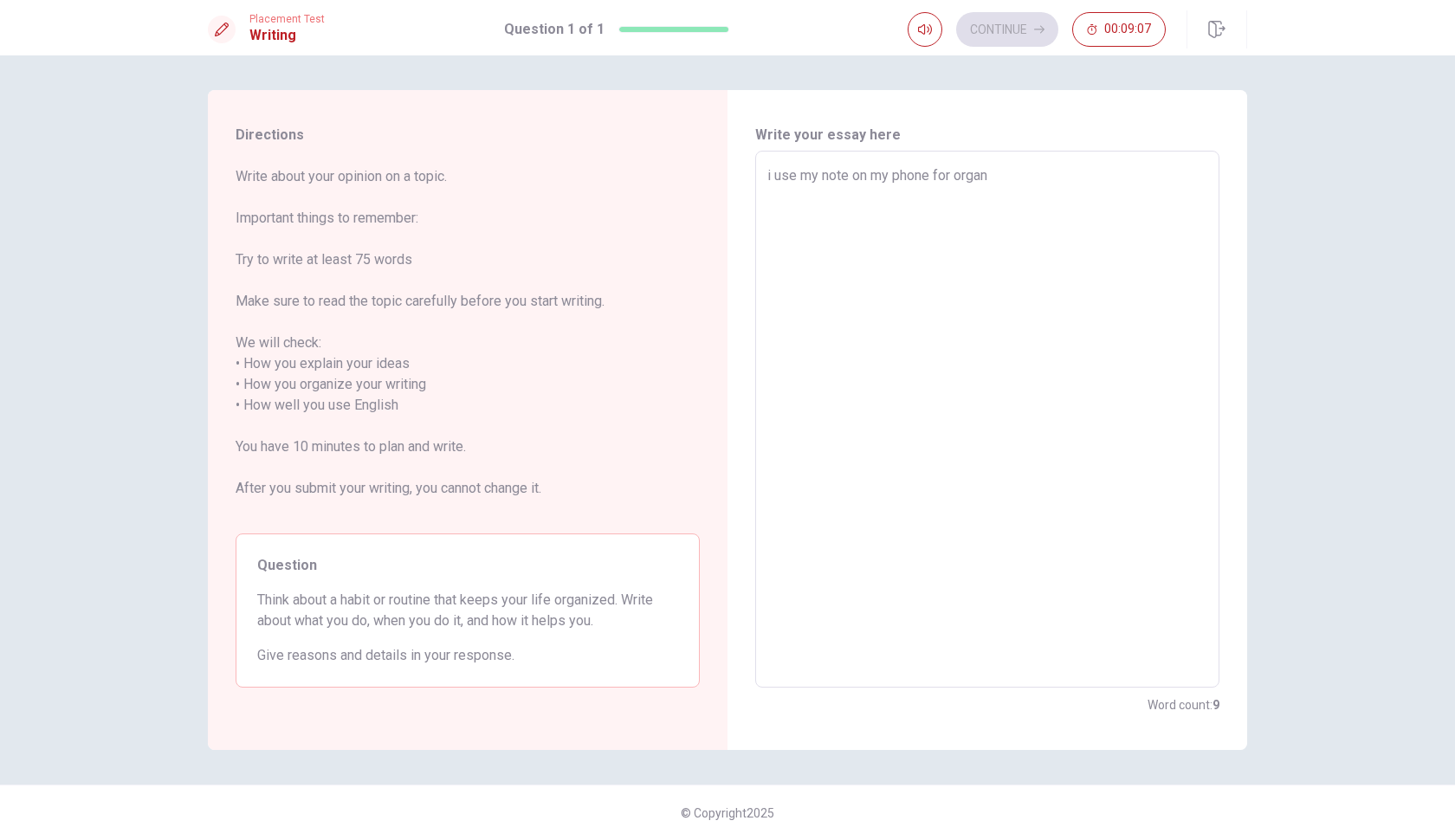 type on "x" 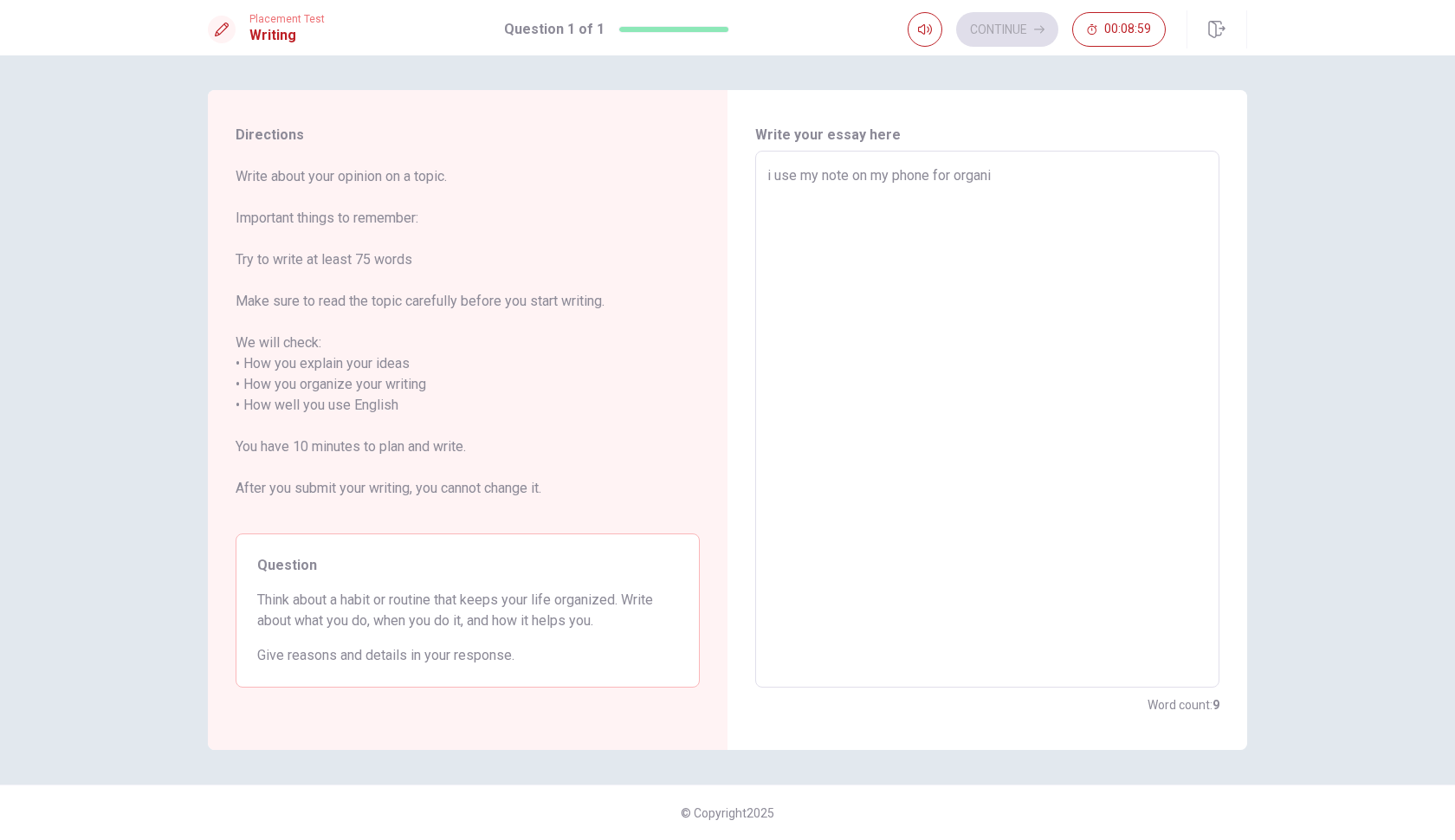 type on "x" 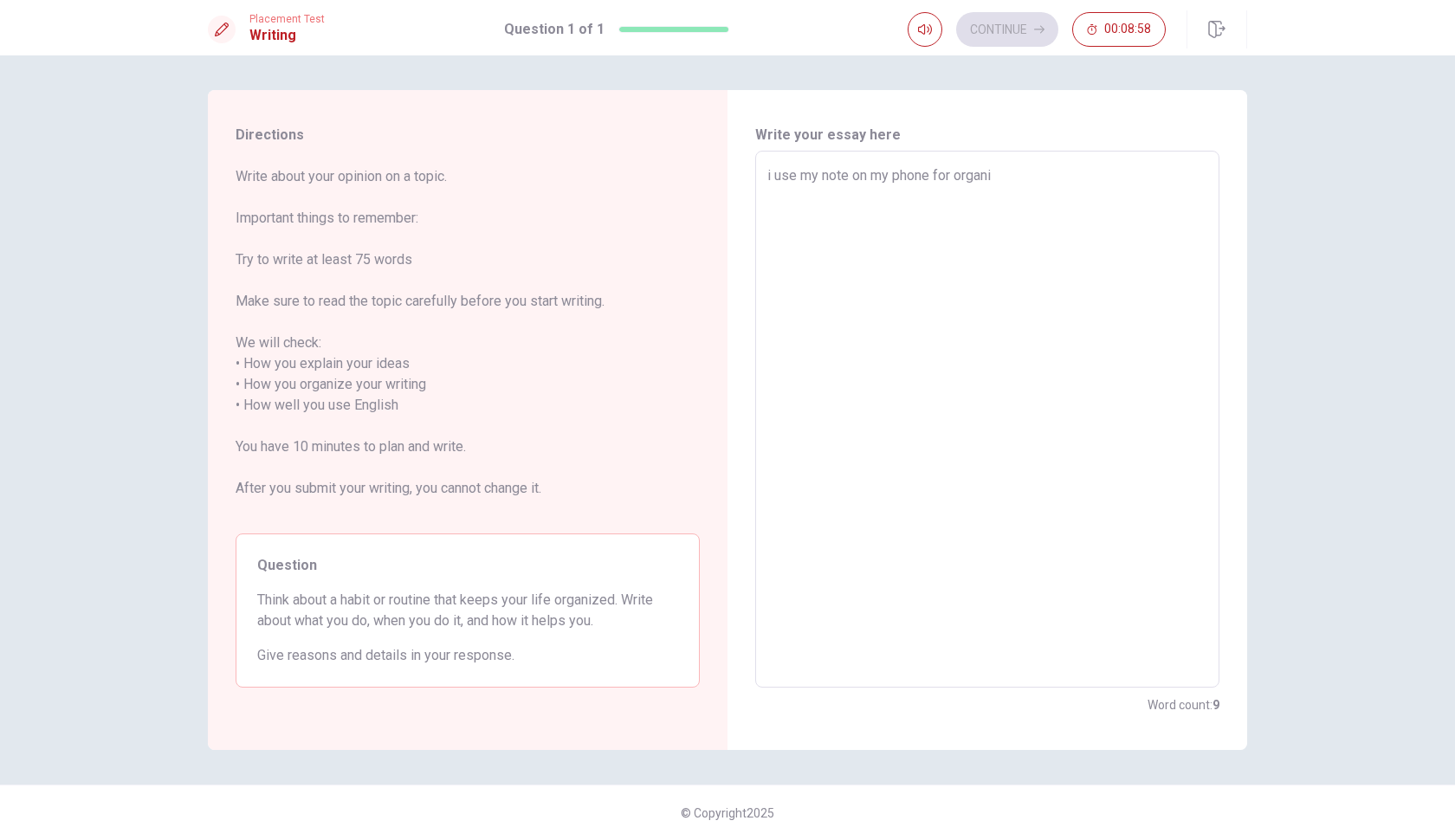 type on "i use my note on my phone for organ" 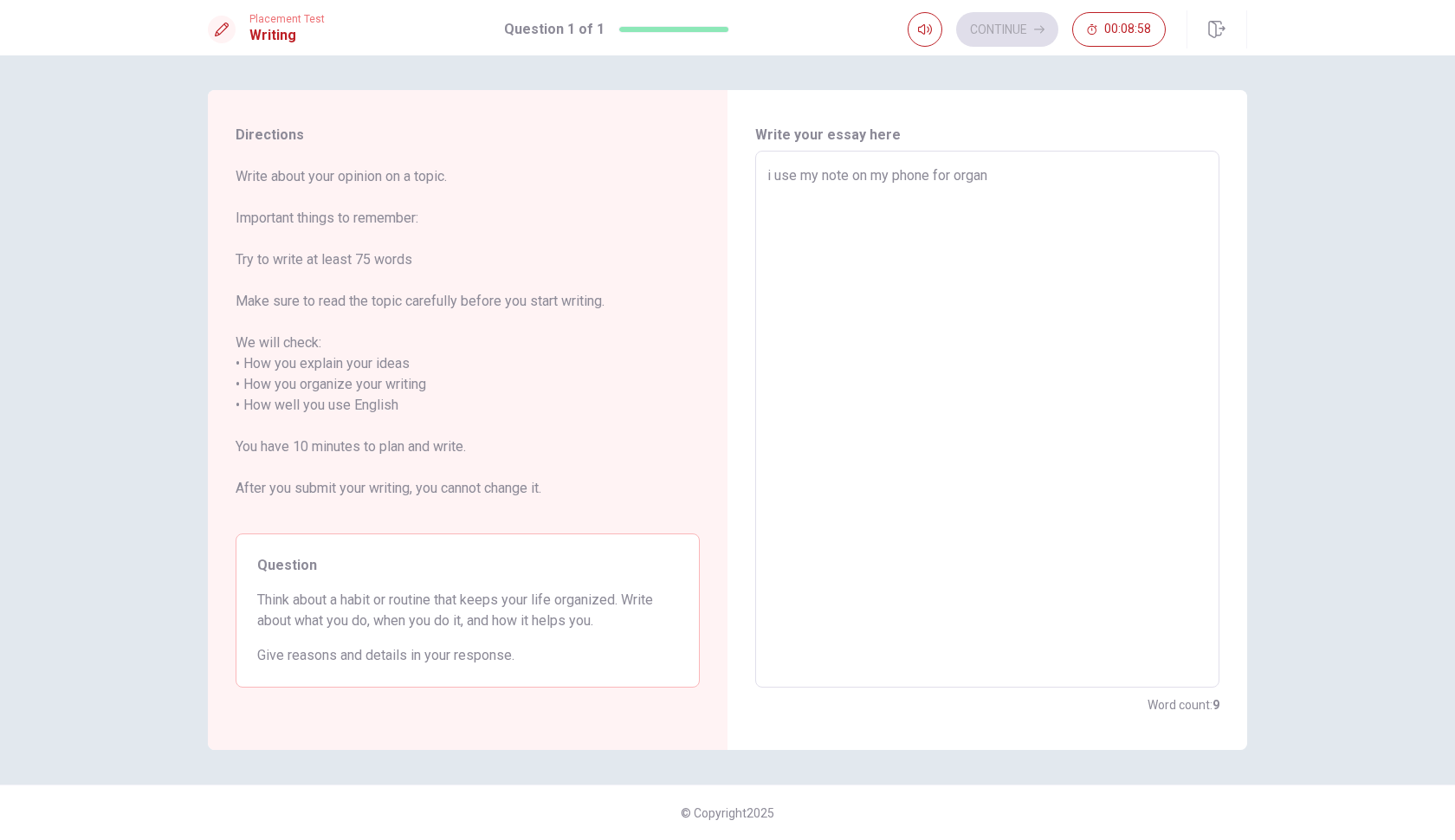 type on "x" 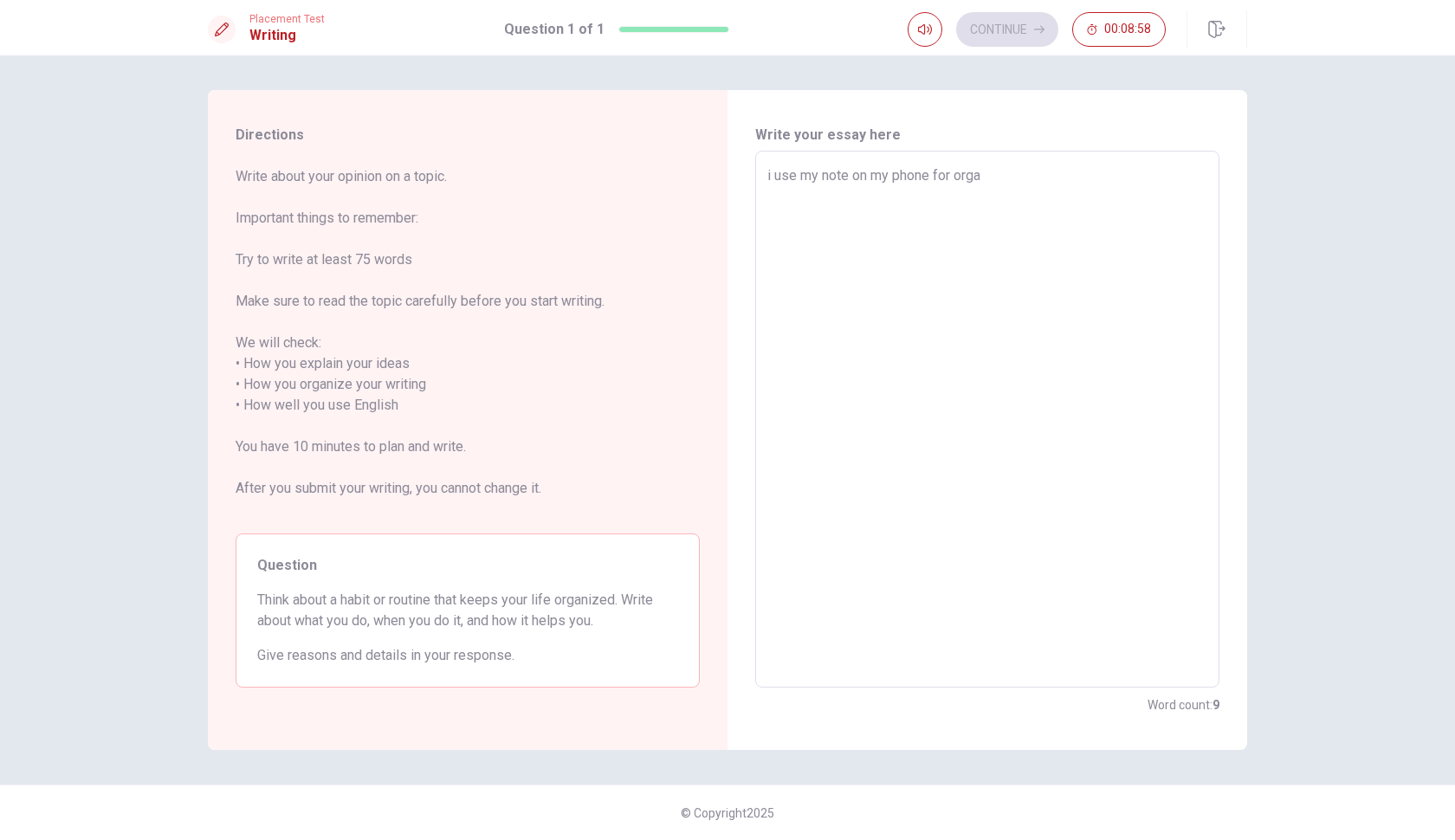 type on "x" 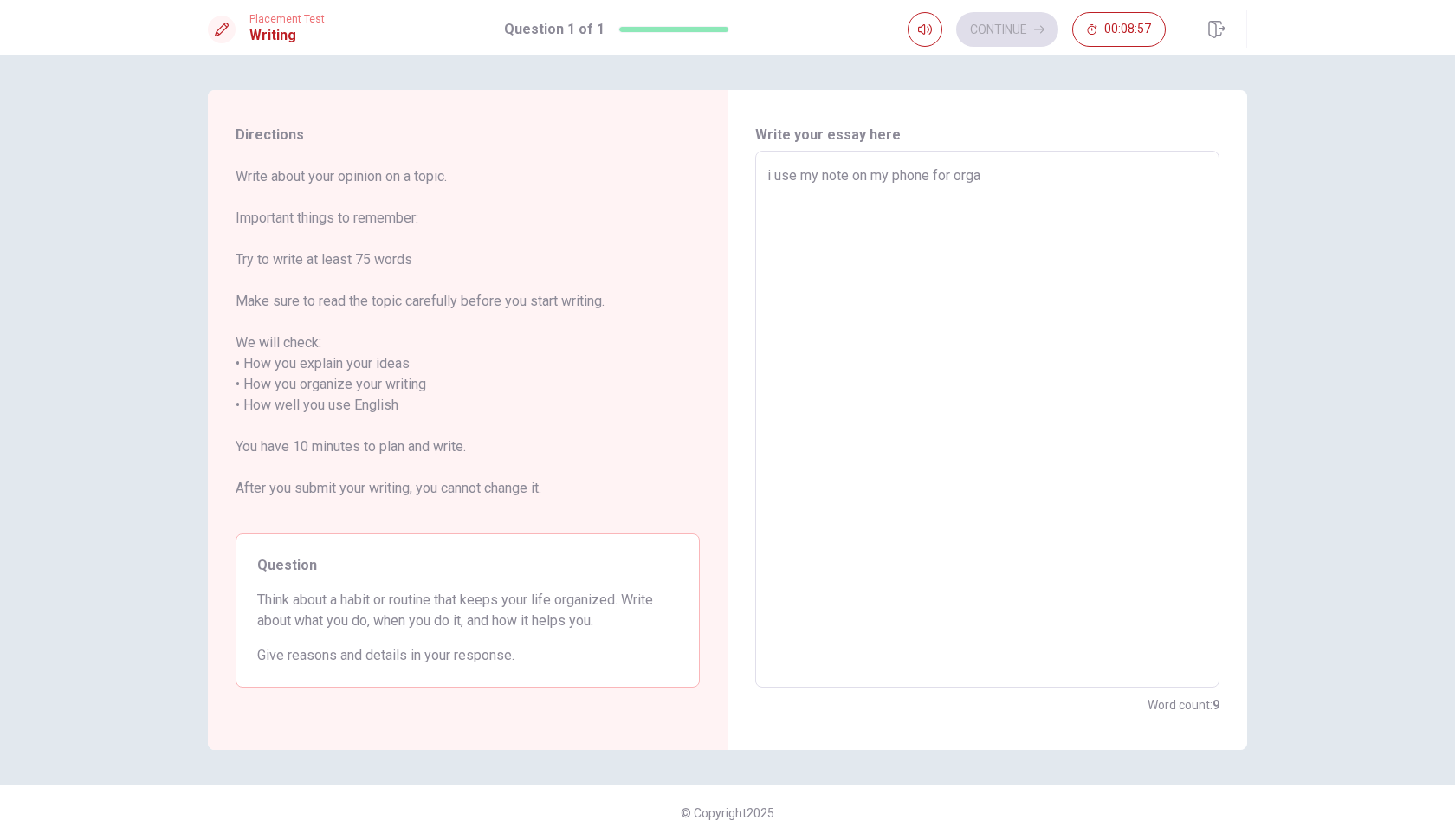 type on "i use my note on my phone for org" 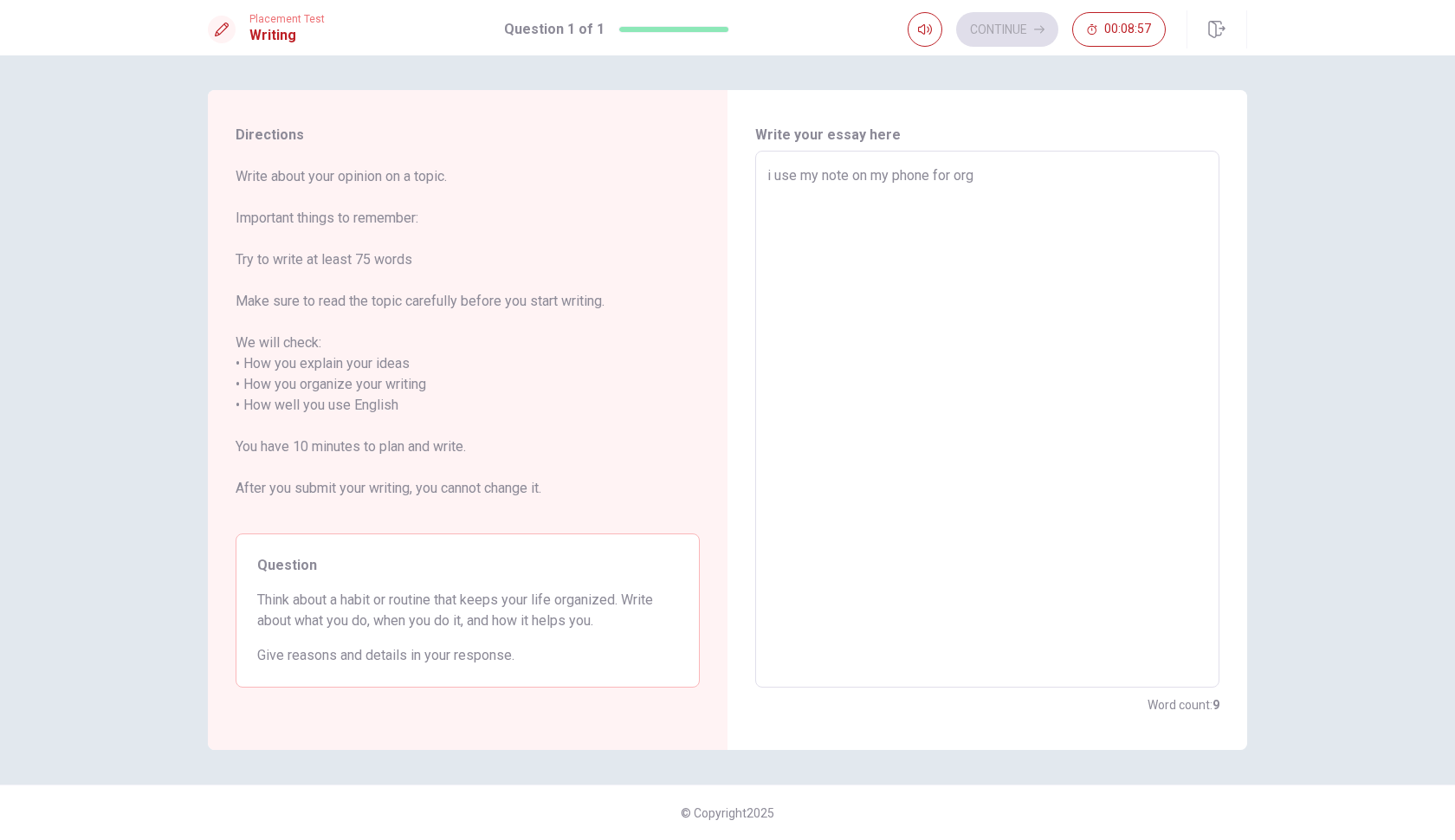 type on "x" 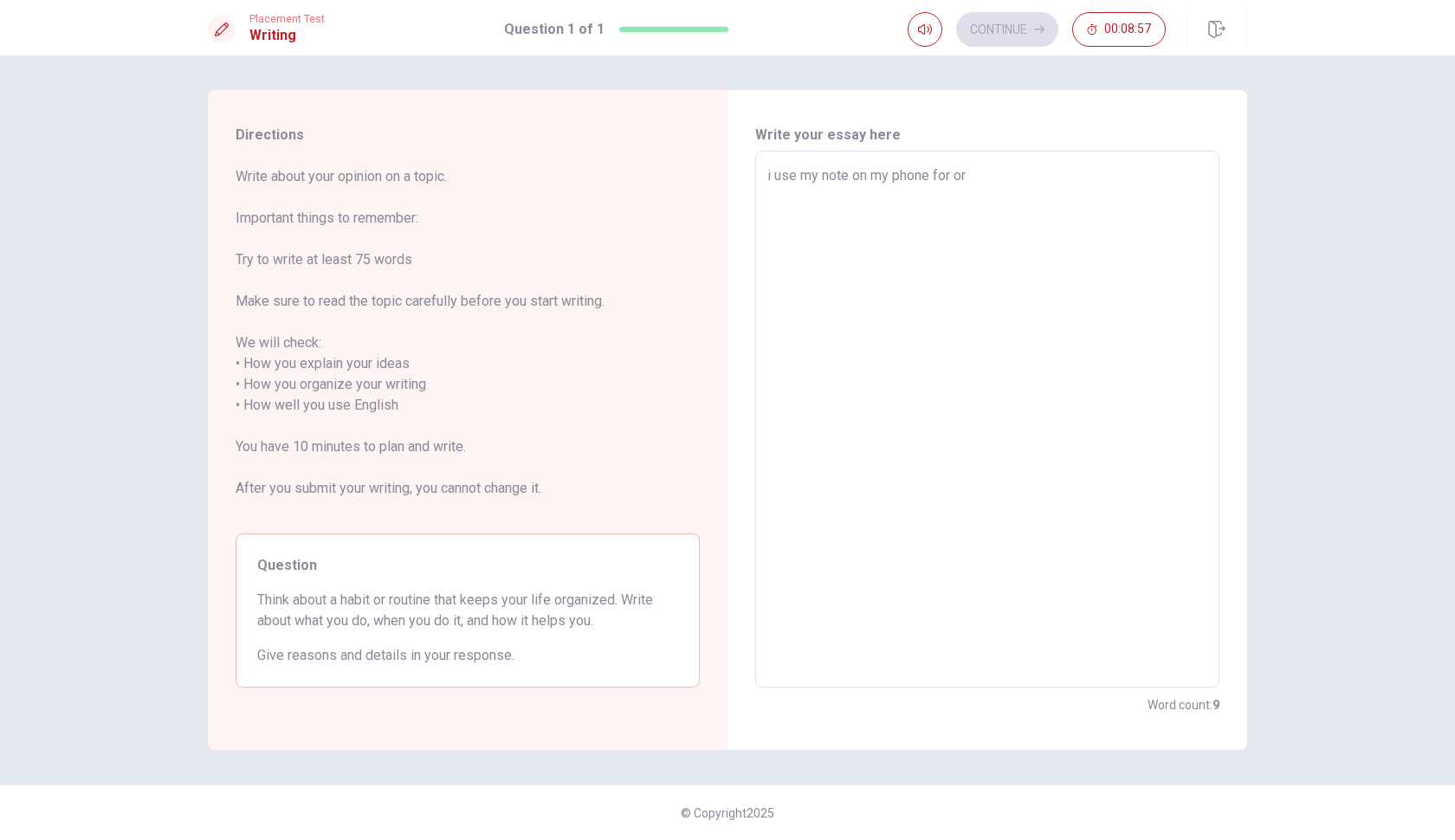 type on "x" 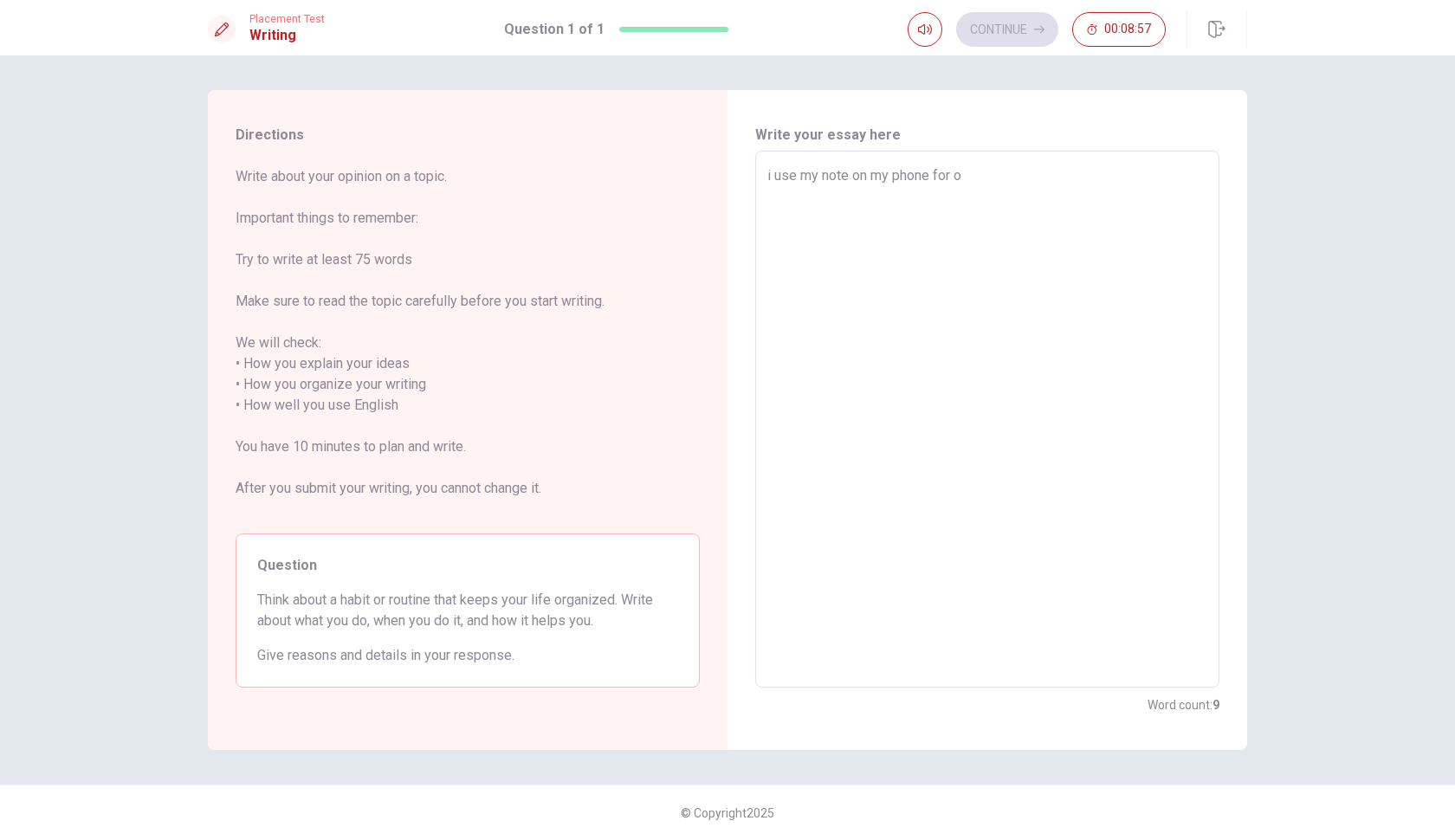 type on "x" 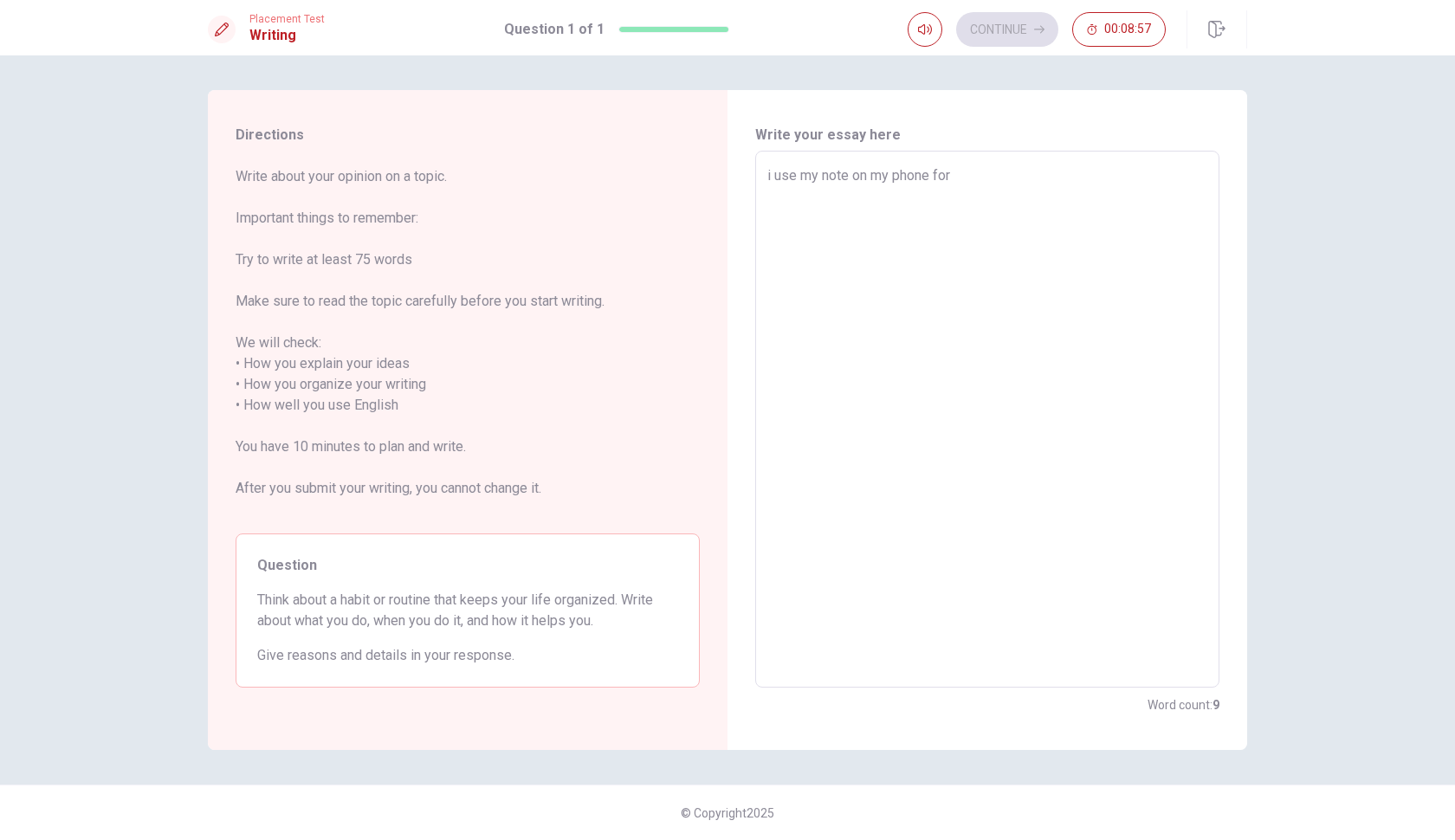 type on "x" 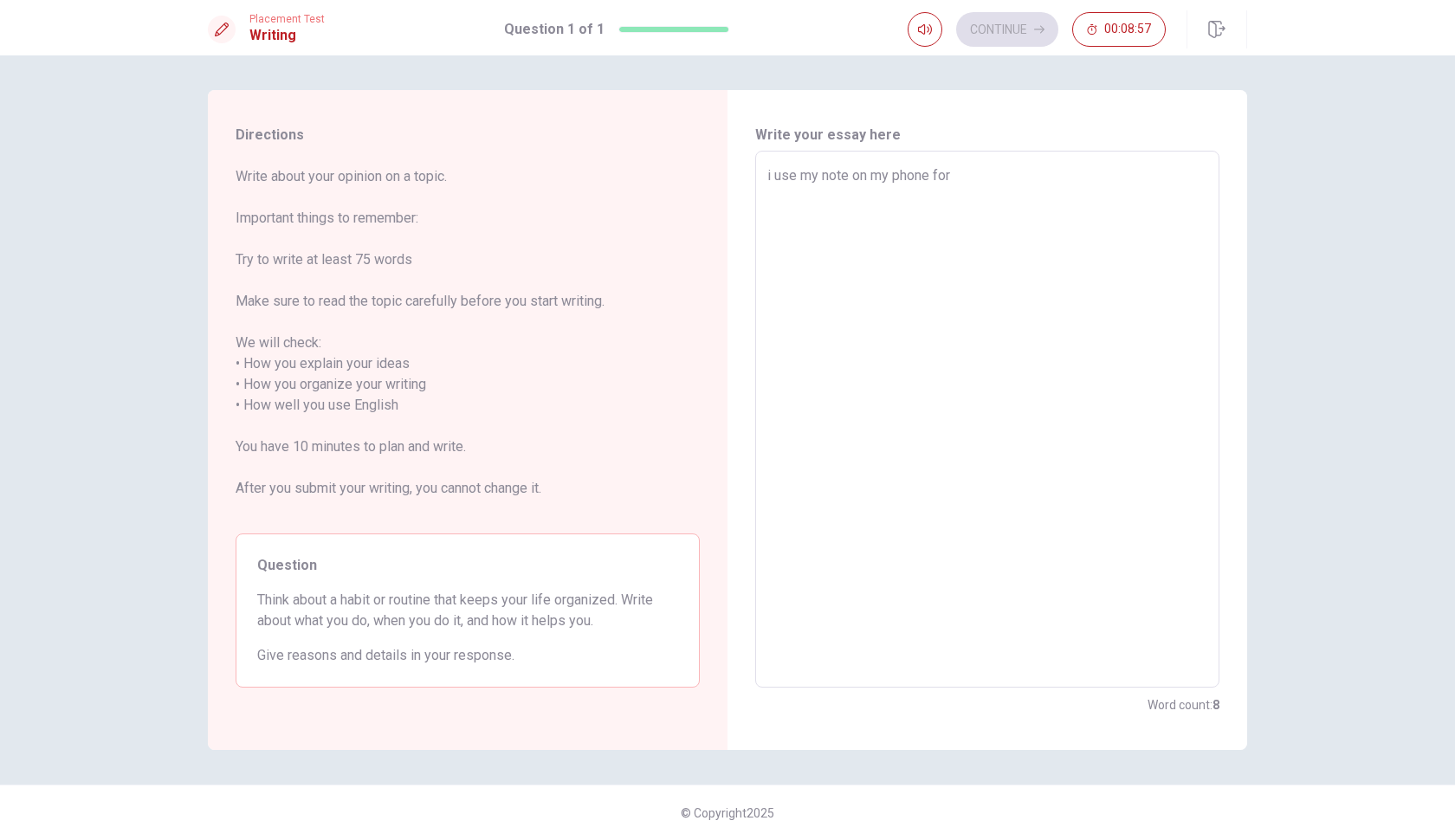 type on "i use my note on my phone fo" 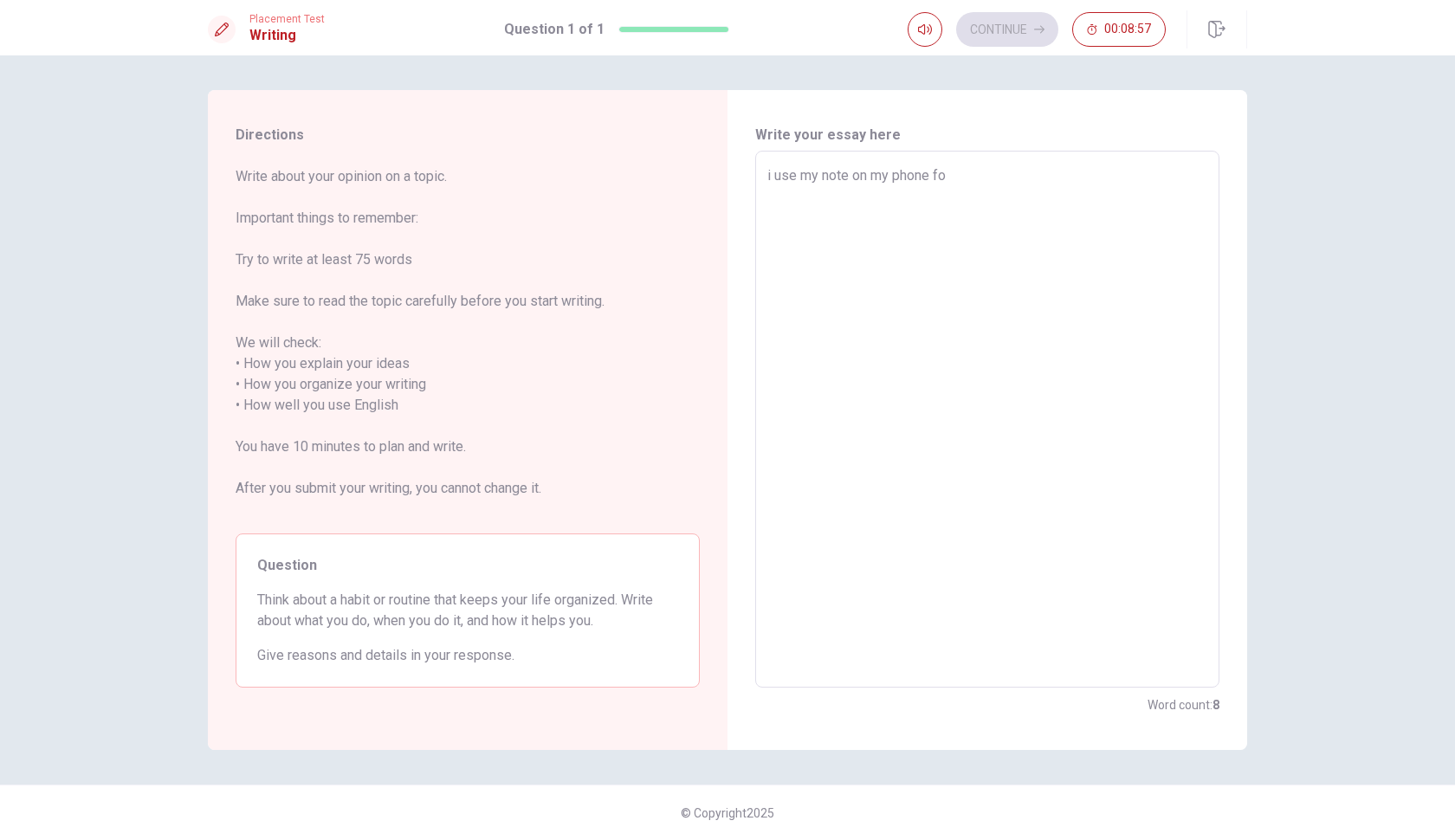 type on "x" 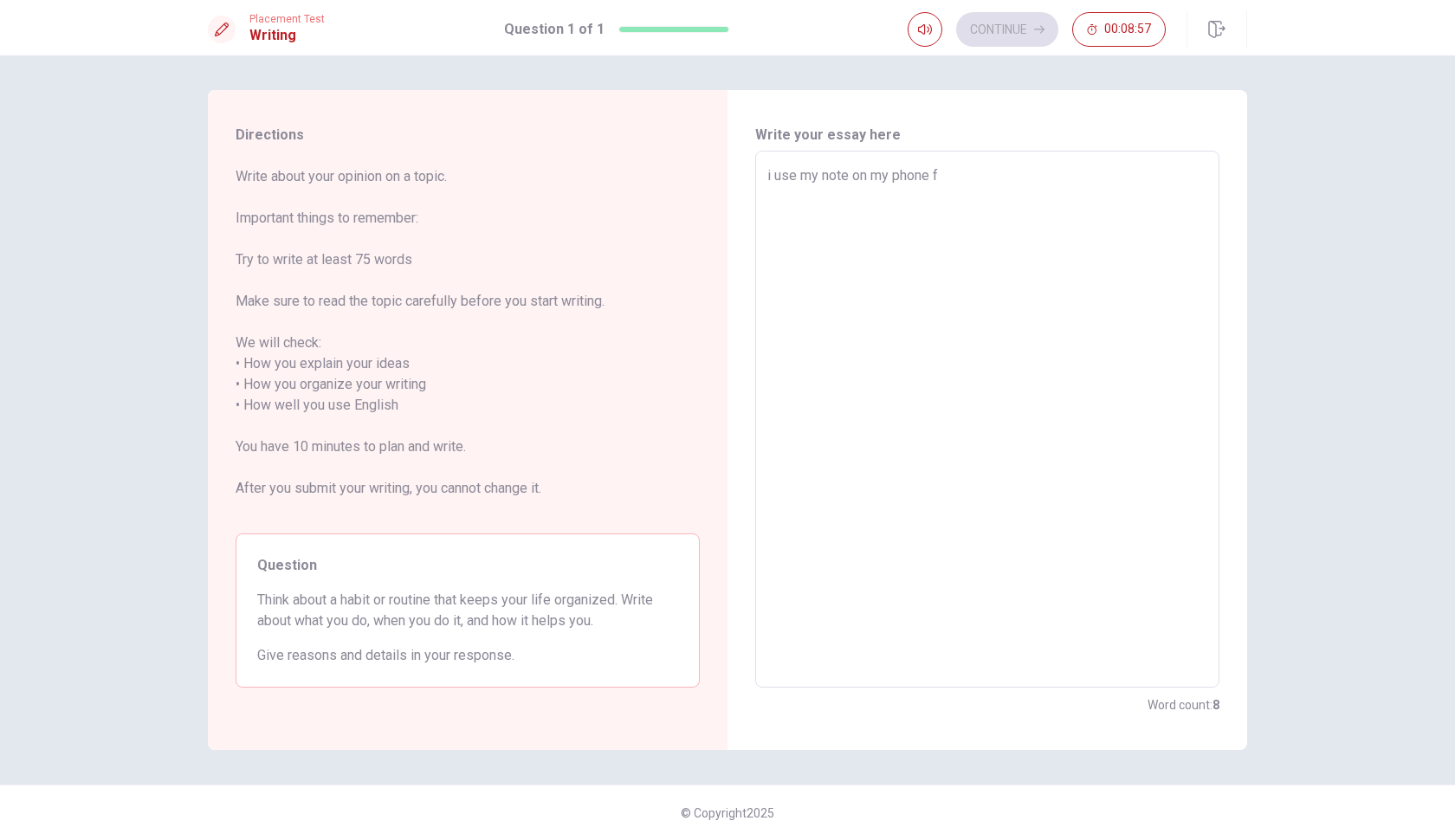 type on "x" 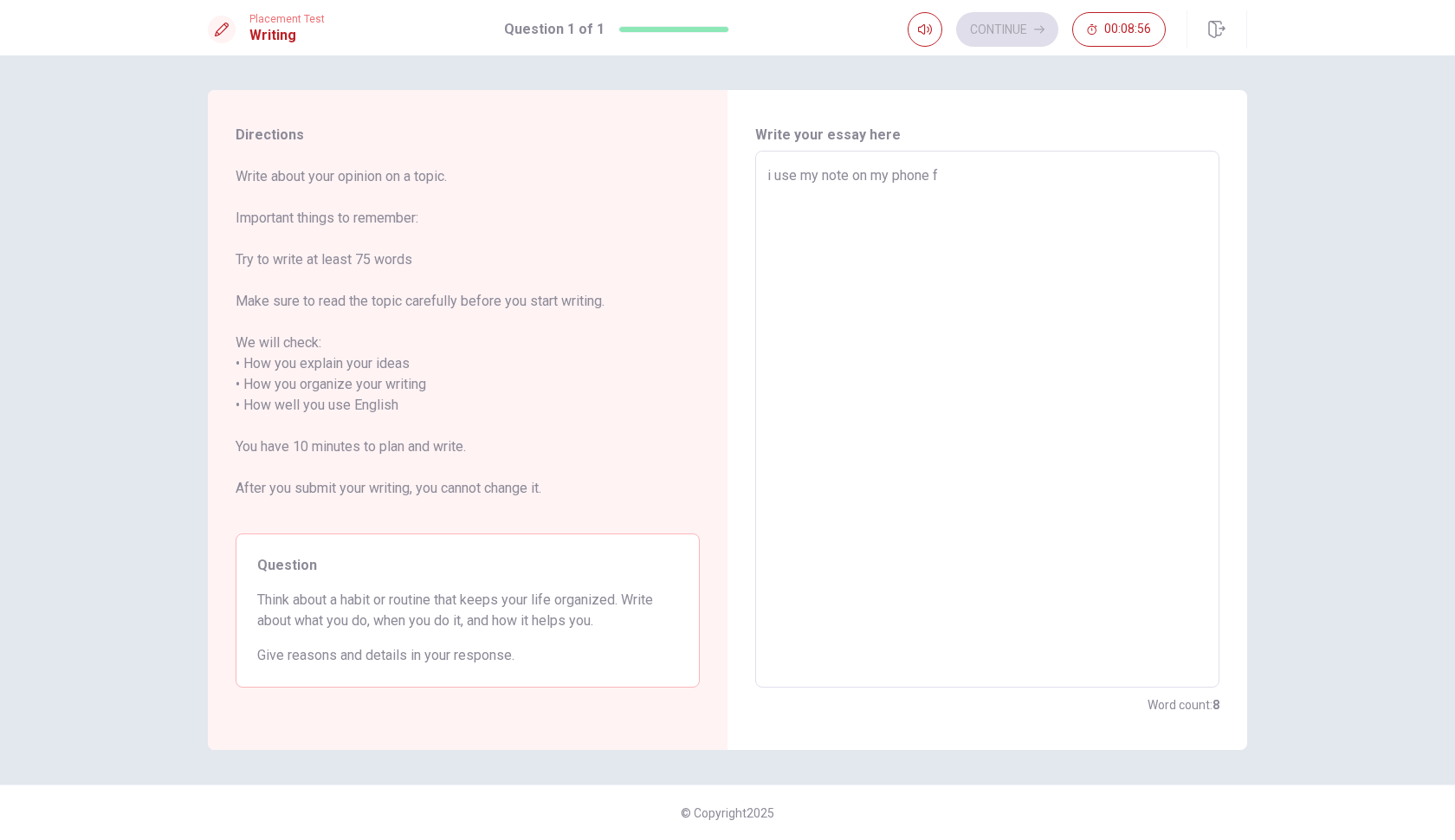 type on "i use my note on my phone" 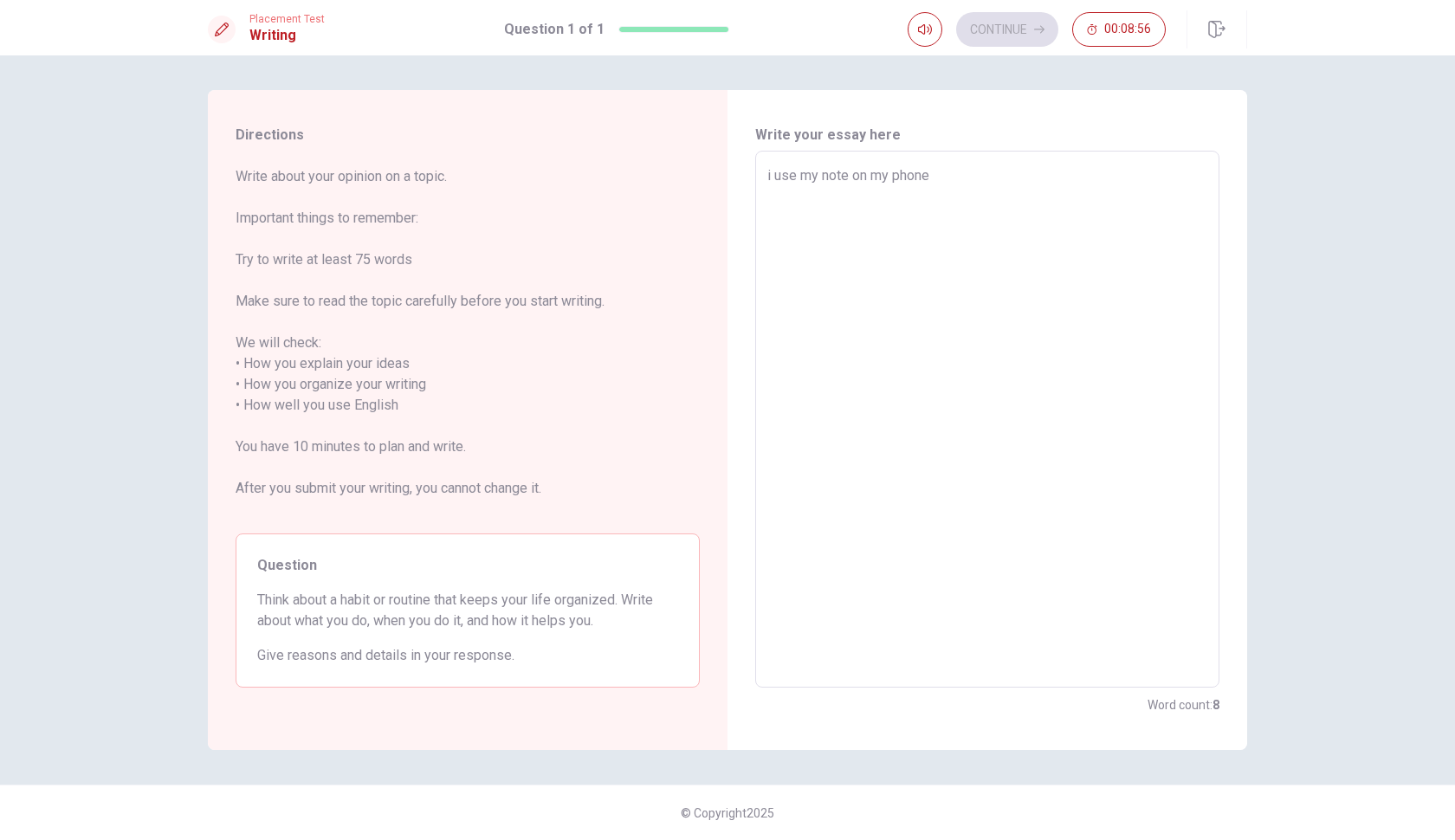 type on "x" 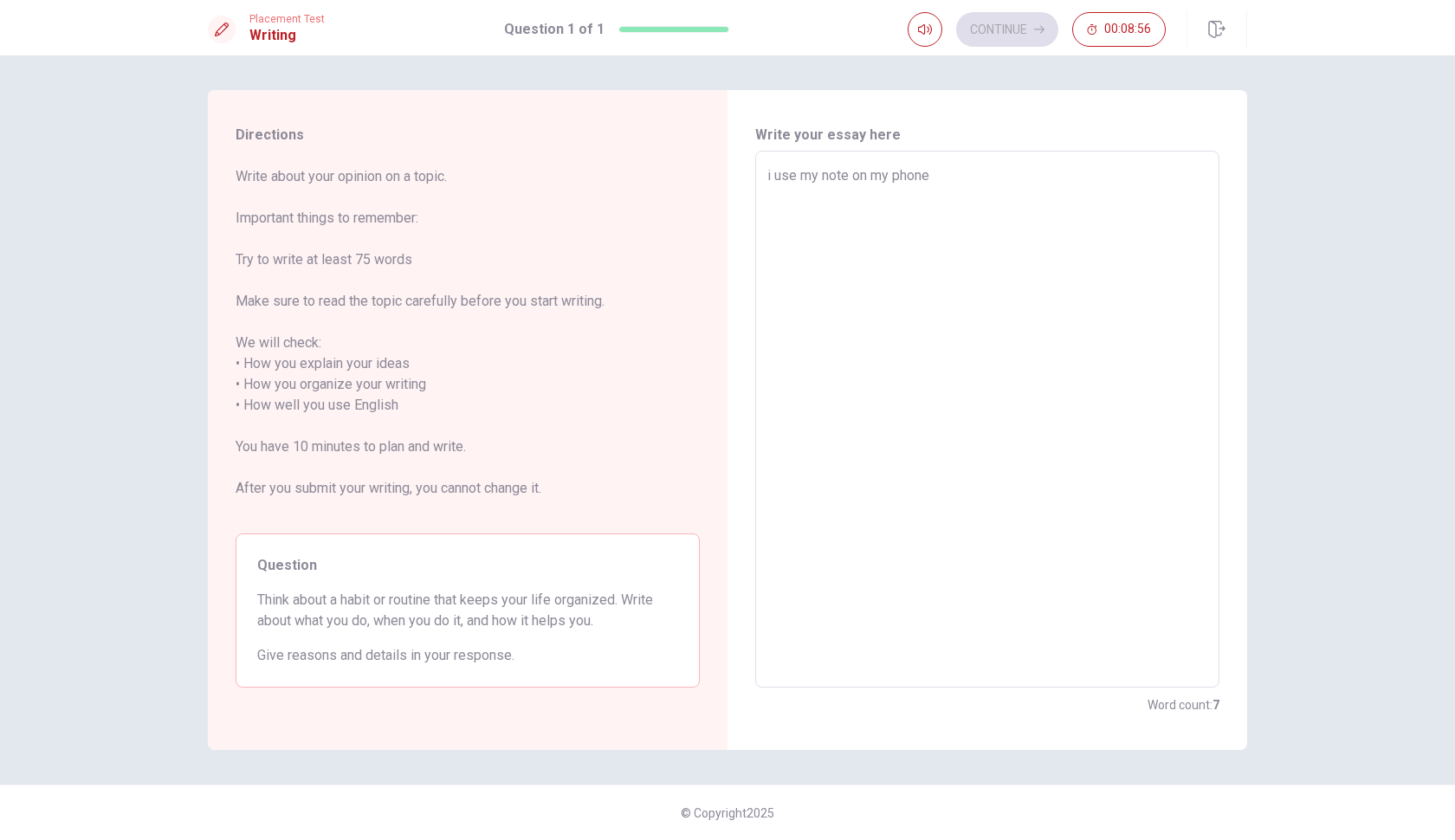 type on "i use my note on my phone t" 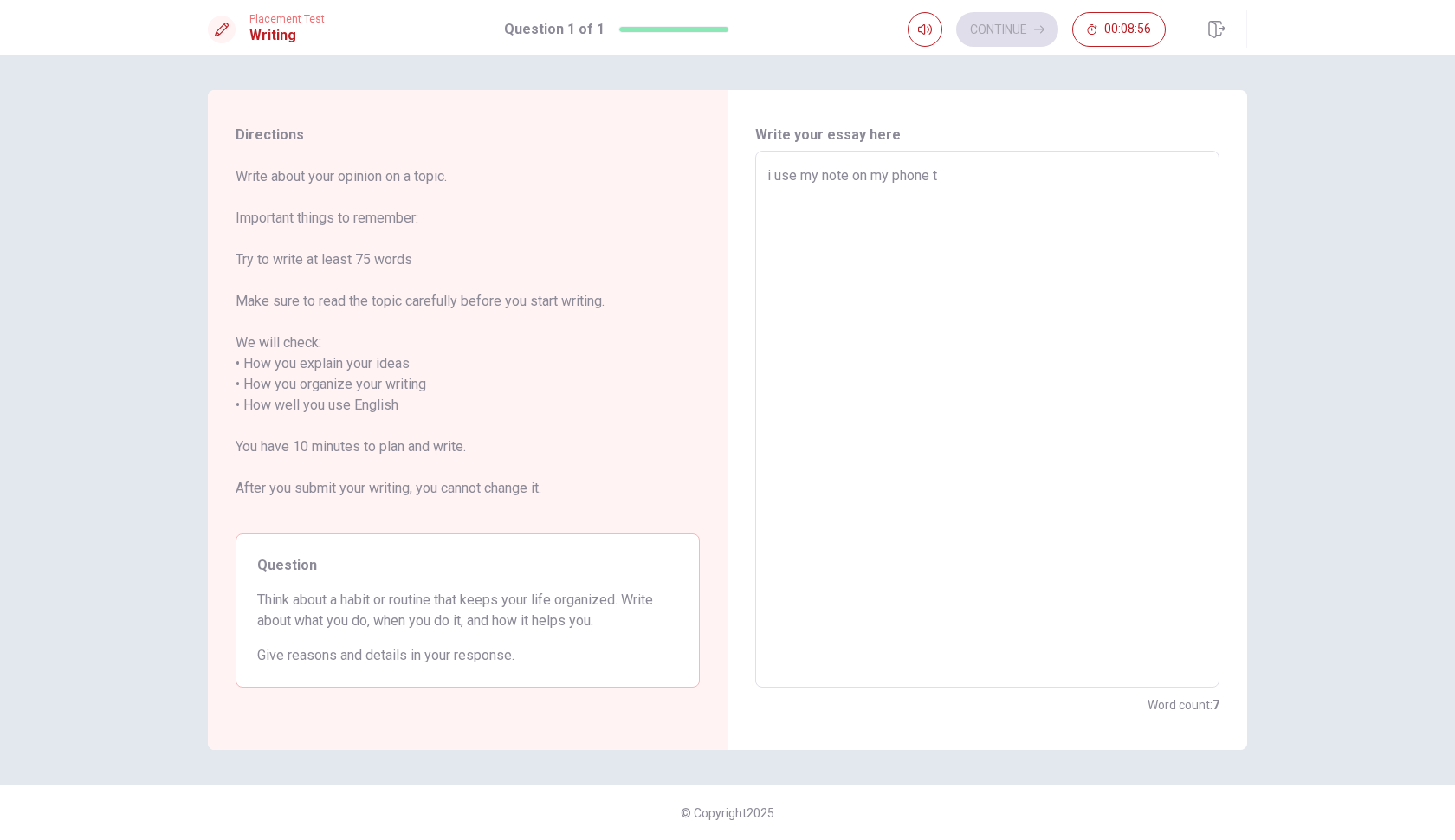 type on "x" 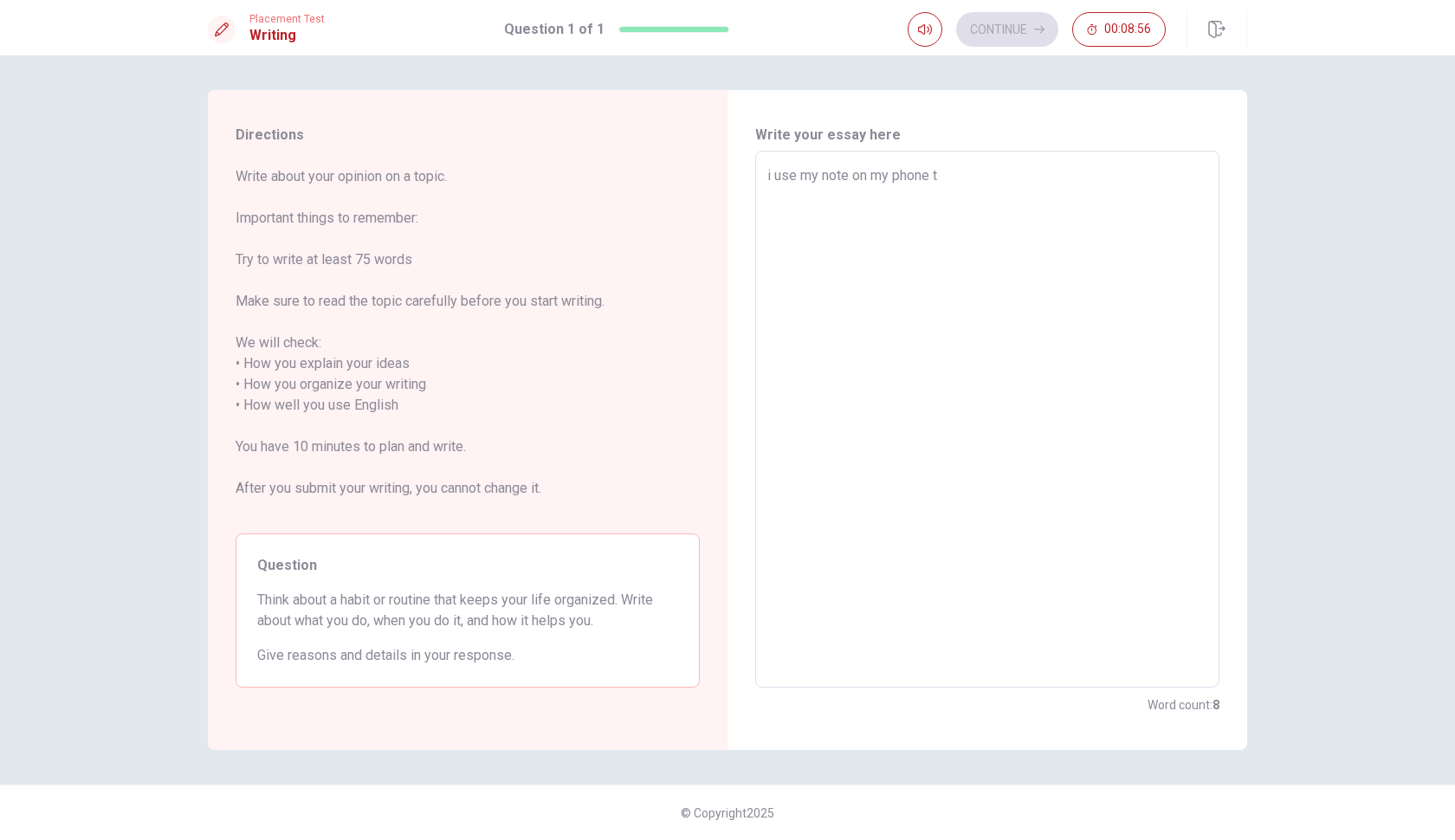 type on "i use my note on my phone to" 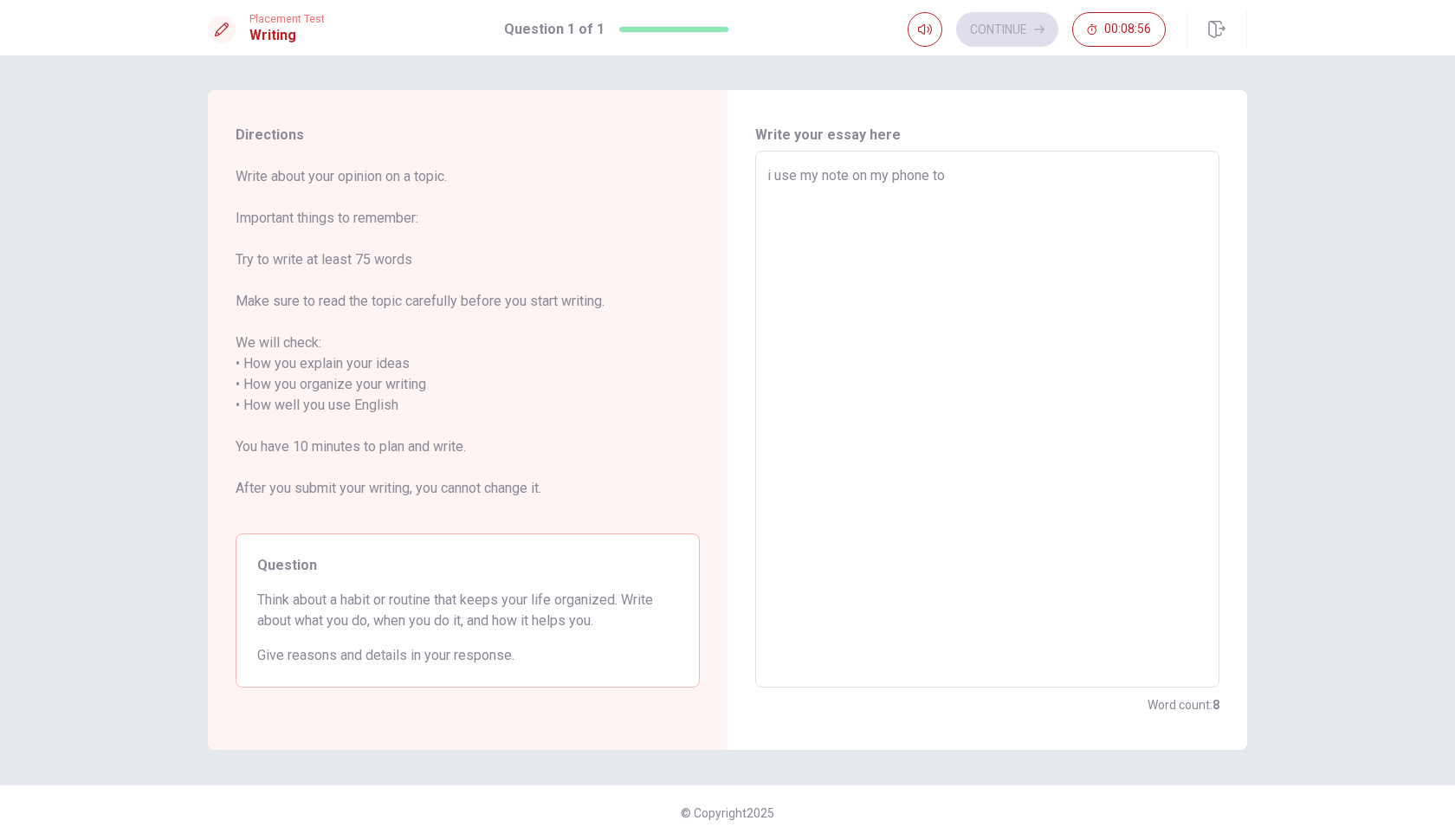 type on "x" 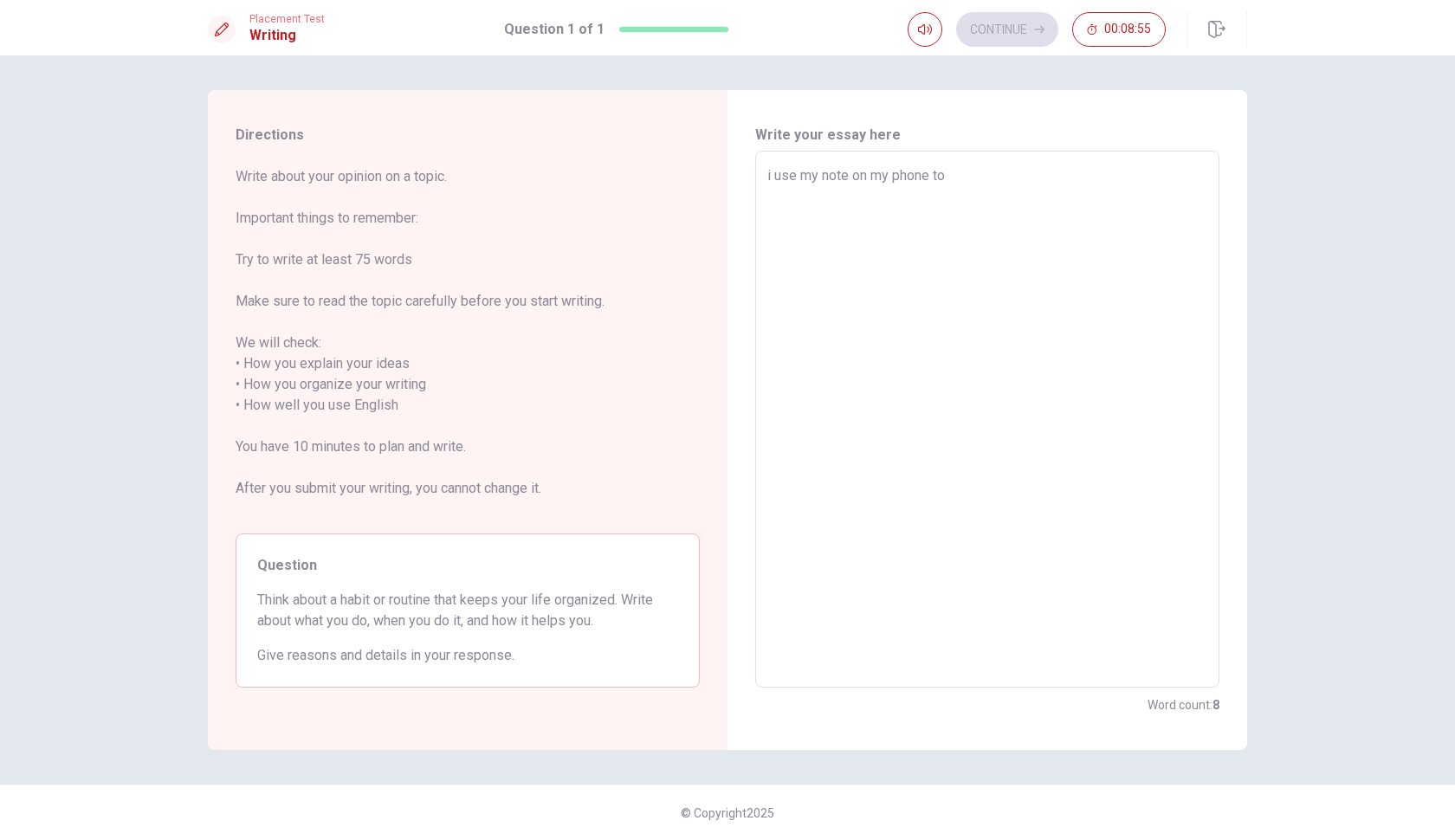 type on "i use my note on my phone to o" 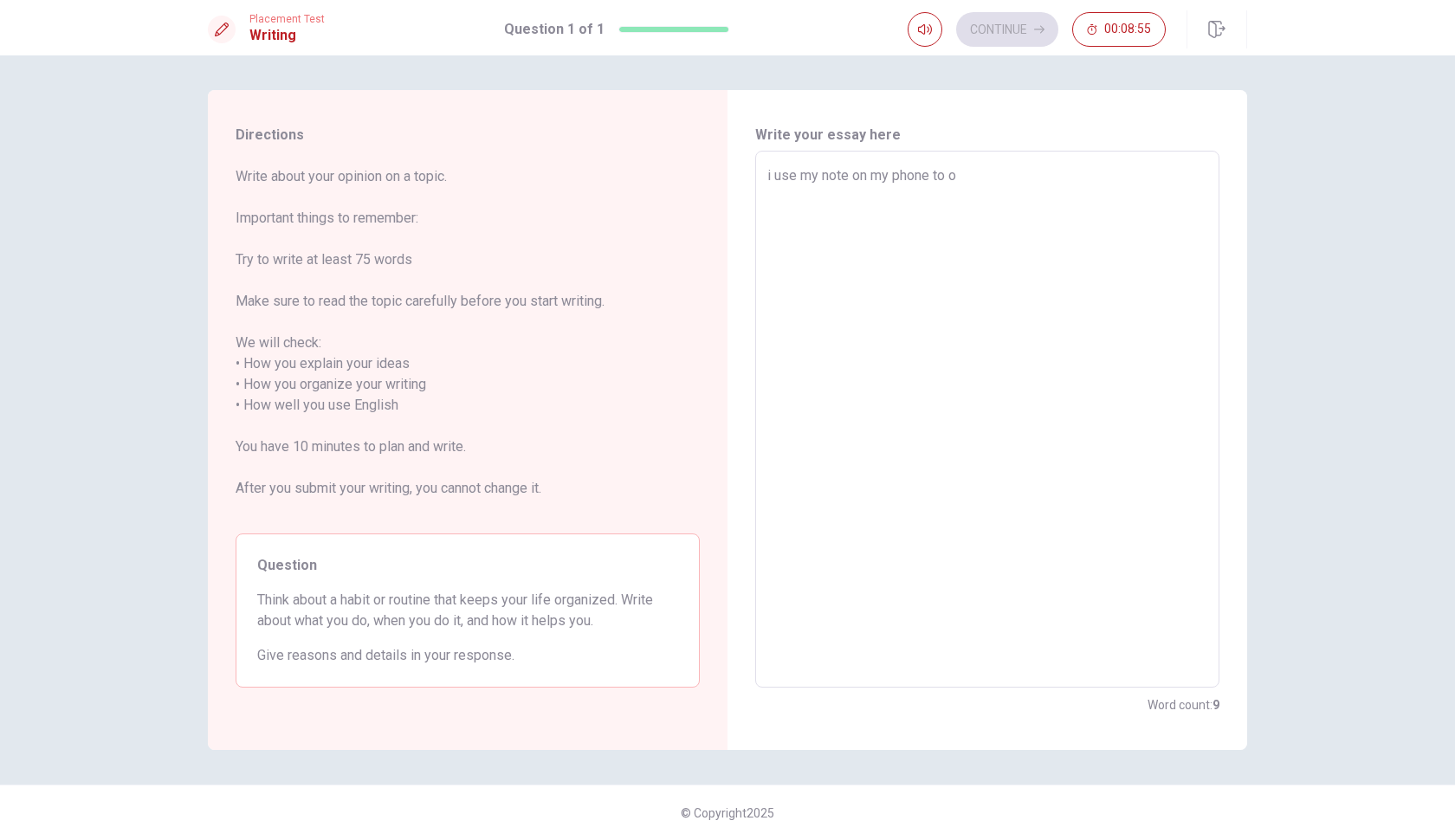 type on "x" 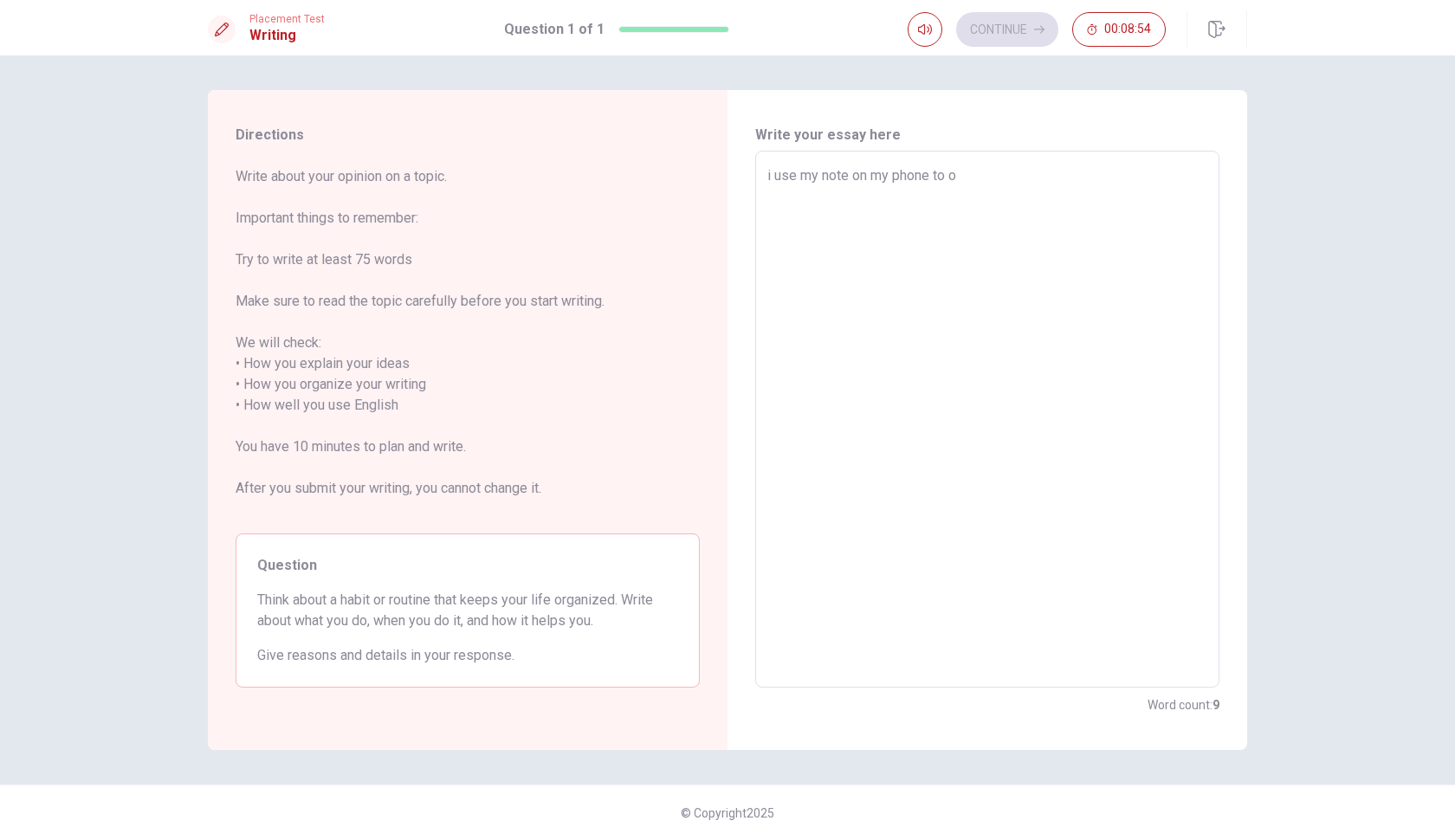 type on "i use my note on my phone to or" 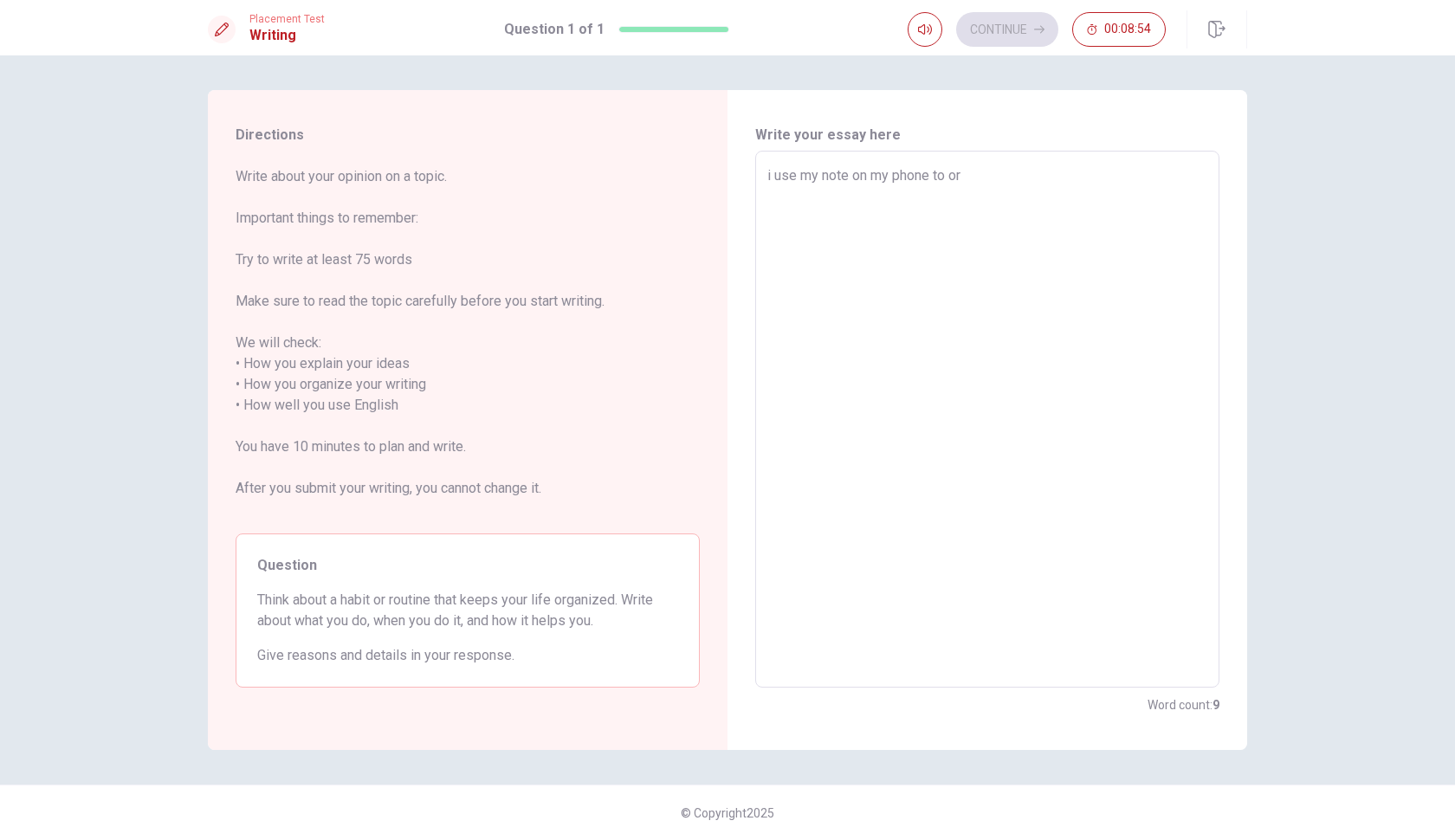 type on "x" 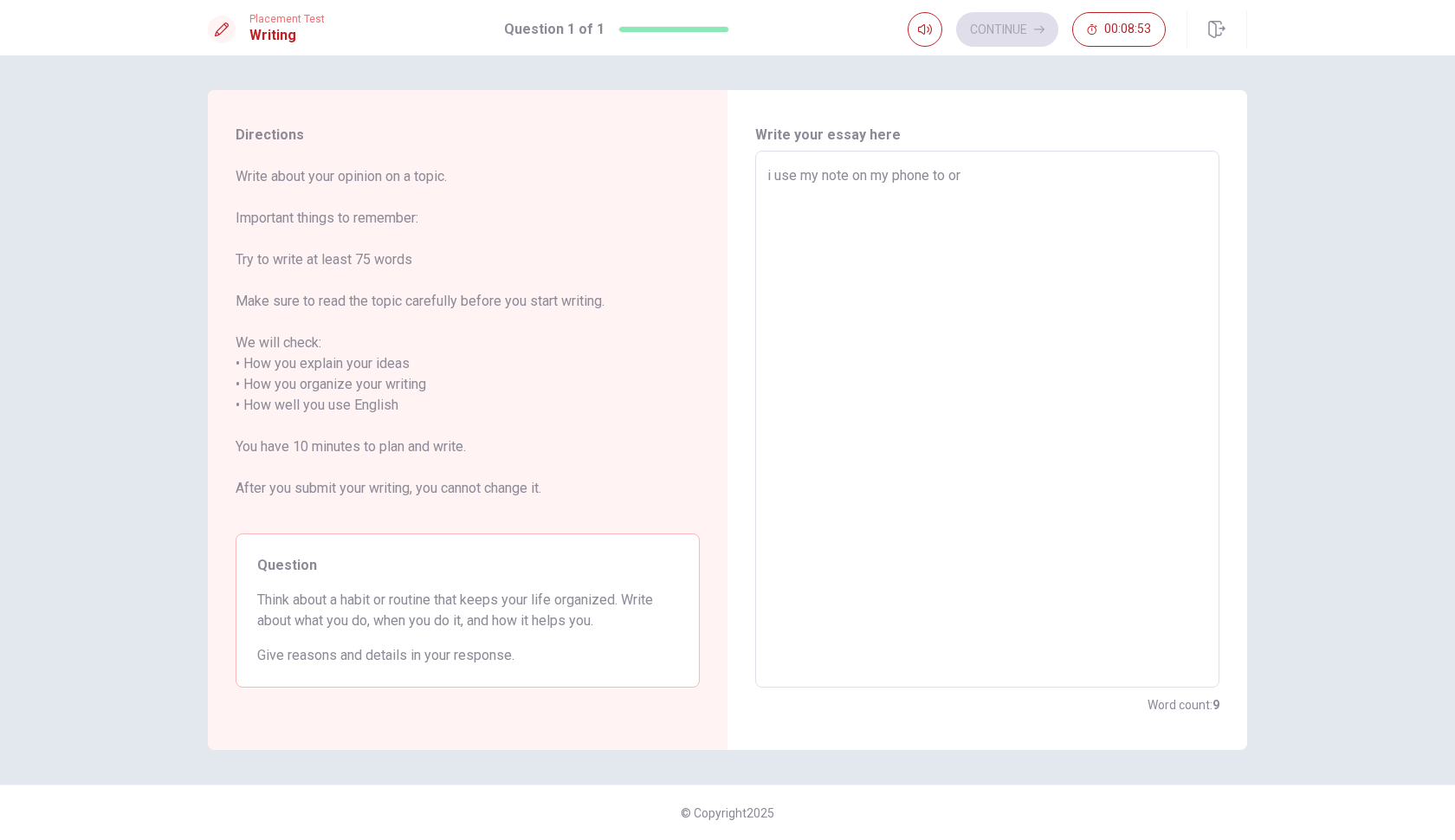 type on "i use my note on my phone to org" 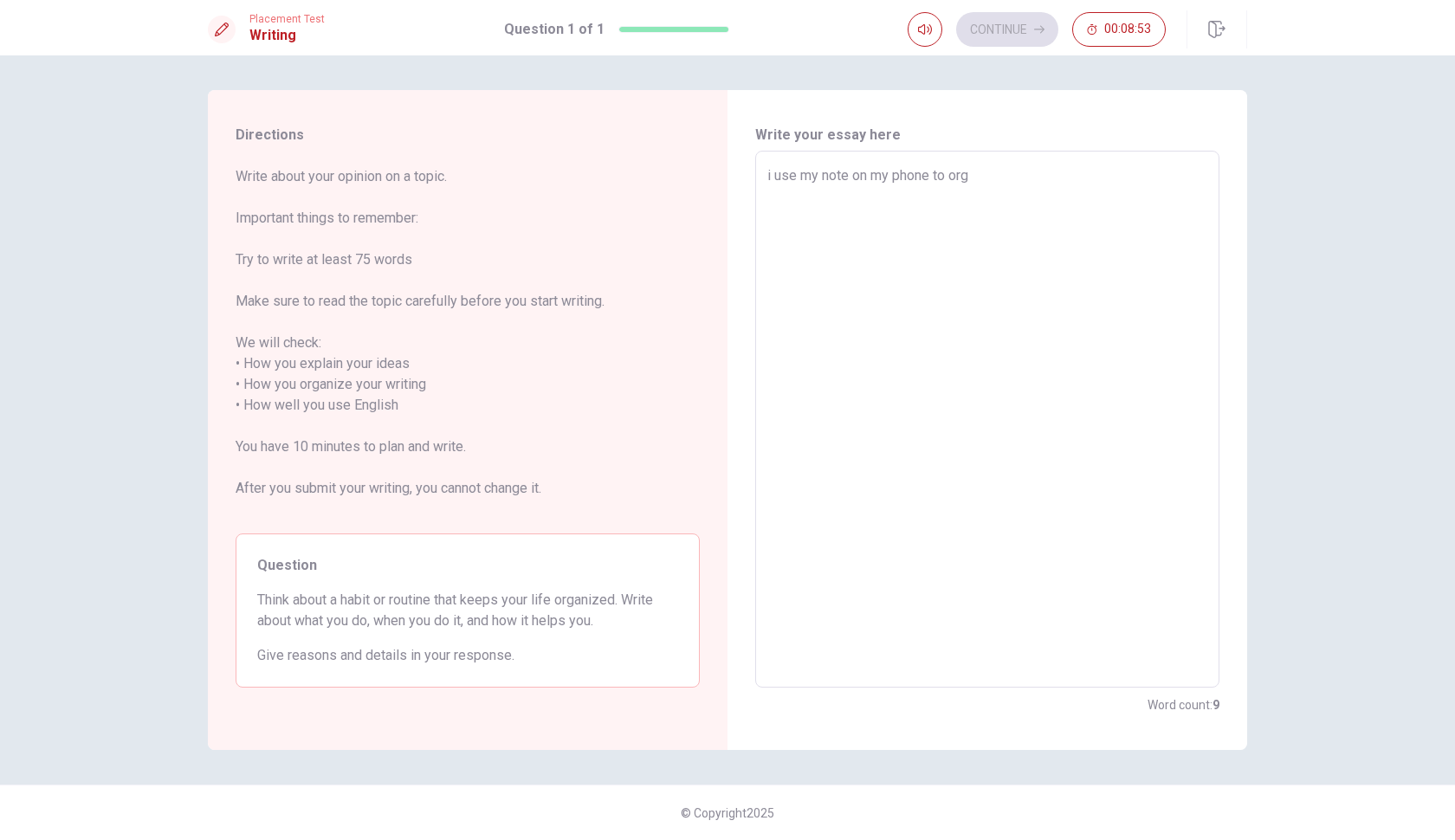 type on "x" 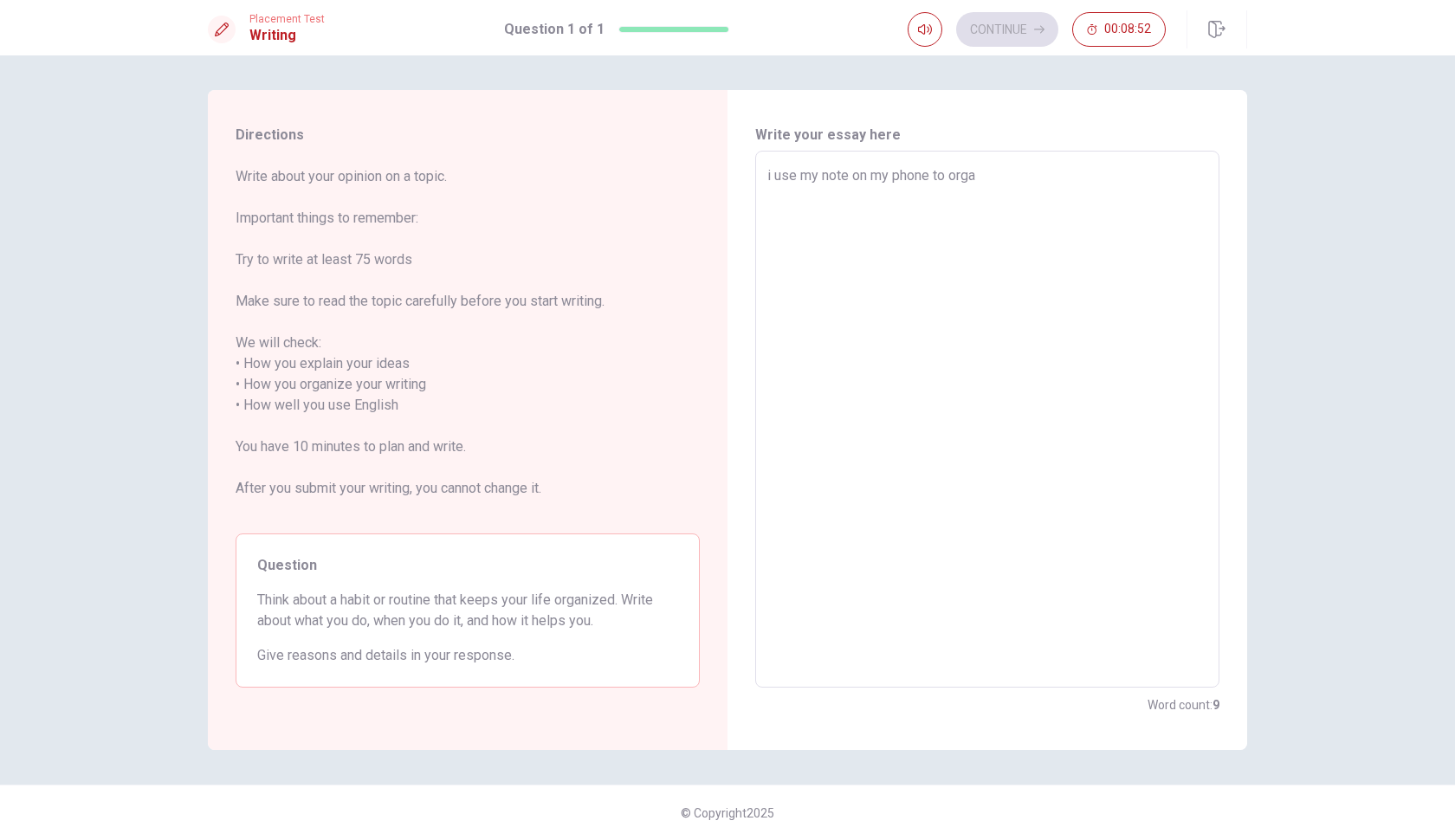 type on "x" 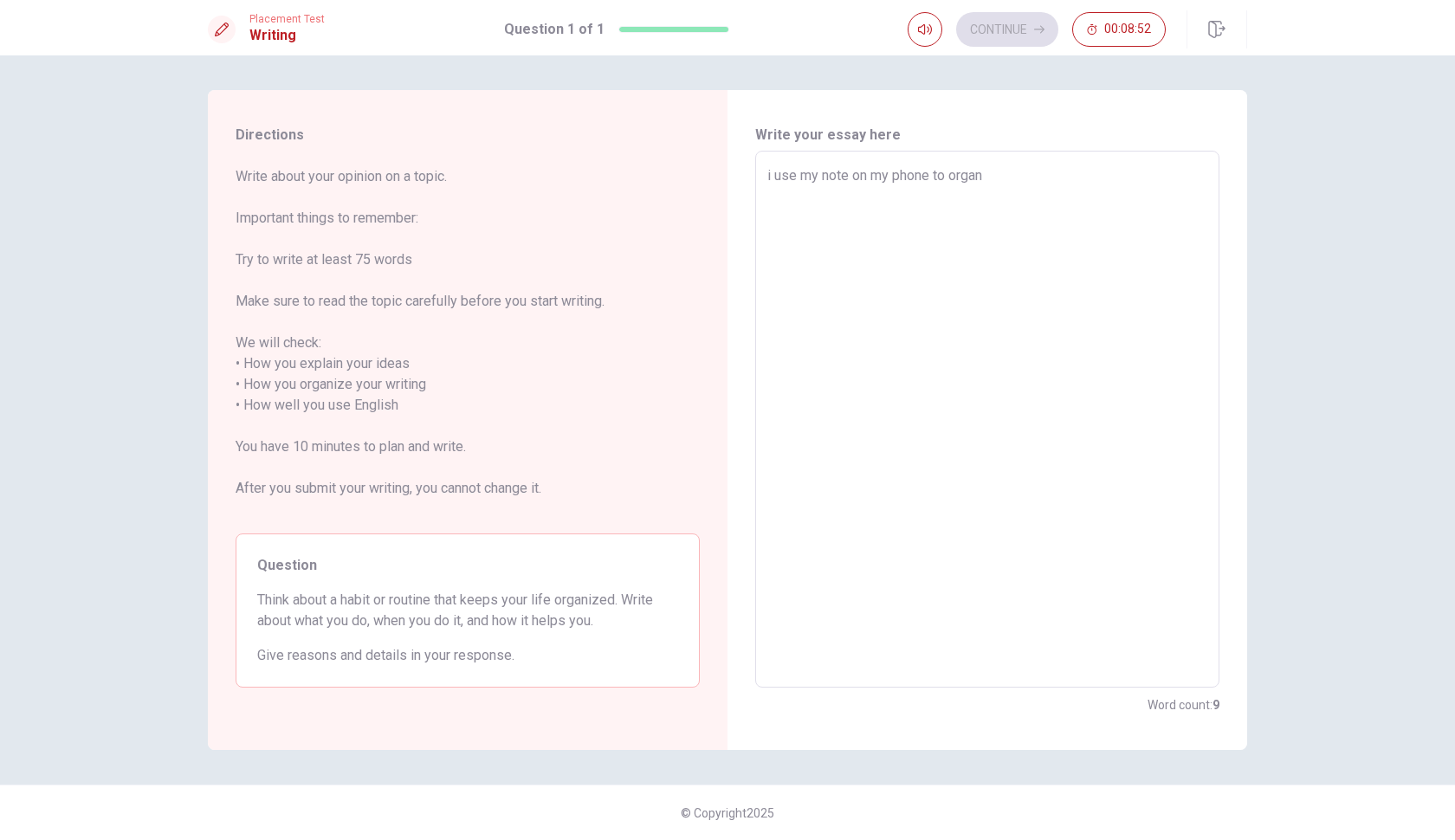 type on "x" 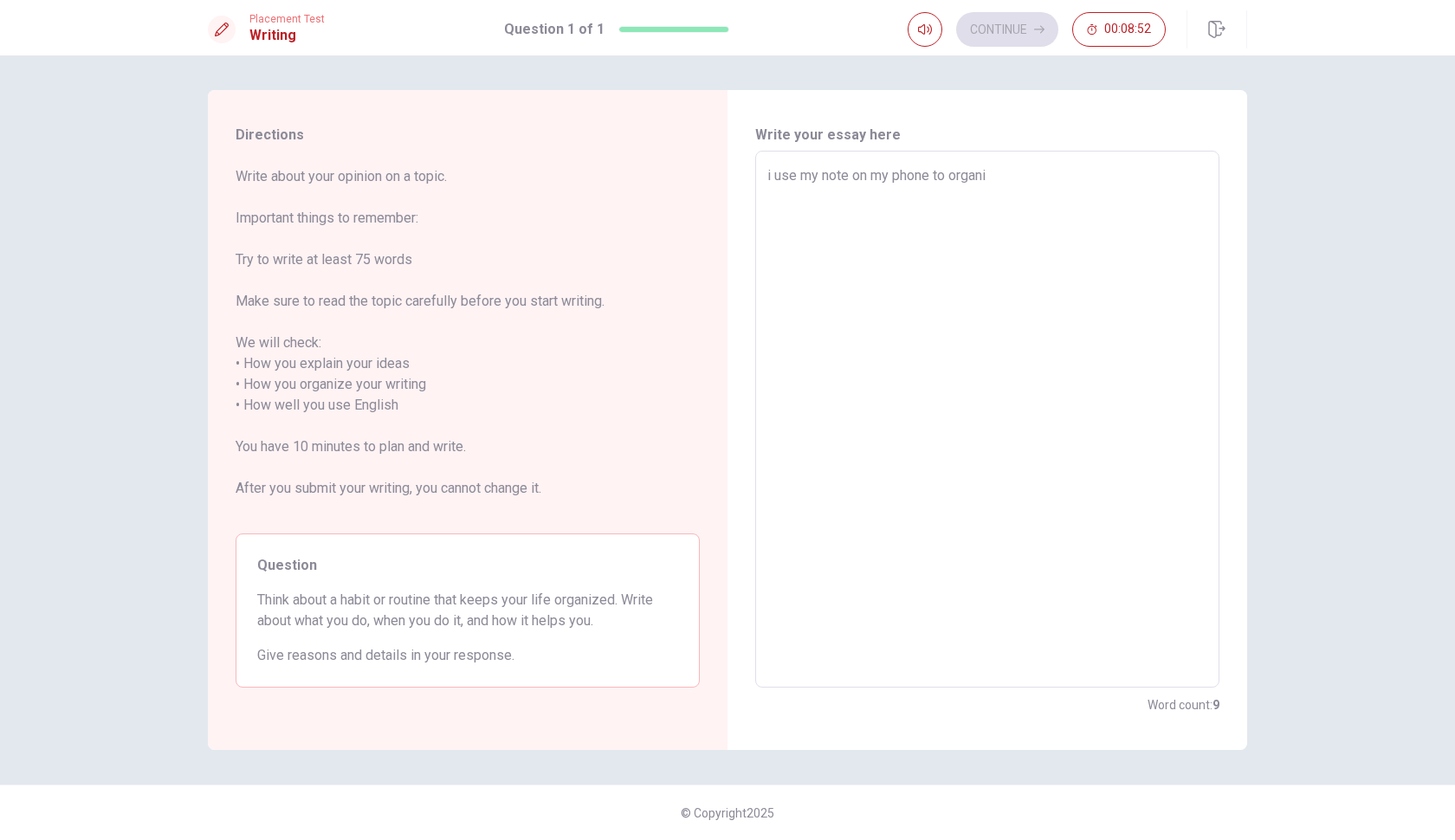 type on "x" 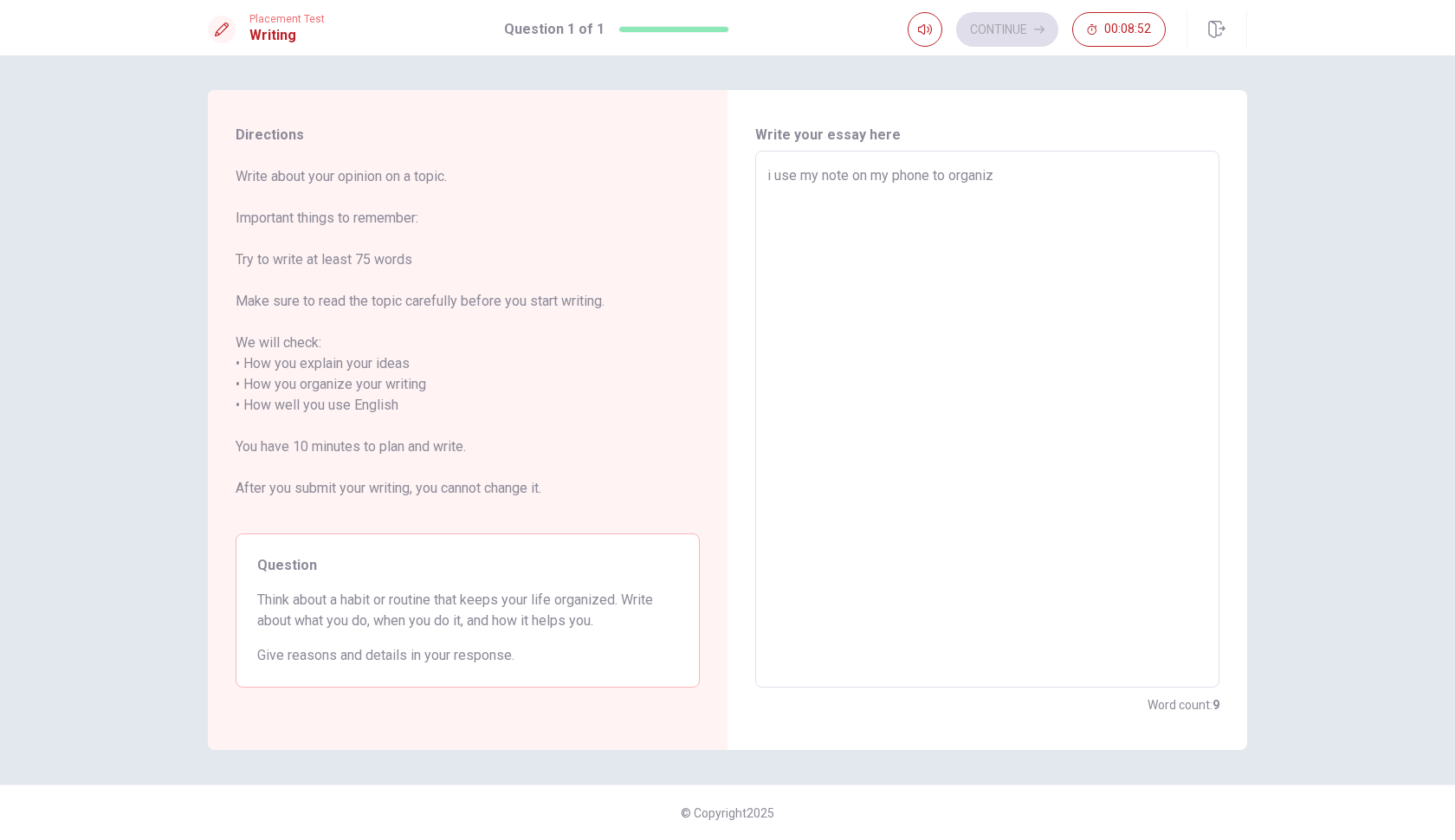 type on "x" 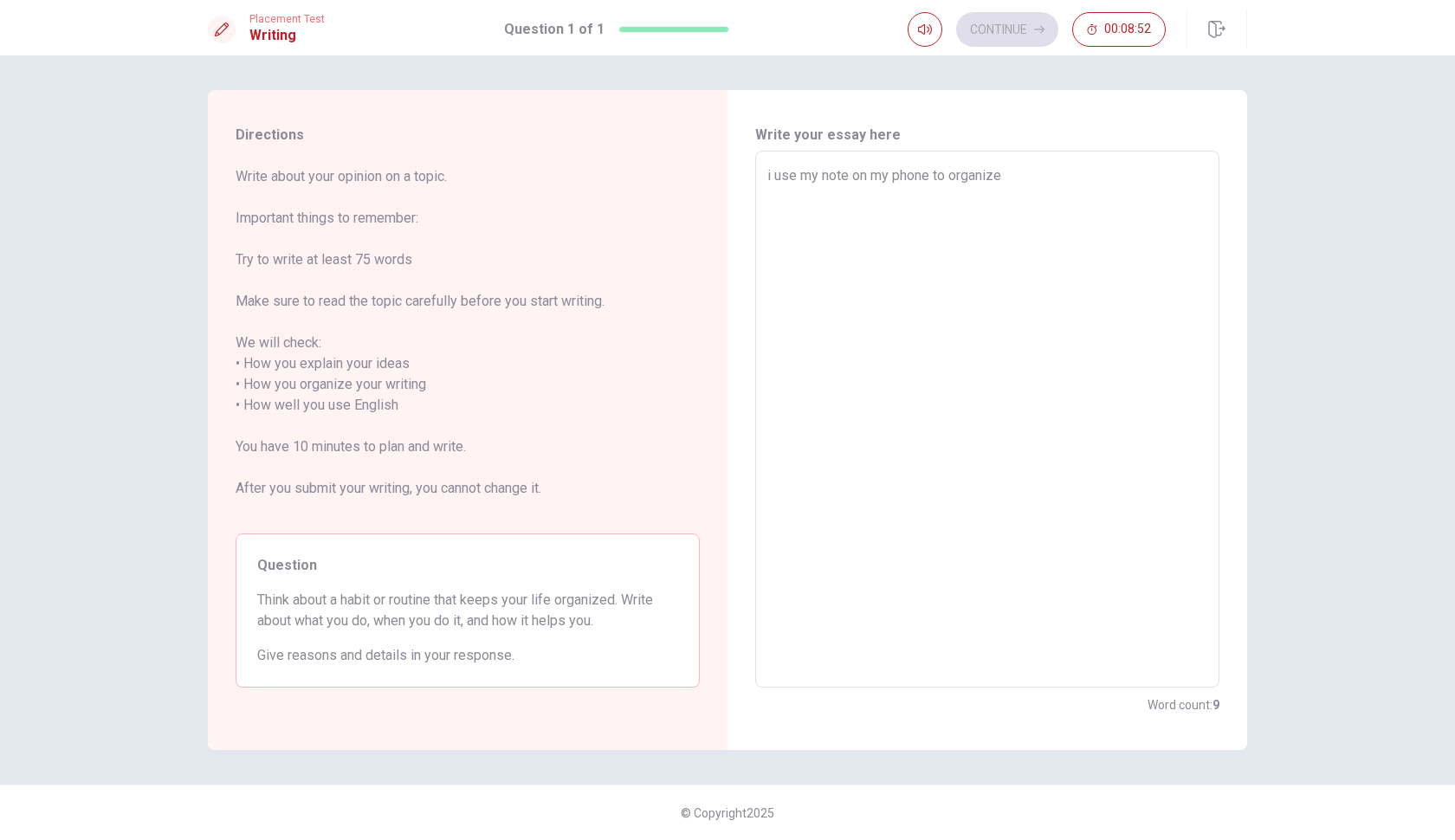 type on "x" 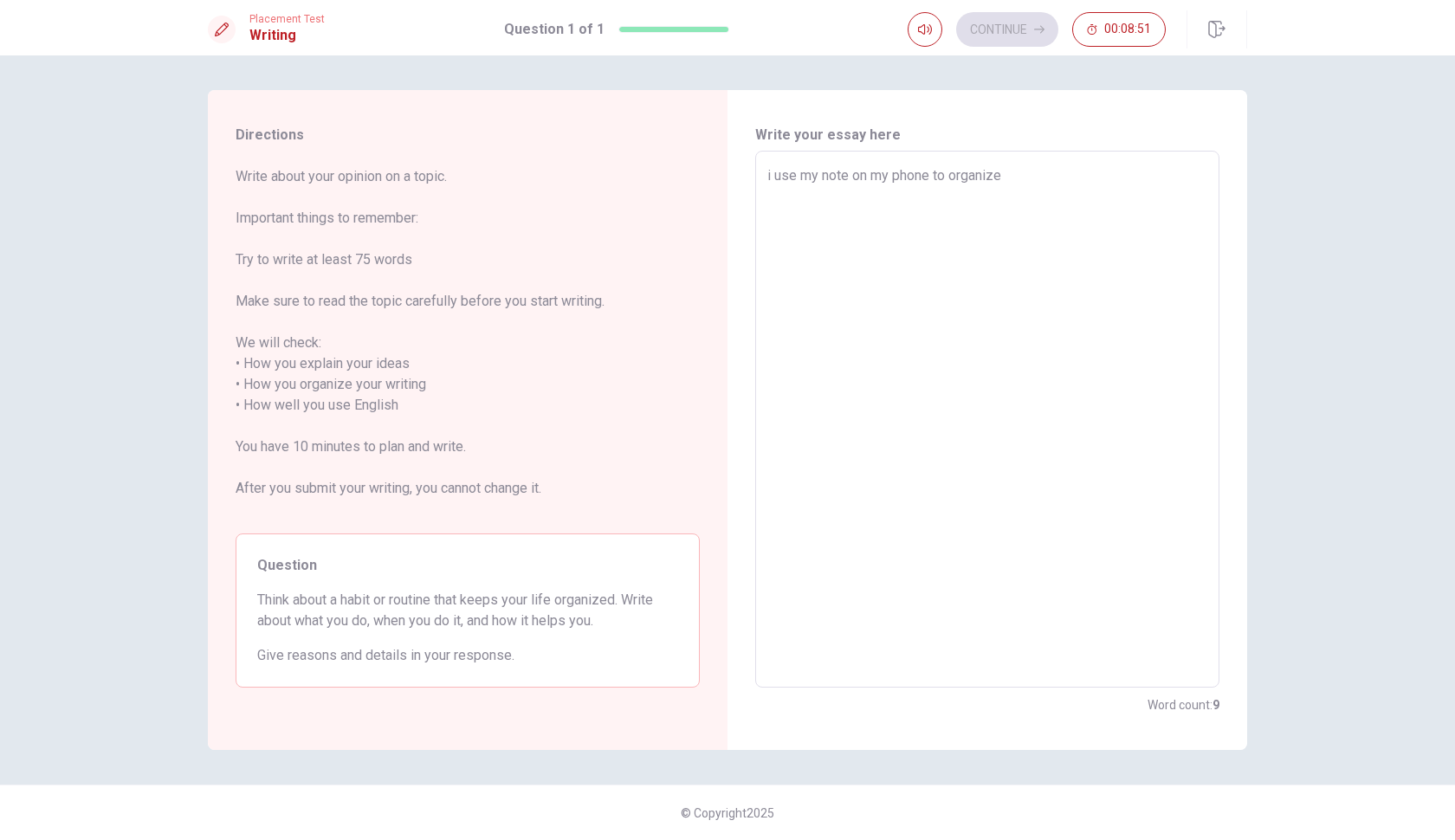 type on "i use my note on my phone to organize" 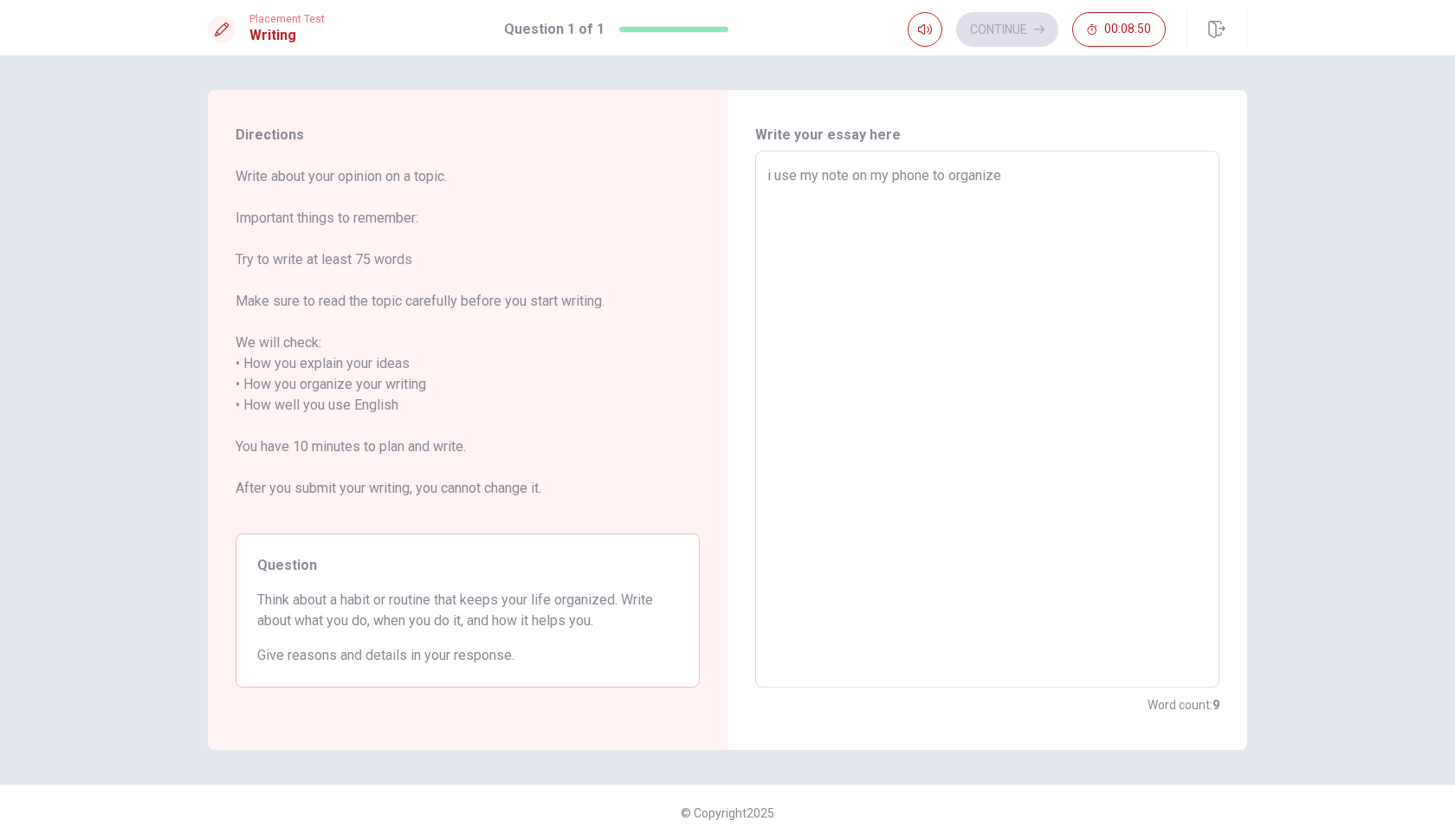 type on "x" 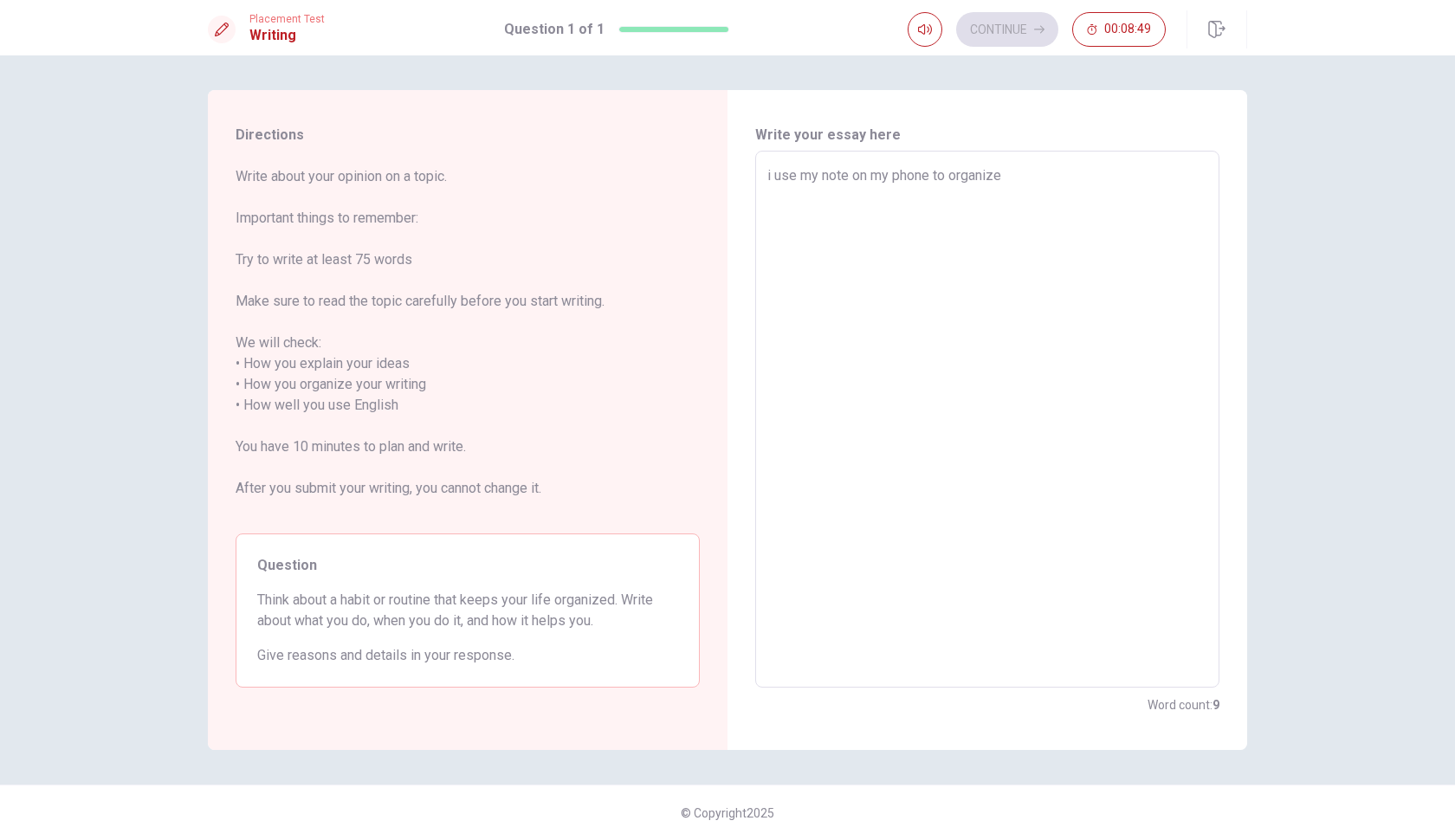 type on "i use my note on my phone to organize m" 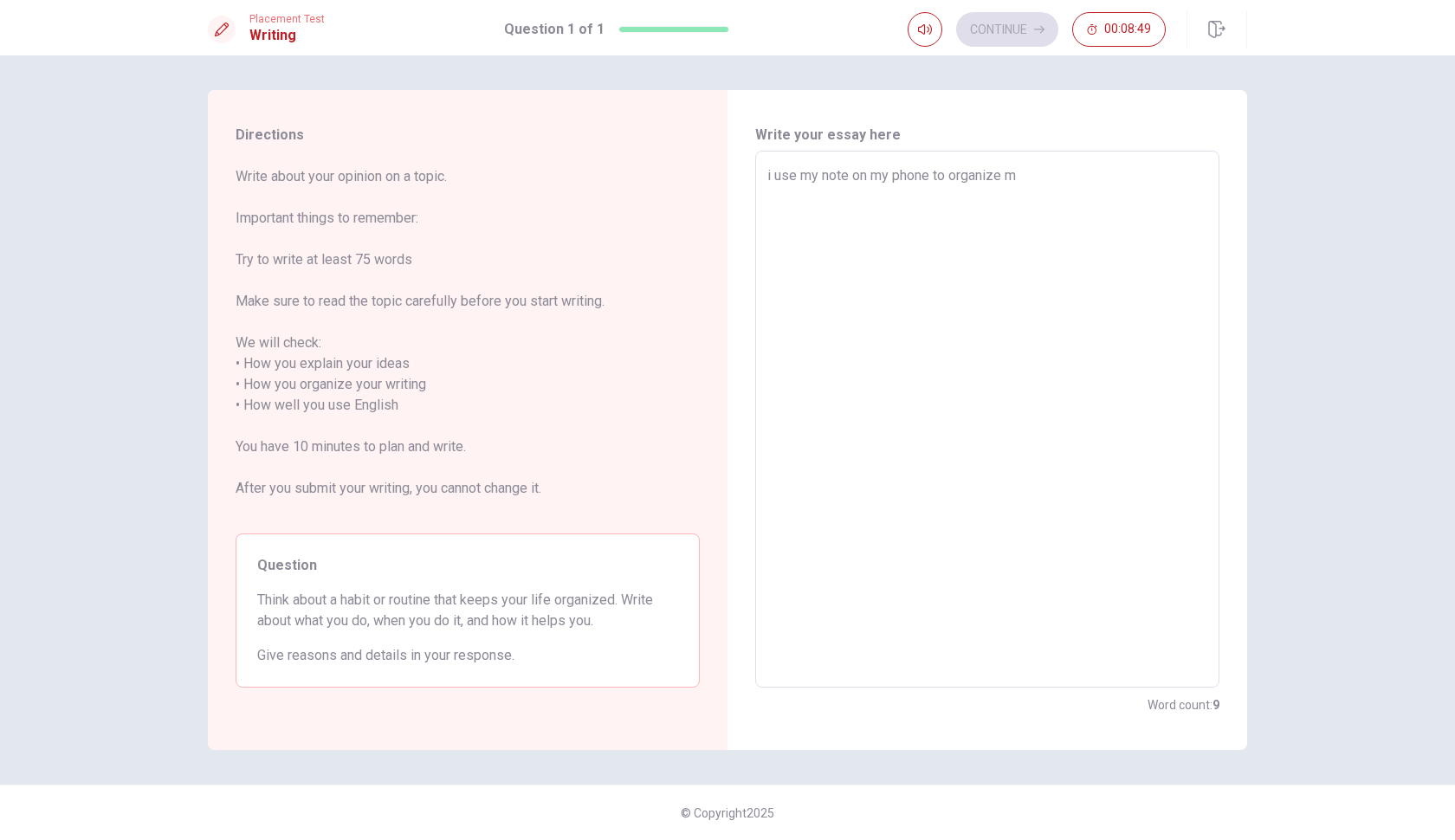 type on "x" 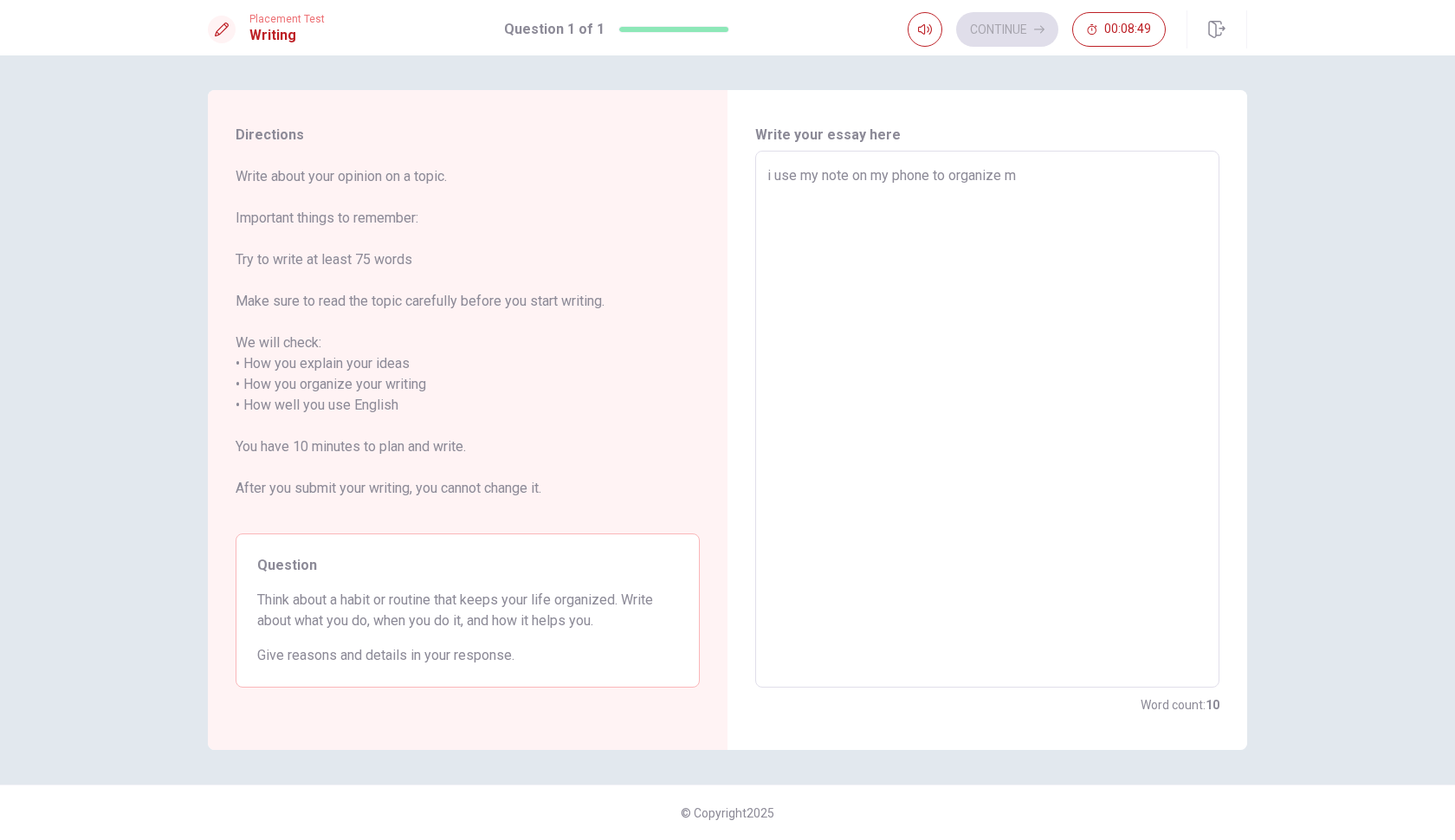 type on "i use my note on my phone to organize my" 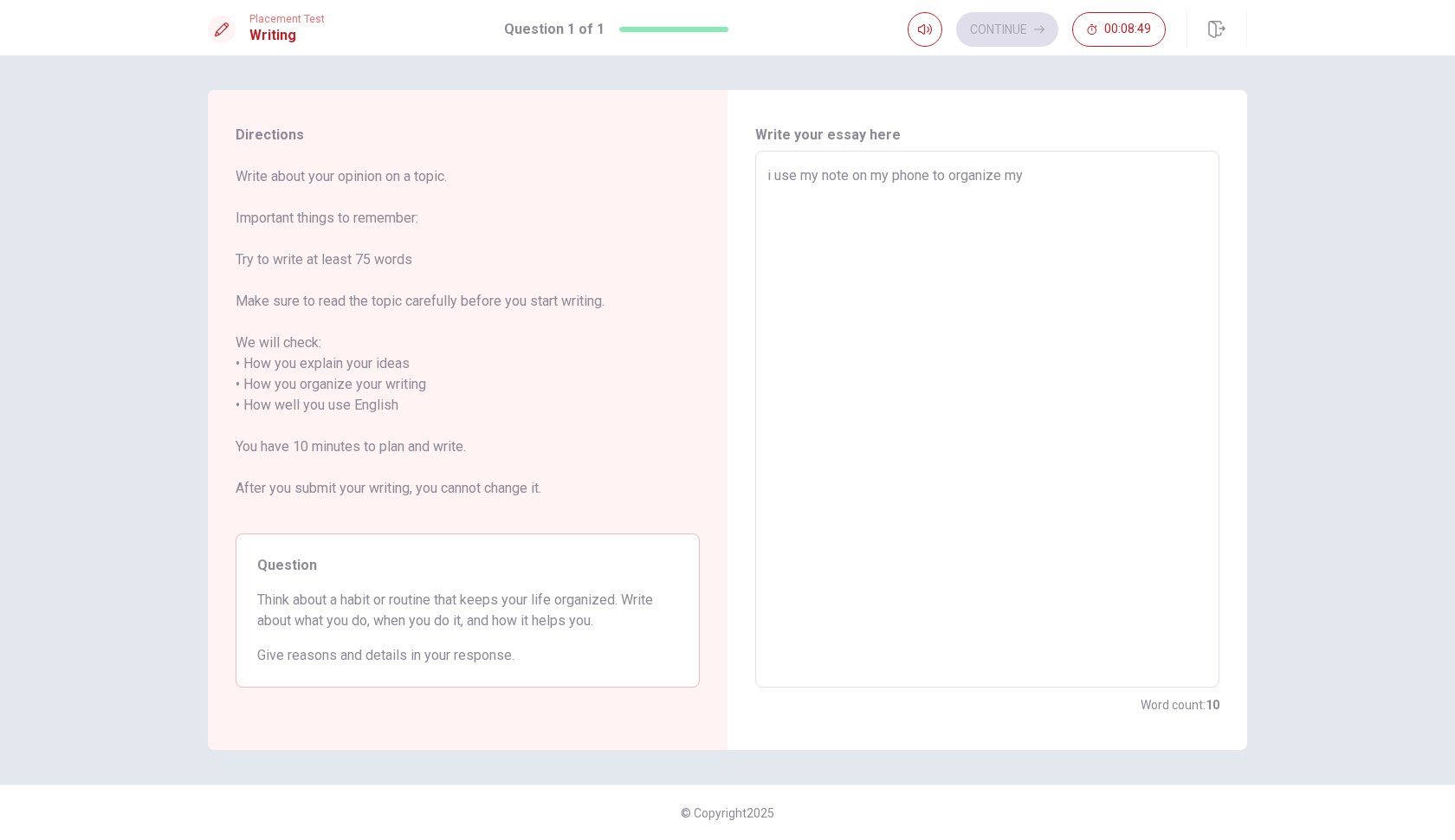 type on "x" 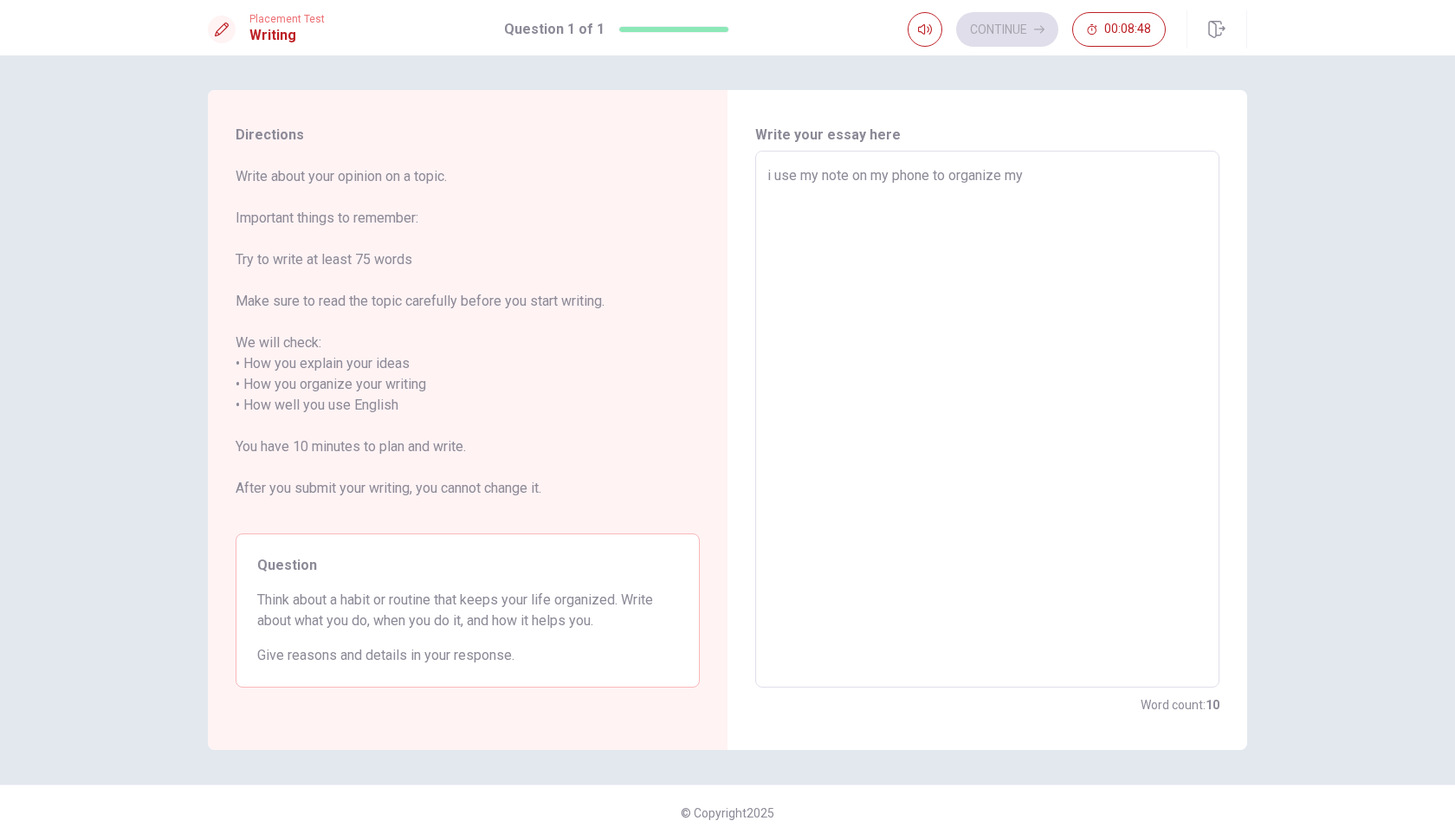 type on "i use my note on my phone to organize my" 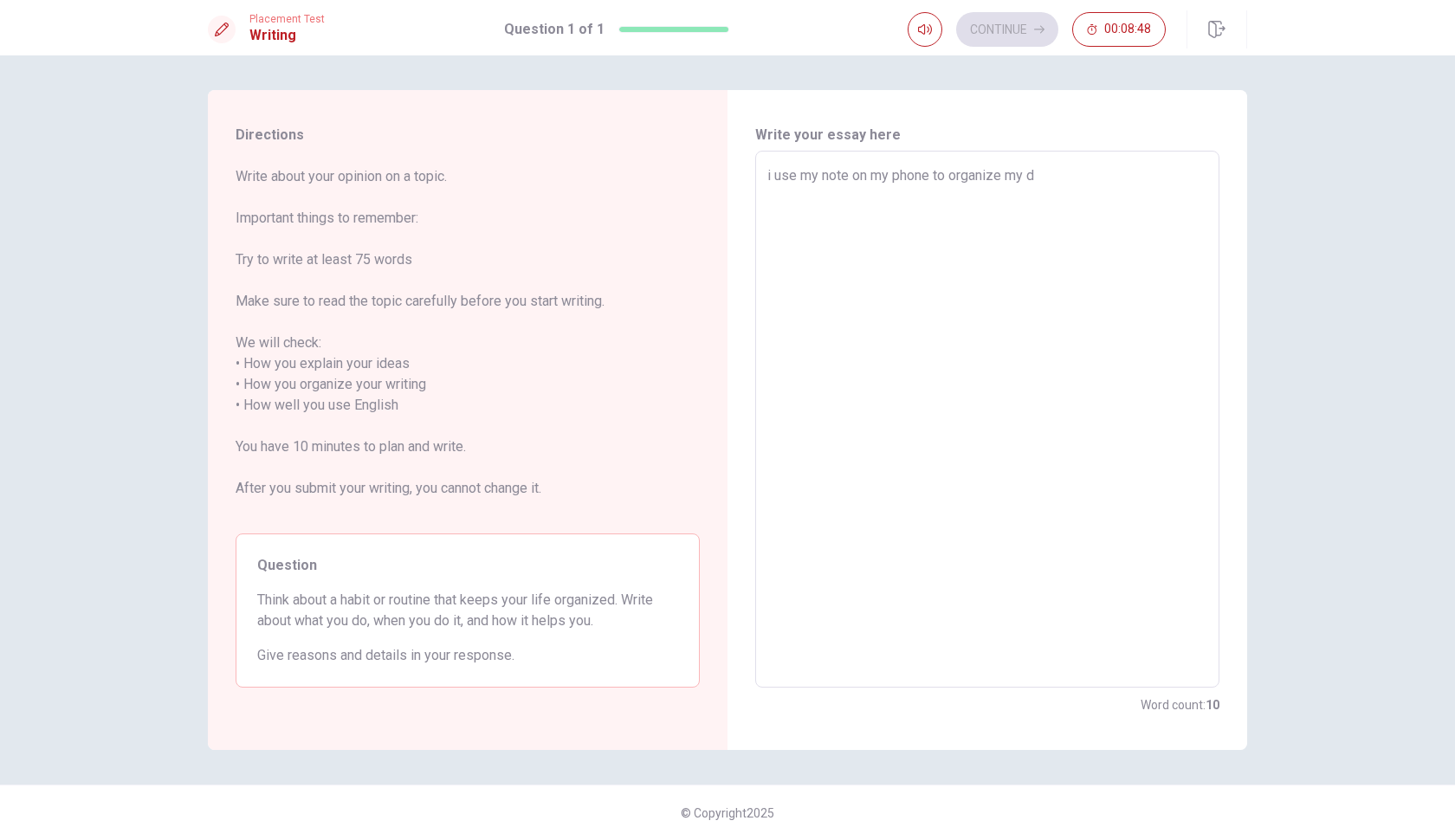 type on "x" 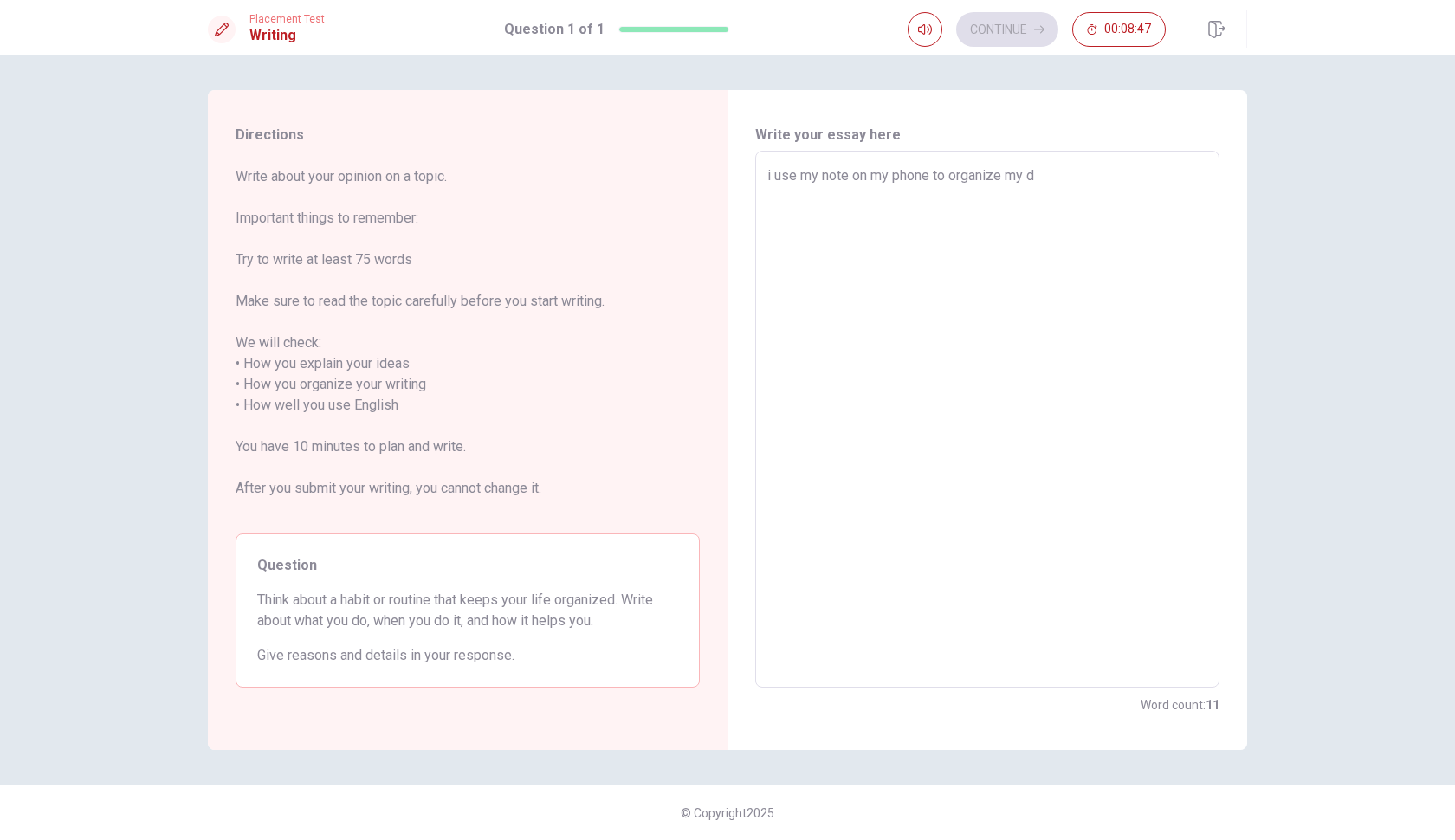 type on "i use my note on my phone to organize my da" 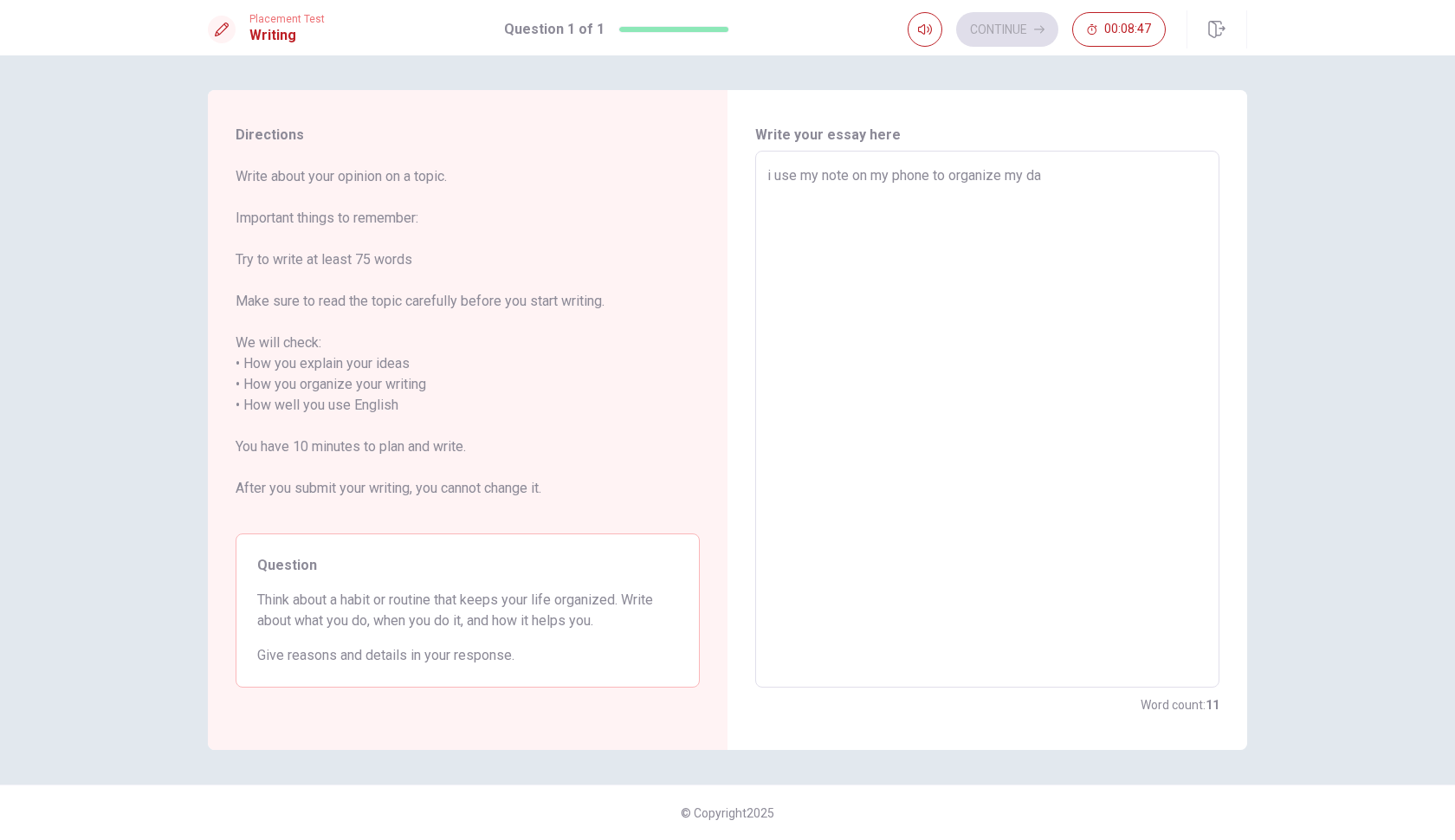 type on "x" 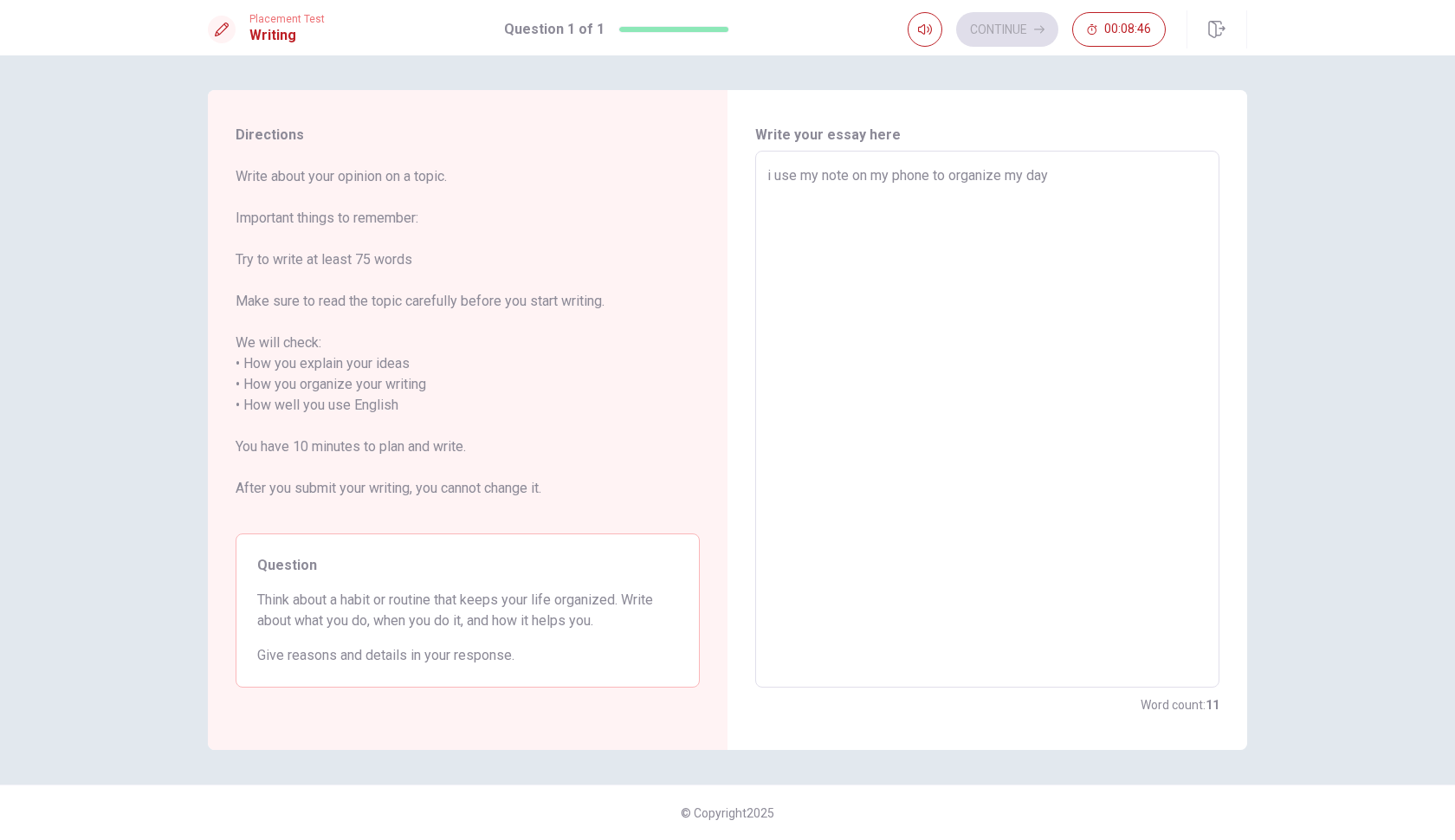type on "x" 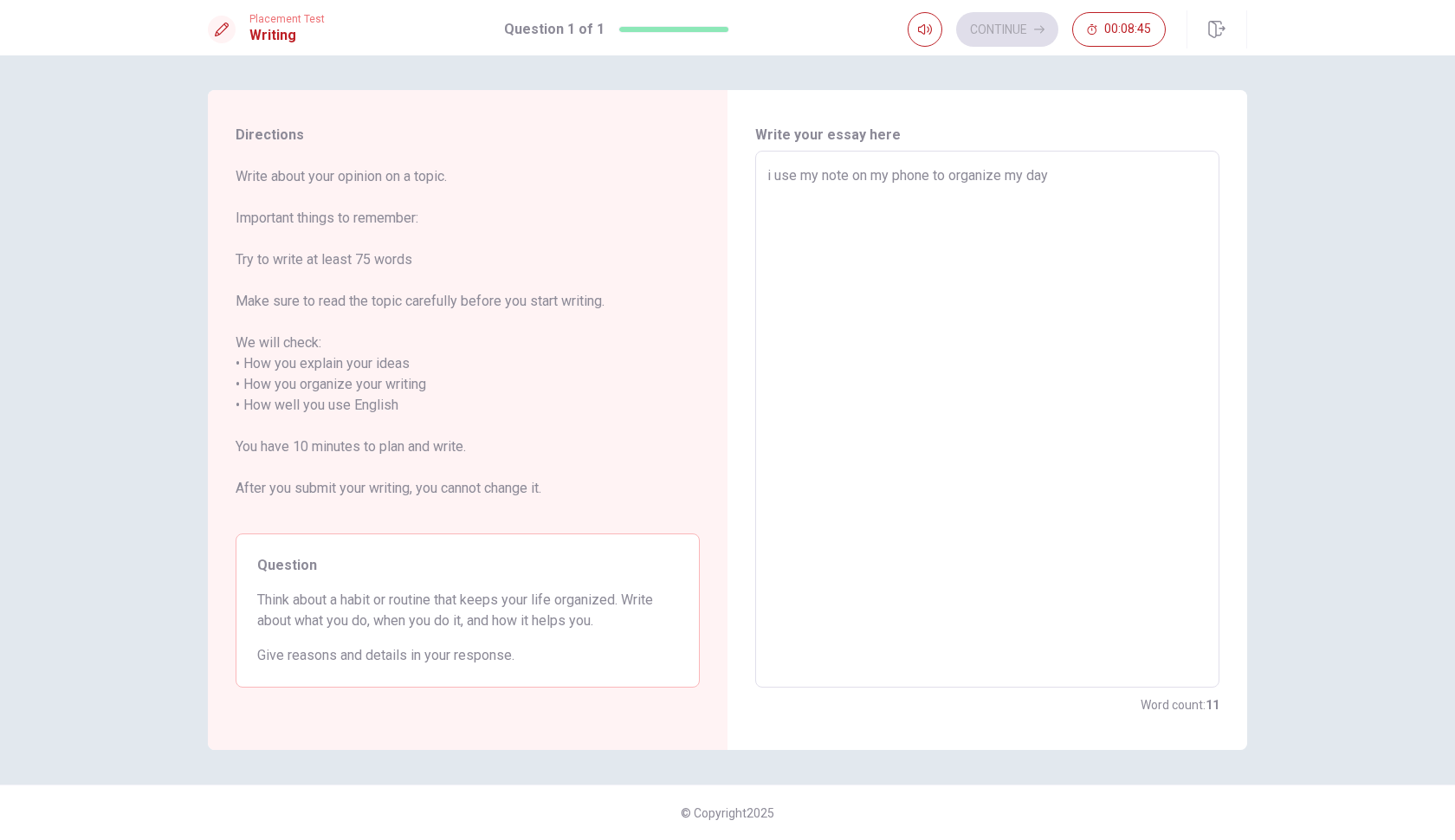 type on "i use my note on my phone to organize my day." 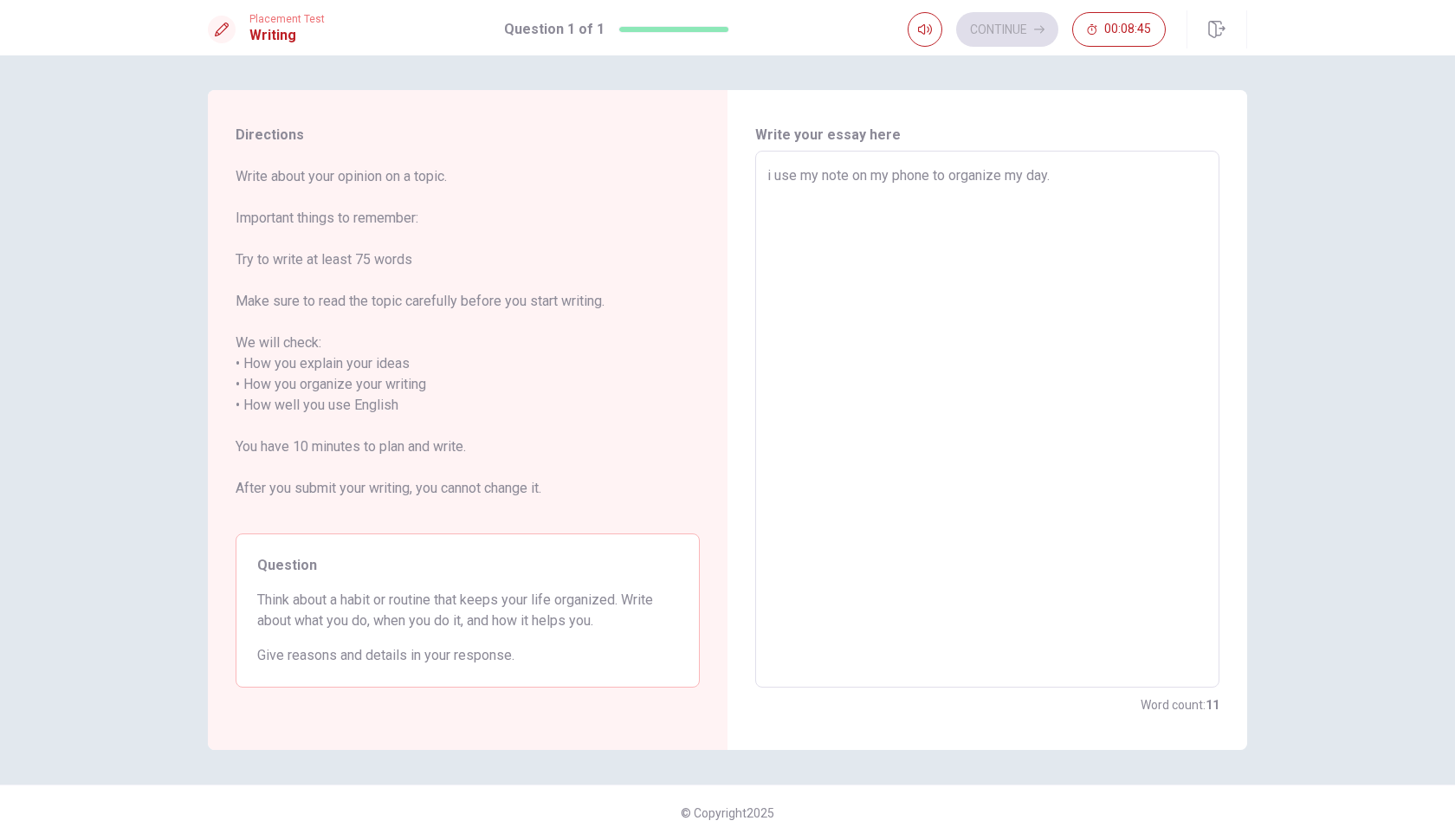type on "x" 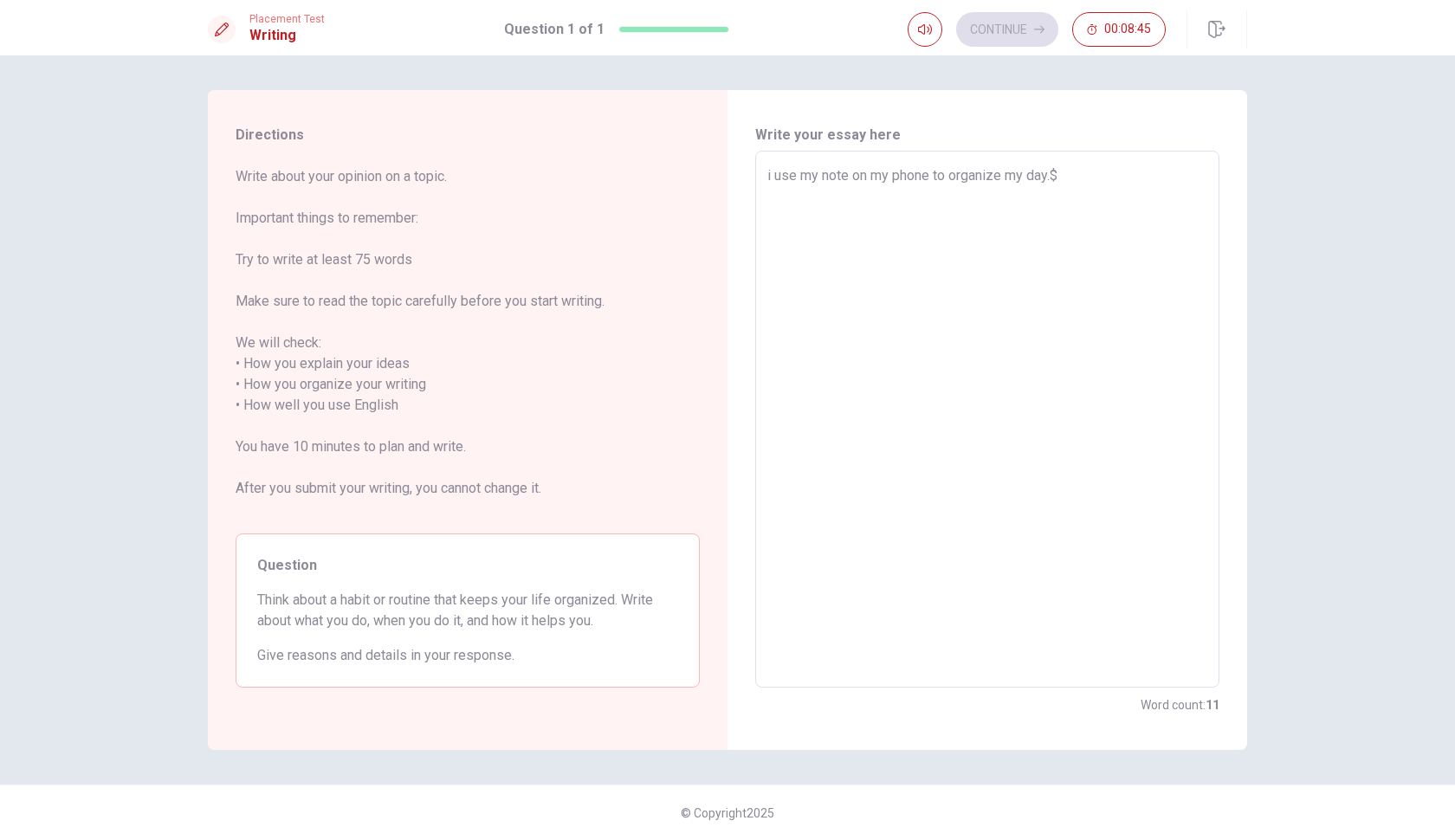 type on "x" 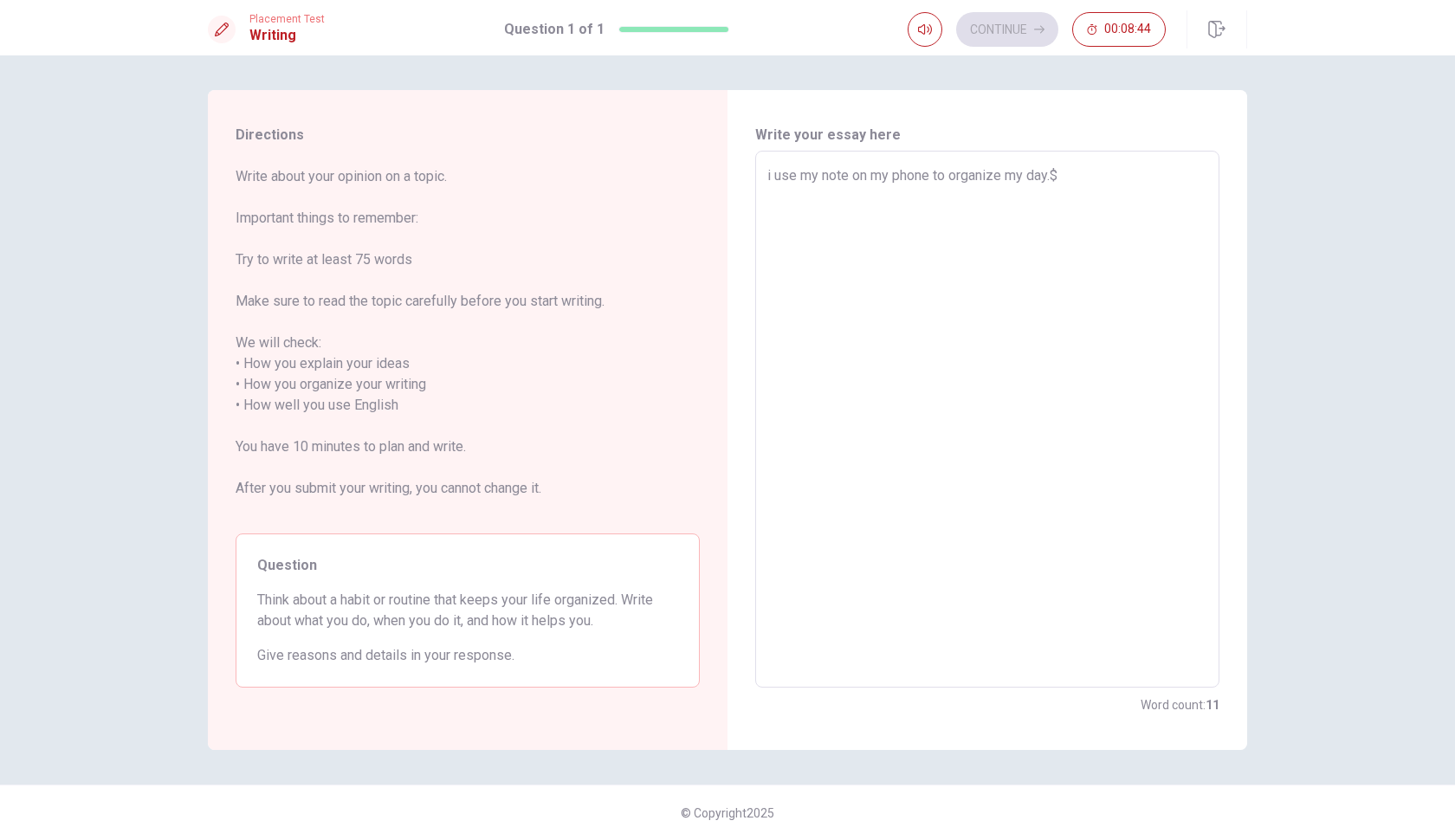 type on "i use my note on my phone to organize my day." 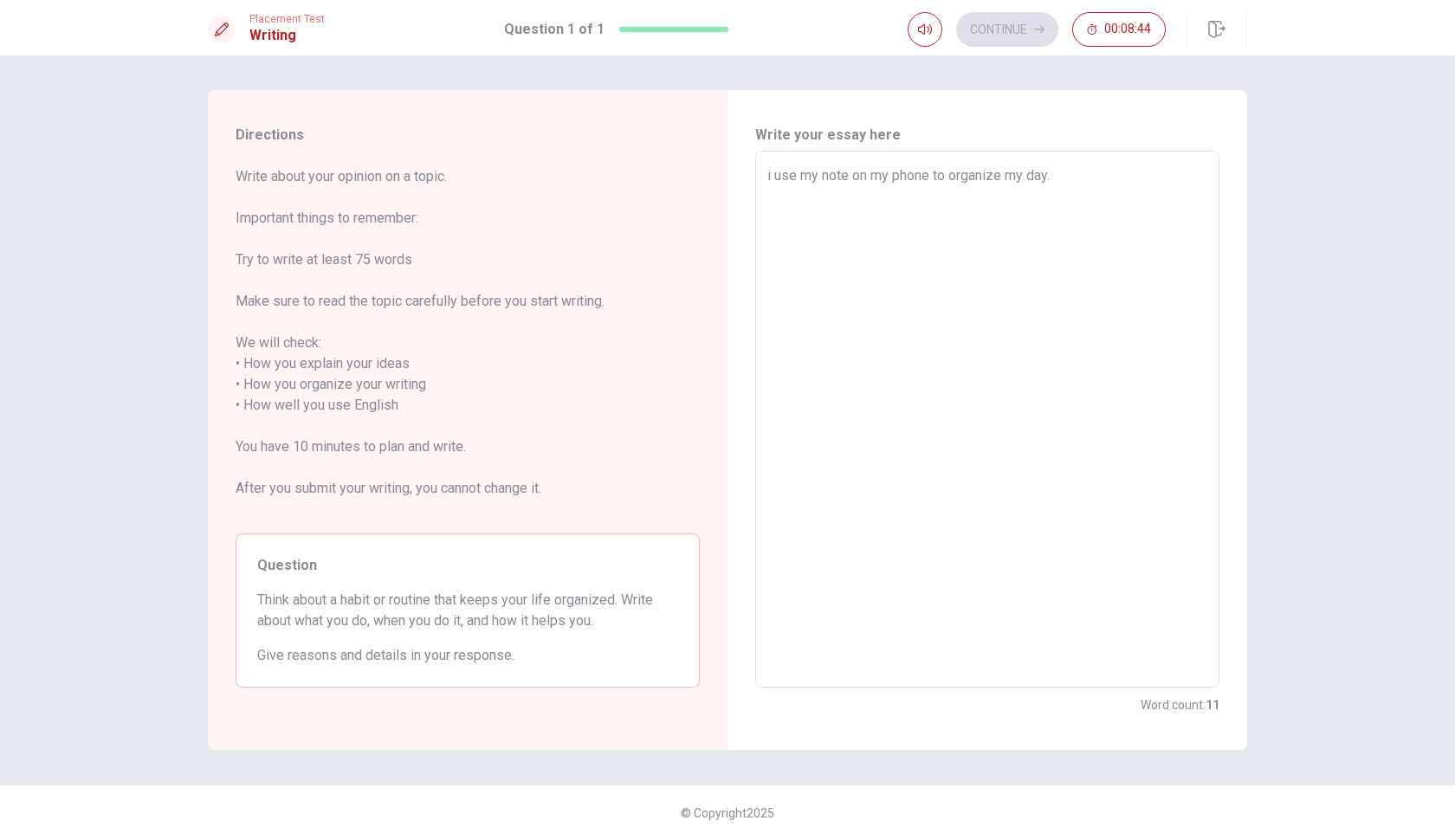 type on "x" 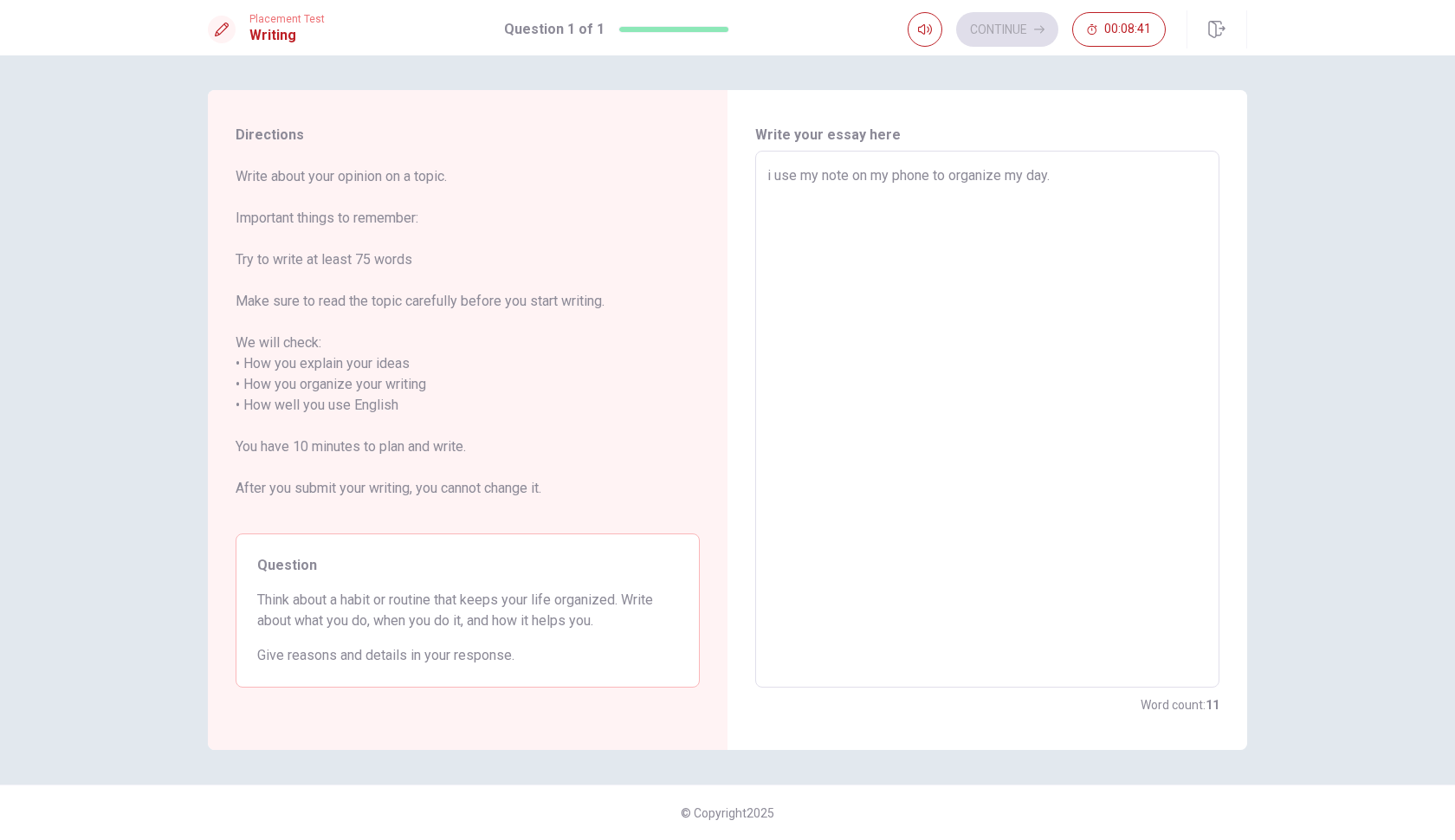 type on "x" 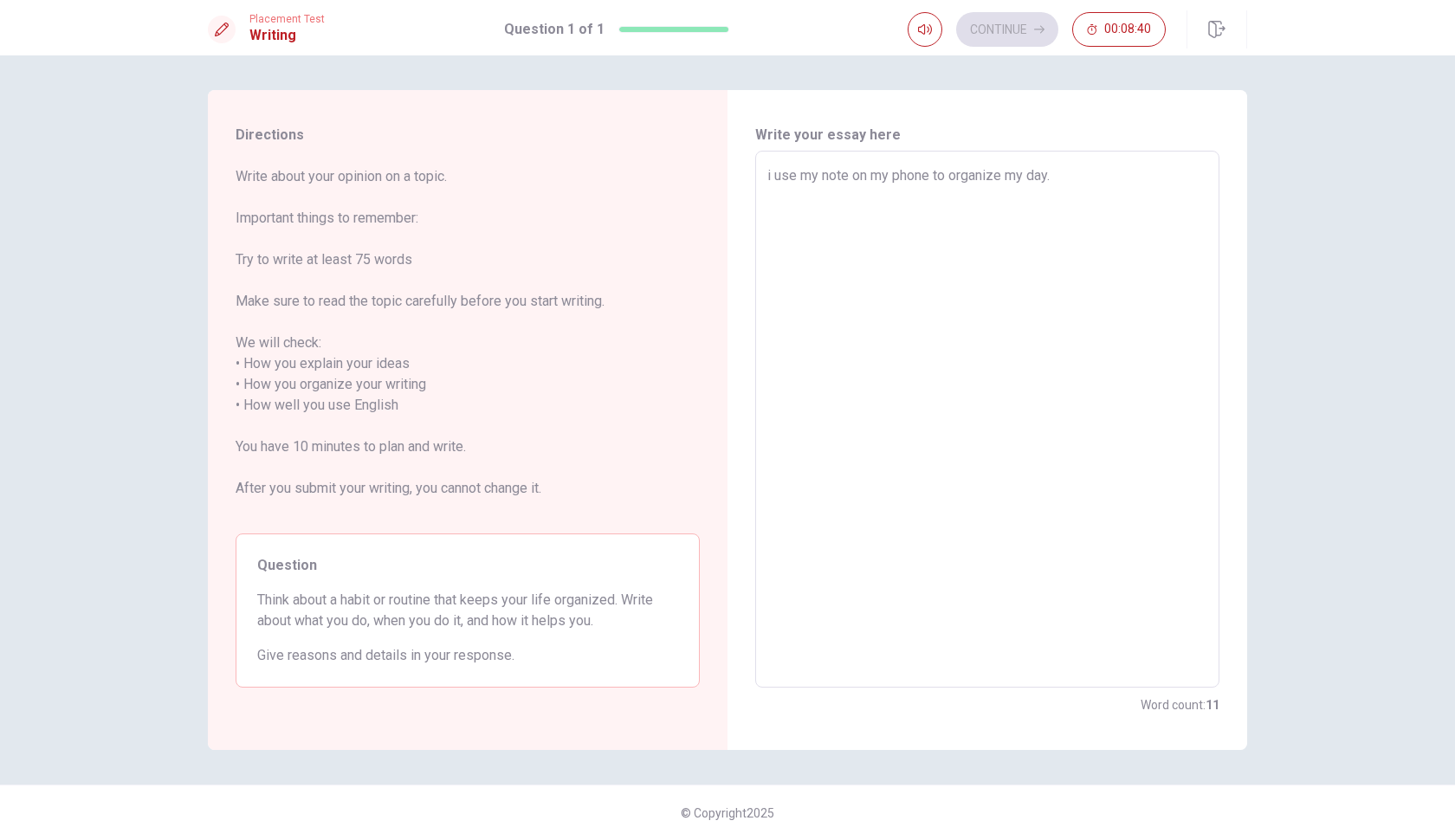 type on "i use my note on my phone to organize my day.
w" 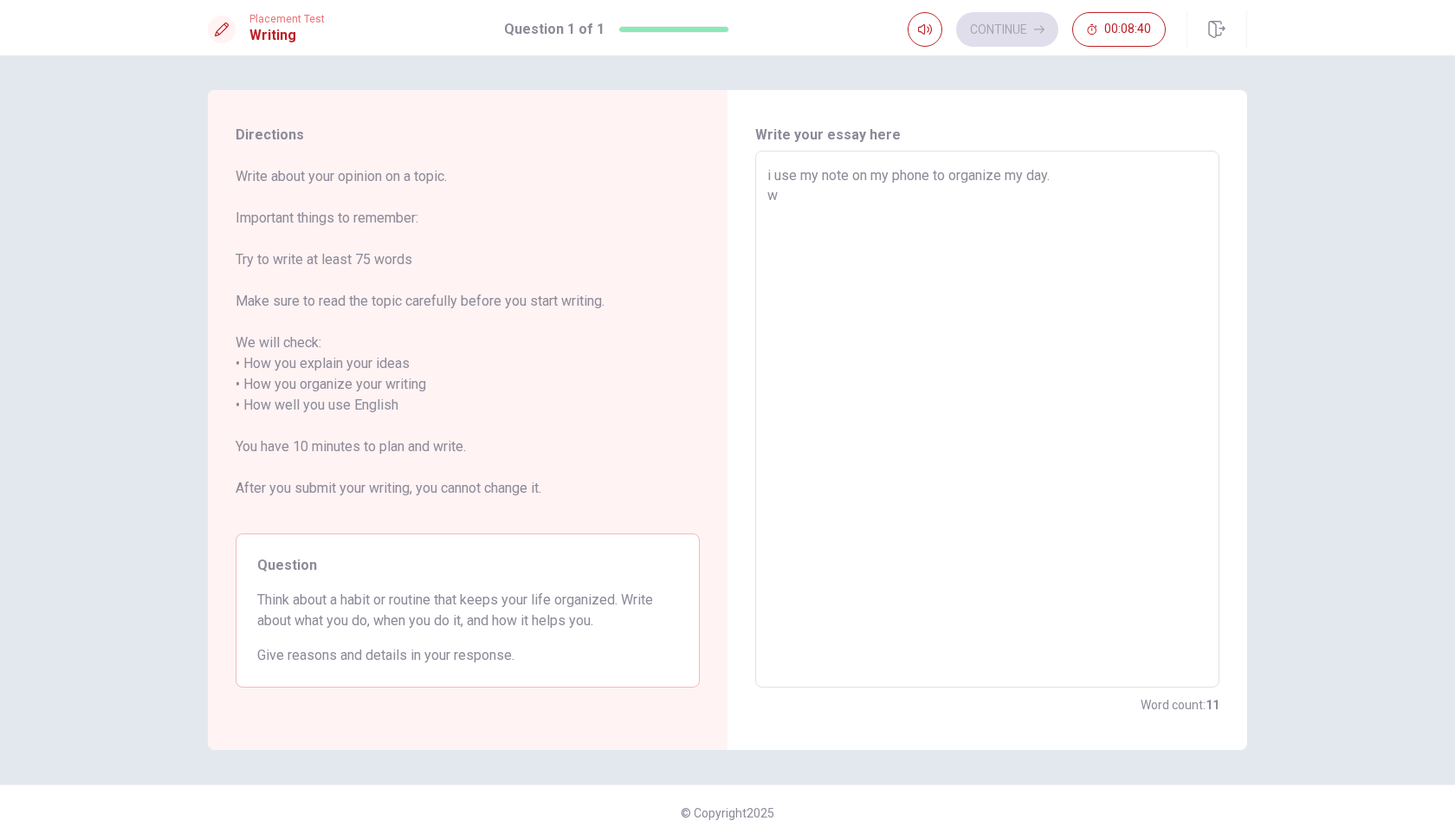 type on "x" 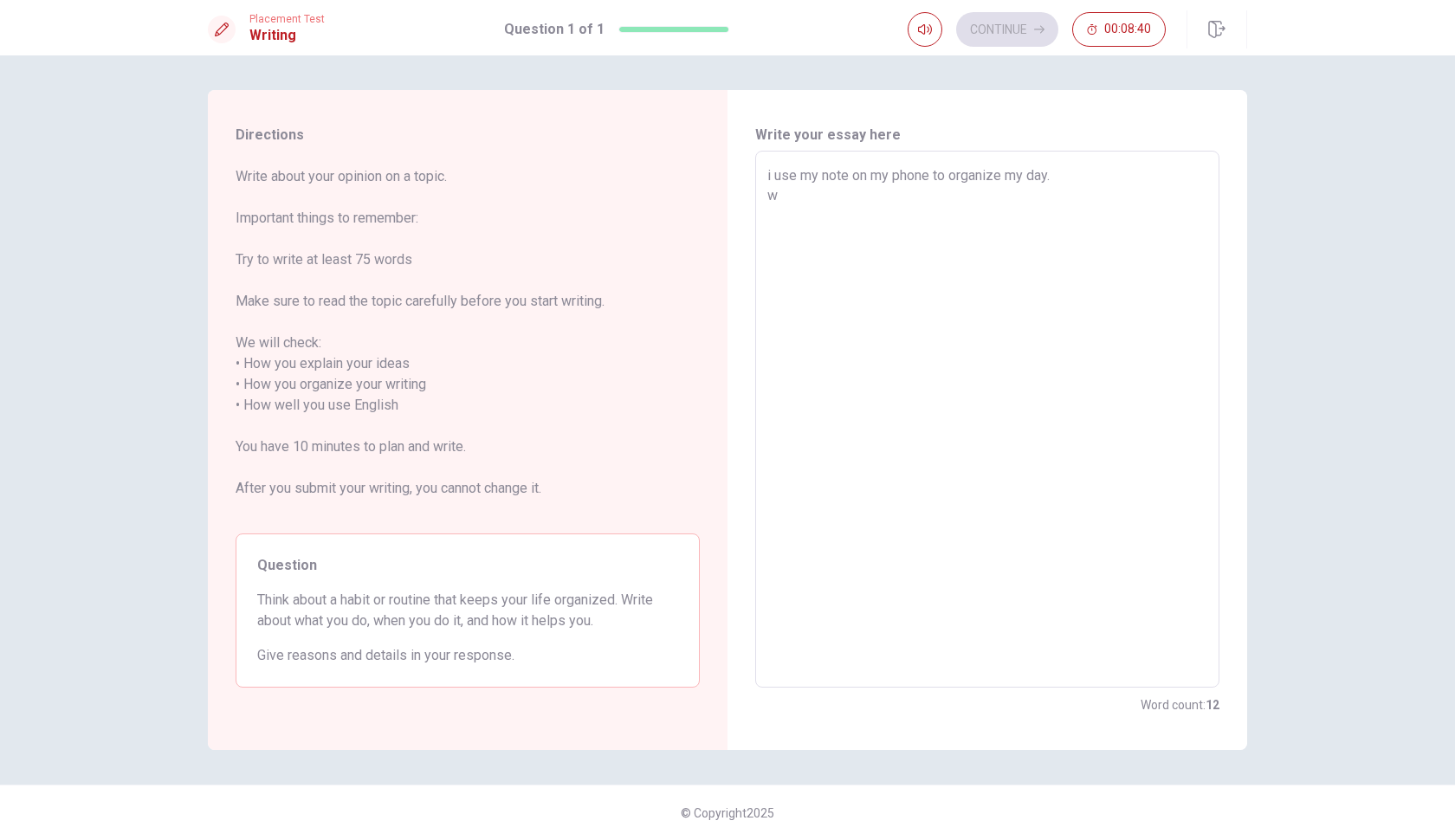 type on "i use my note on my phone to organize my day.
wh" 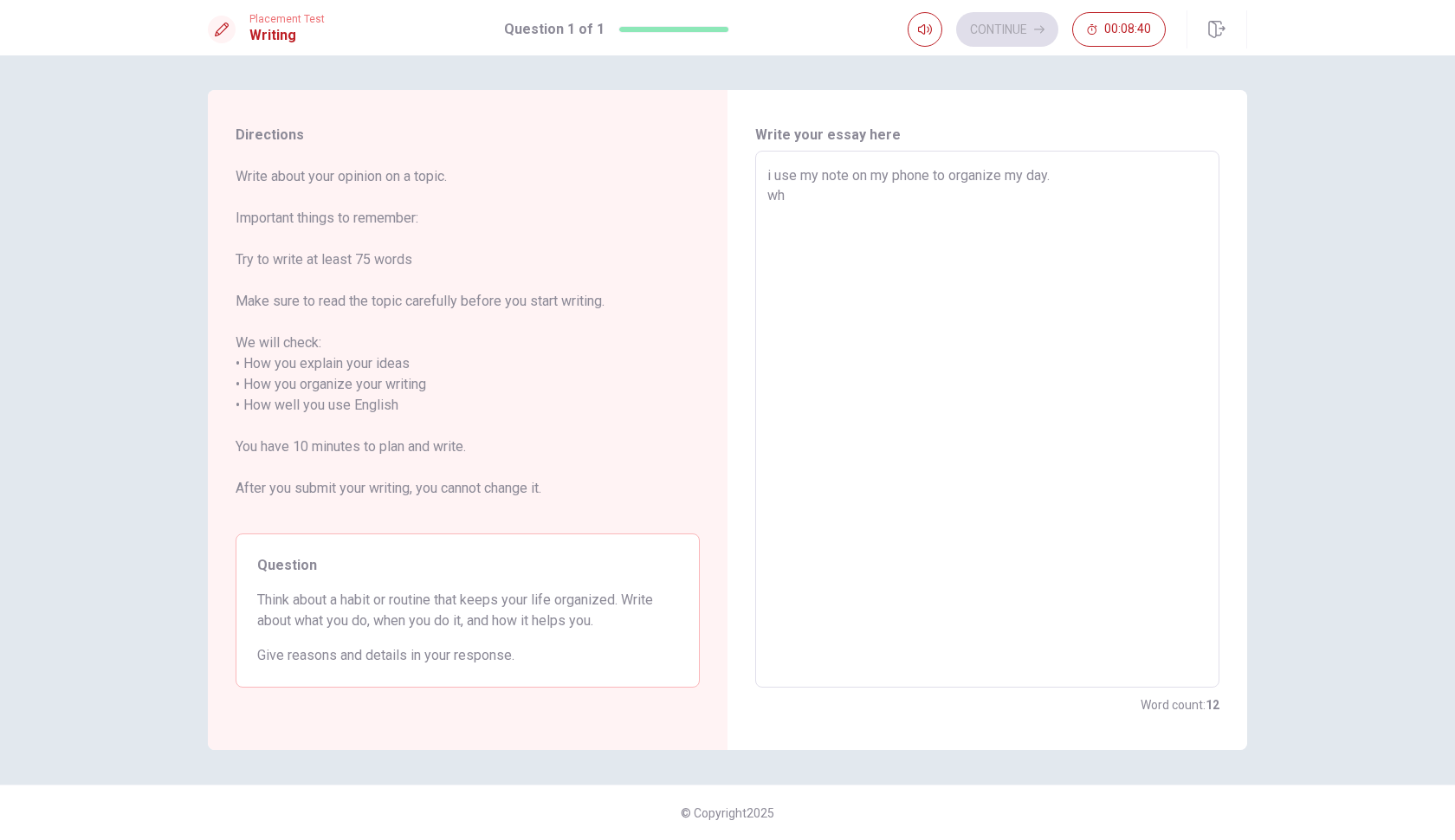 type on "x" 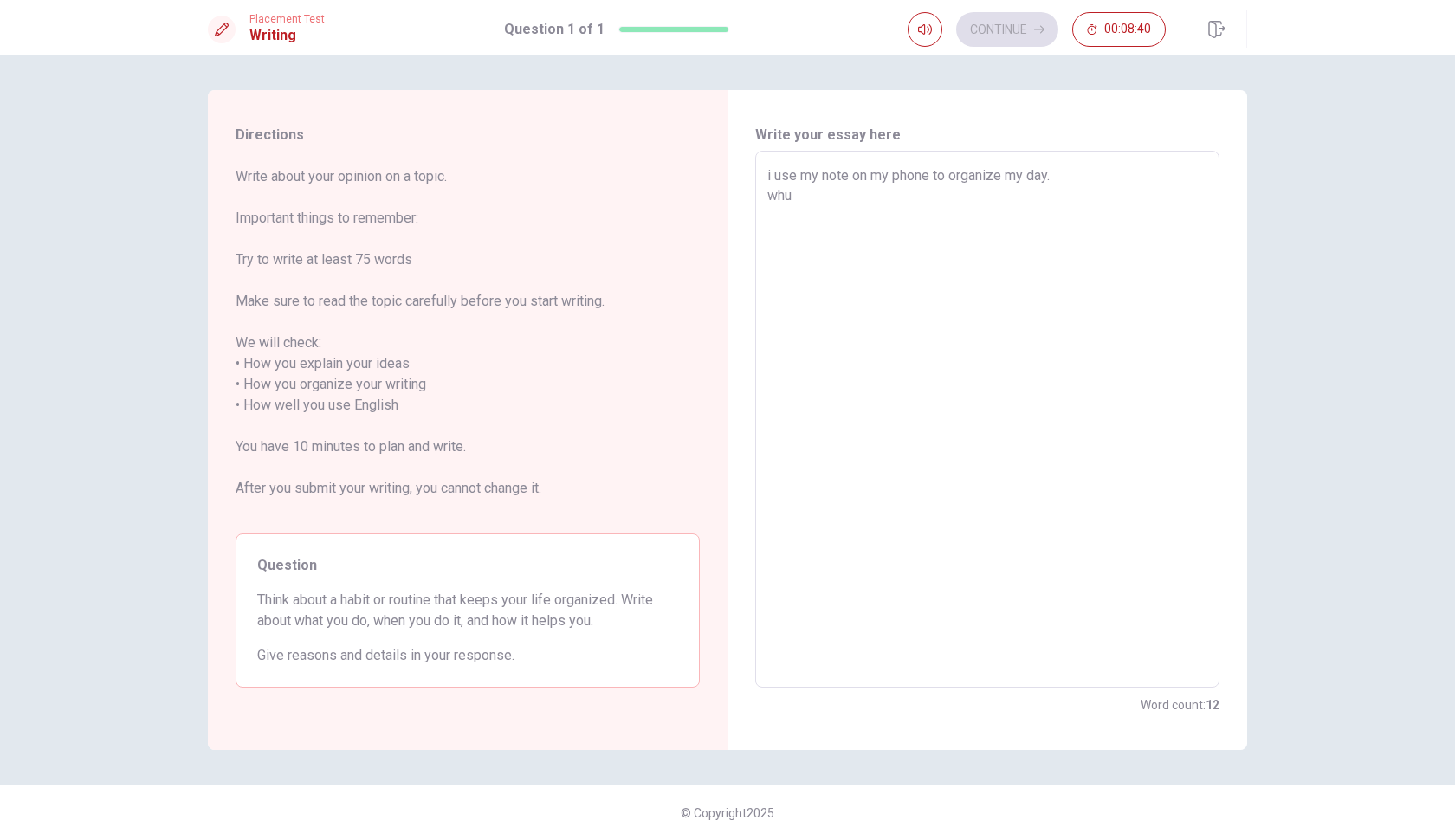 type on "x" 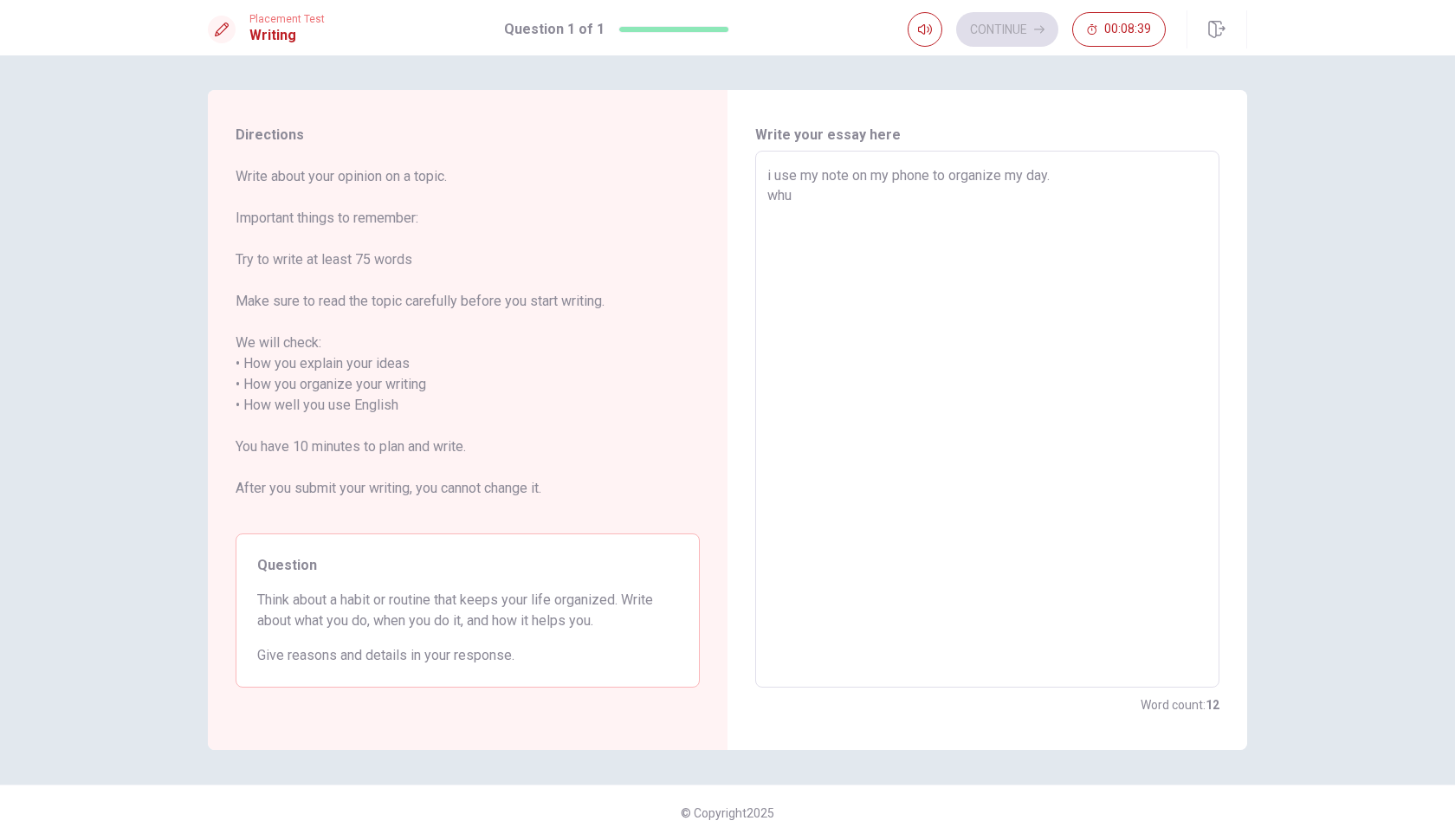 type on "i use my note on my phone to organize my day.
wh" 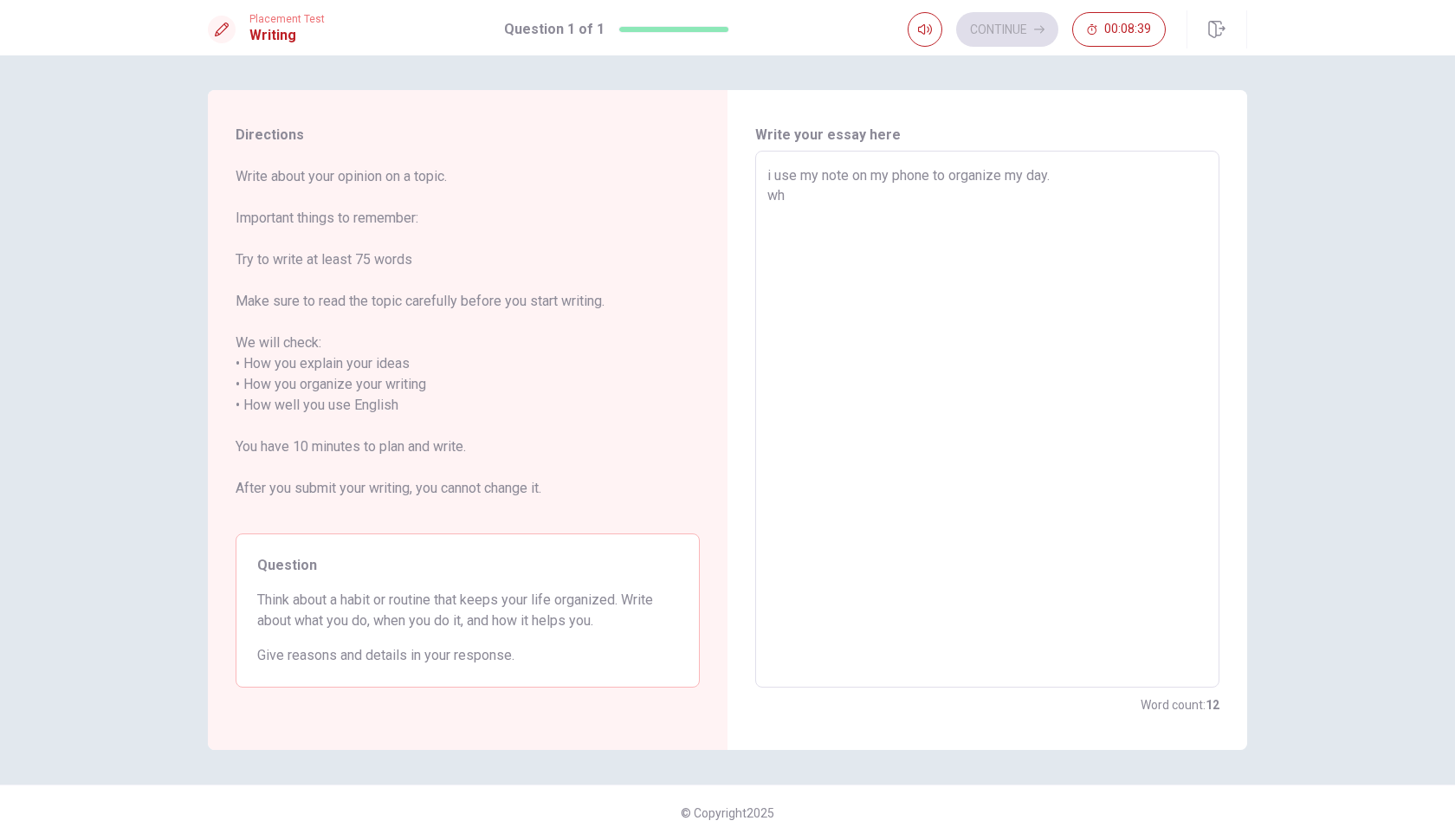type on "x" 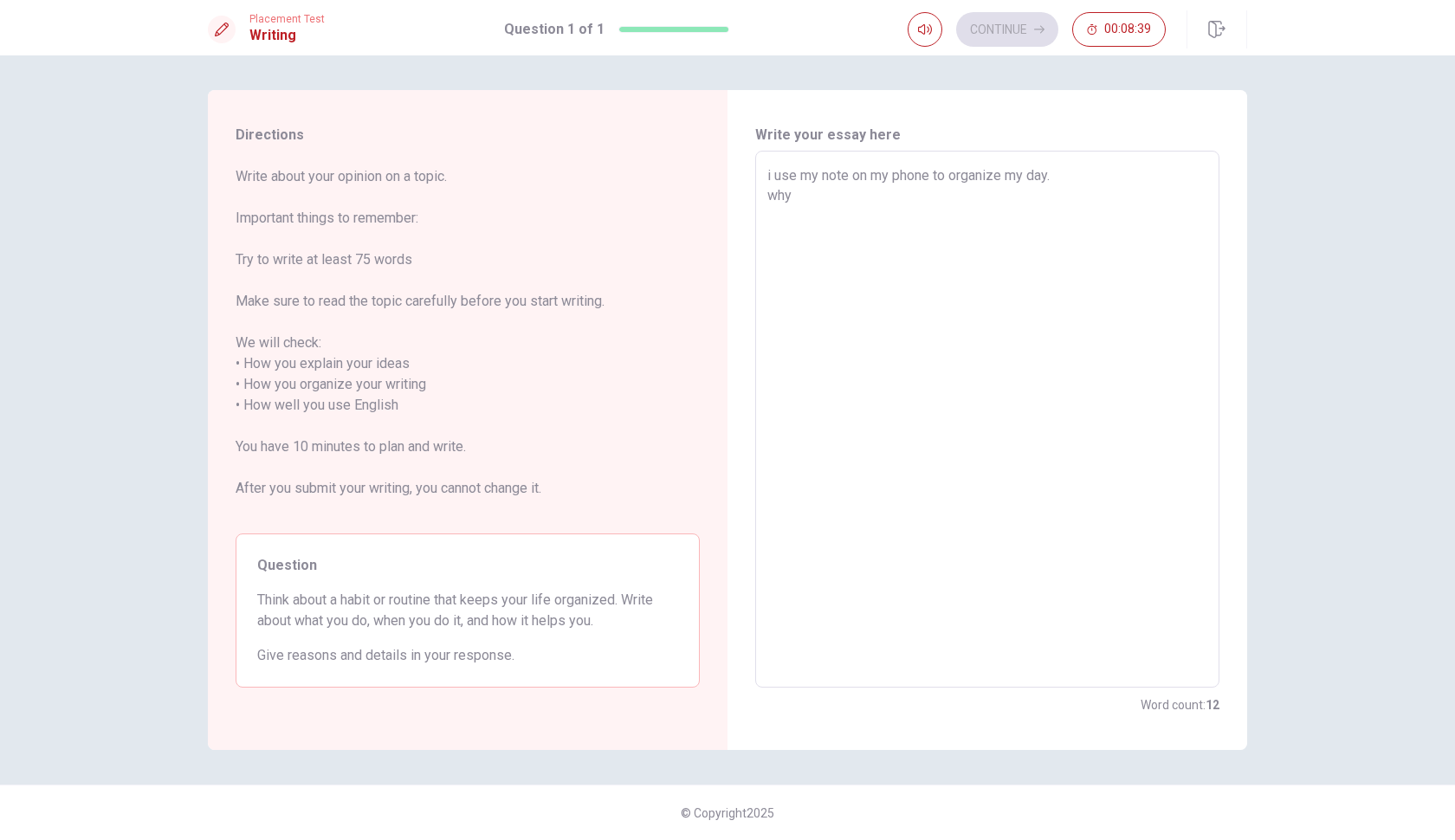type on "x" 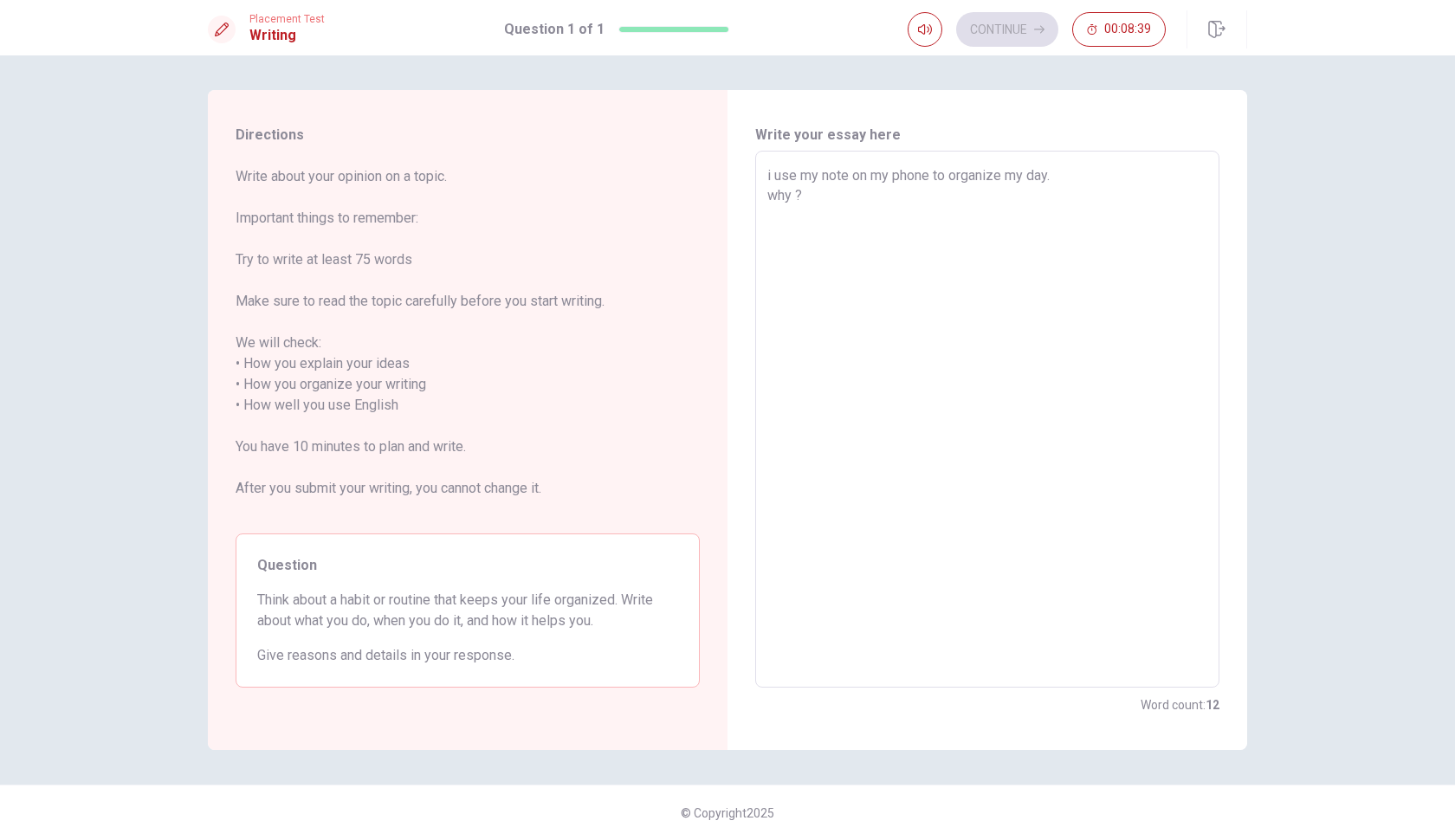 type on "x" 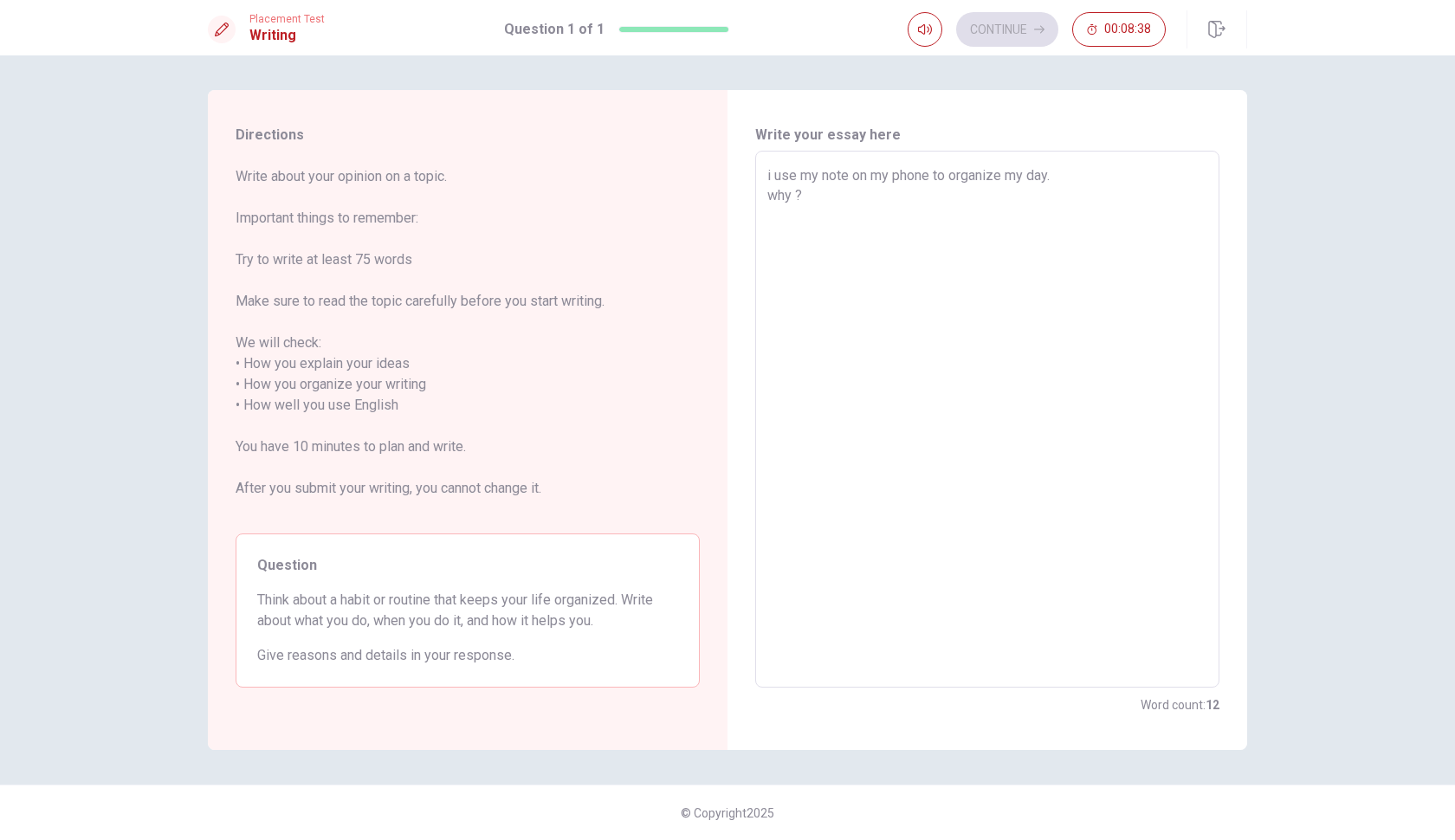 type on "i use my note on my phone to organize my day.
why ?" 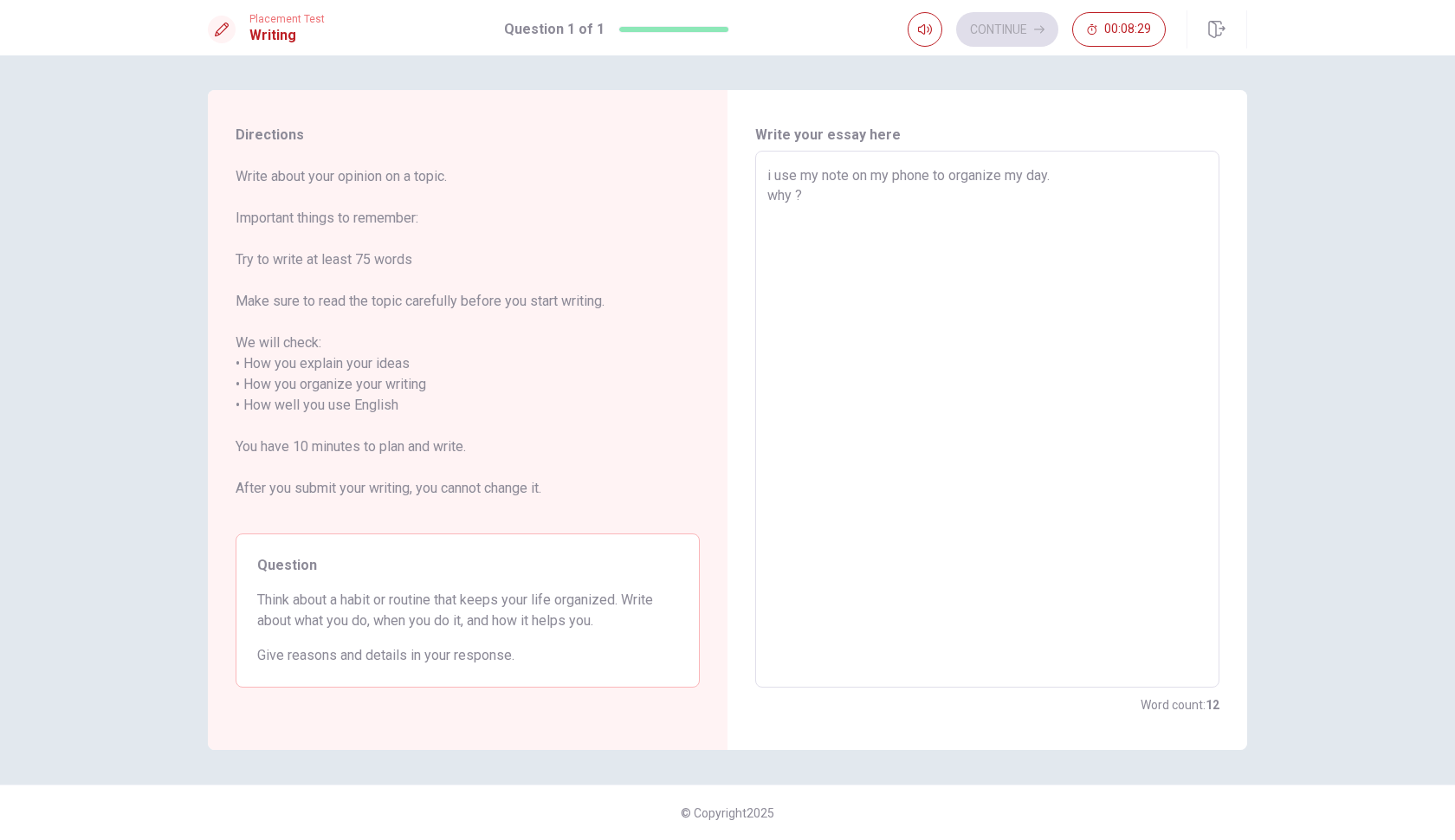 type on "x" 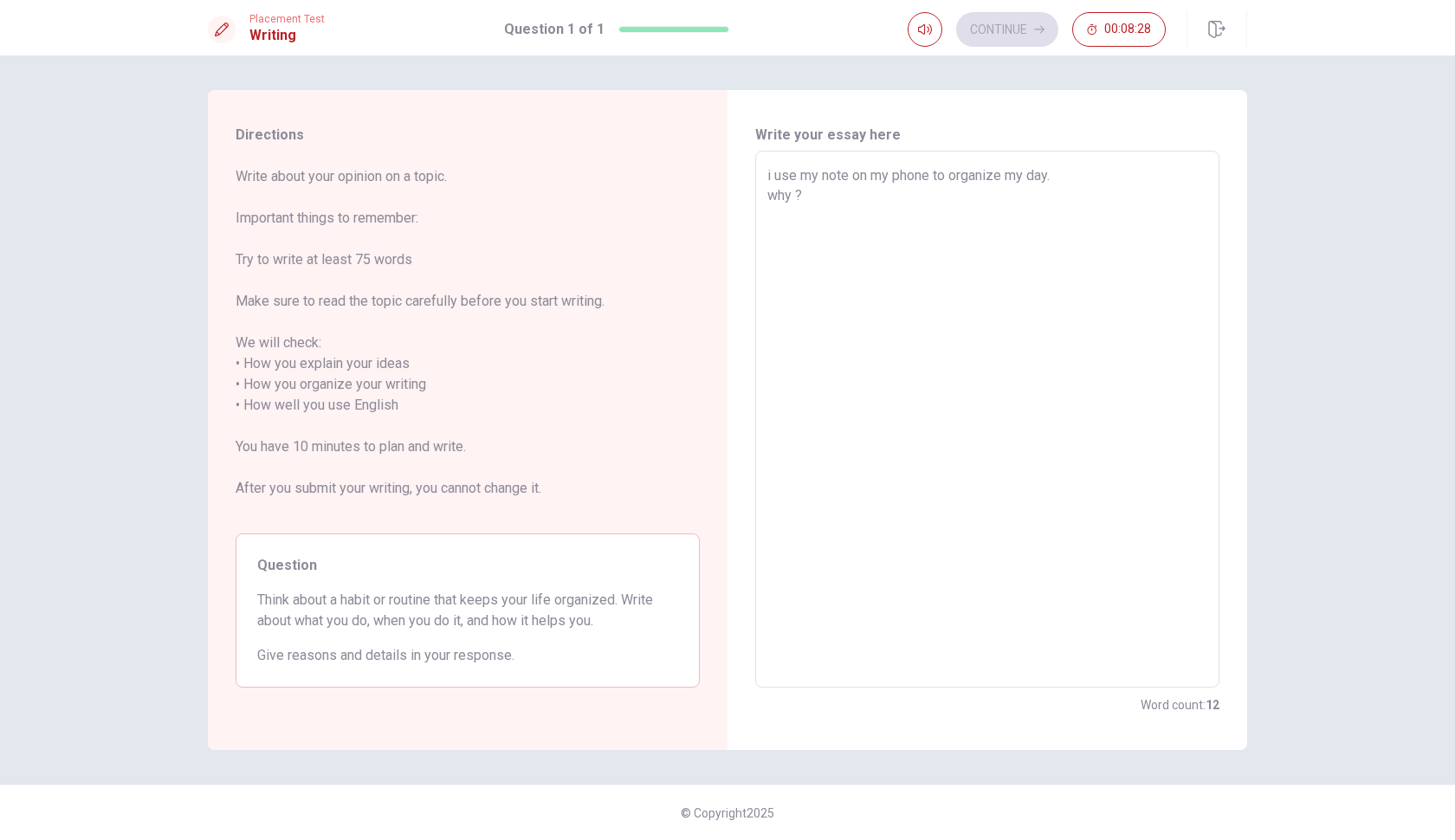 type on "i use my note on my phone to organize my day.
why ?
i" 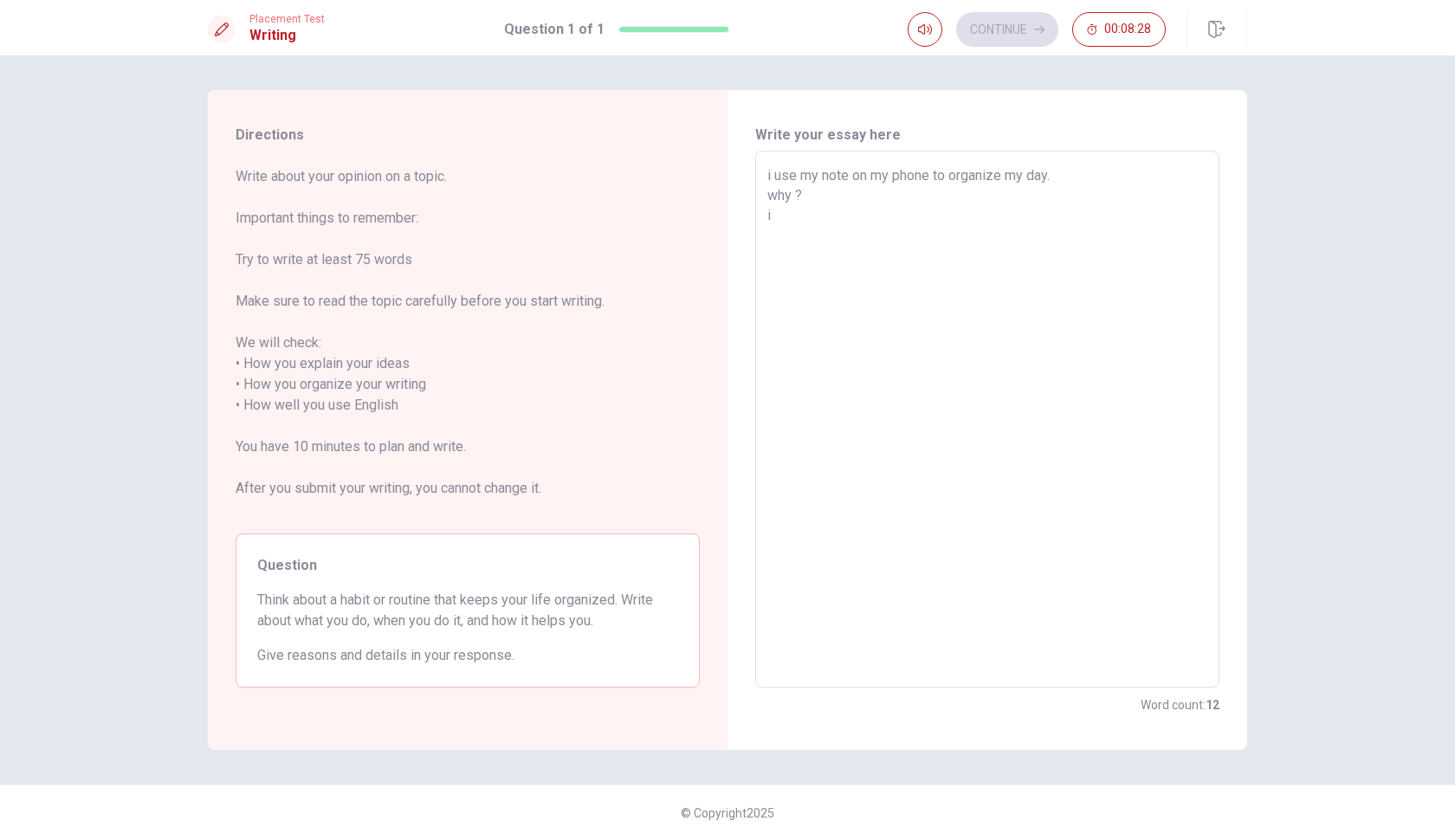type on "x" 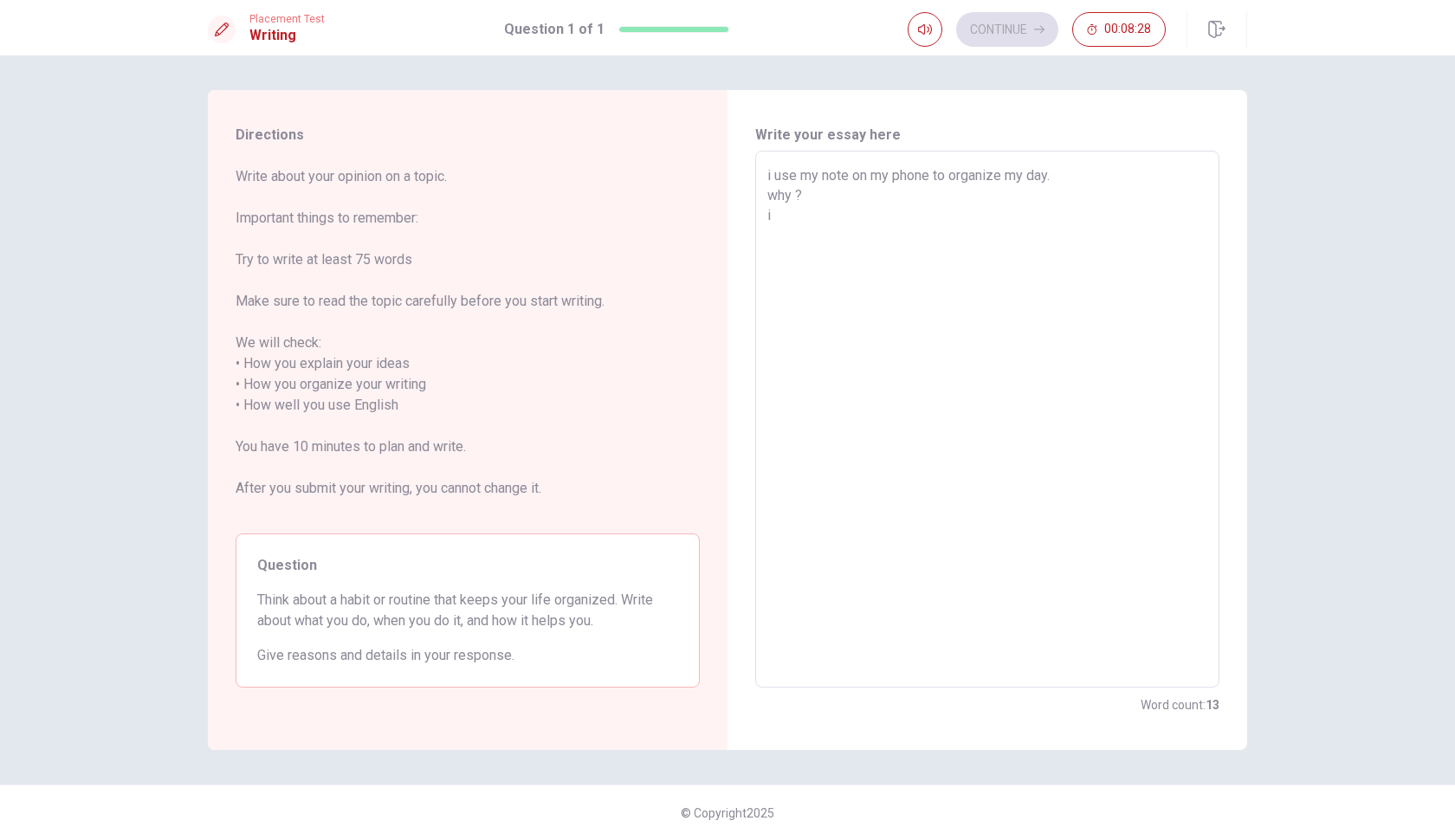 type on "i use my note on my phone to organize my day.
why ?
i d" 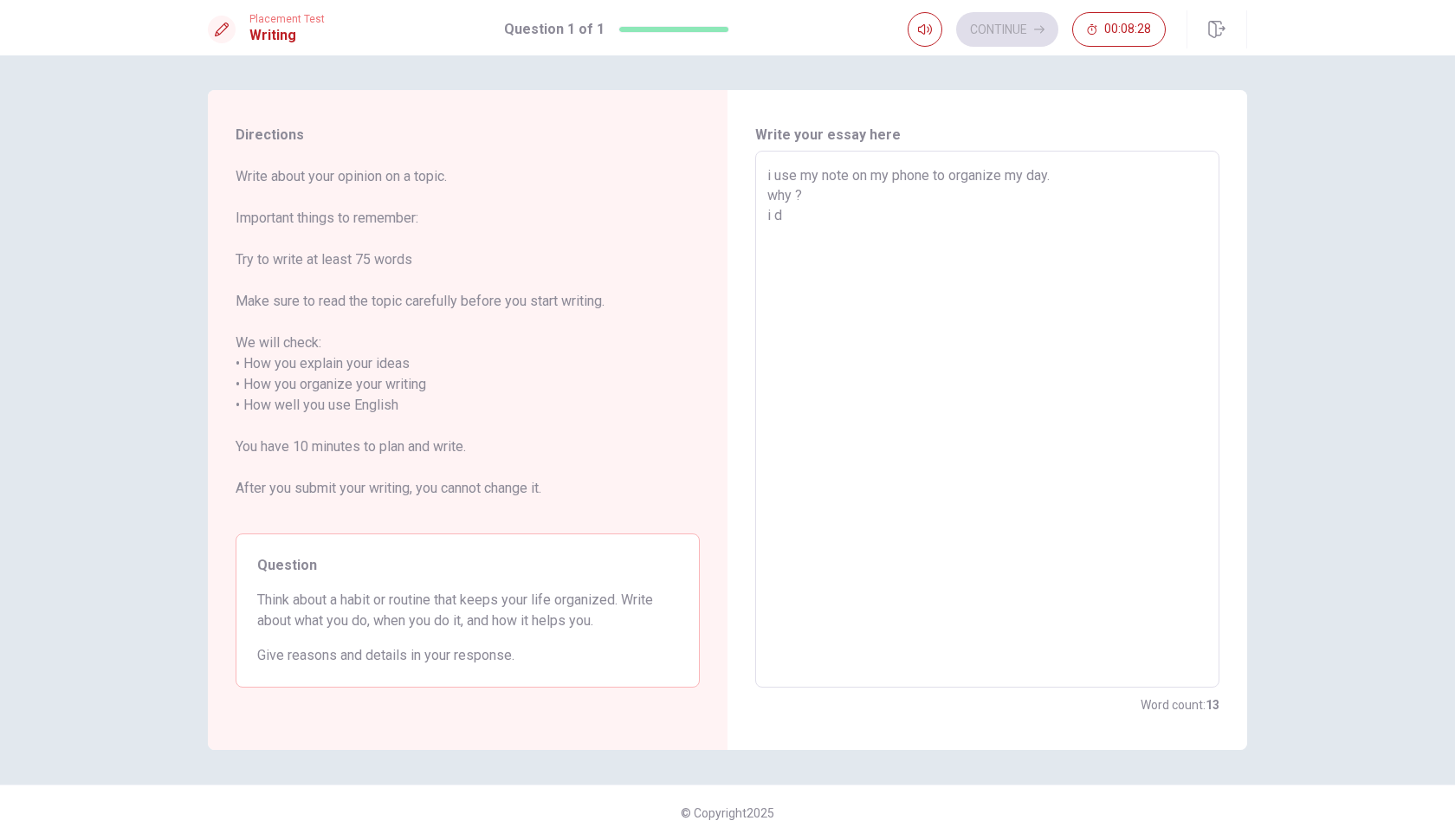 type on "x" 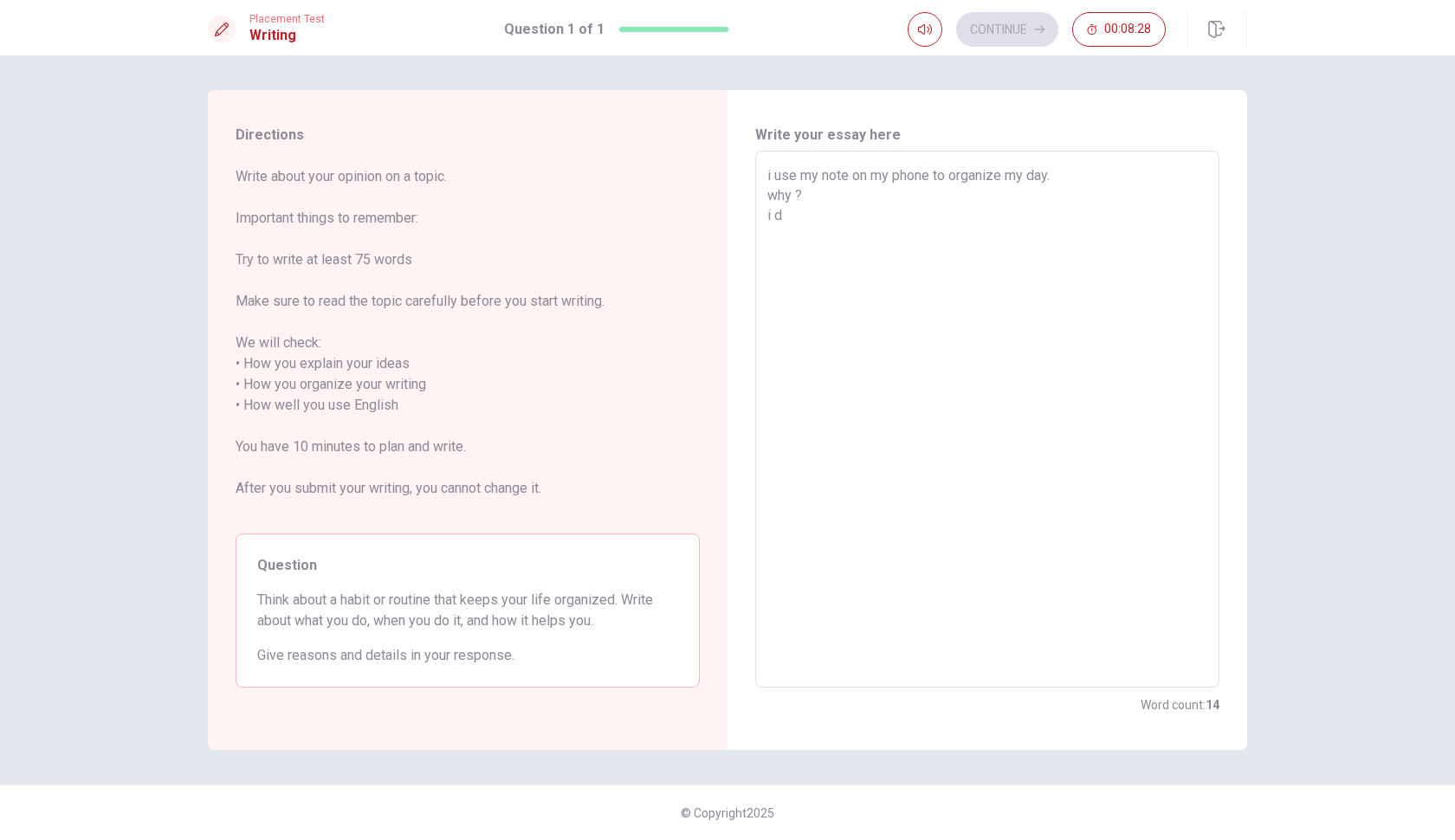 type on "i use my note on my phone to organize my day.
why ?
i do" 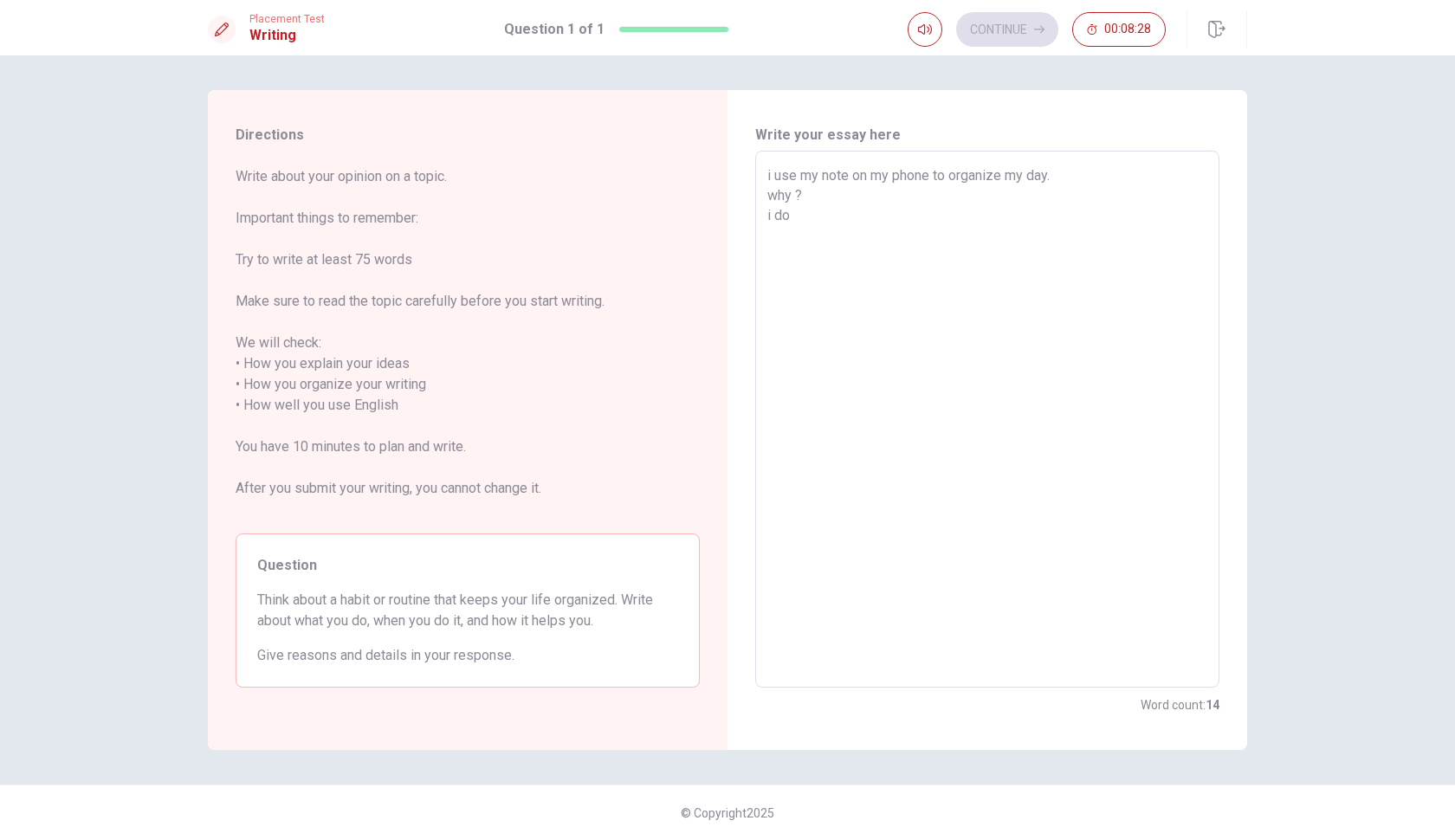 type on "x" 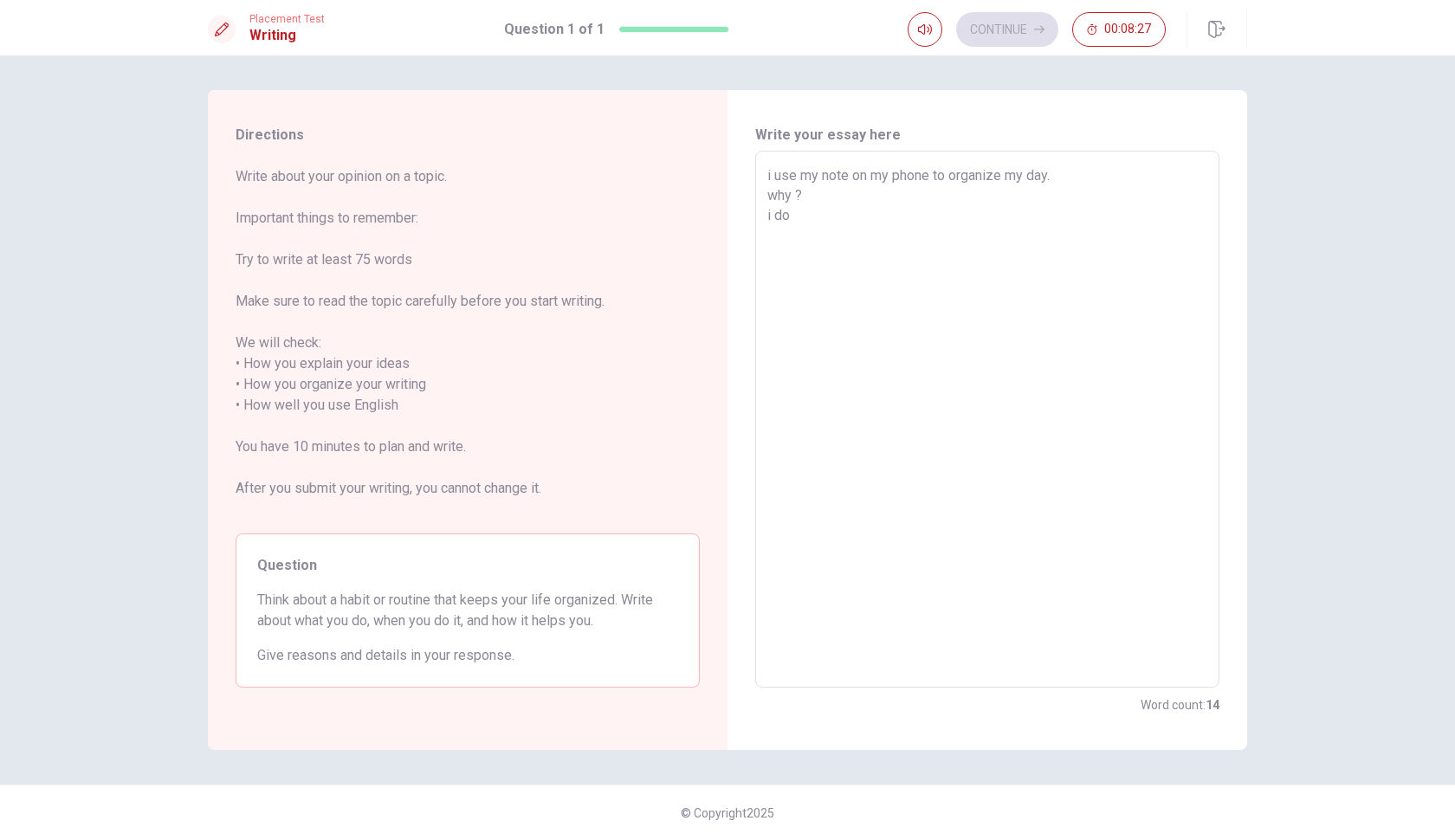 type on "i use my note on my phone to organize my day.
why ?
i do" 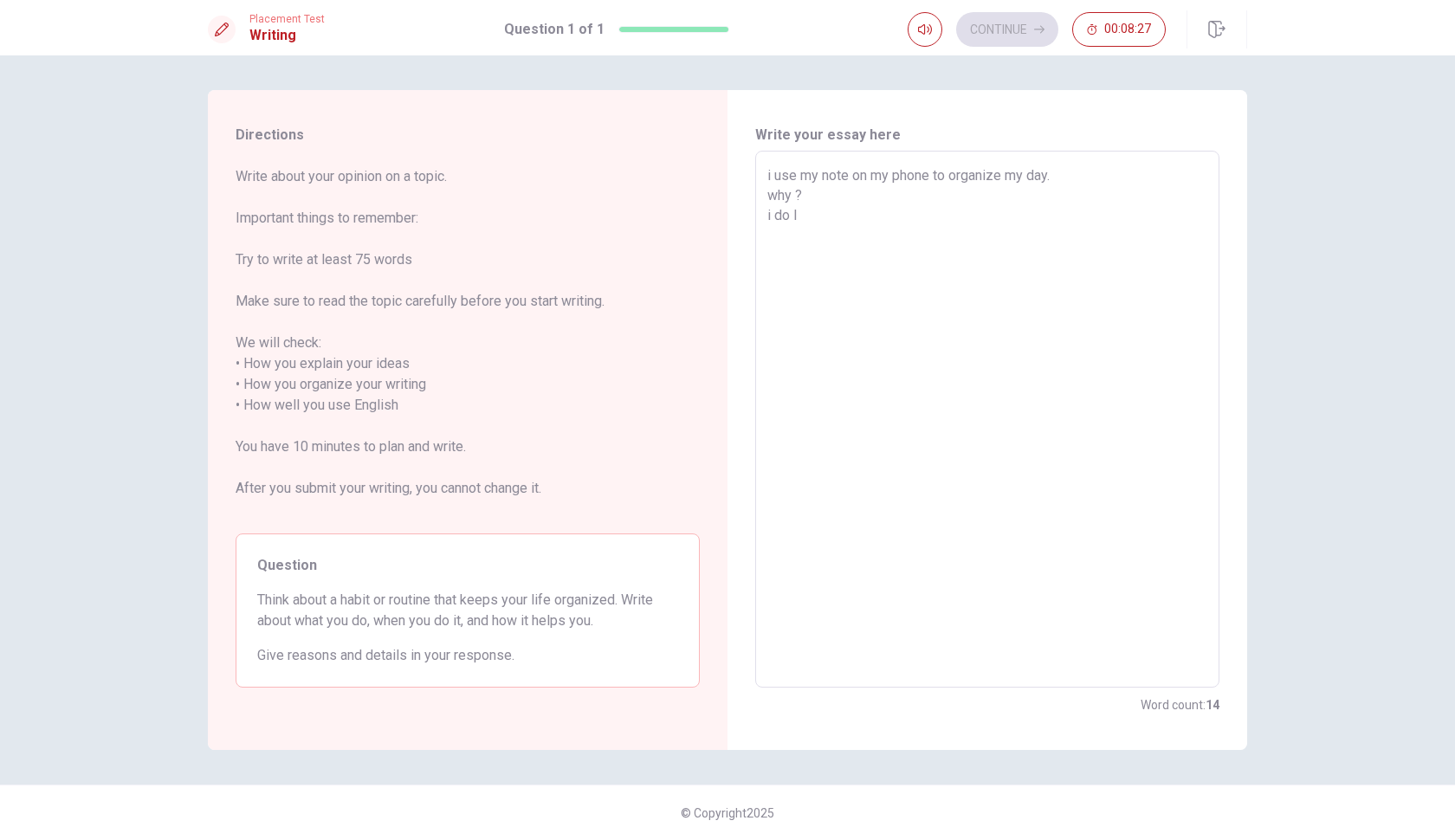 type on "x" 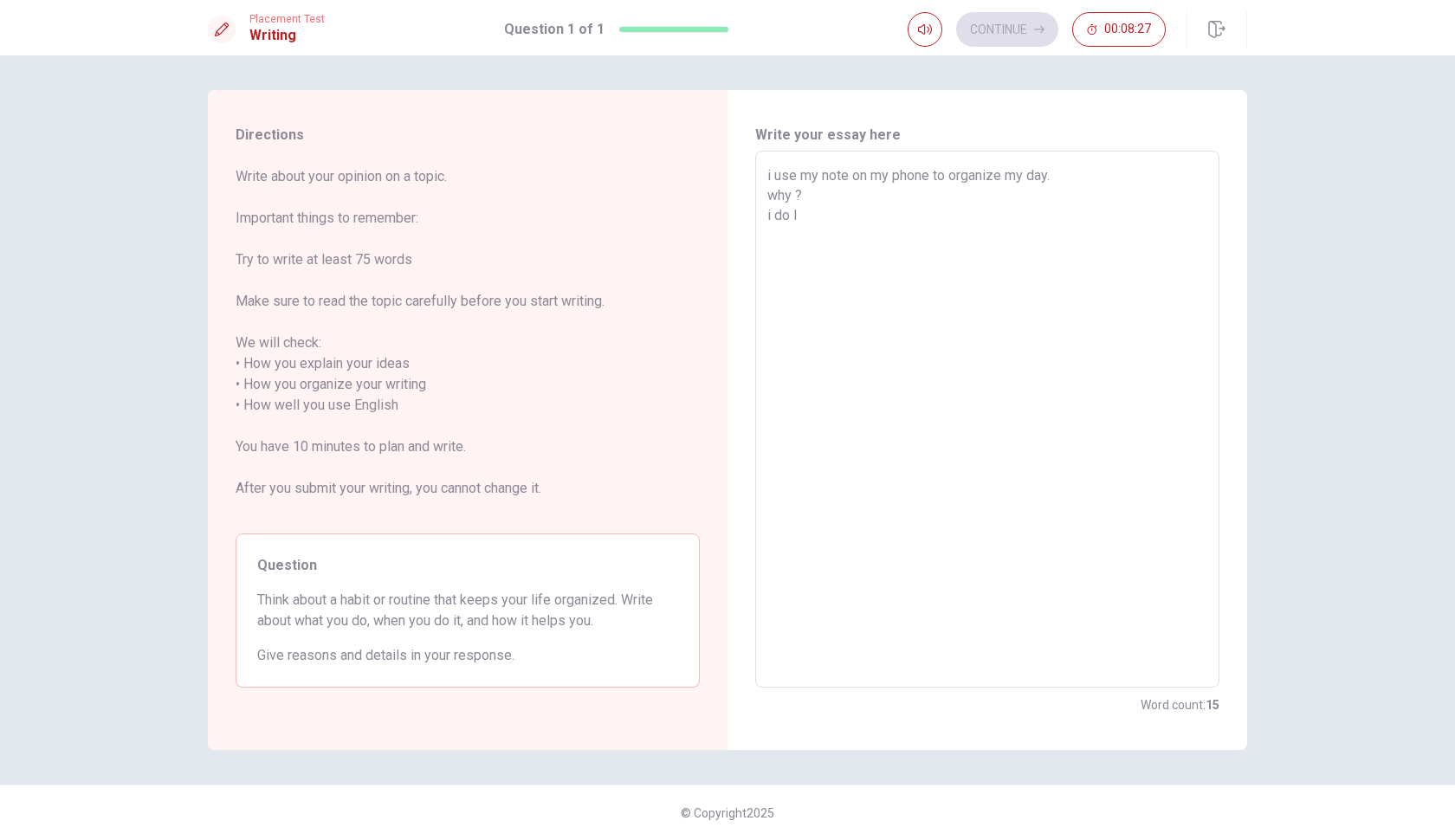 type on "i use my note on my phone to organize my day.
why ?
i do lo" 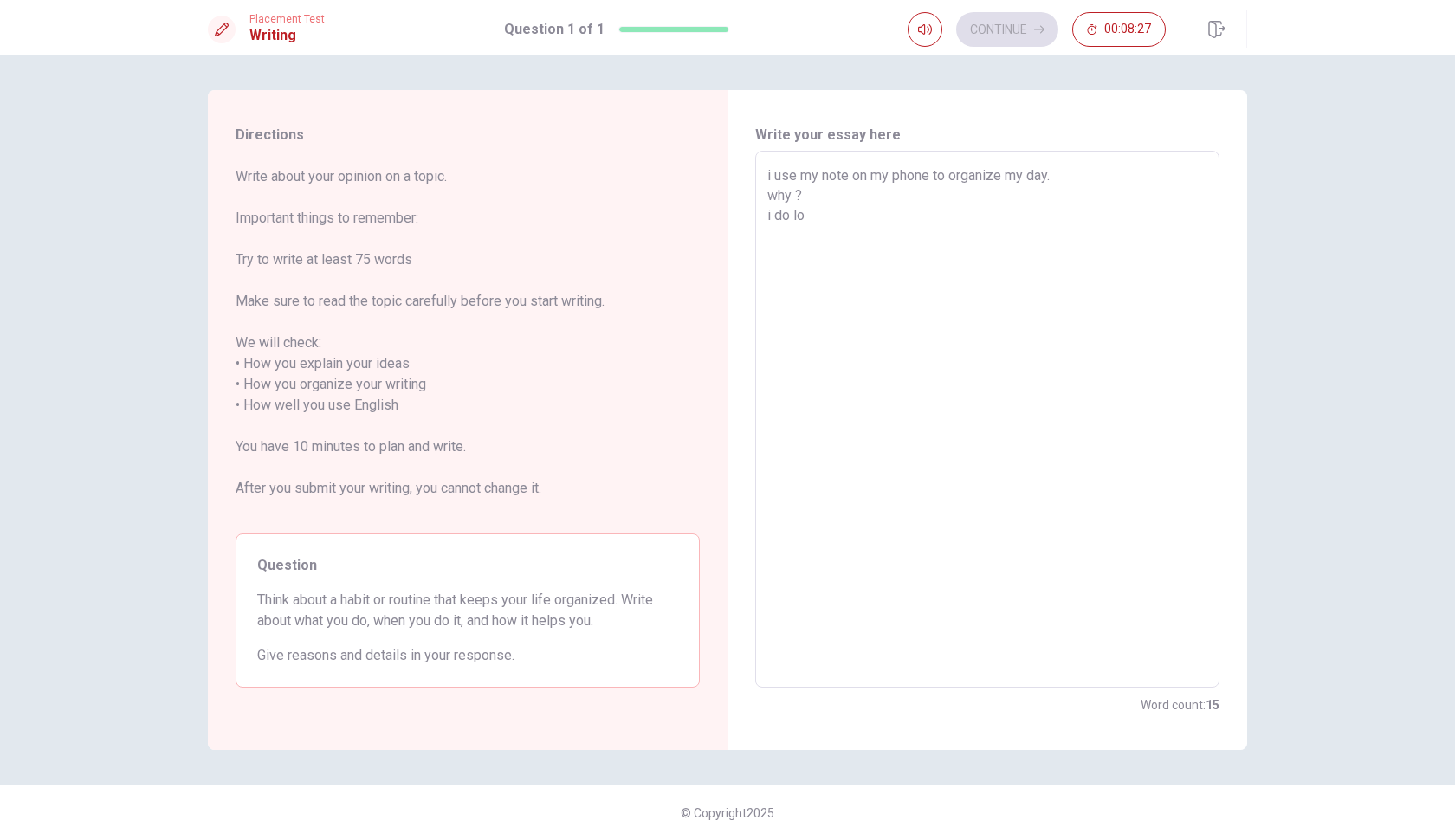 type on "x" 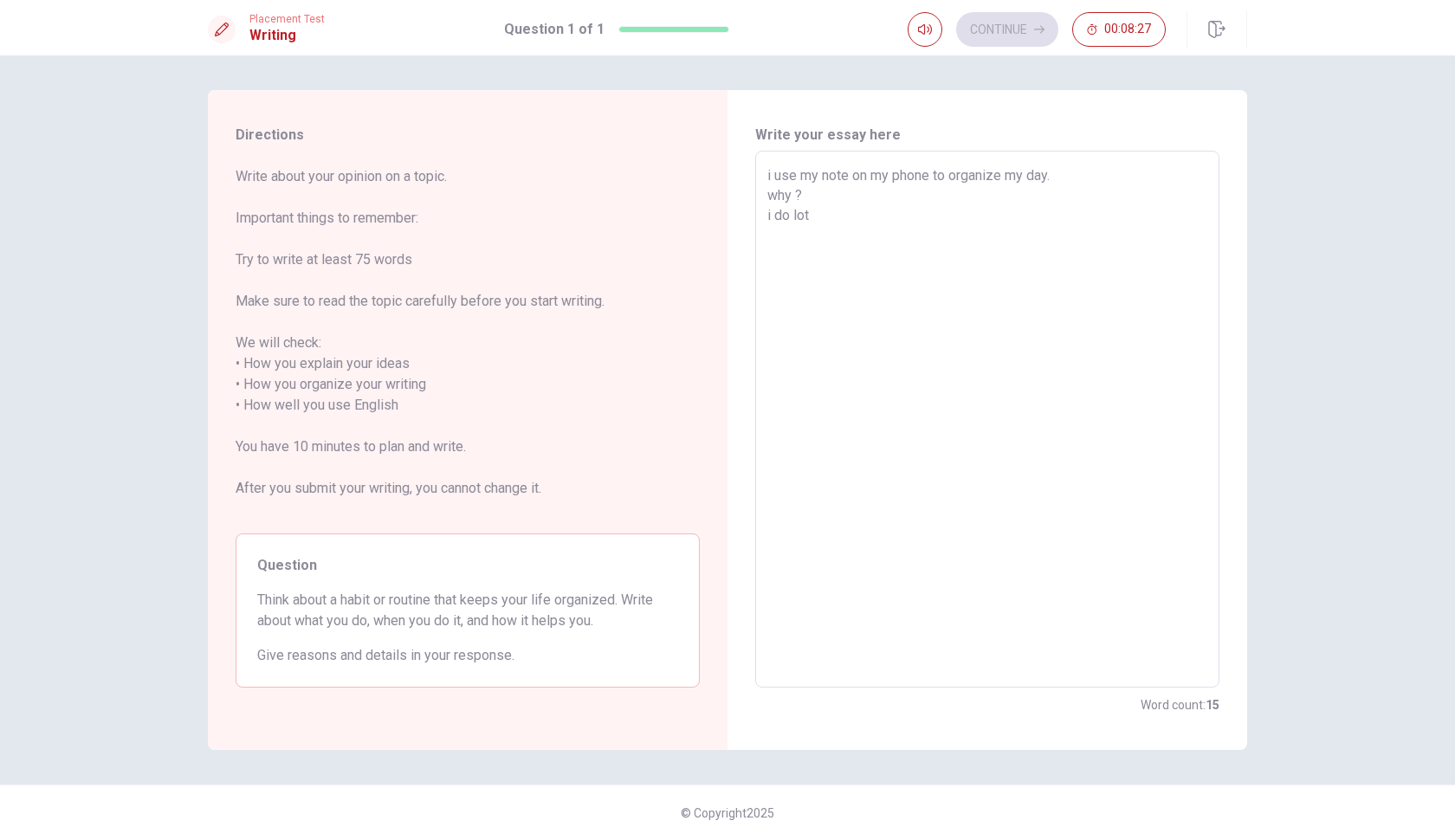 type on "x" 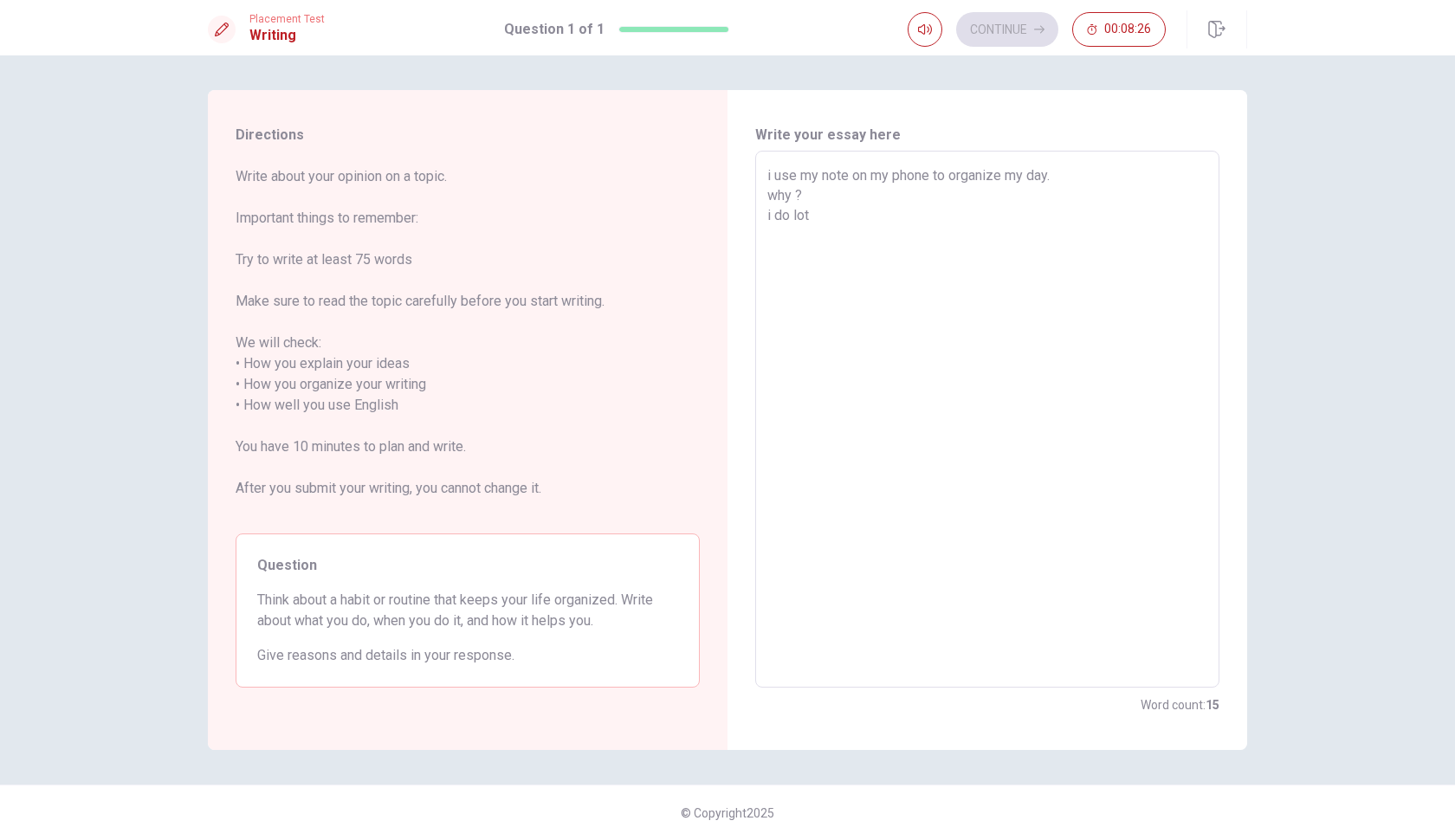 type on "i use my note on my phone to organize my day.
why ?
i do lot o" 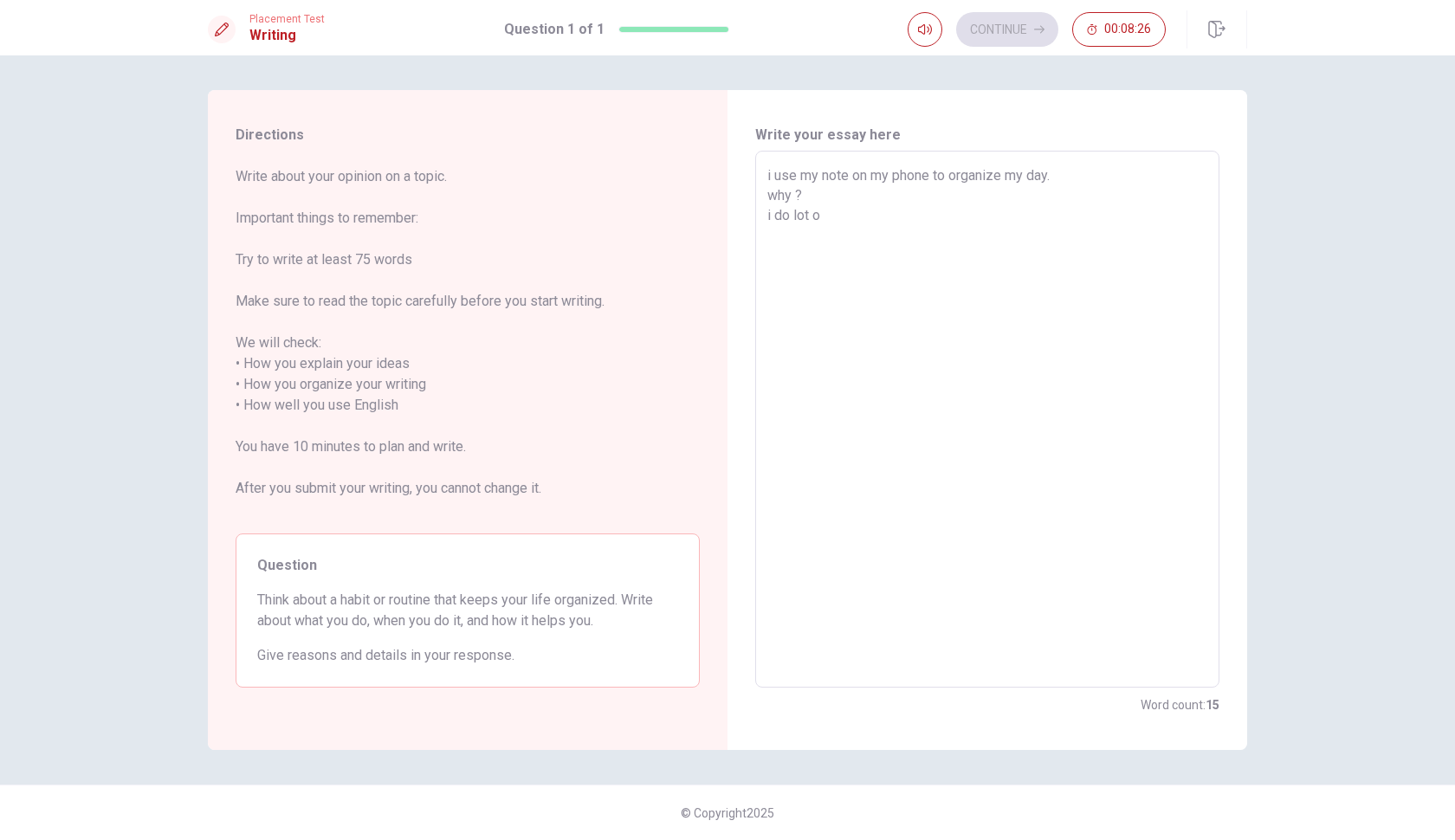 type on "x" 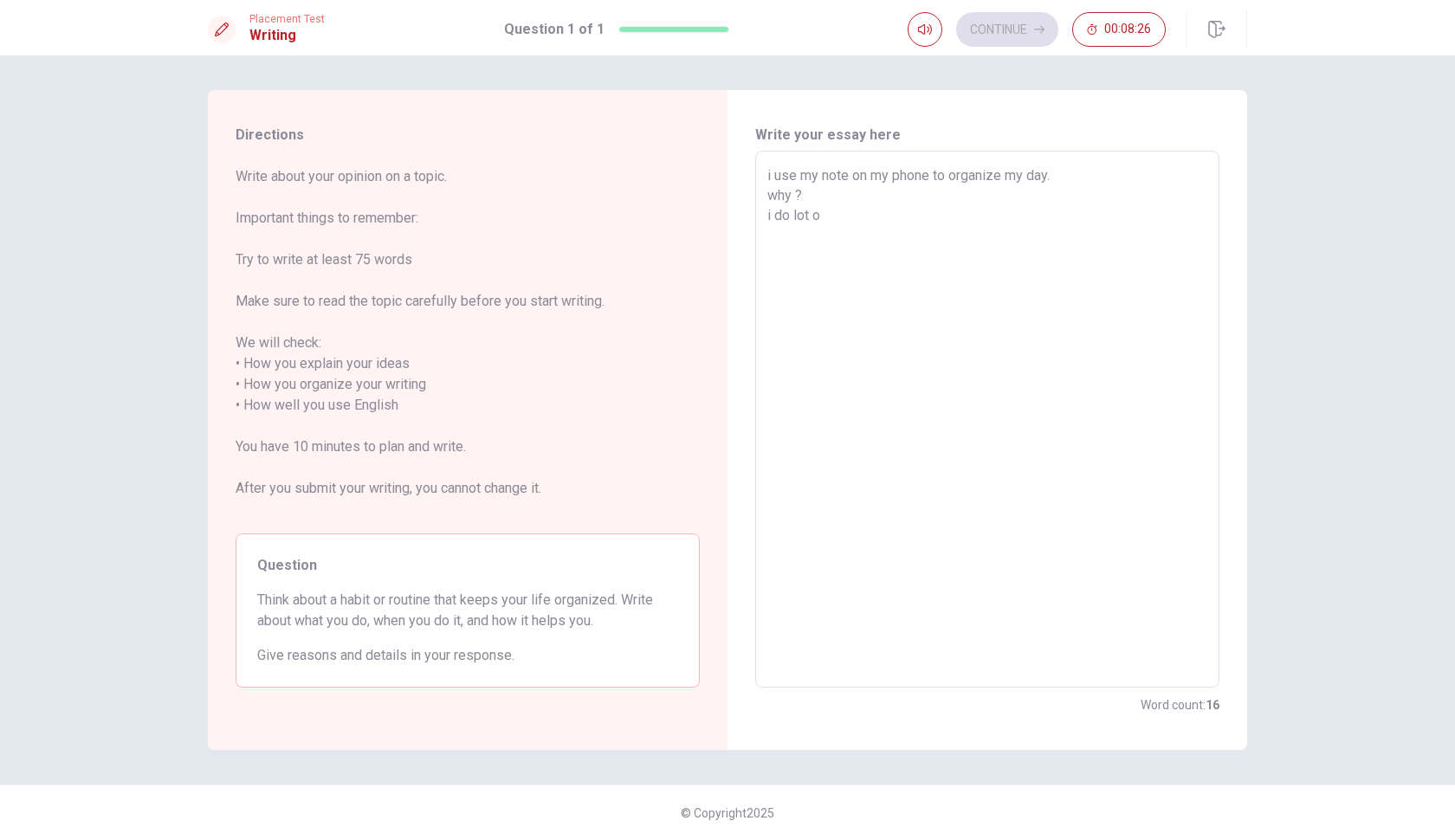 type on "i use my note on my phone to organize my day.
why ?
i do lot of" 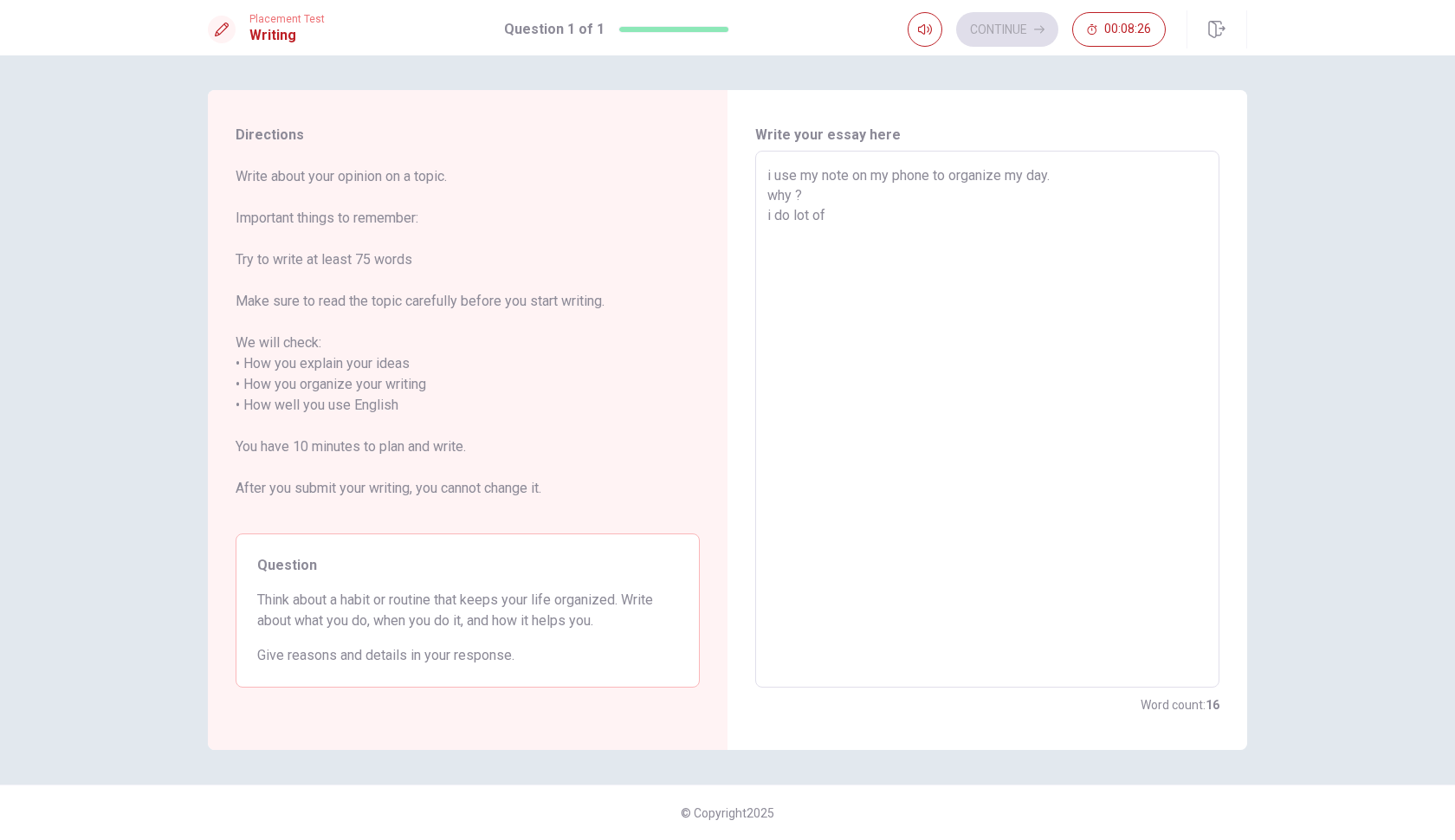 type on "x" 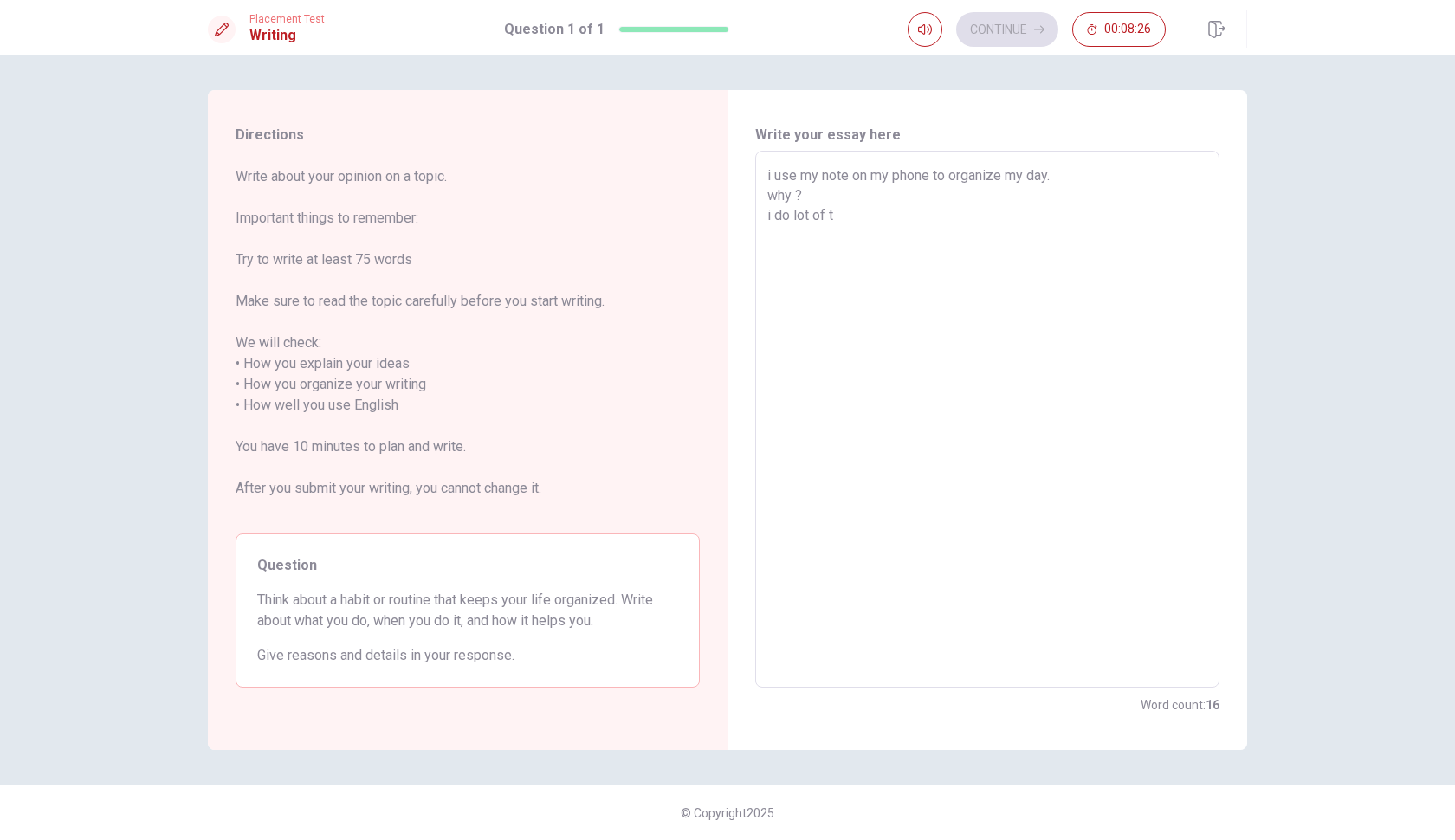 type on "x" 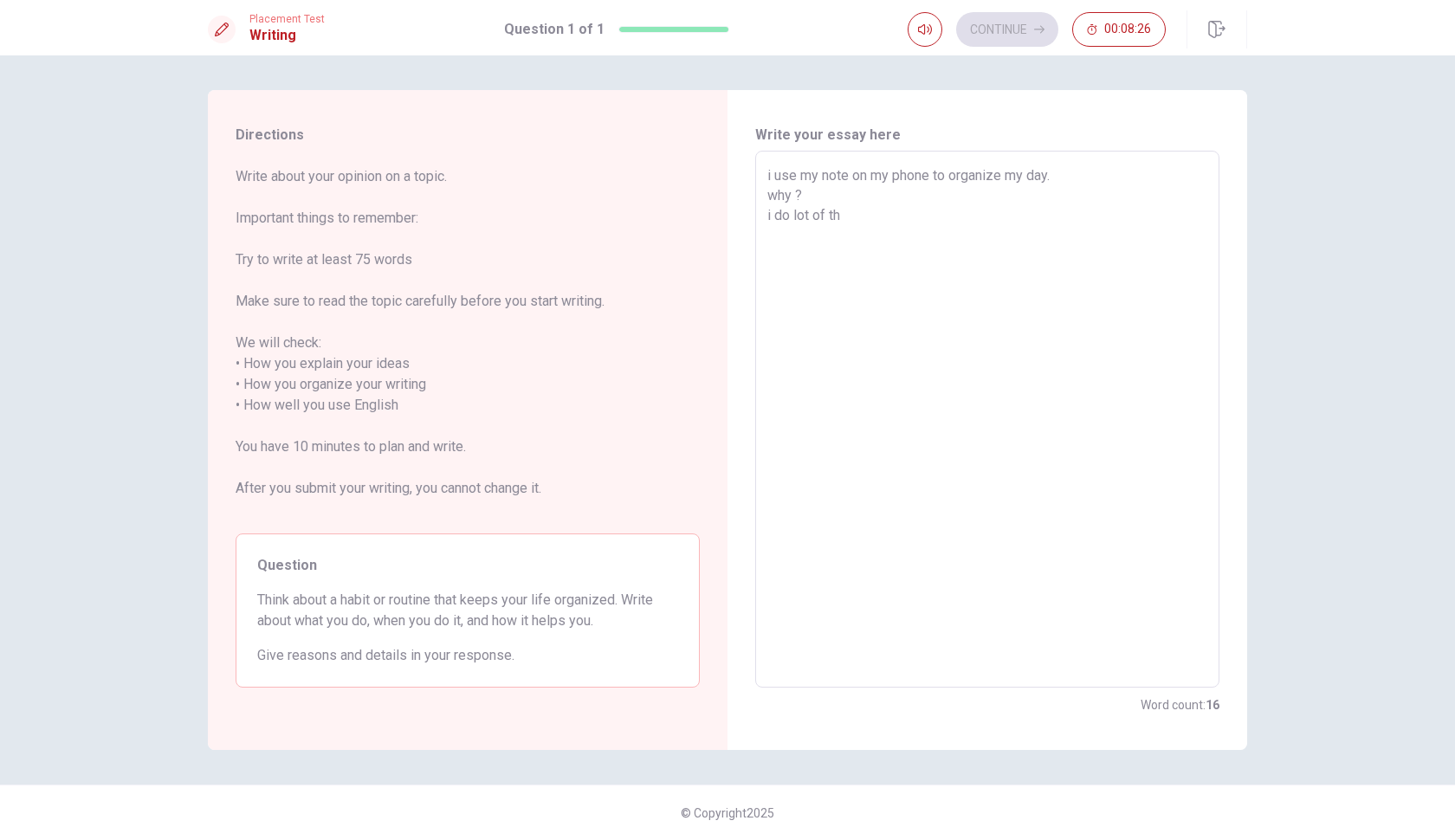 type on "x" 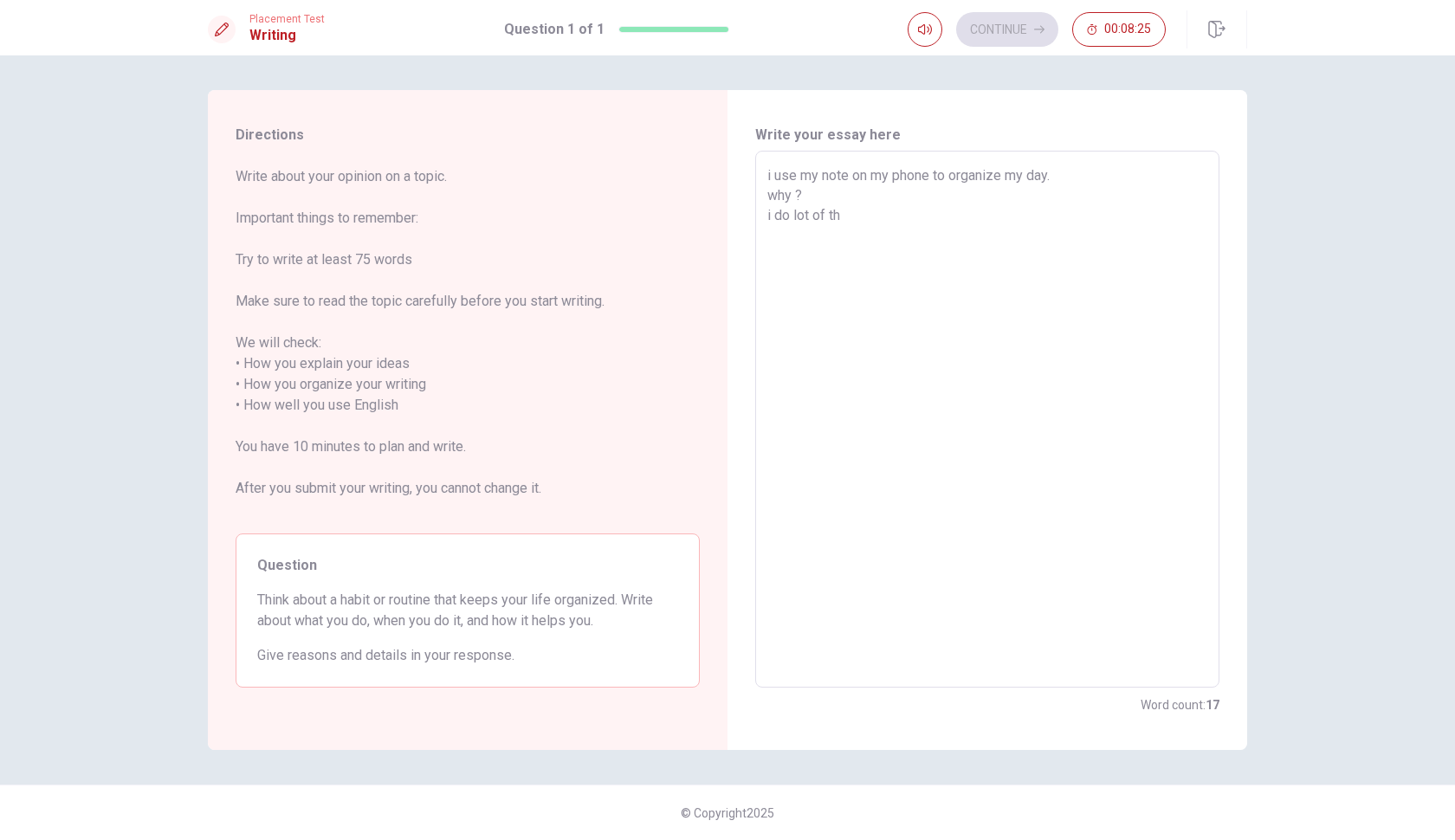type on "i use my note on my phone to organize my day.
why ?
i do lot of thi" 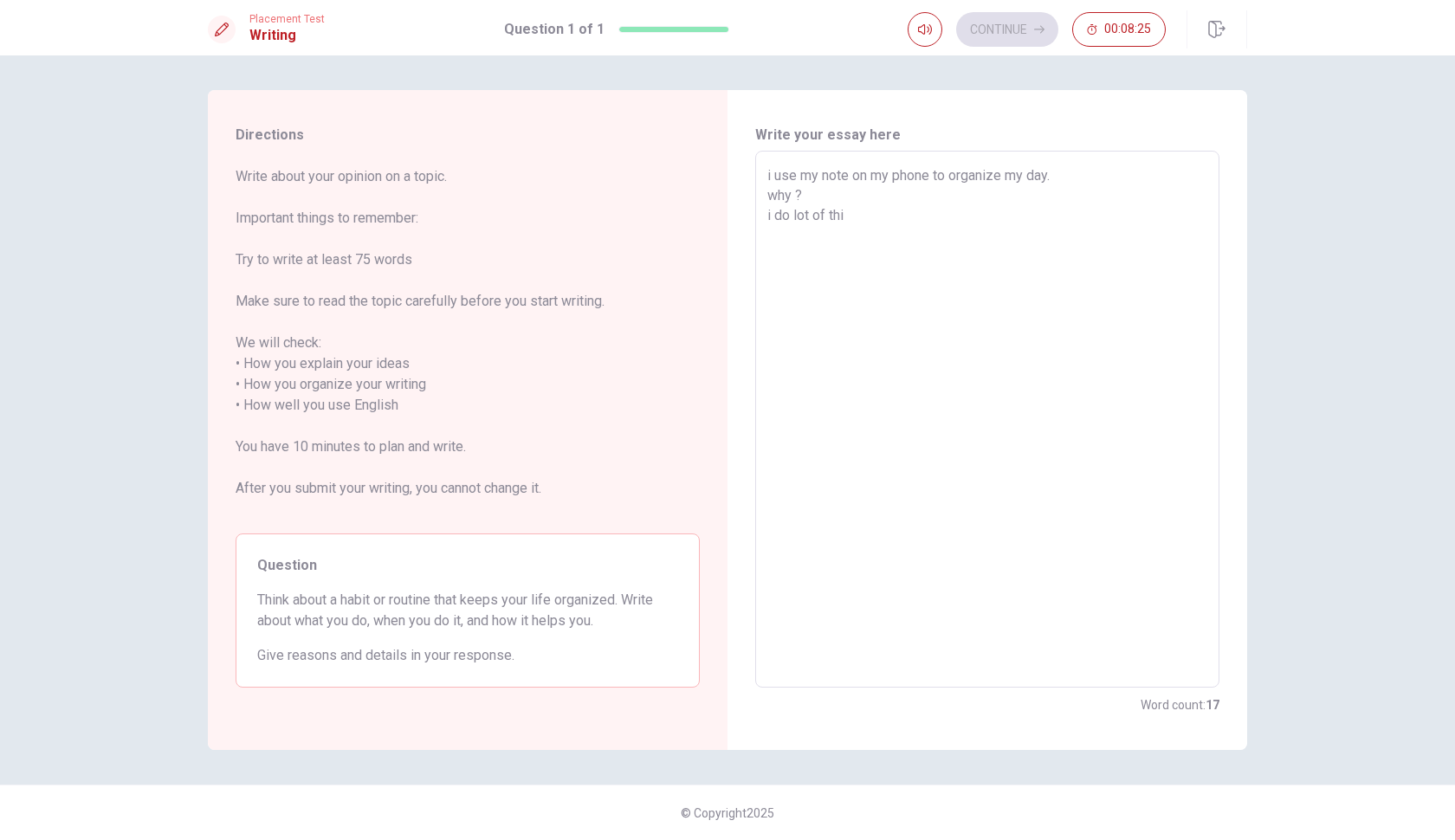 type on "x" 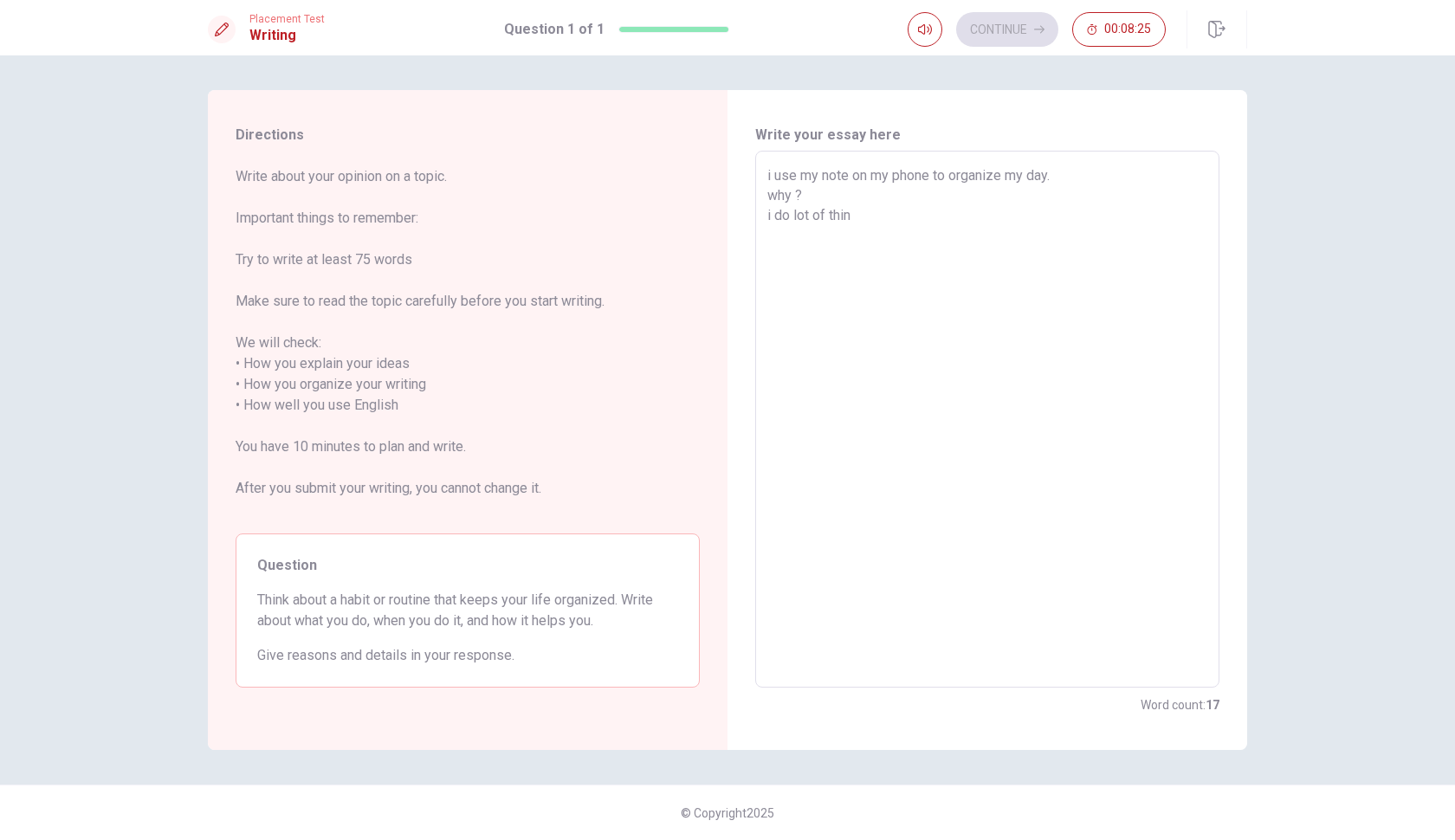 type on "x" 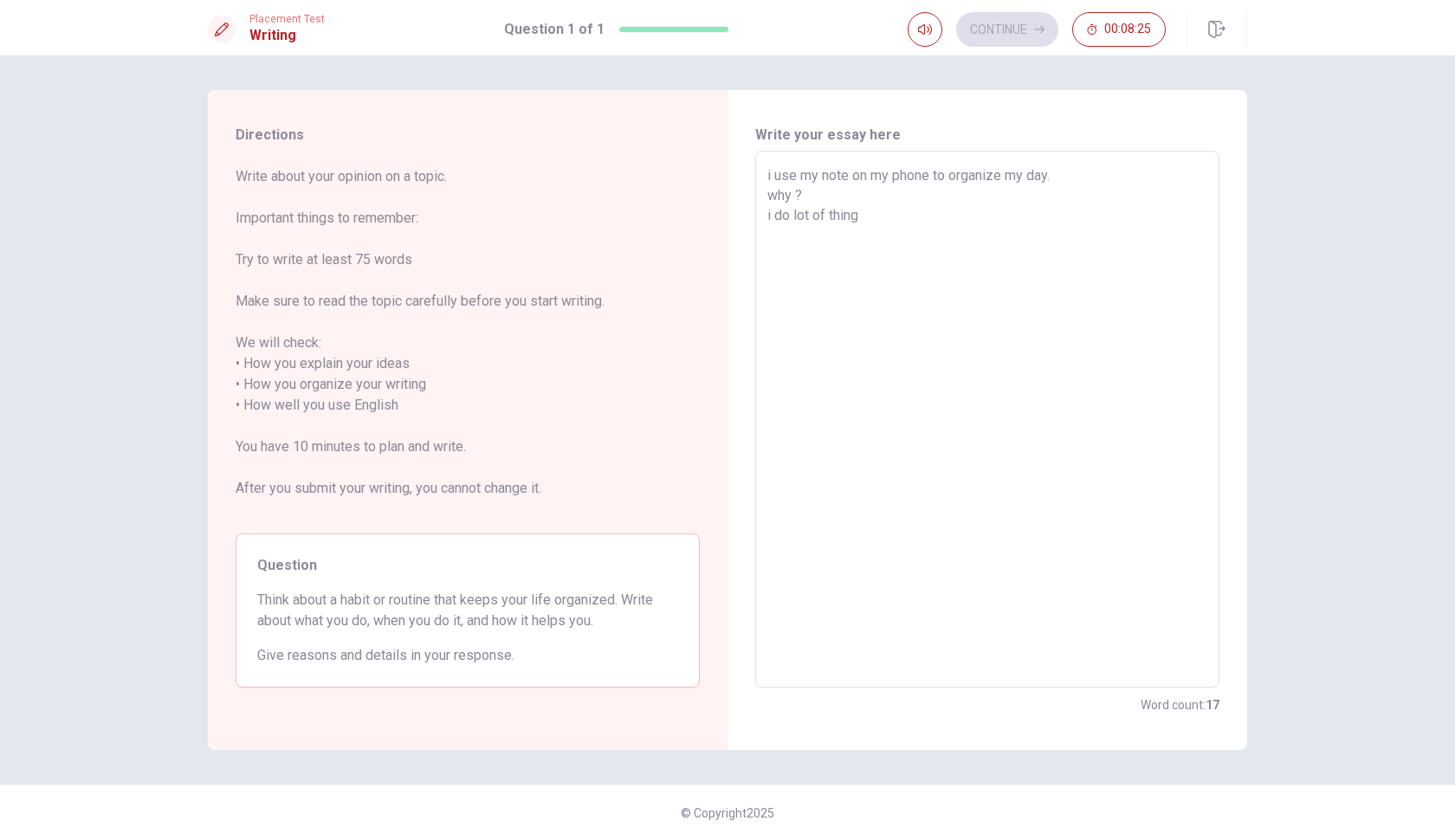 type on "x" 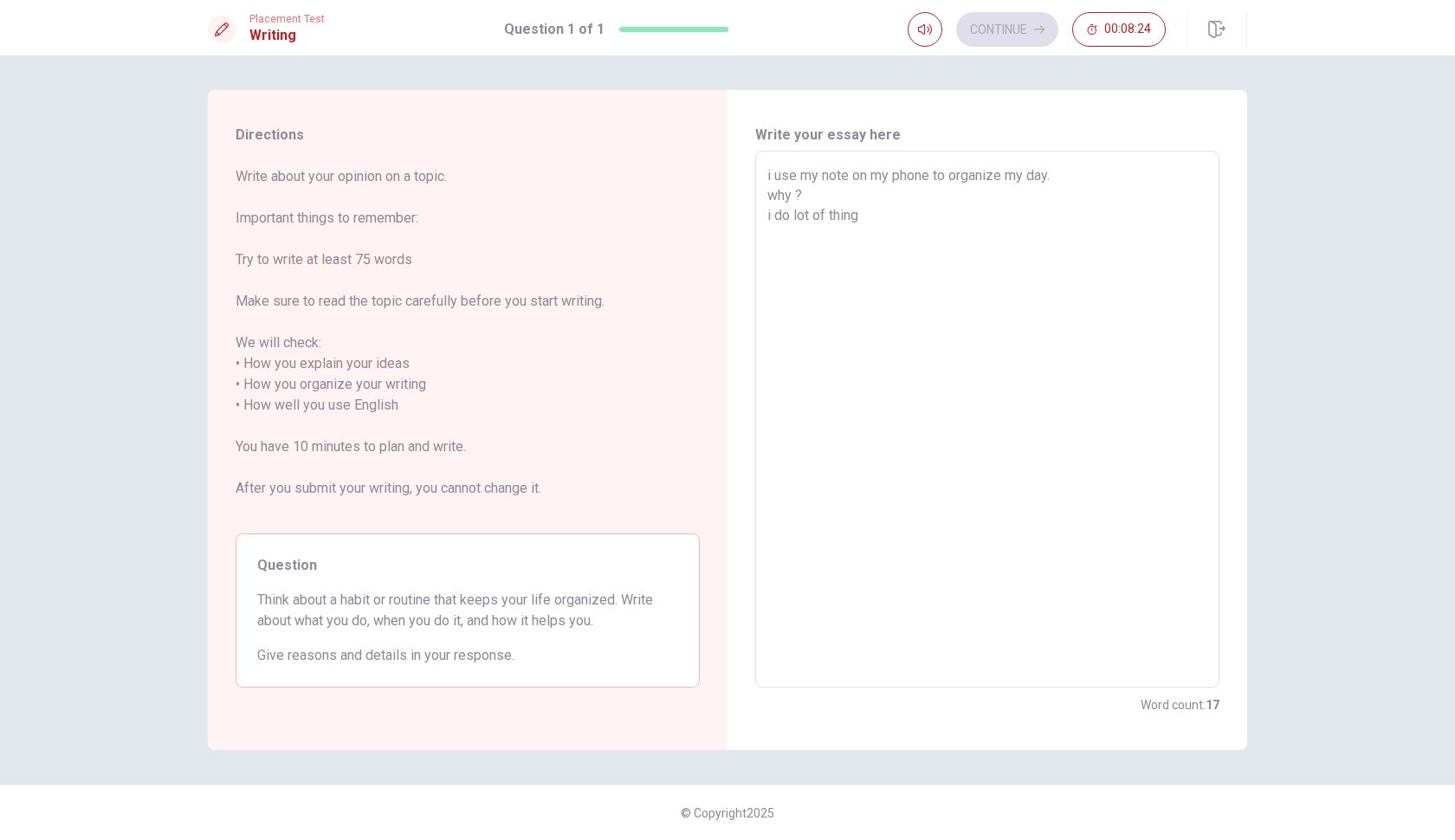 type on "i use my note on my phone to organize my day.
why ?
i do lot of thing" 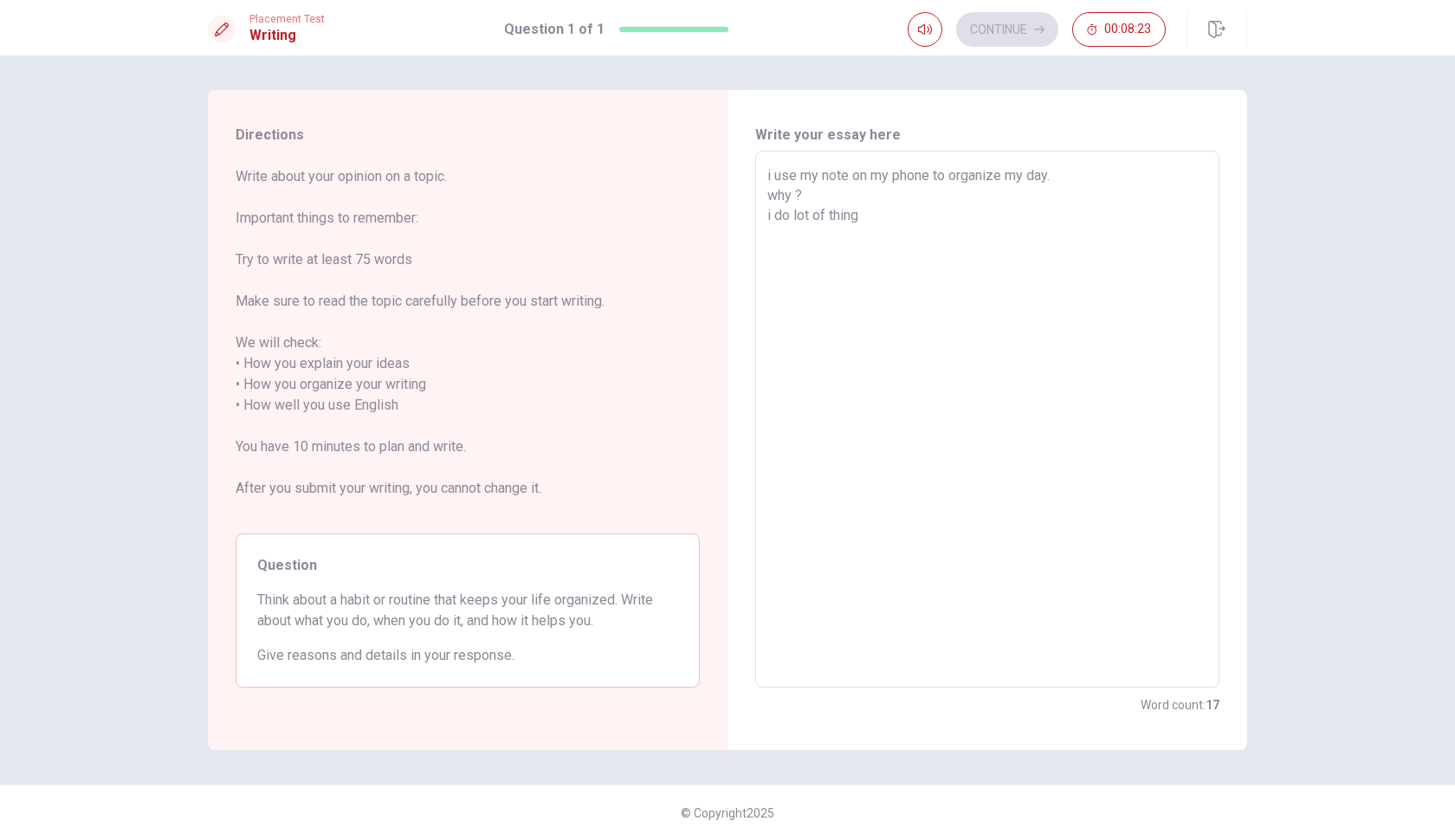 type on "i use my note on my phone to organize my day.
why ?
i do lot of things" 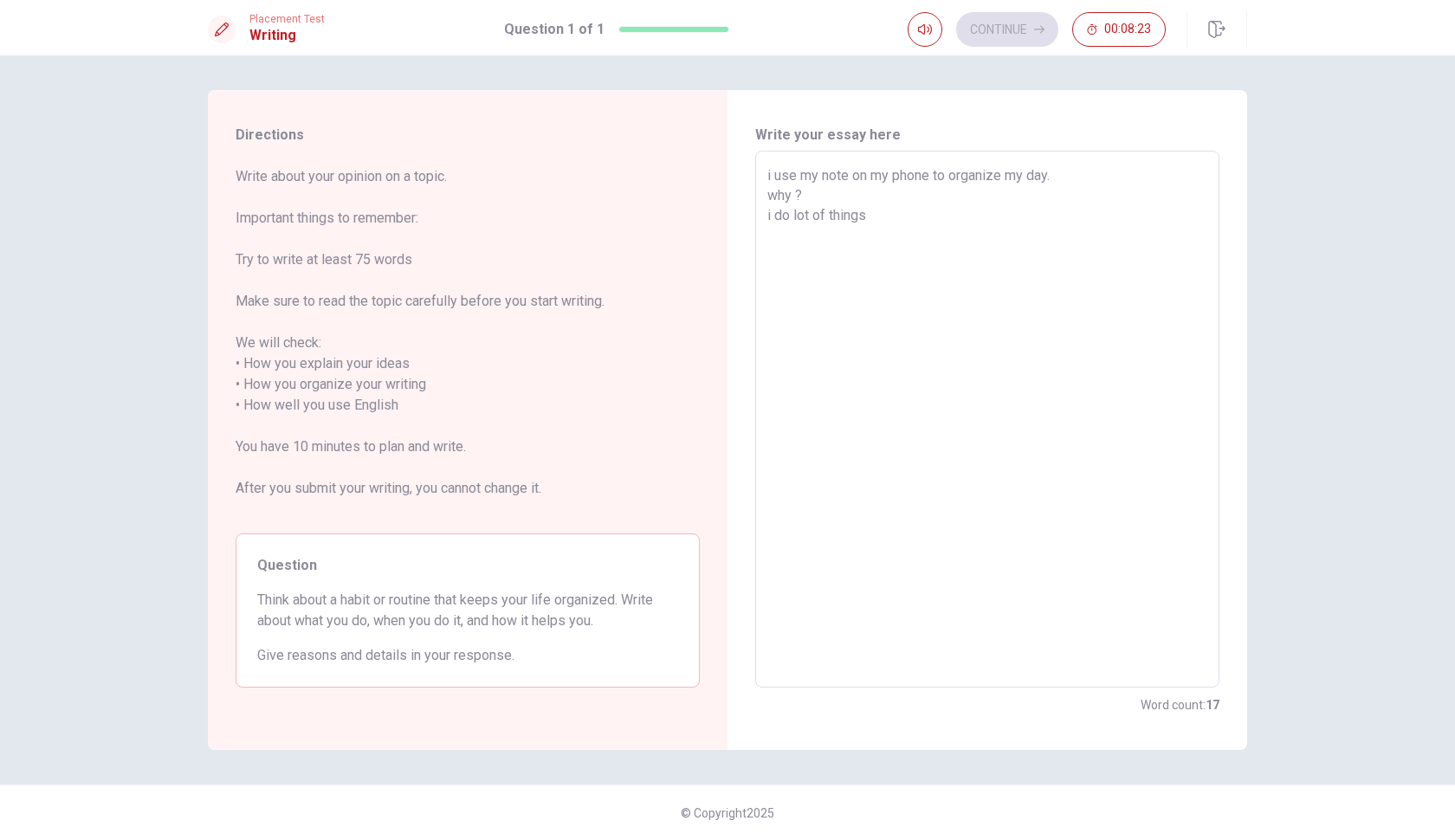 type on "x" 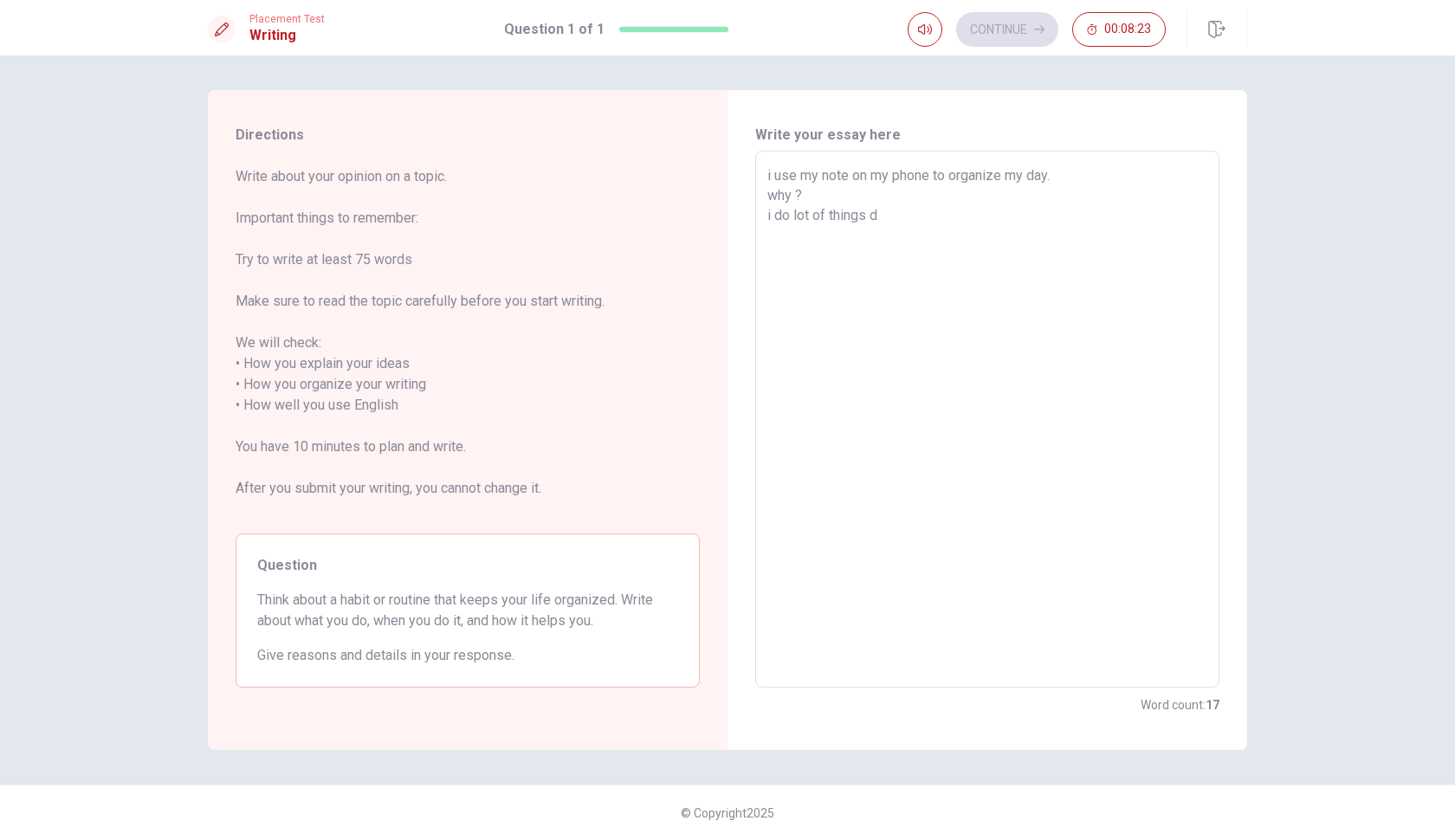 type on "x" 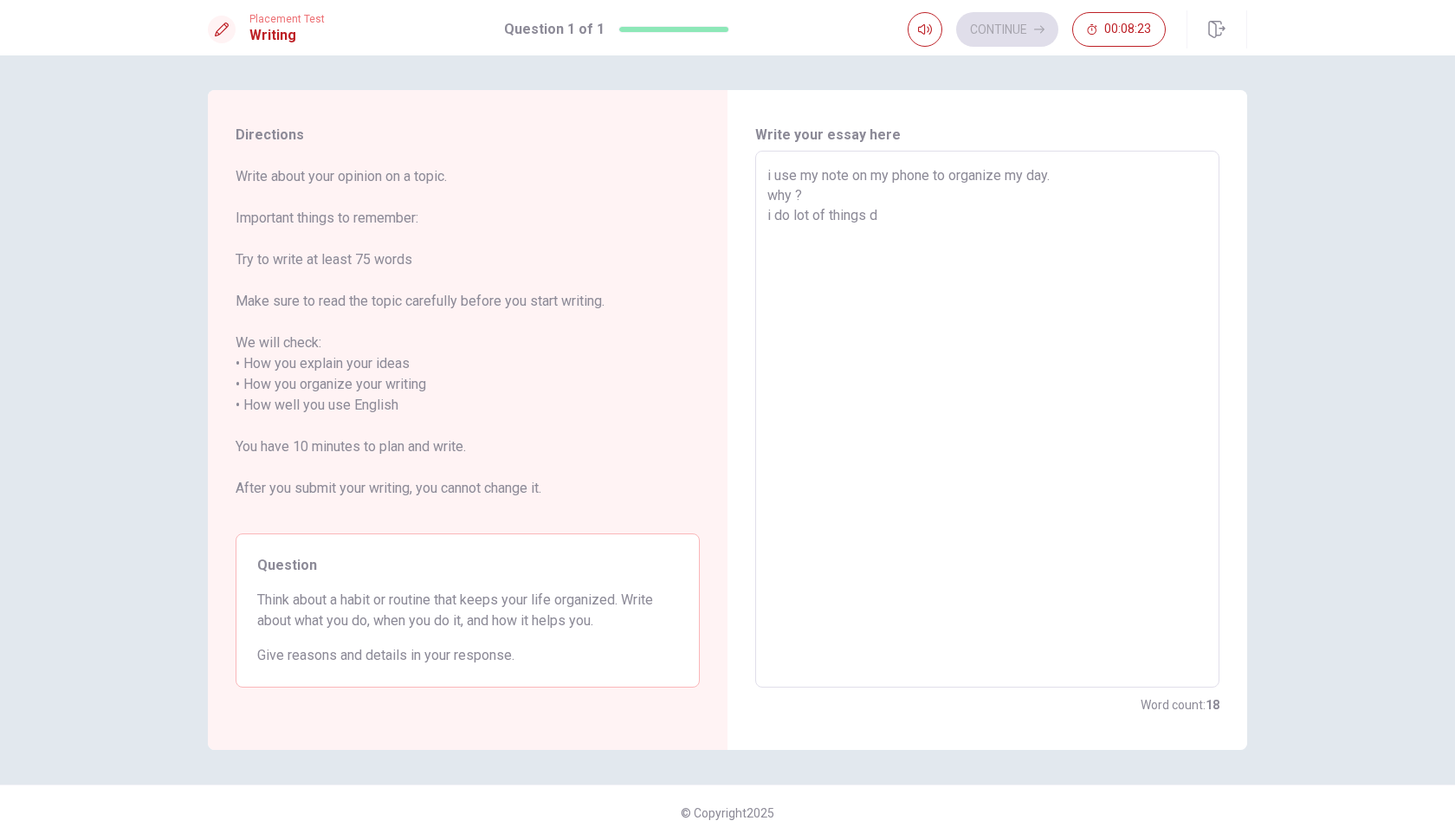 type on "i use my note on my phone to organize my day.
why ?
i do lot of things du" 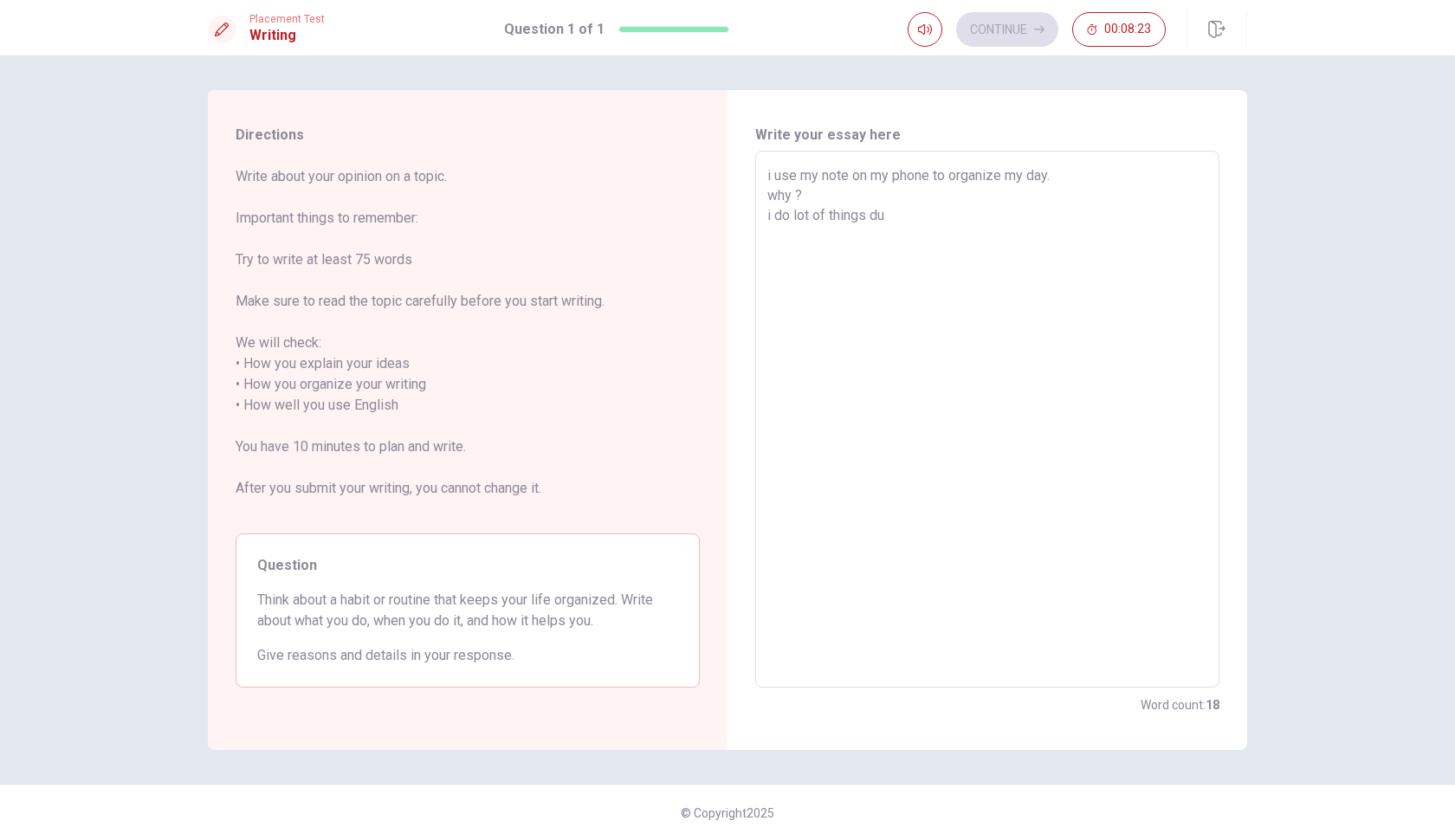 type 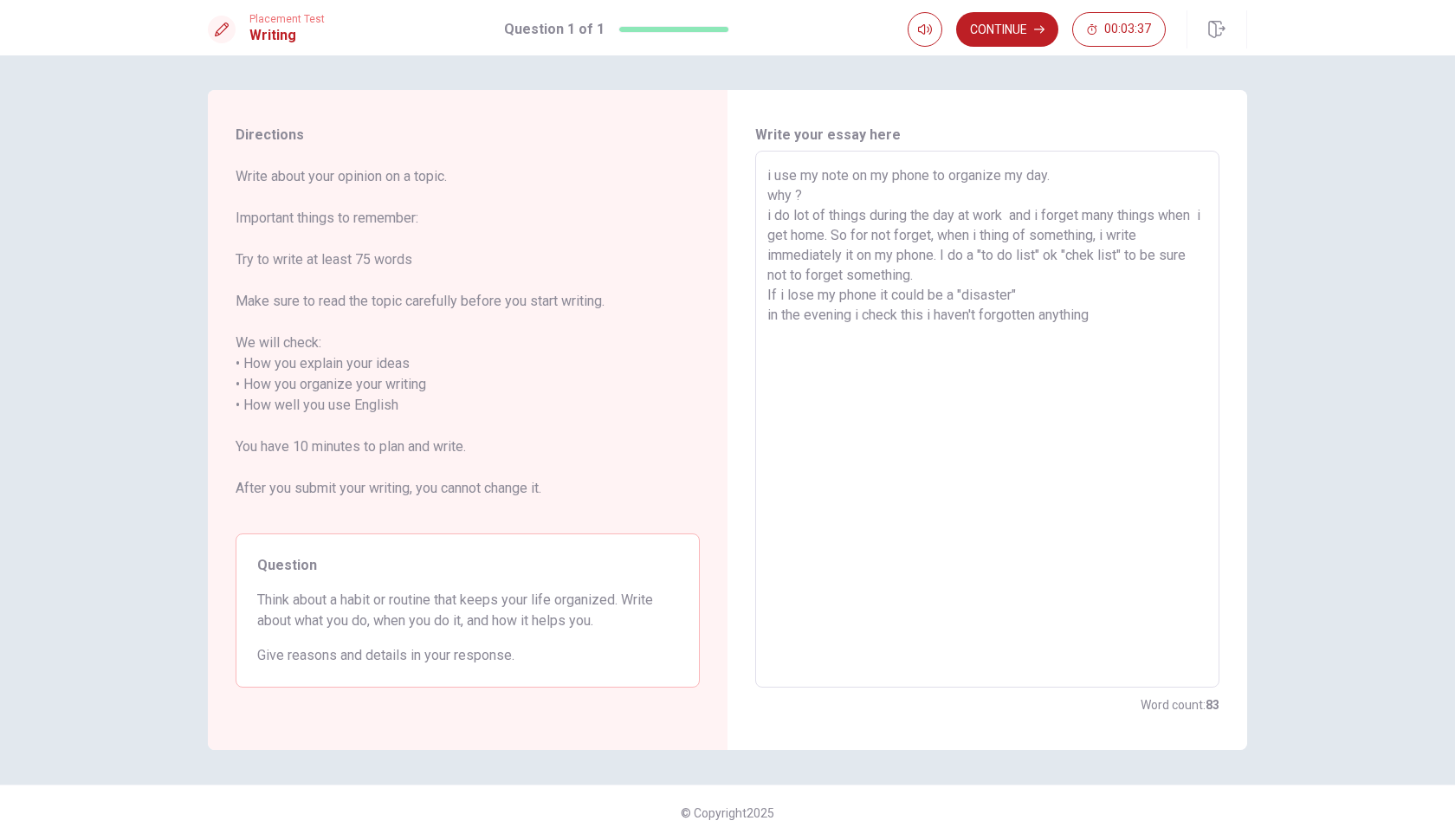 click on "i use my note on my phone to organize my day.
why ?
i do lot of things during the day at work  and i forget many things when  i get home. So for not forget, when i thing of something, i write immediately it on my phone. I do a "to do list" ok "chek list" to be sure not to forget something.
If i lose my phone it could be a "disaster"
in the evening i check this i haven't forgotten anything" at bounding box center [987, 419] 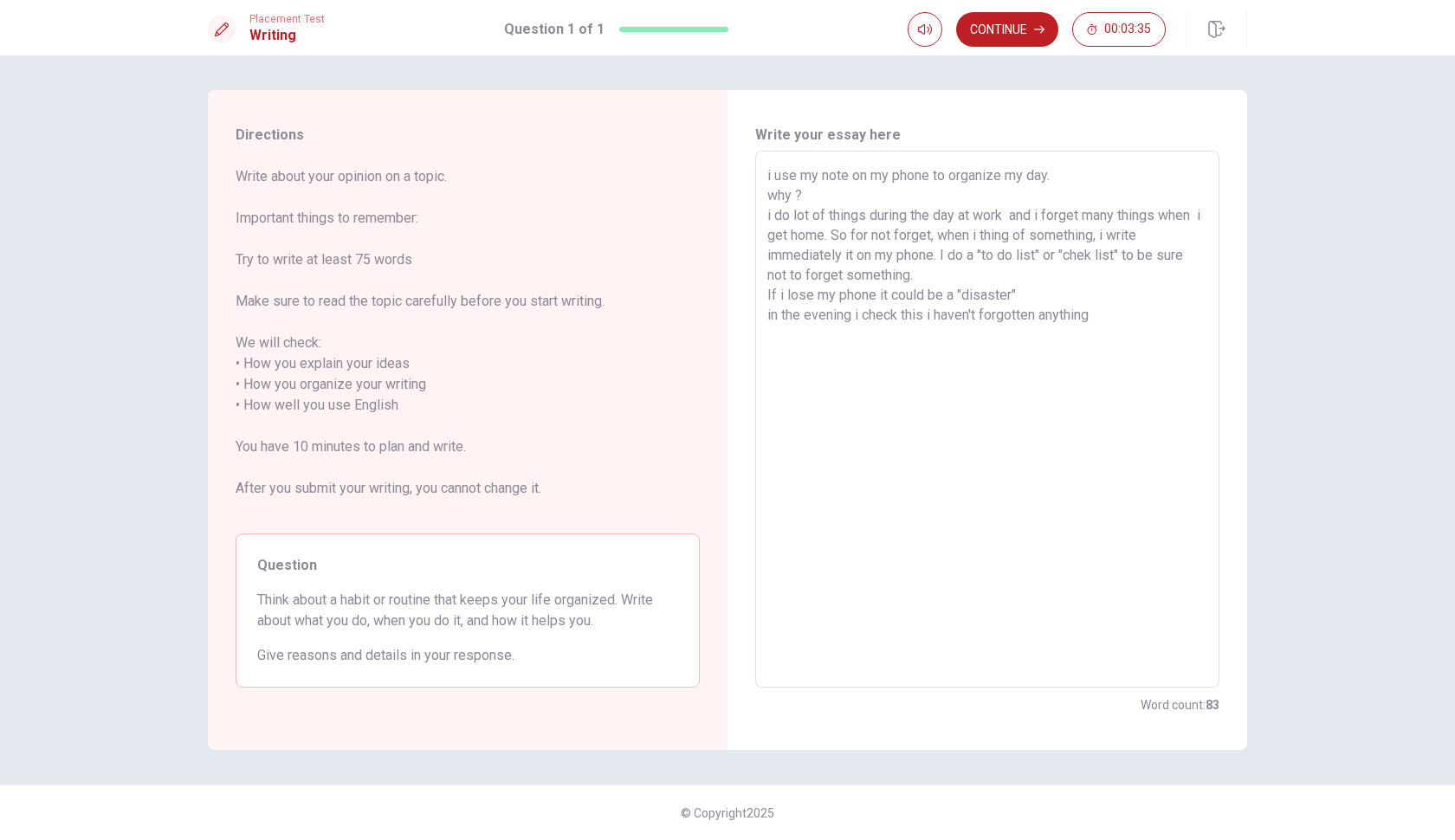 click on "Directions Write about your opinion on a topic.
Important things to remember:
Try to write at least 75 words
Make sure to read the topic carefully before you start writing.
We will check:
• How you explain your ideas
• How you organize your writing
• How well you use English
You have 10 minutes to plan and write.
After you submit your writing, you cannot change it.  Question Think about a habit or routine that keeps your life organized. Write about what you do, when you do it, and how it helps you.  Give reasons and details in your response. Write your essay here i use my note on my phone to organize my day.
why ?
i do lot of things during the day at work  and i forget many things when  i get home. So for not forget, when i thing of something, i write immediately it on my phone. I do a "to do list" or "chek list" to be sure not to forget something.
If i lose my phone it could be a "disaster"
in the evening i check this i haven't forgotten anything  x ​ Word count :  83 © Copyright" at bounding box center [728, 448] 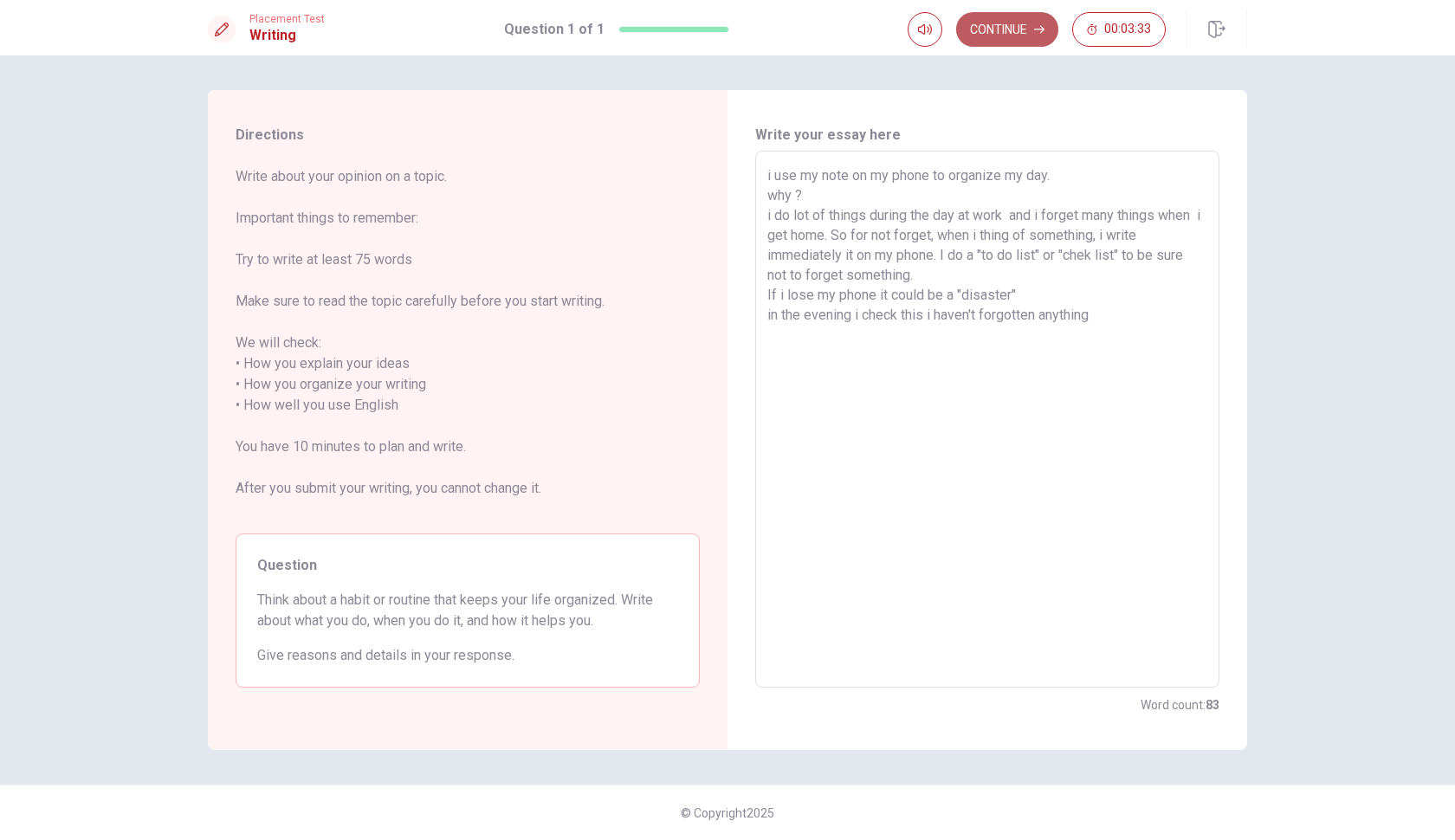 click on "Continue" at bounding box center (1007, 29) 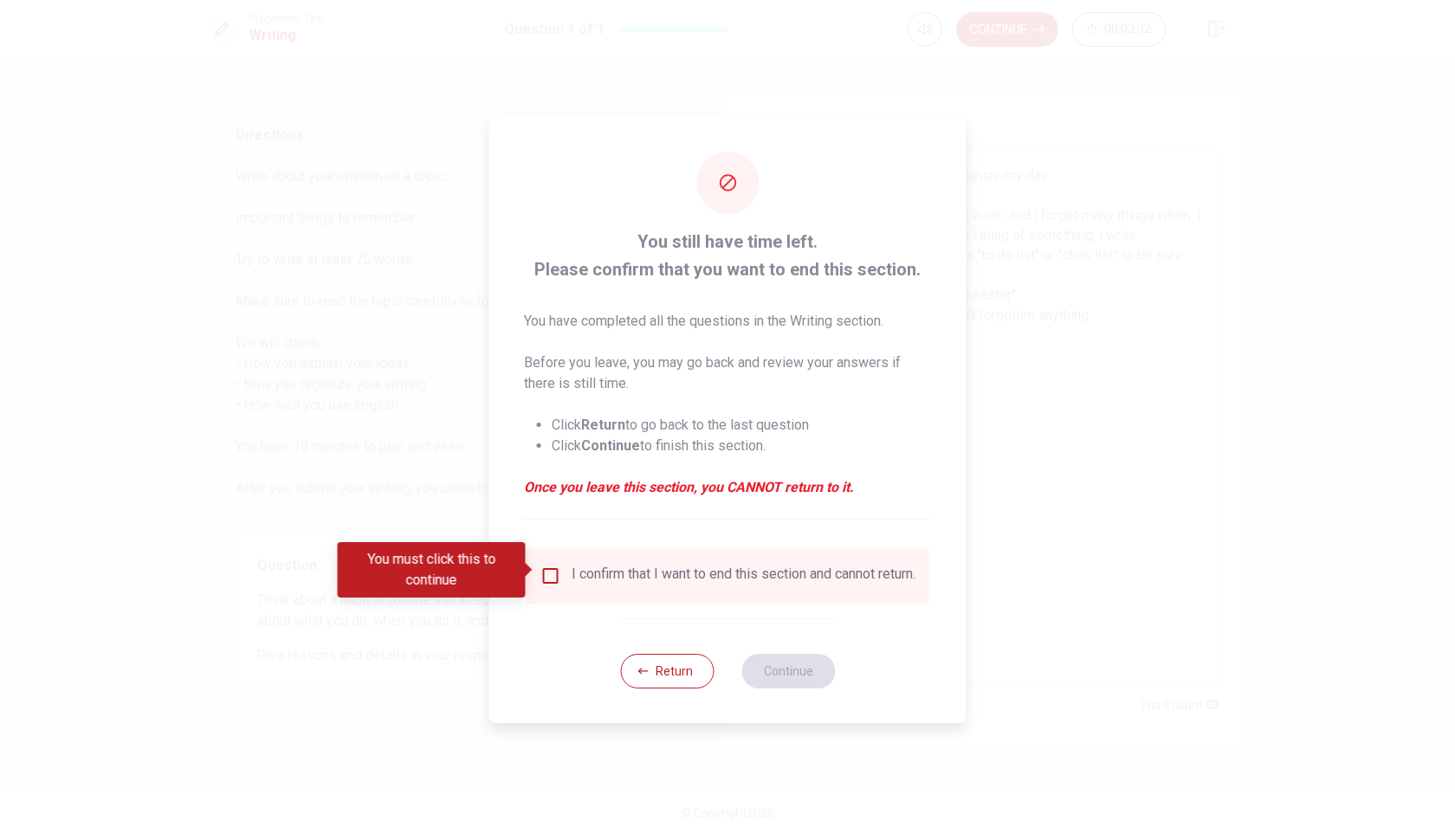 click at bounding box center (551, 576) 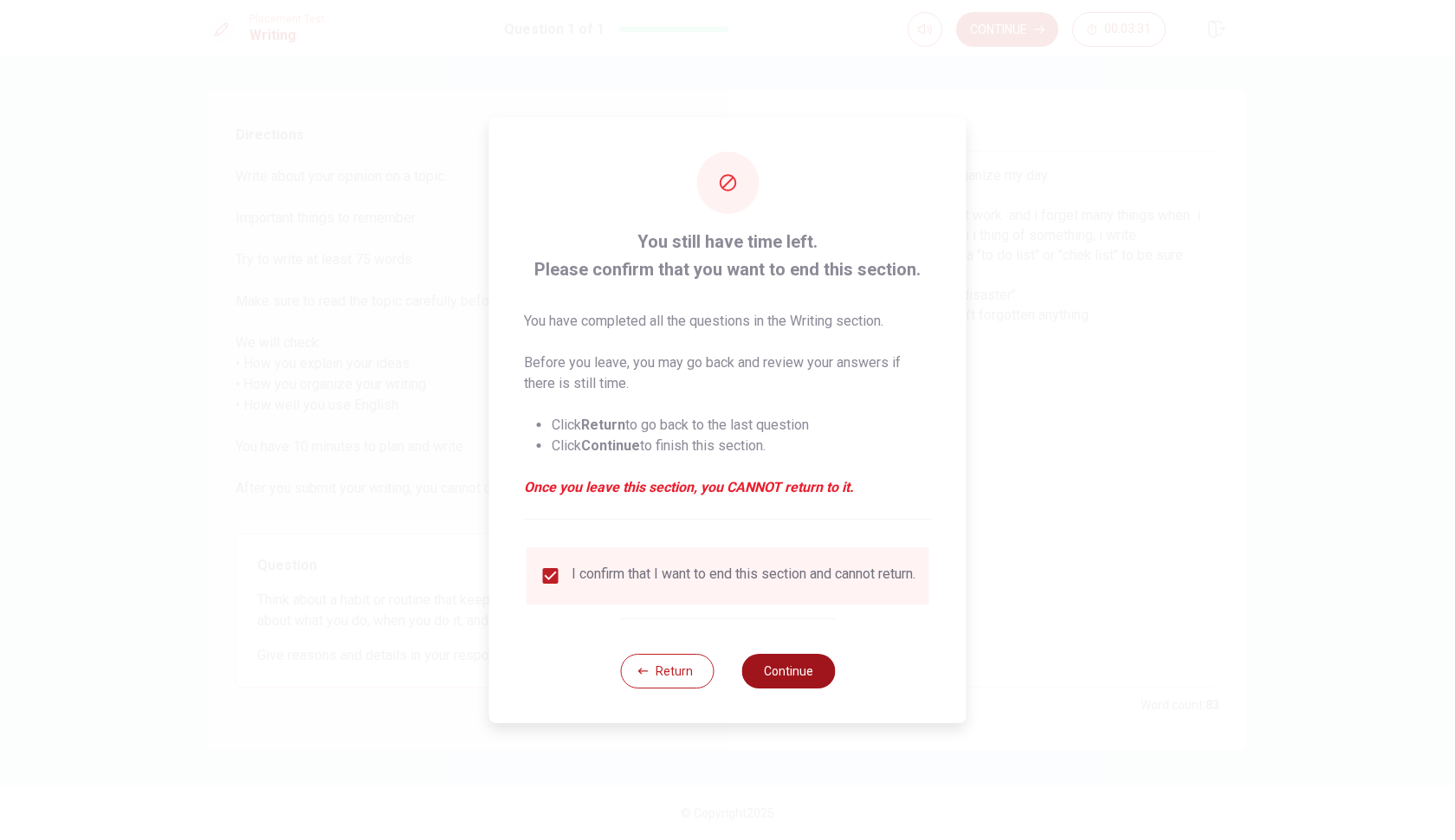 click on "Continue" at bounding box center (788, 671) 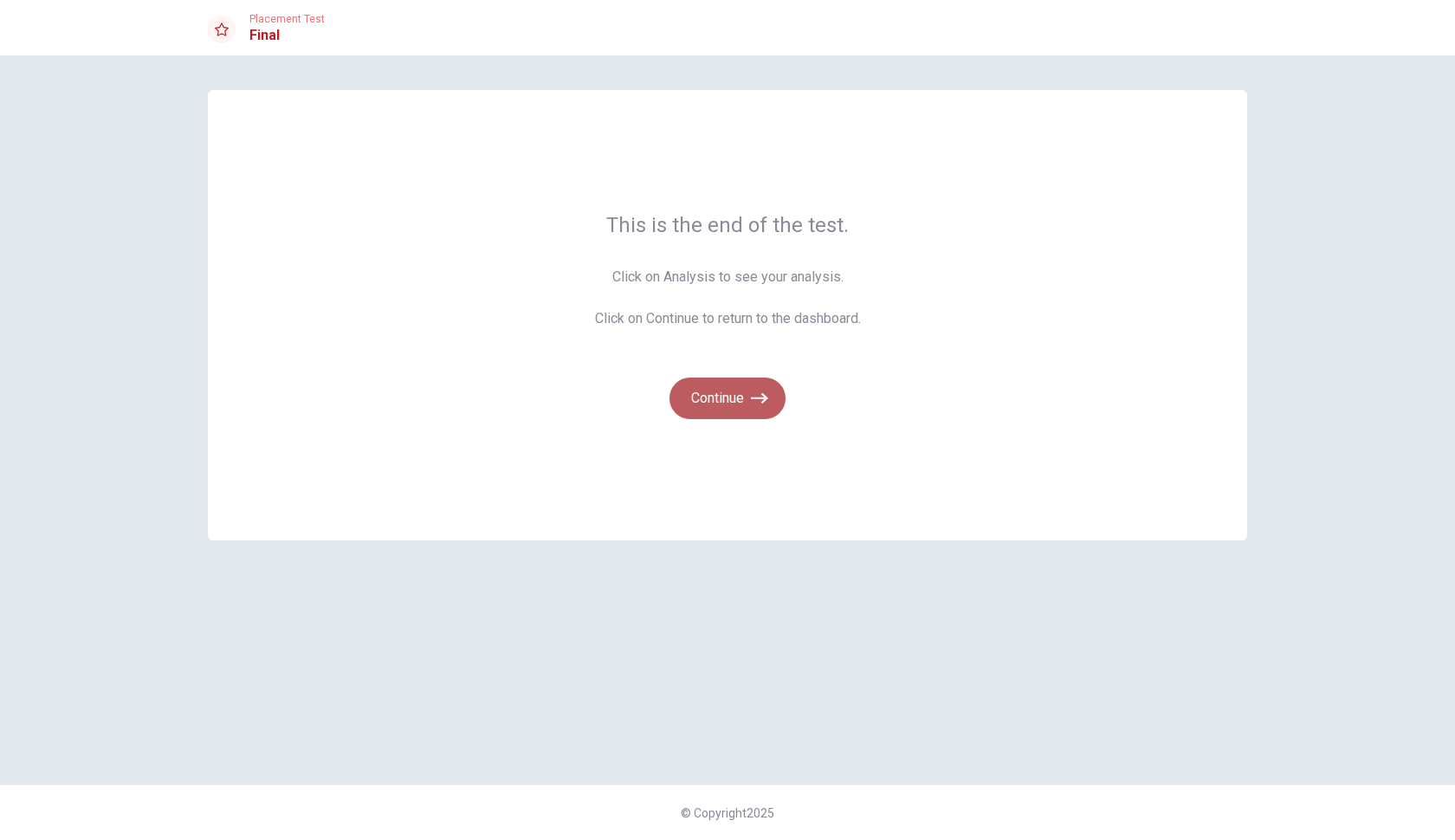 click 